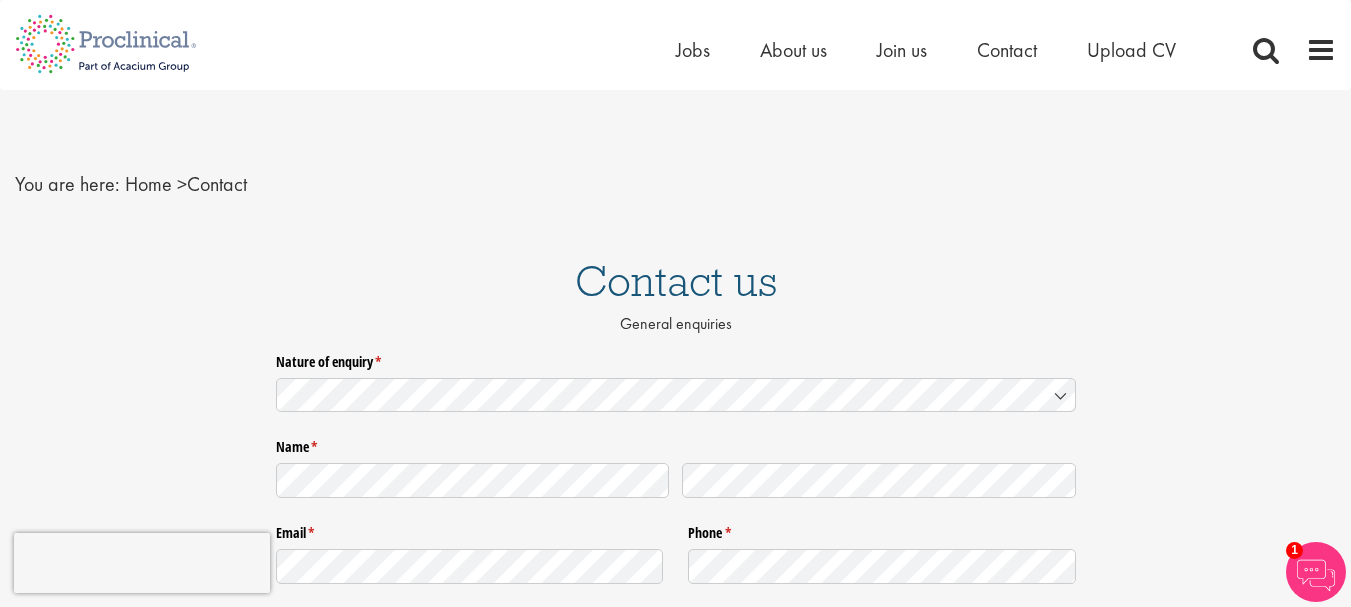 scroll, scrollTop: 0, scrollLeft: 0, axis: both 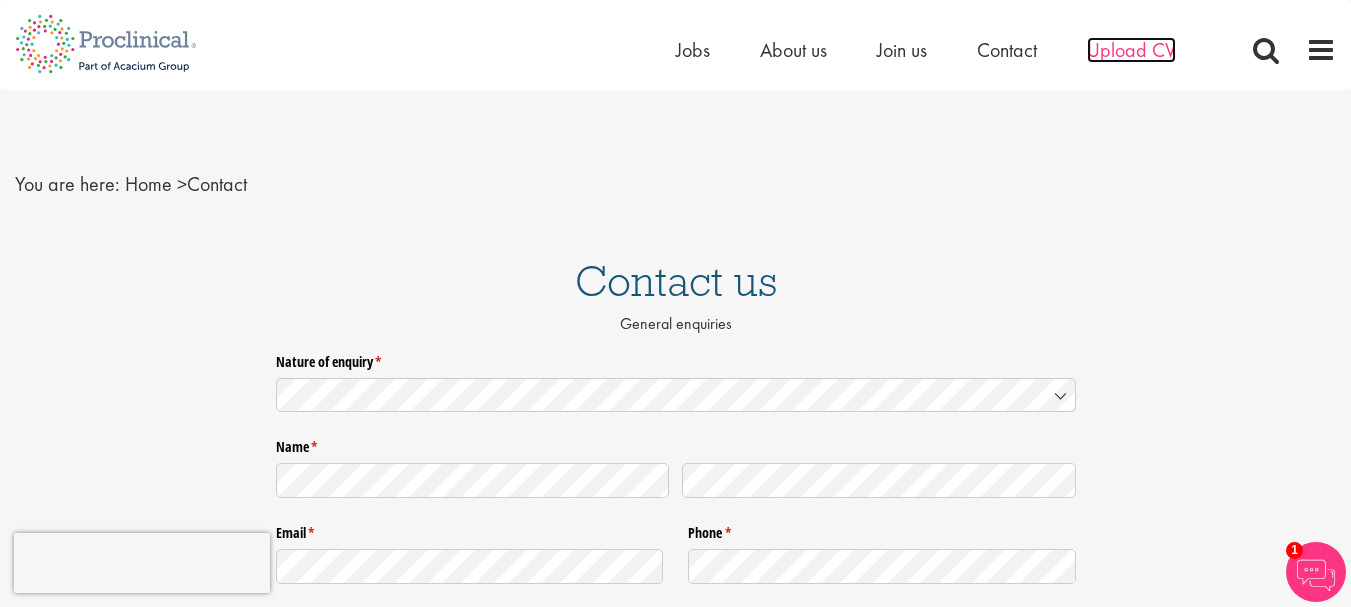 click on "Upload CV" at bounding box center (1131, 50) 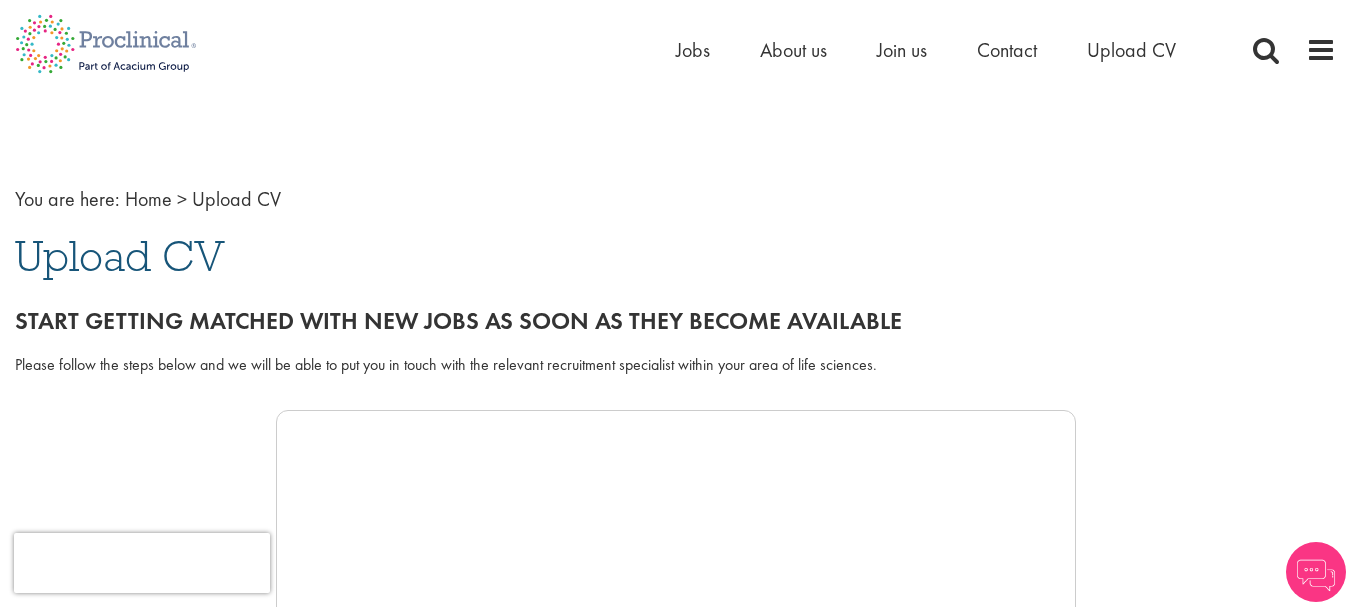 scroll, scrollTop: 0, scrollLeft: 0, axis: both 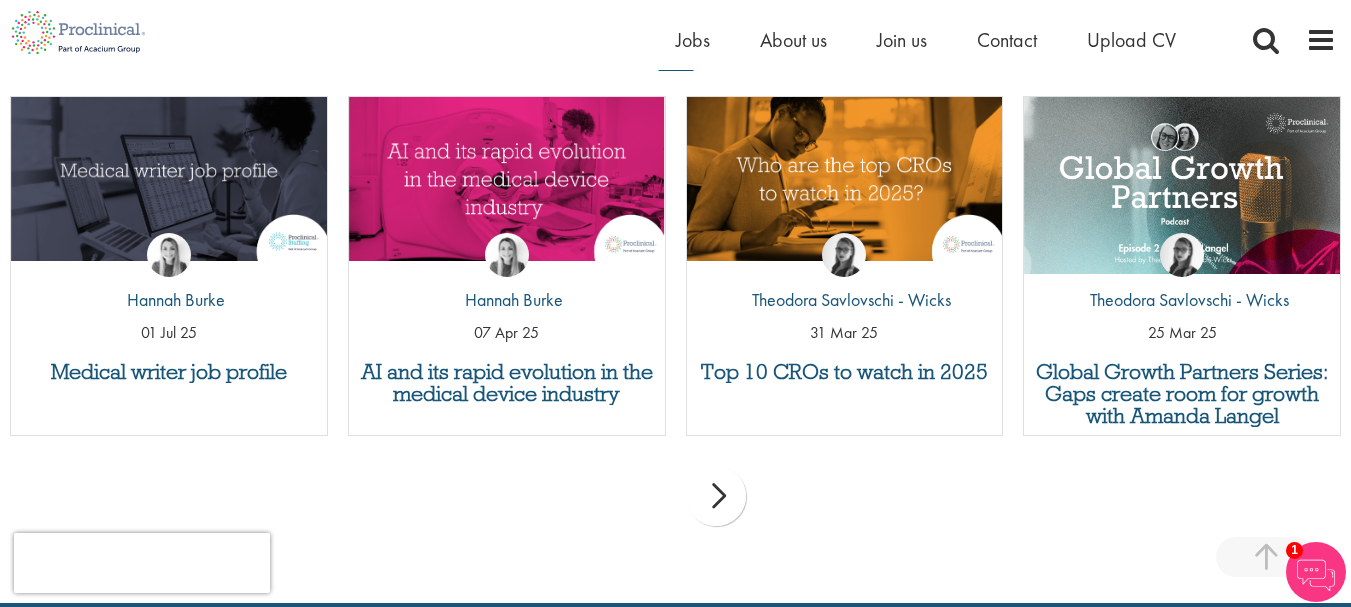 click on "next" at bounding box center [716, 496] 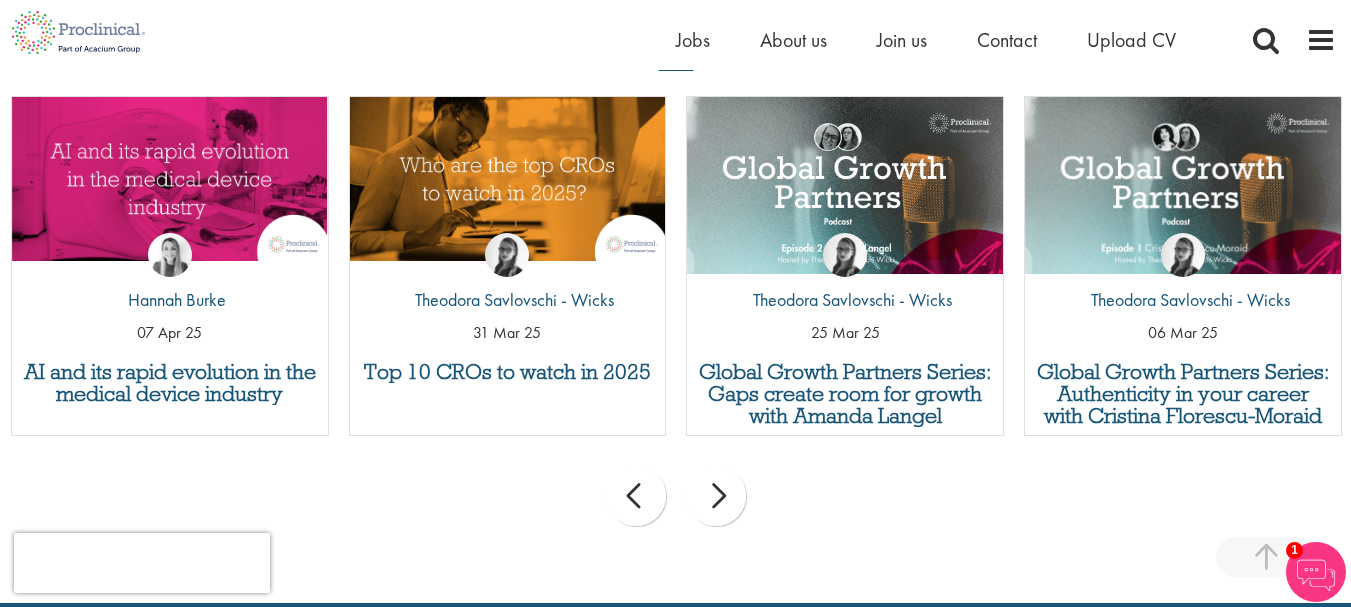 click on "next" at bounding box center (716, 496) 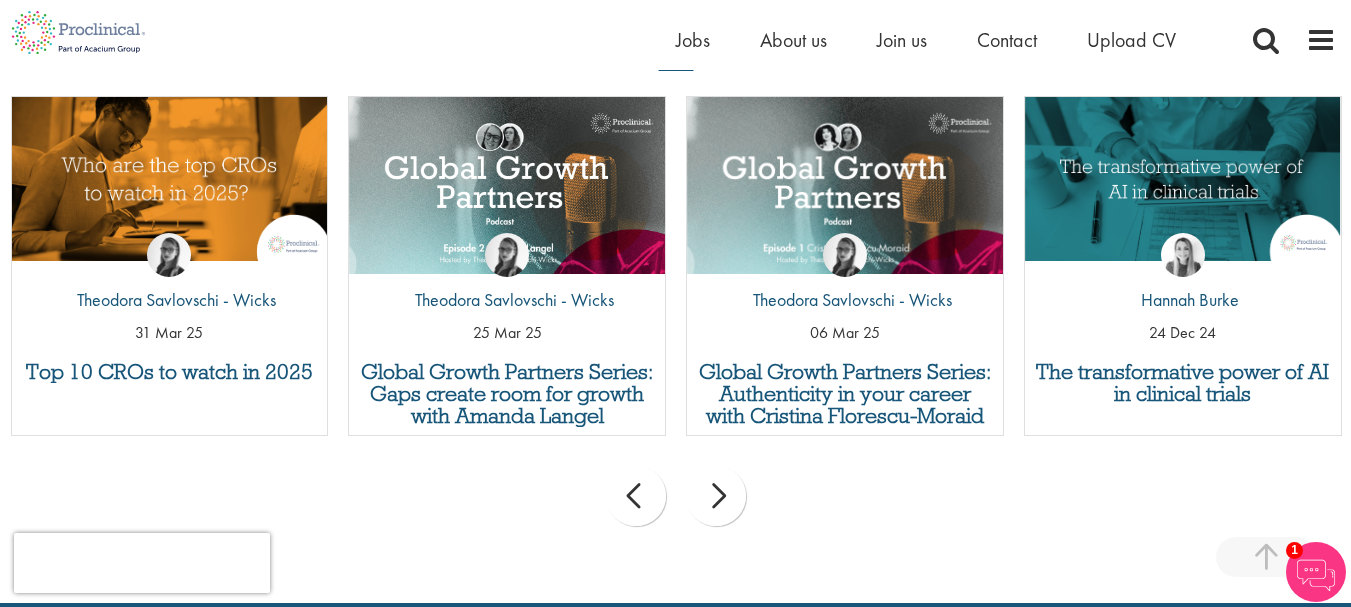 click on "next" at bounding box center [716, 496] 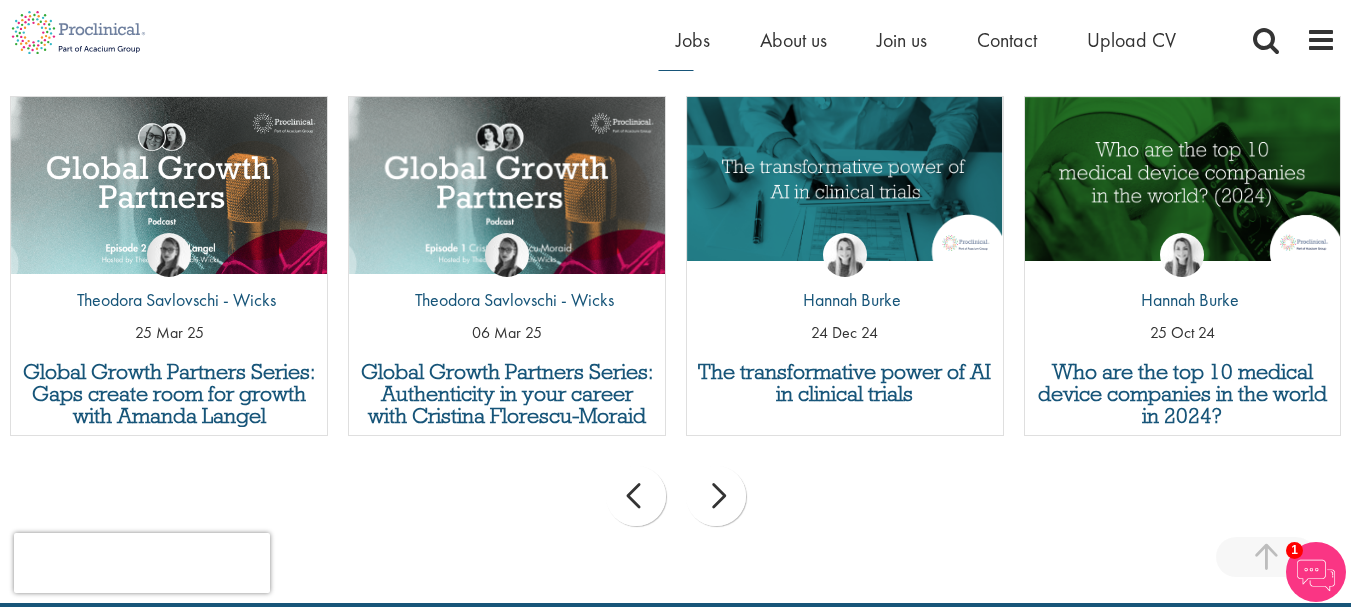 click on "next" at bounding box center (716, 496) 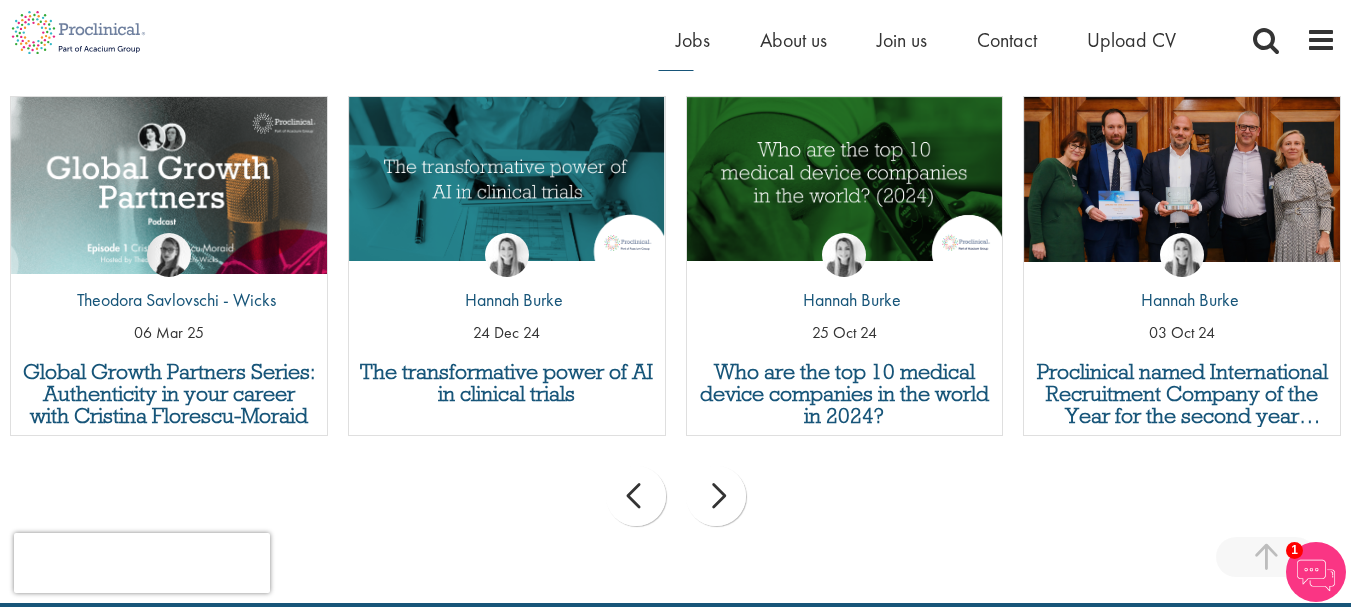 click on "next" at bounding box center [716, 496] 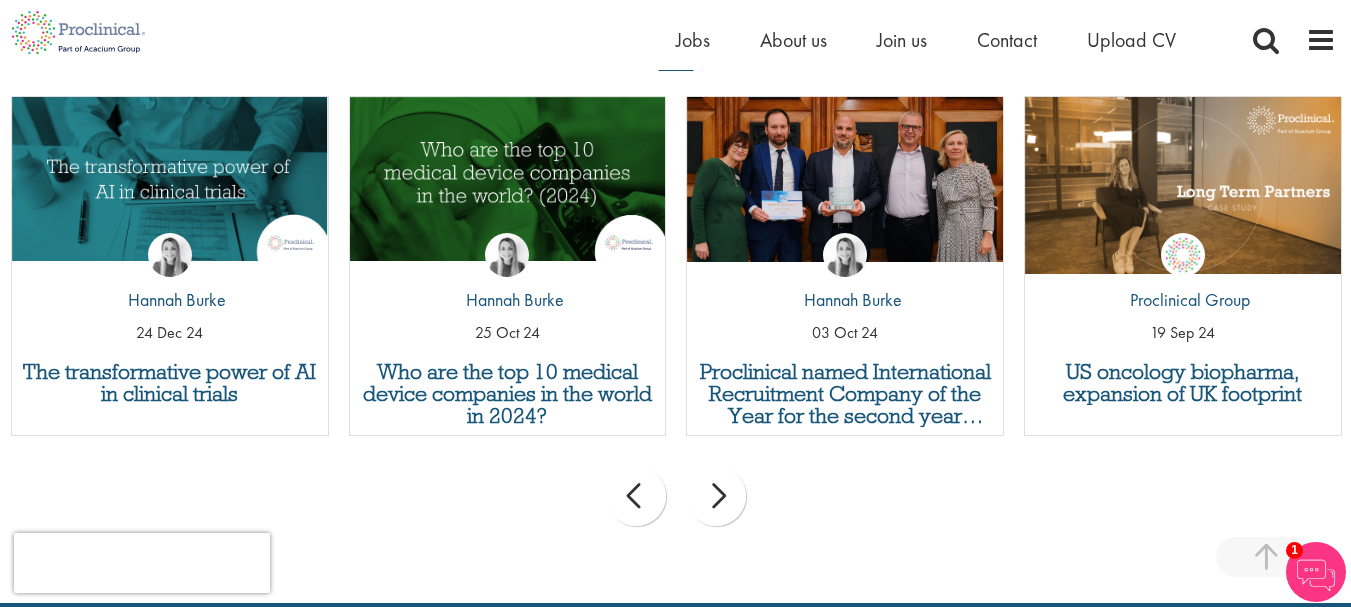 click on "next" at bounding box center (716, 496) 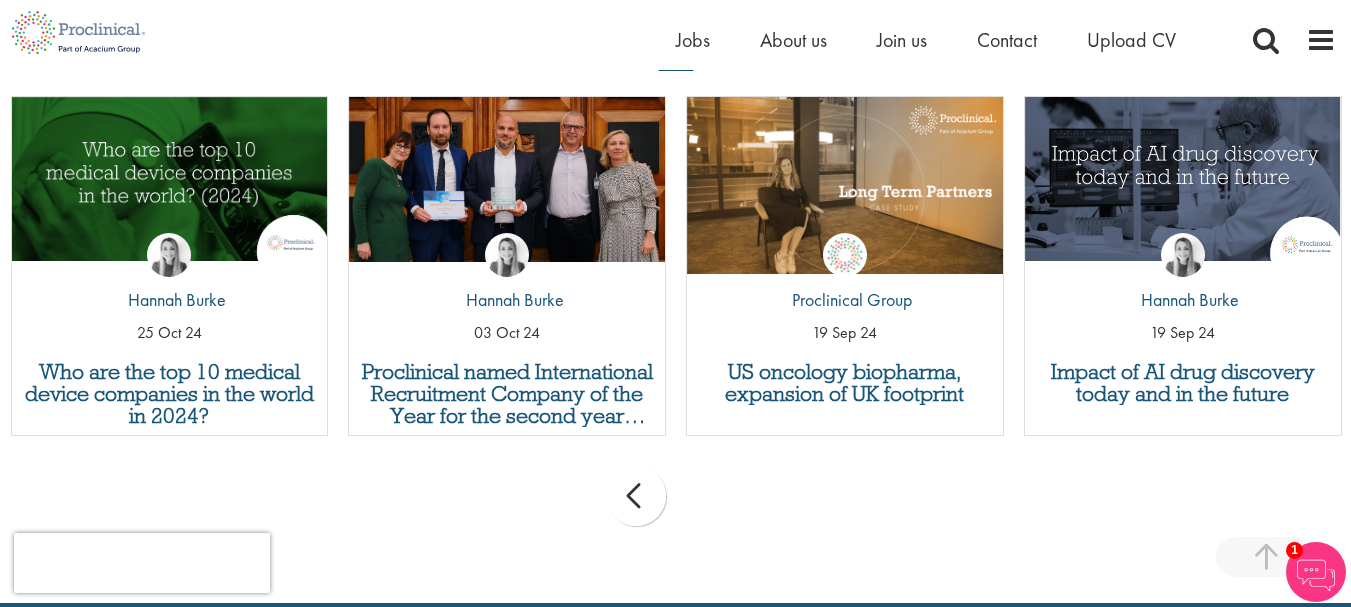 click on "prev next" at bounding box center [675, 499] 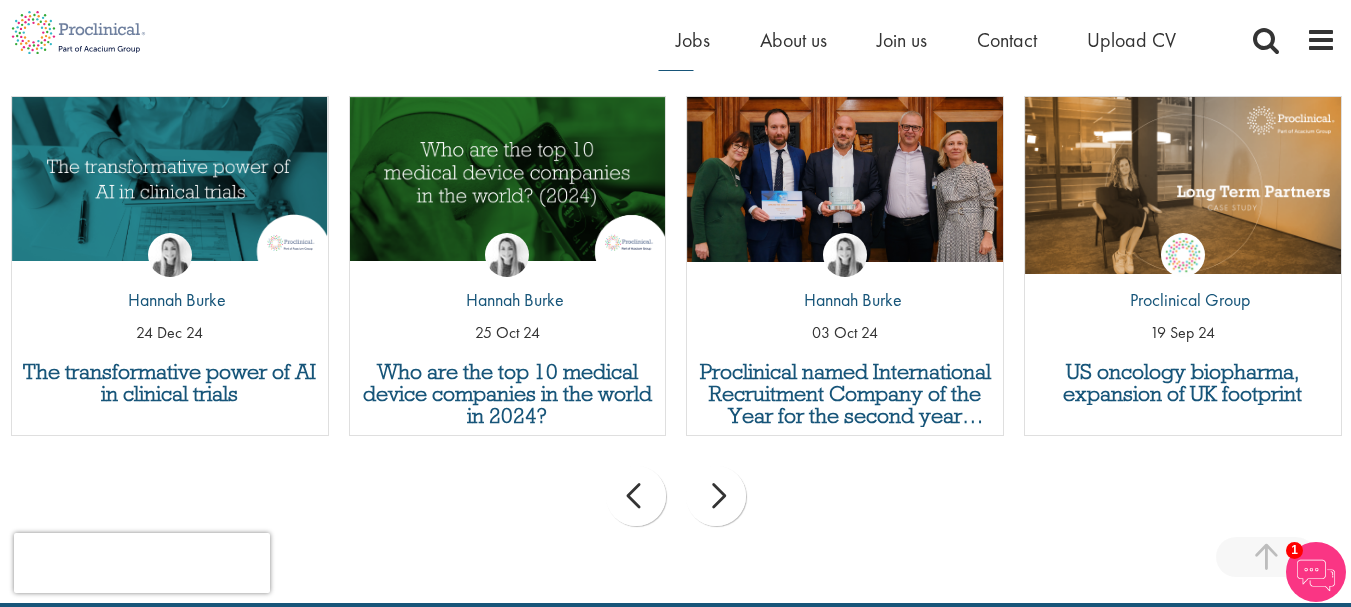 click on "prev" at bounding box center (636, 496) 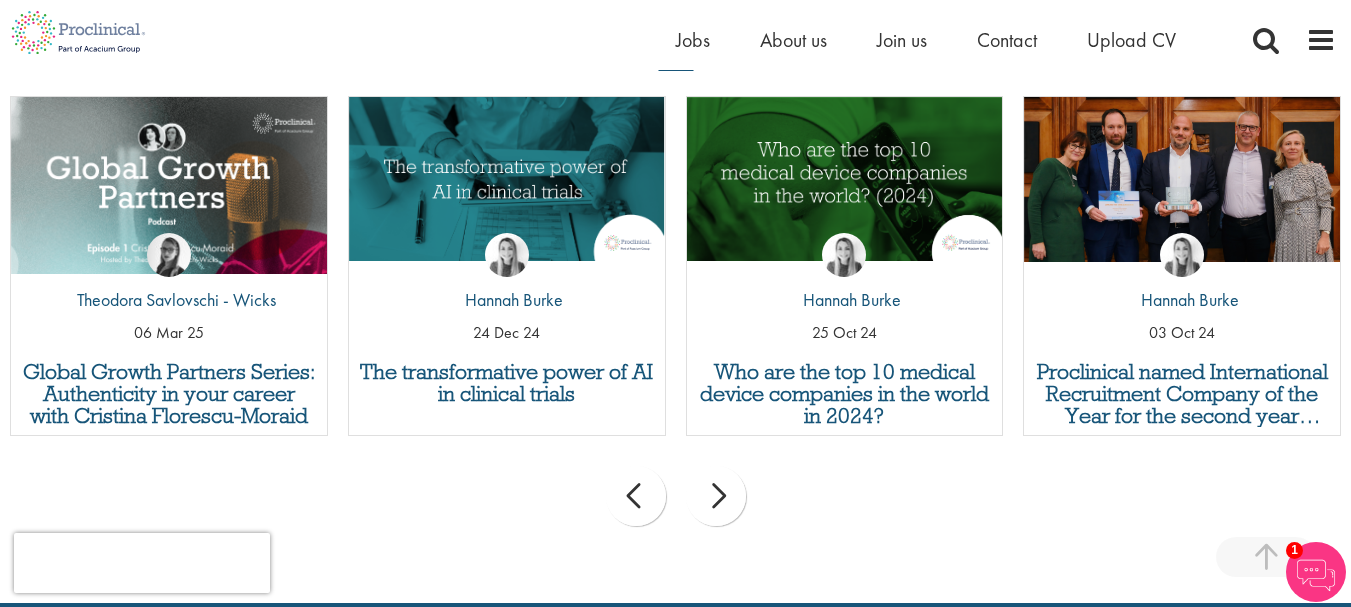 click on "prev" at bounding box center (636, 496) 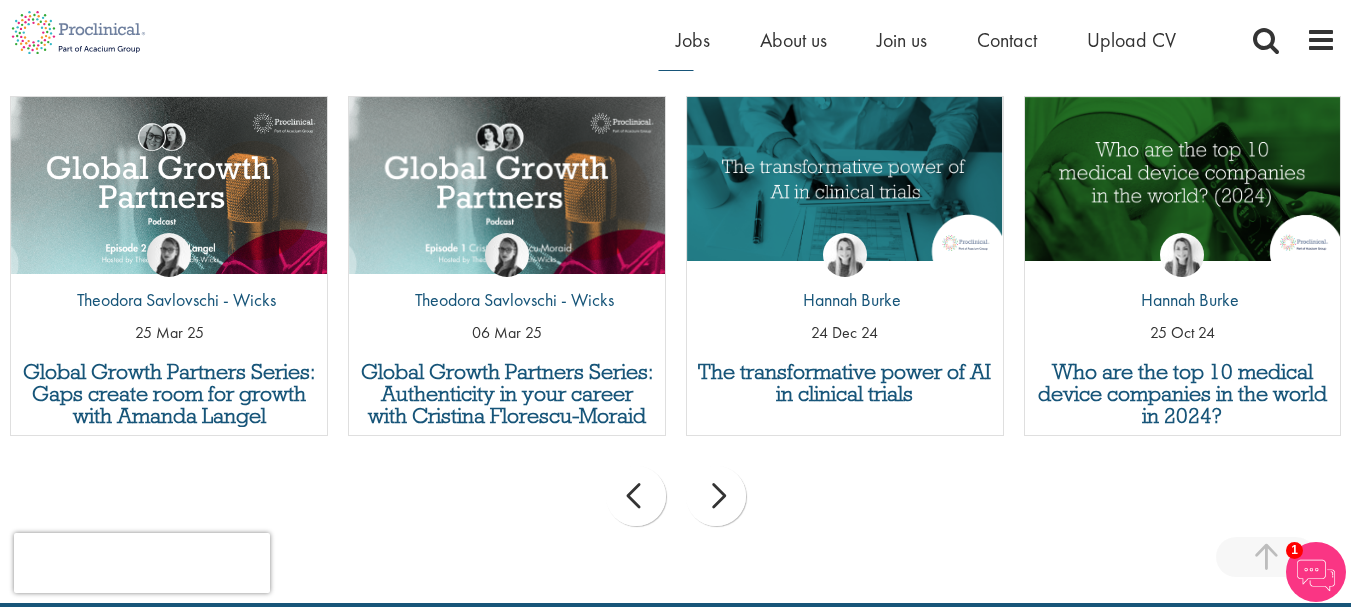 click on "prev" at bounding box center (636, 496) 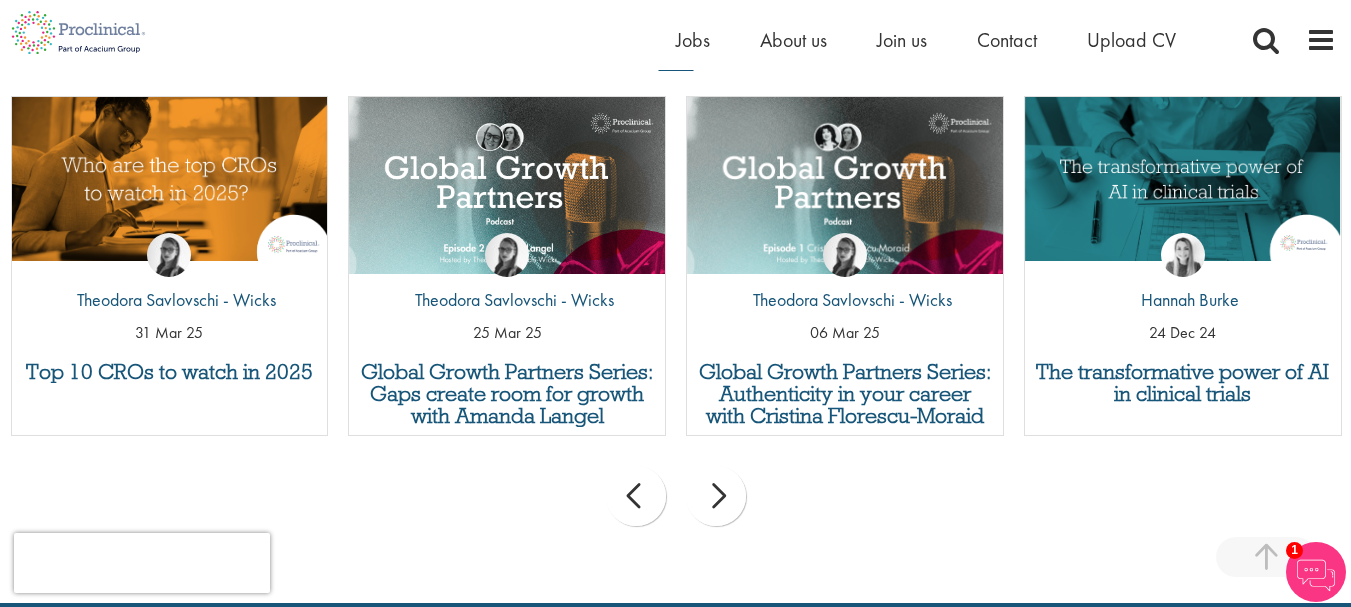 click on "prev" at bounding box center (636, 496) 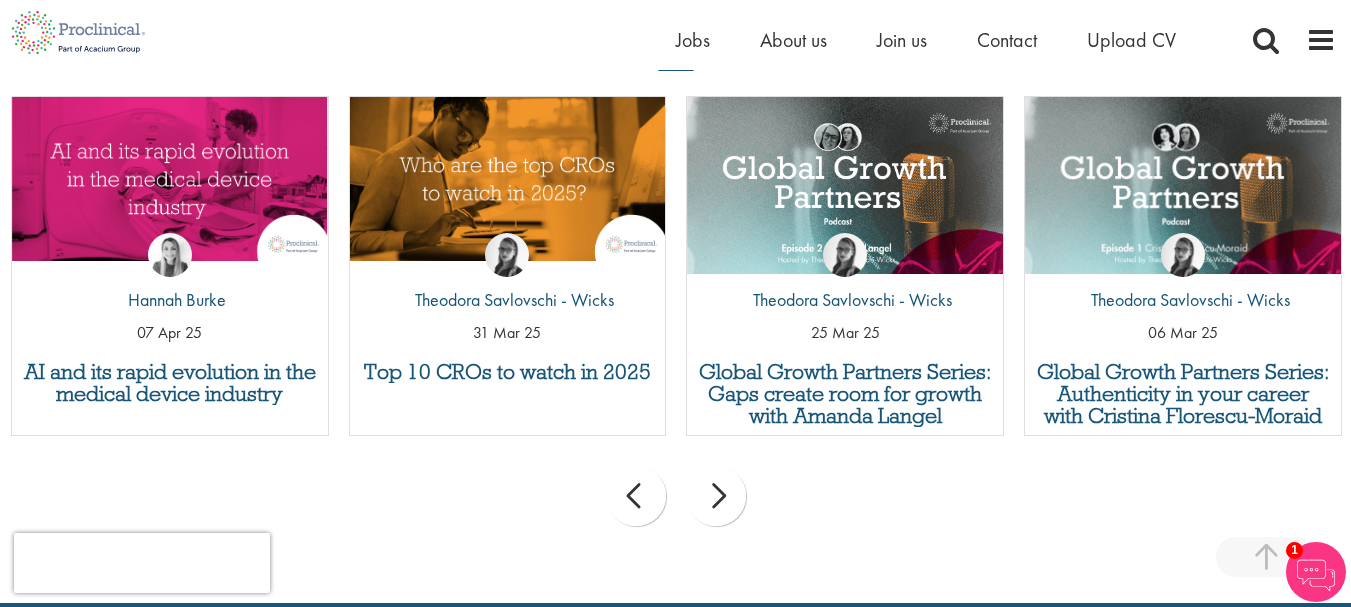 click on "prev" at bounding box center [636, 496] 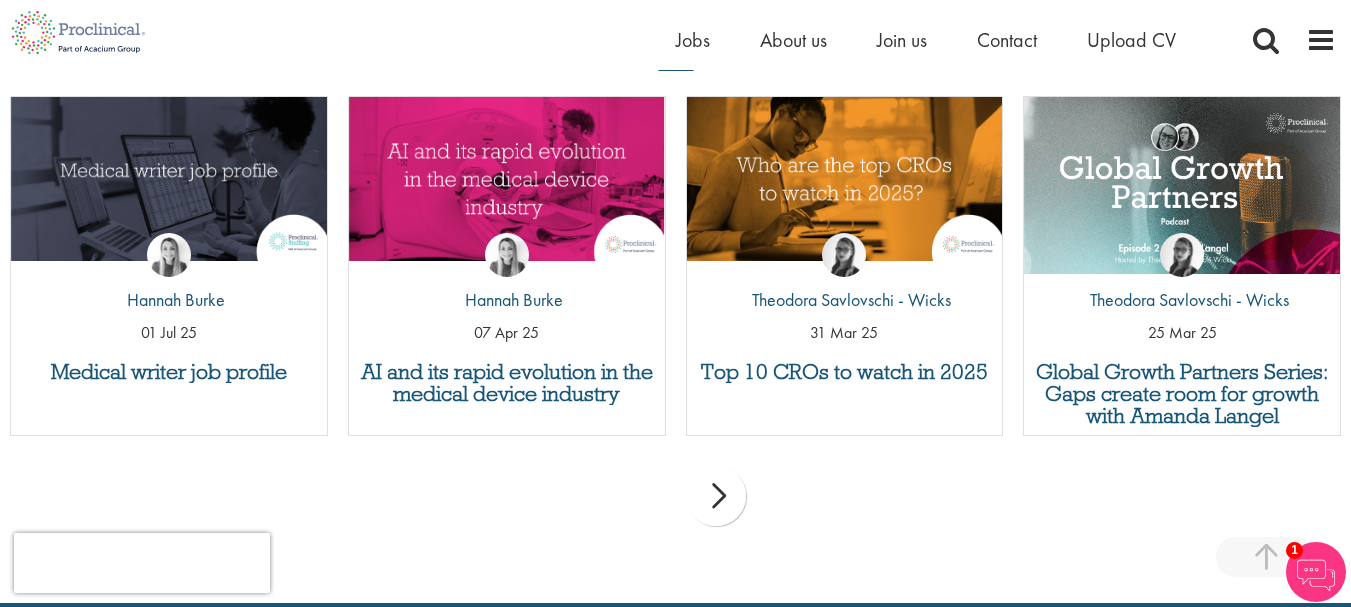 click on "prev next" at bounding box center [675, 499] 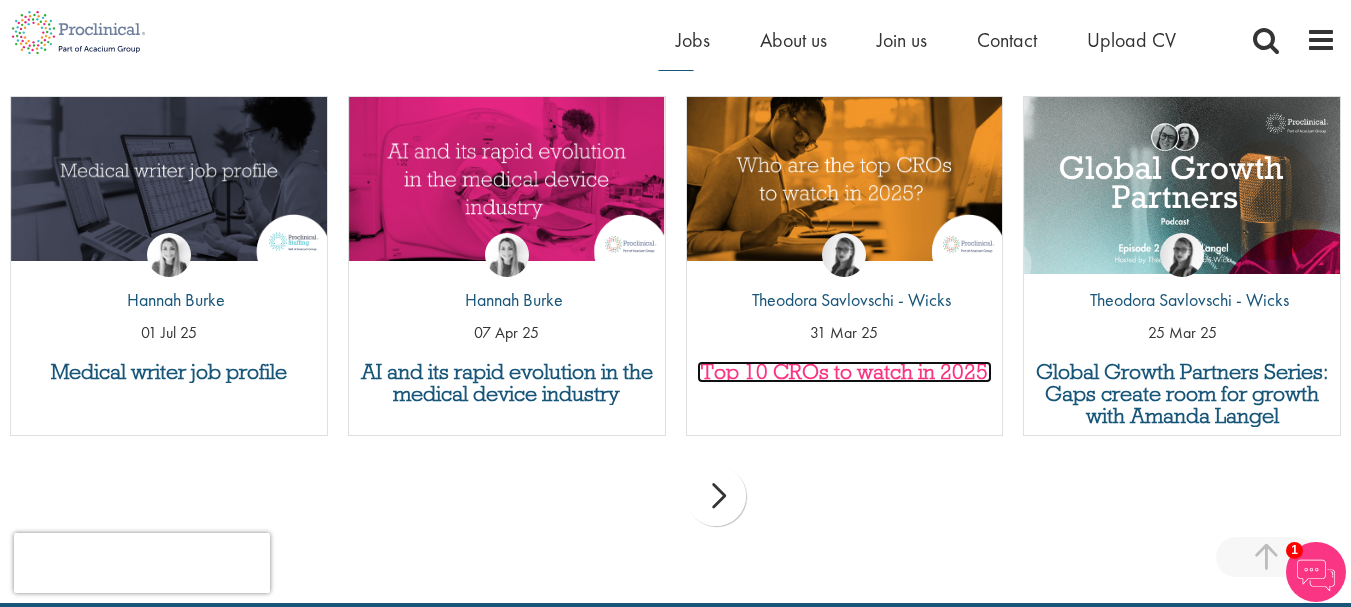 click on "Top 10 CROs to watch in 2025" at bounding box center [845, 372] 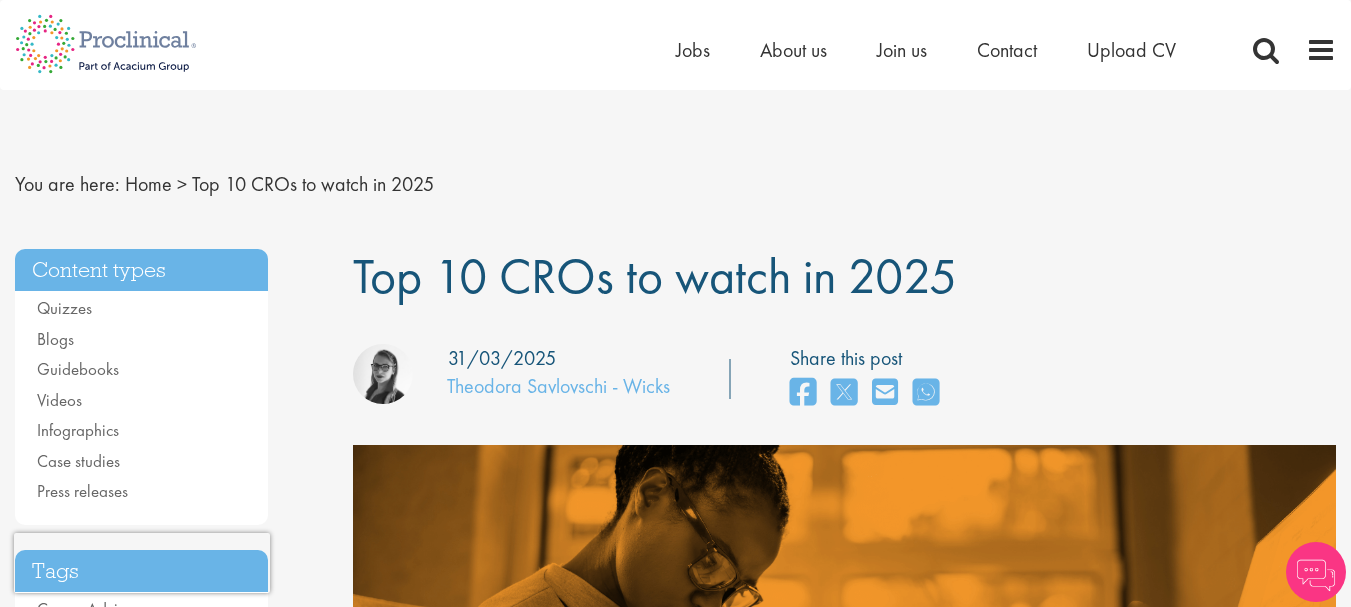 scroll, scrollTop: 0, scrollLeft: 0, axis: both 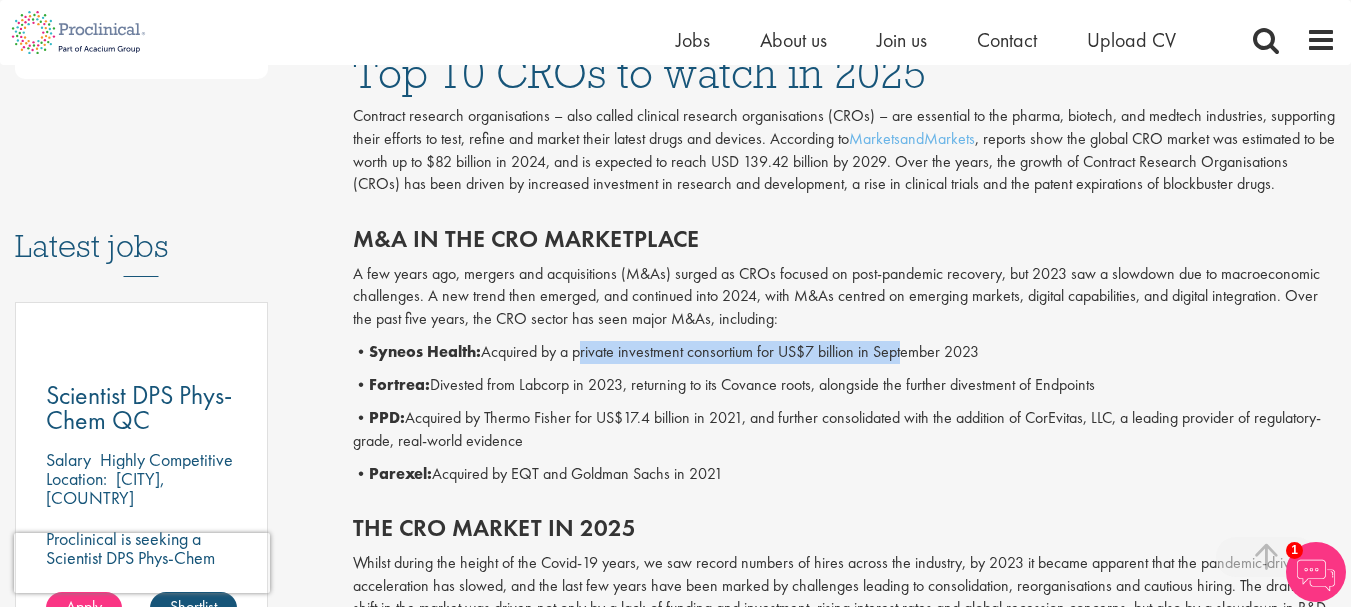 drag, startPoint x: 589, startPoint y: 350, endPoint x: 914, endPoint y: 352, distance: 325.00616 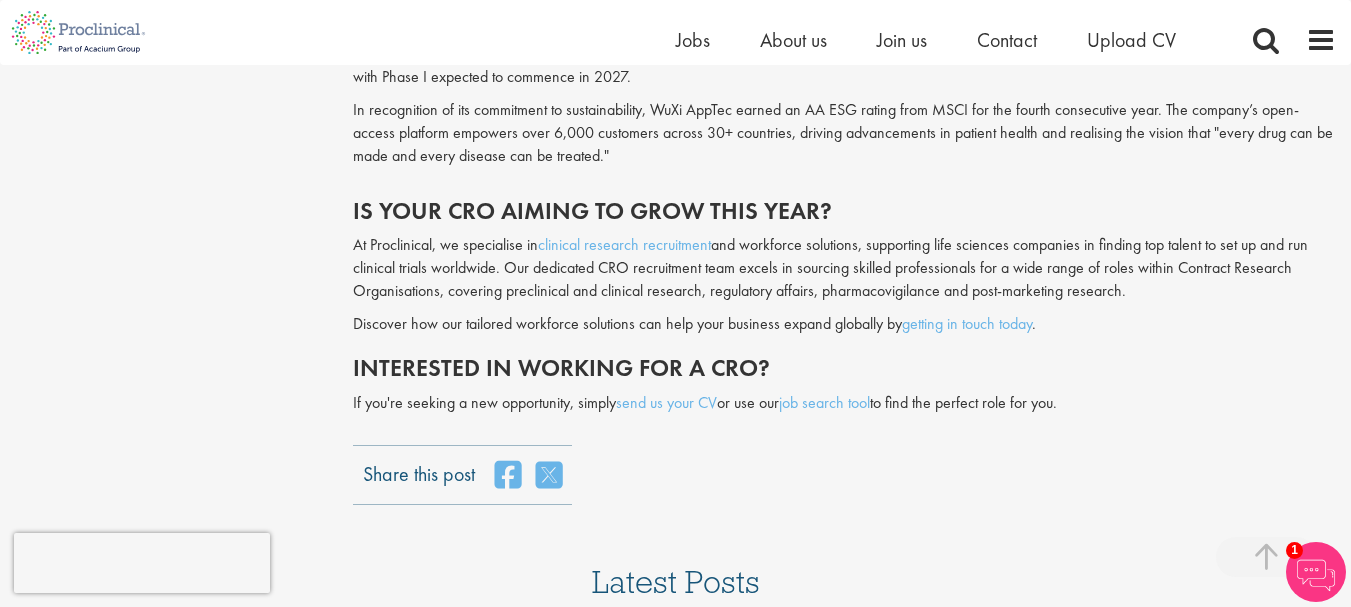 scroll, scrollTop: 5000, scrollLeft: 0, axis: vertical 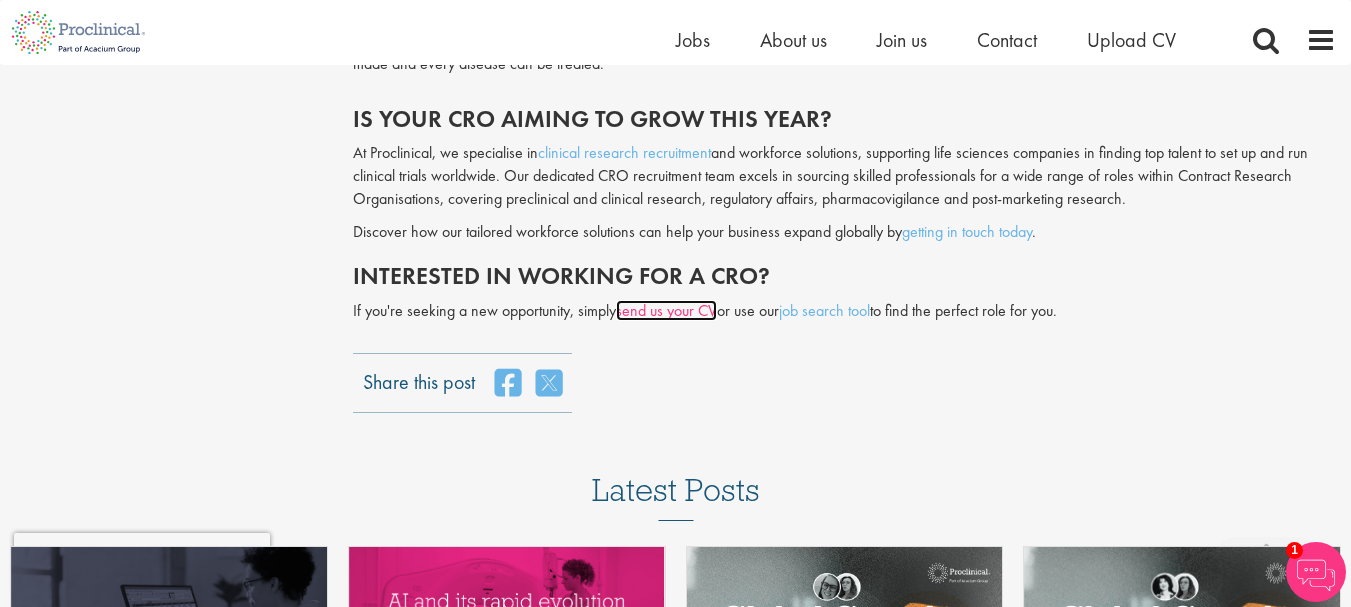 click on "send us your CV" at bounding box center [666, 310] 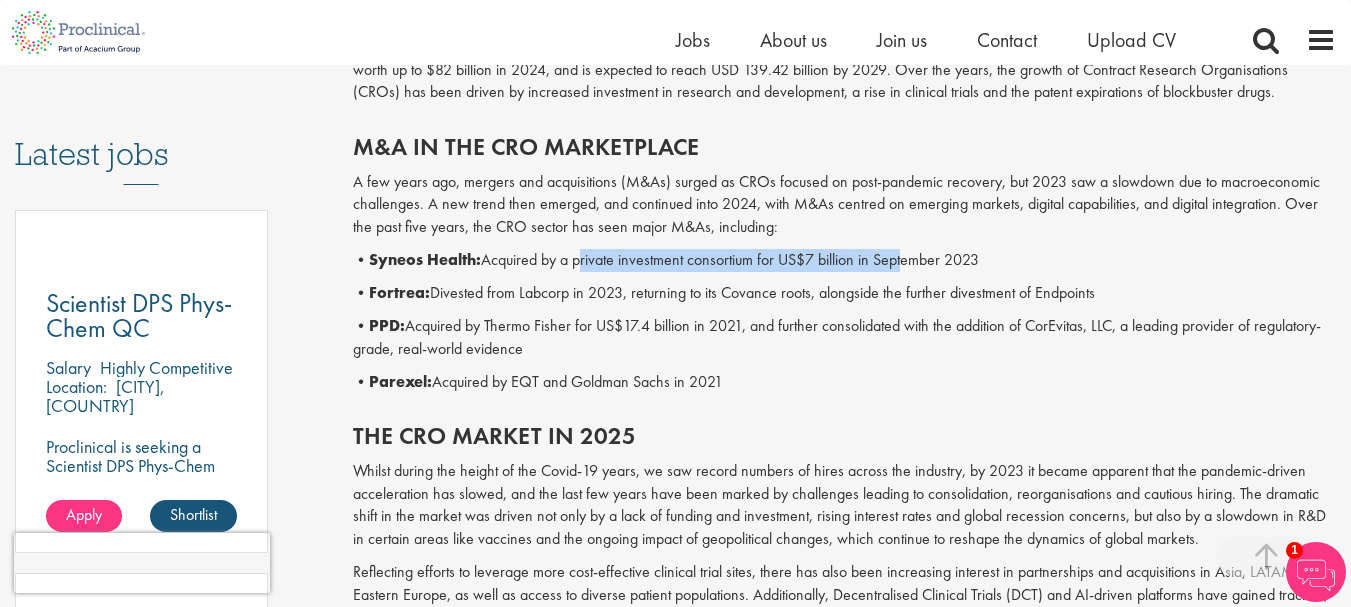 scroll, scrollTop: 1000, scrollLeft: 0, axis: vertical 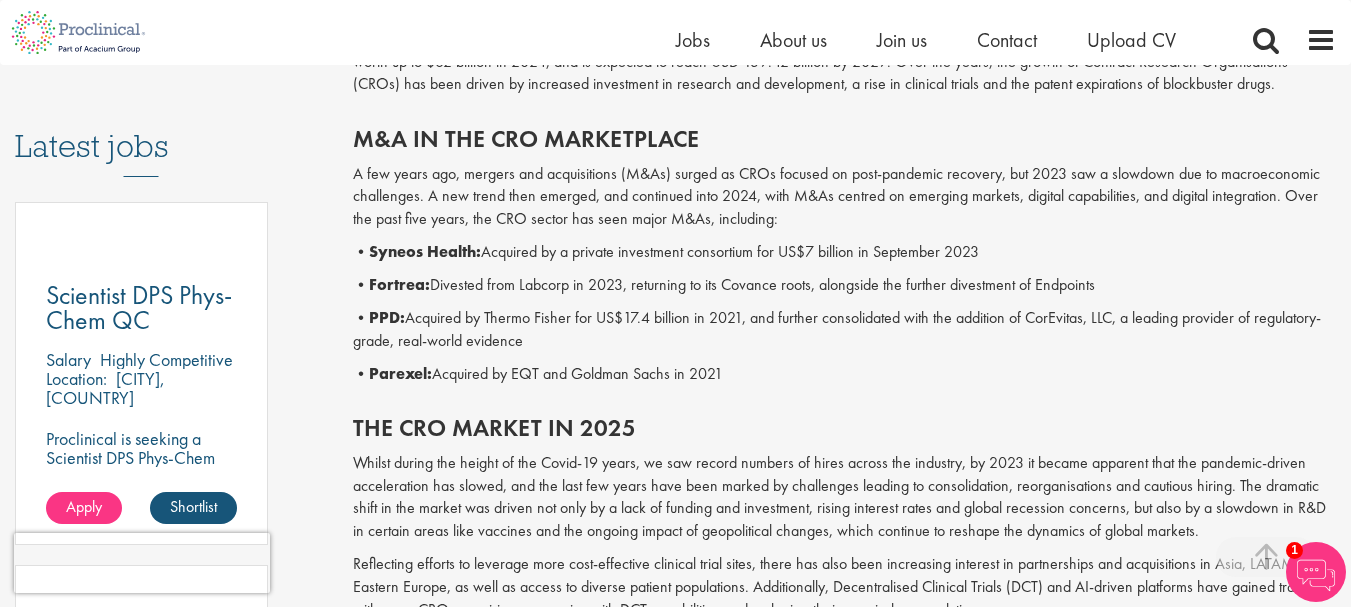 click on "•  PPD:   Acquired by Thermo Fisher for US$17.4 billion in 2021, and further consolidated with the addition of CorEvitas, LLC, a leading provider of regulatory-grade, real-world evidence" at bounding box center [844, 330] 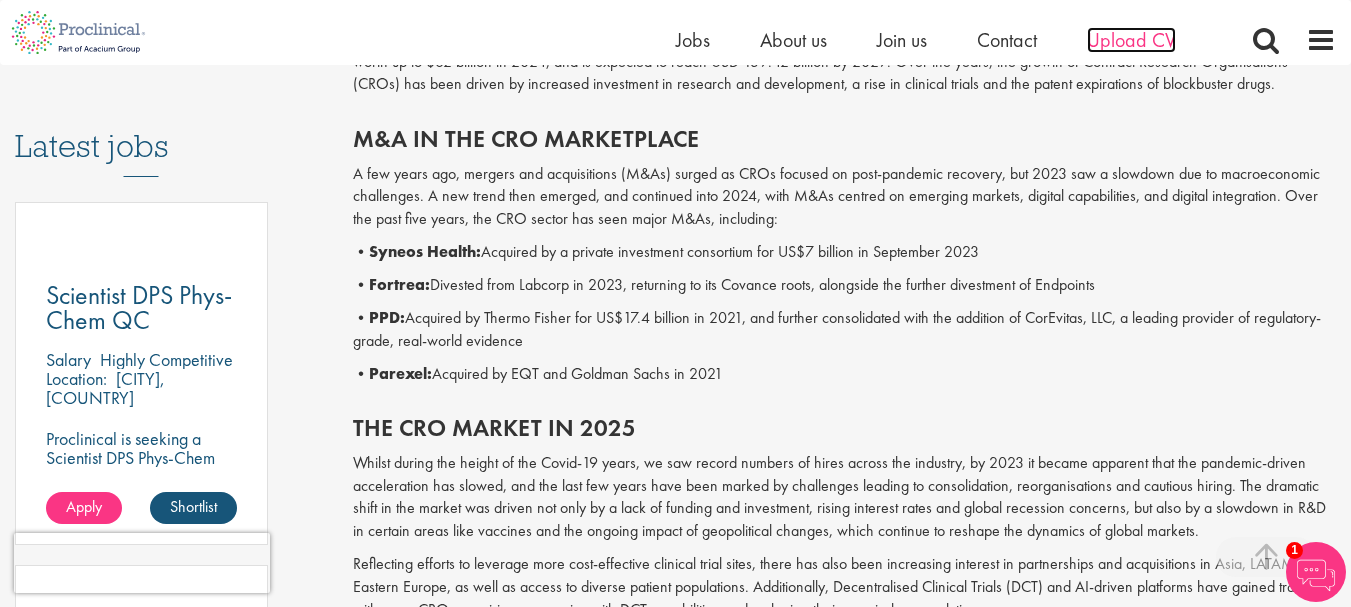 click on "Upload CV" at bounding box center [1131, 40] 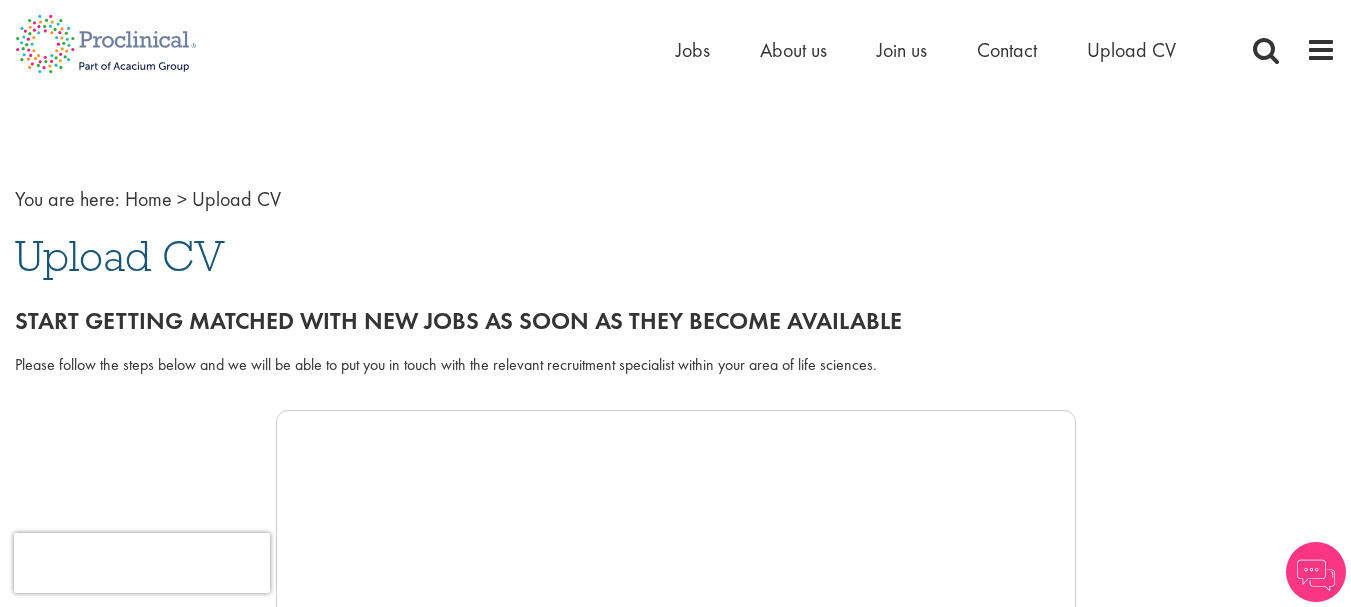 scroll, scrollTop: 0, scrollLeft: 0, axis: both 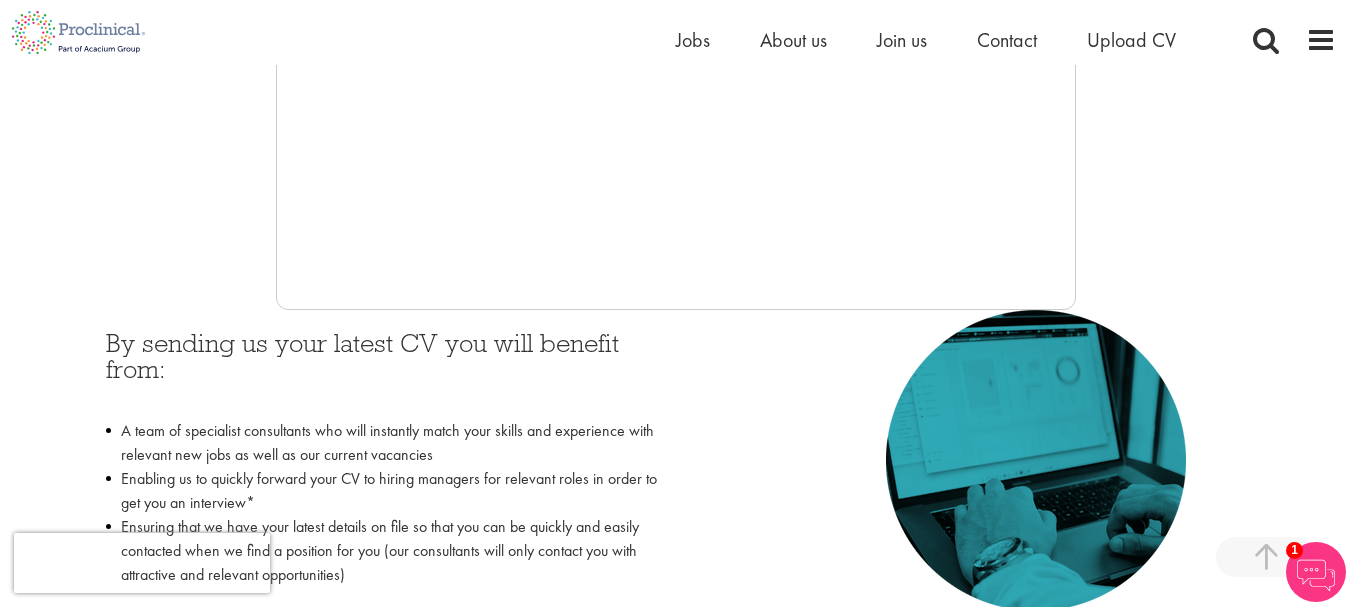 click on "By sending us your latest CV you will benefit from: A team of specialist consultants who will instantly match your skills and experience with relevant new jobs as well as our current vacancies Enabling us to quickly forward your CV to hiring managers for relevant roles in order to get you an interview* Ensuring that we have your latest details on file so that you can be quickly and easily contacted when we find a position for you (our consultants will only contact you with attractive and relevant opportunities) *We operate with complete confidentiality, so your CV will only ever be sent to a client once you have been fully briefed and have given consent. We never send out speculative CVs to groups of managers." at bounding box center (383, 505) 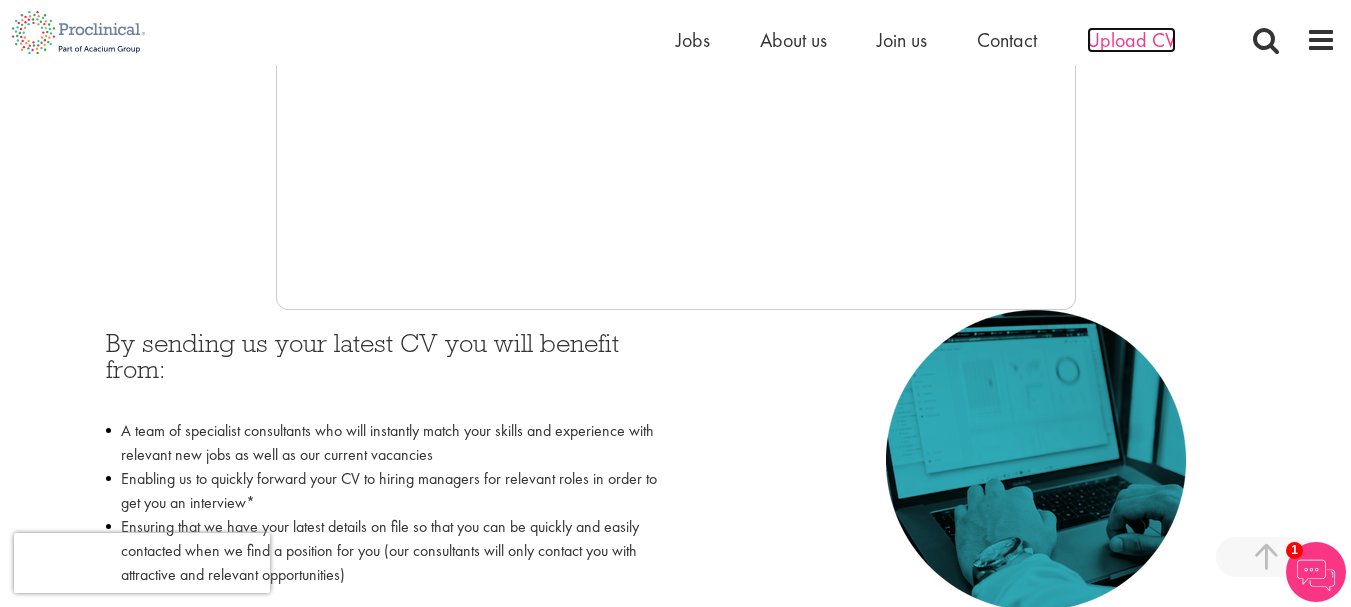 click on "Upload CV" at bounding box center [1131, 40] 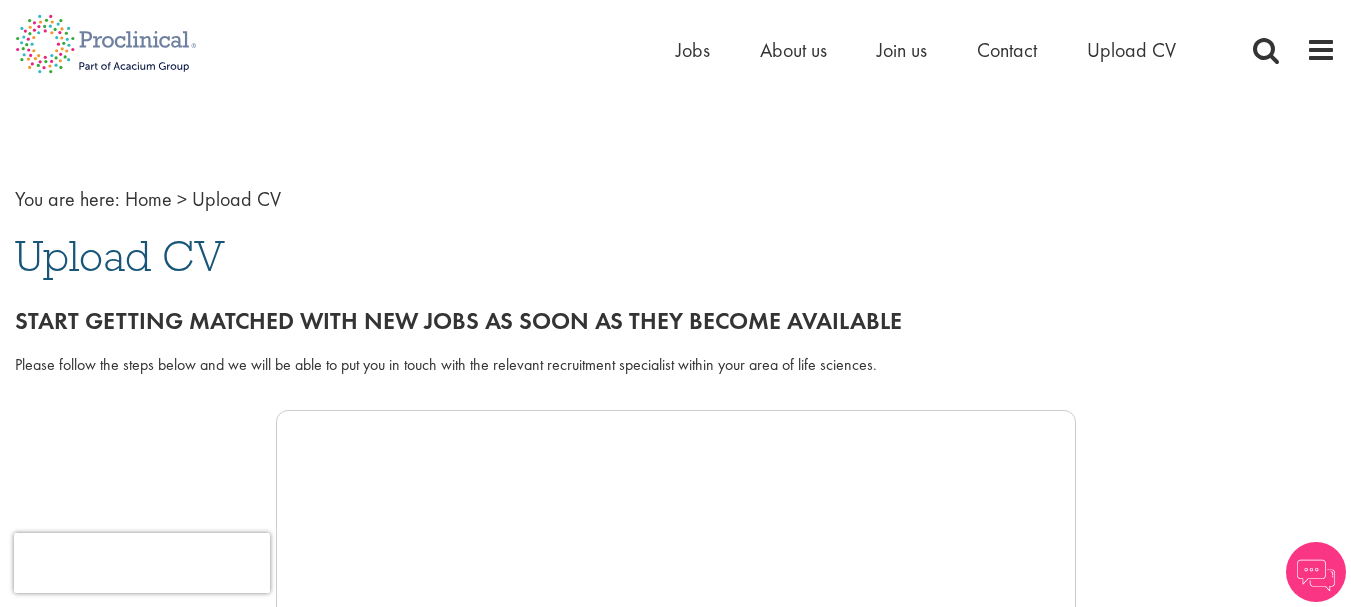 scroll, scrollTop: 0, scrollLeft: 0, axis: both 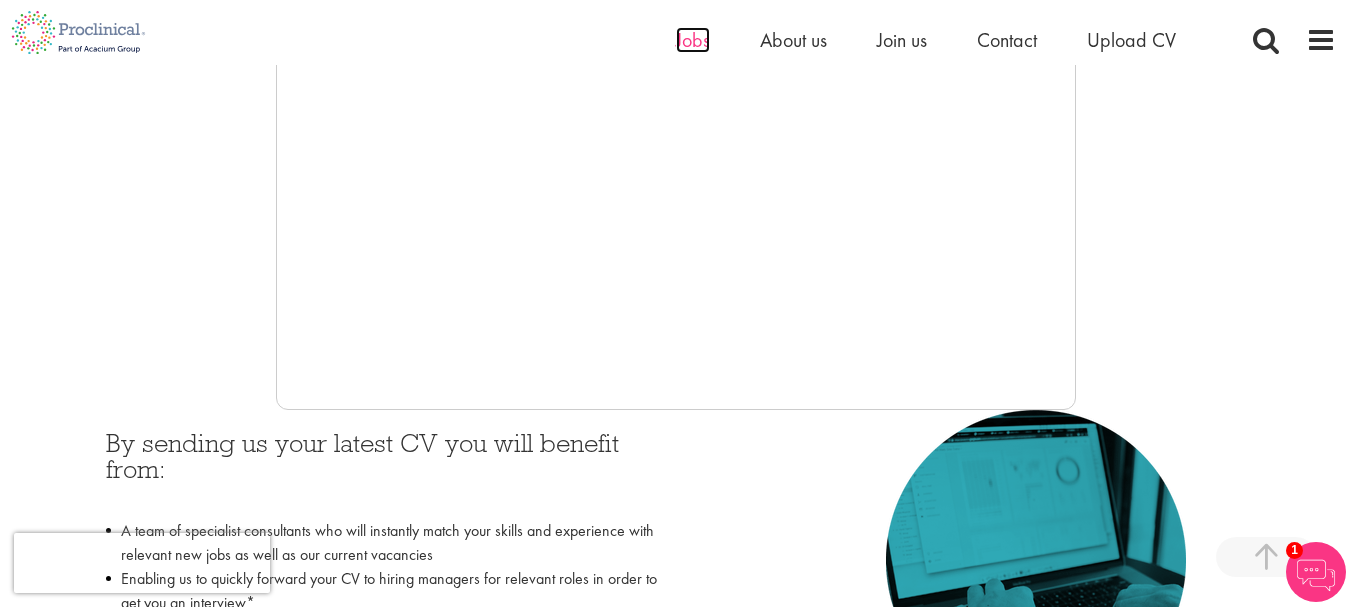 click on "Jobs" at bounding box center [693, 40] 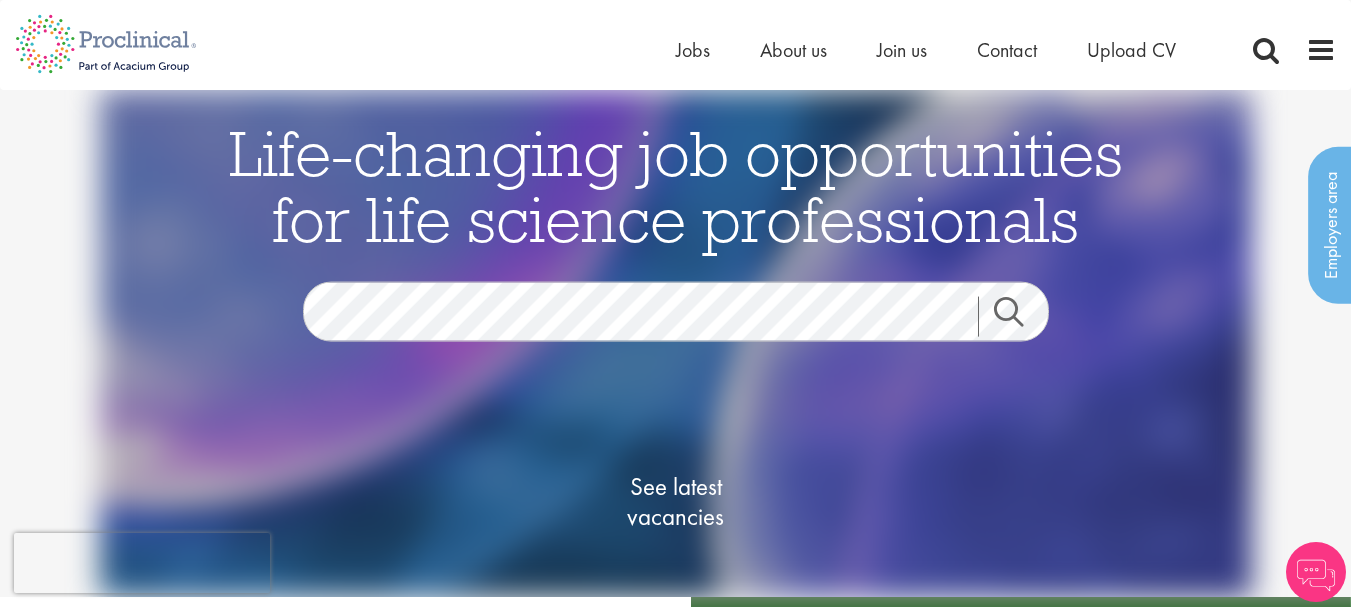 scroll, scrollTop: 0, scrollLeft: 0, axis: both 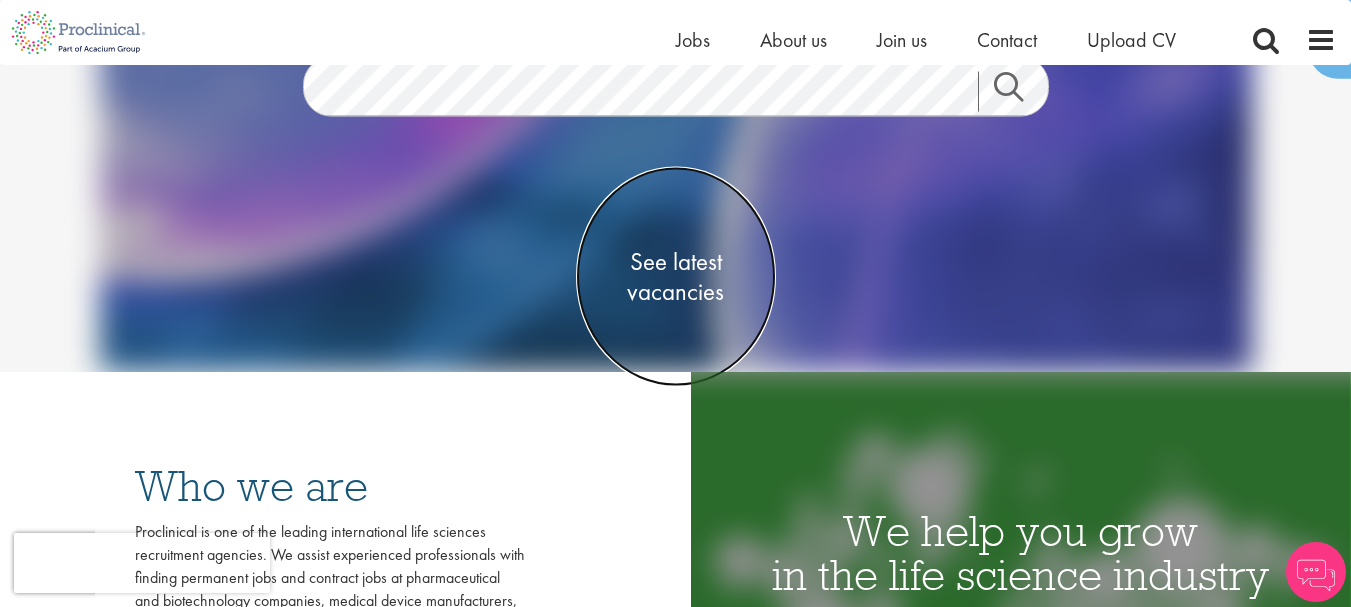 click on "See latest  vacancies" at bounding box center (676, 276) 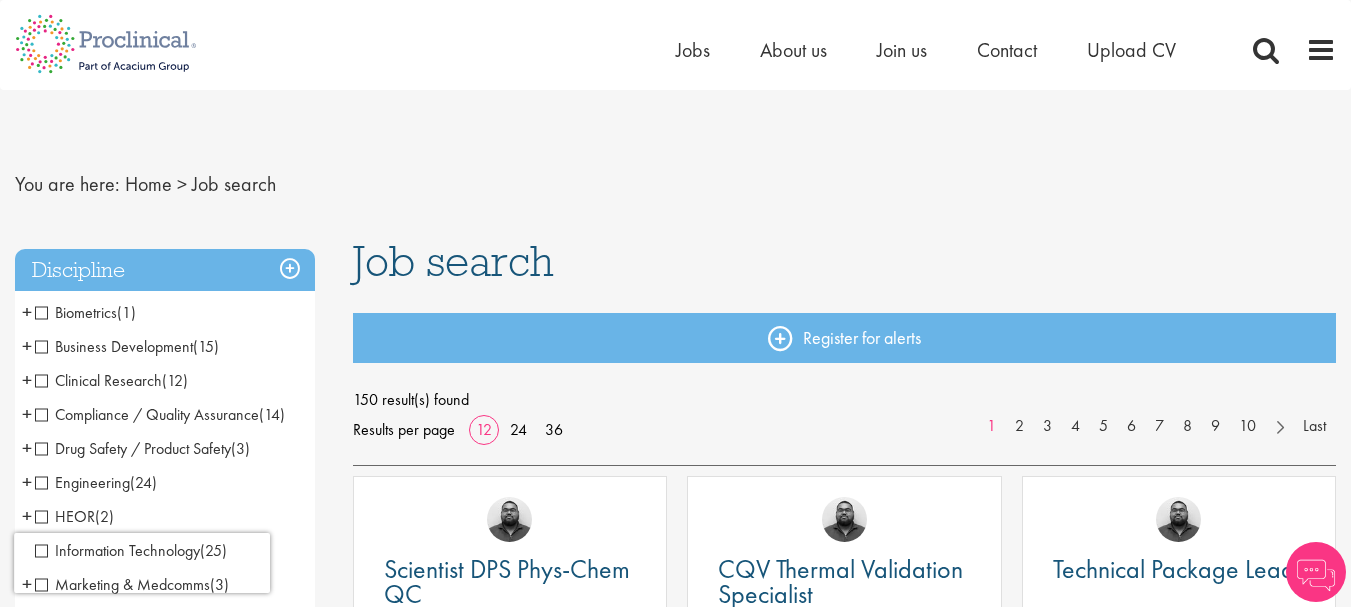 scroll, scrollTop: 0, scrollLeft: 0, axis: both 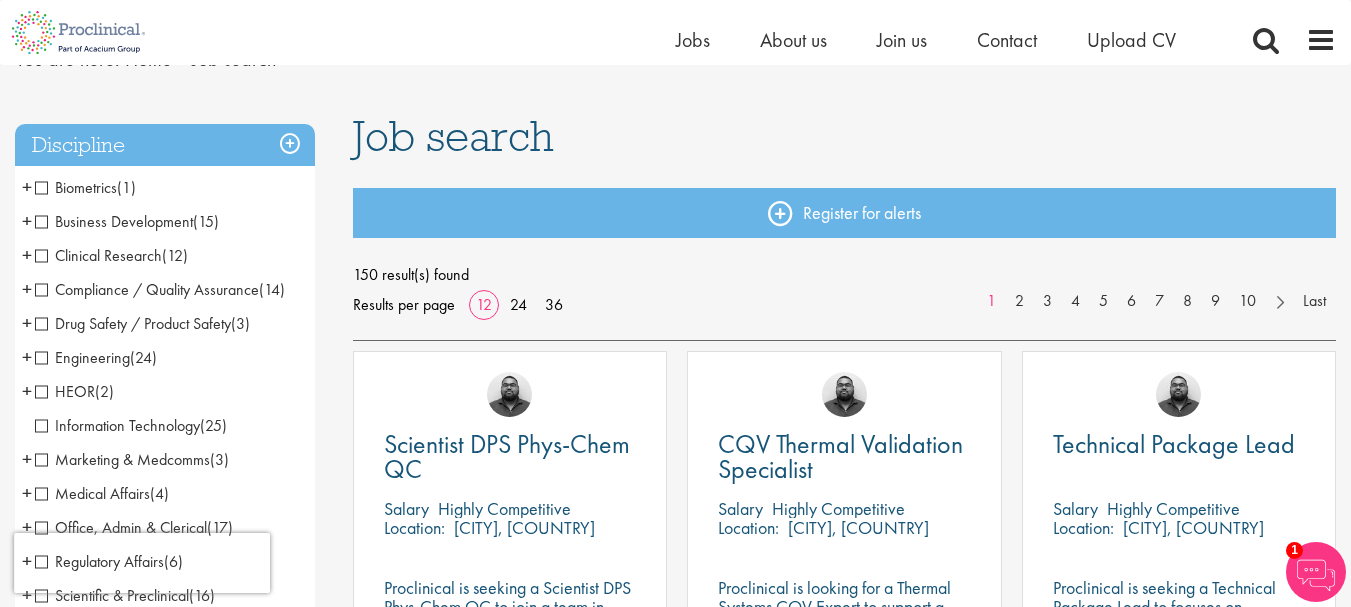 click on "+" at bounding box center (27, 323) 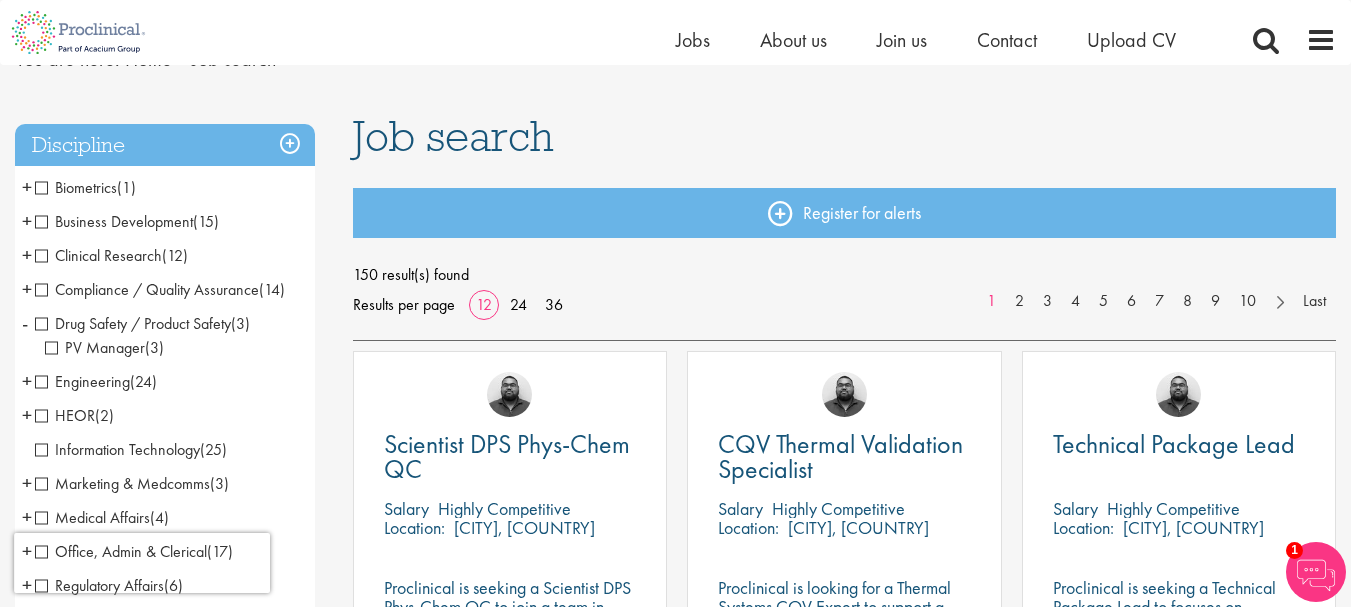 click on "Drug Safety / Product Safety" at bounding box center (133, 323) 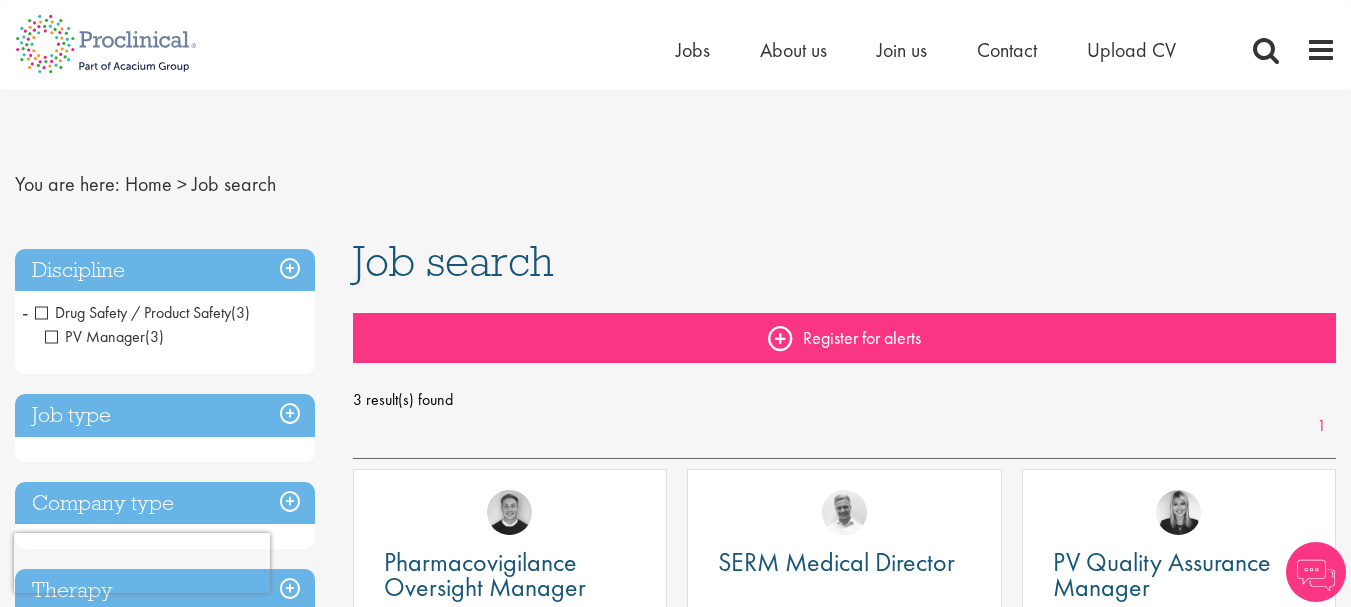 scroll, scrollTop: 0, scrollLeft: 0, axis: both 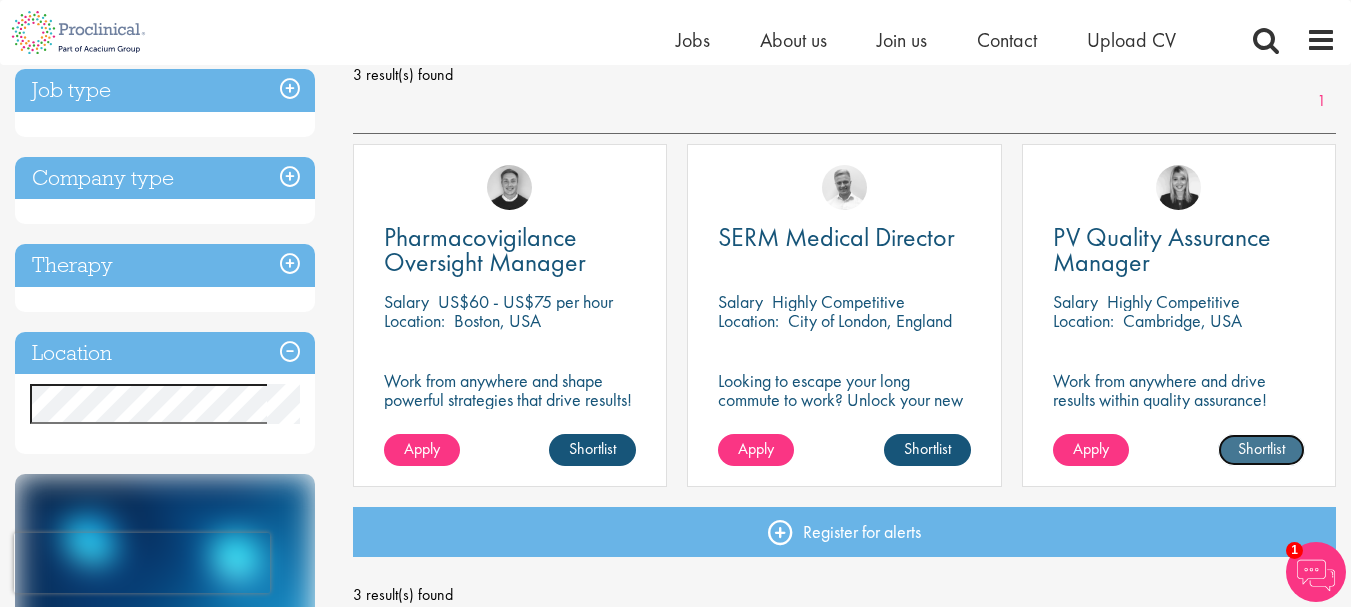 click on "Shortlist" at bounding box center (1261, 450) 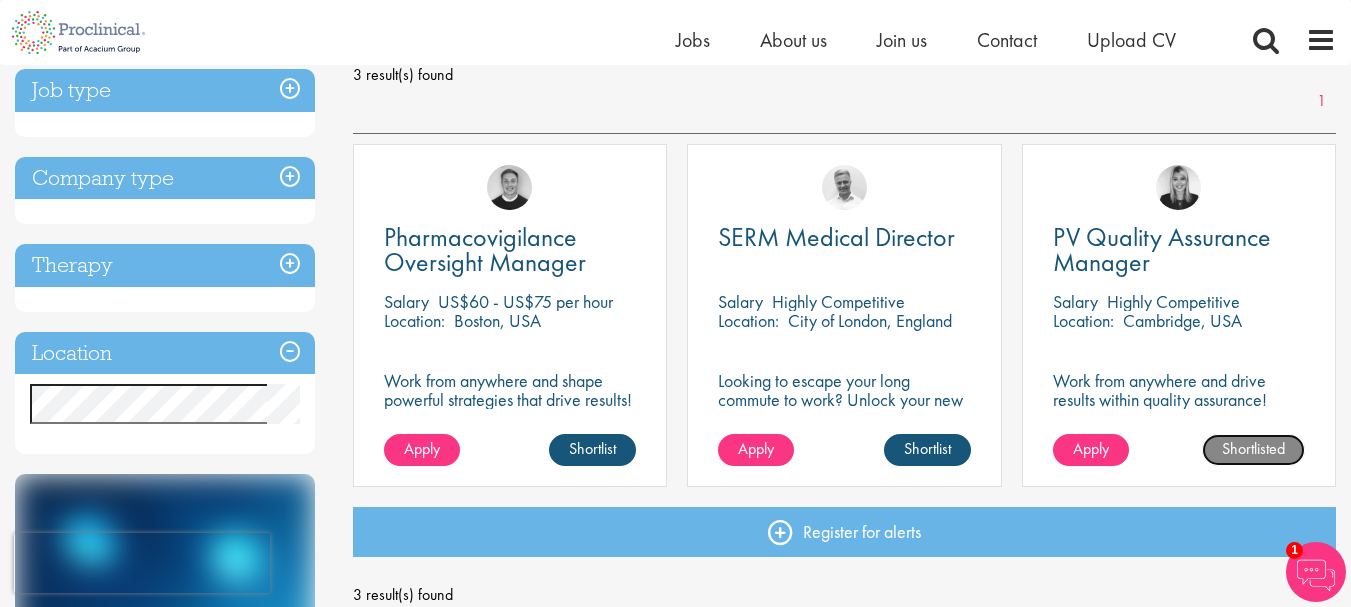 click on "Shortlisted" at bounding box center (1253, 450) 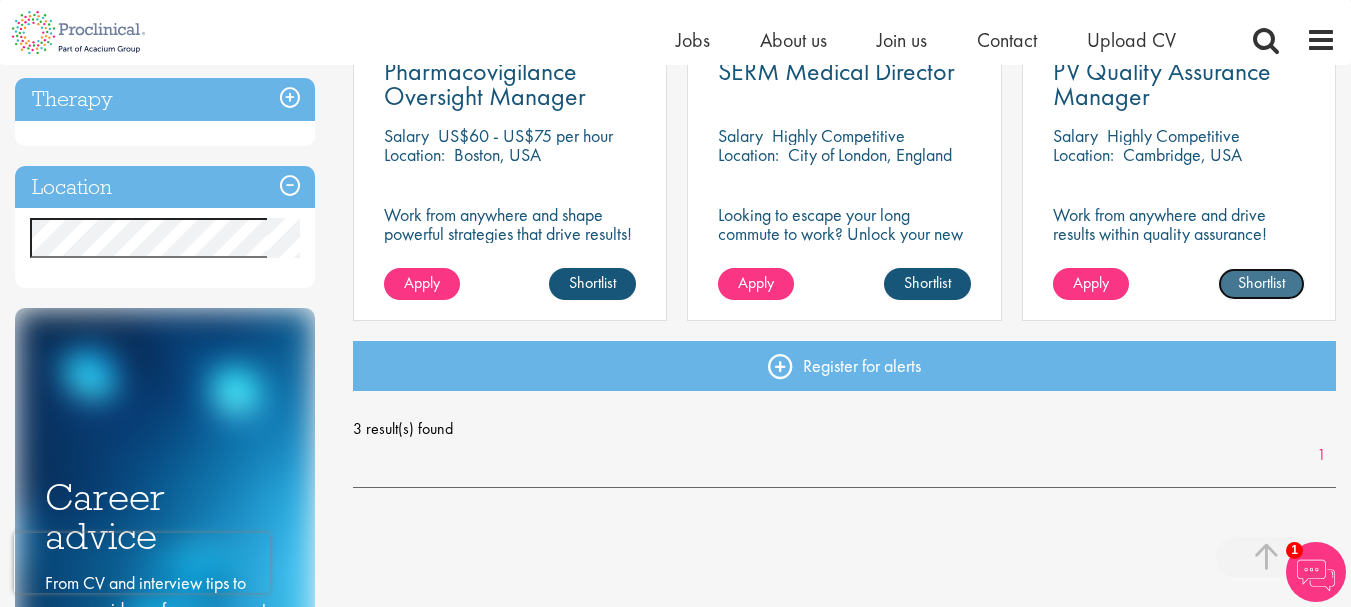 scroll, scrollTop: 500, scrollLeft: 0, axis: vertical 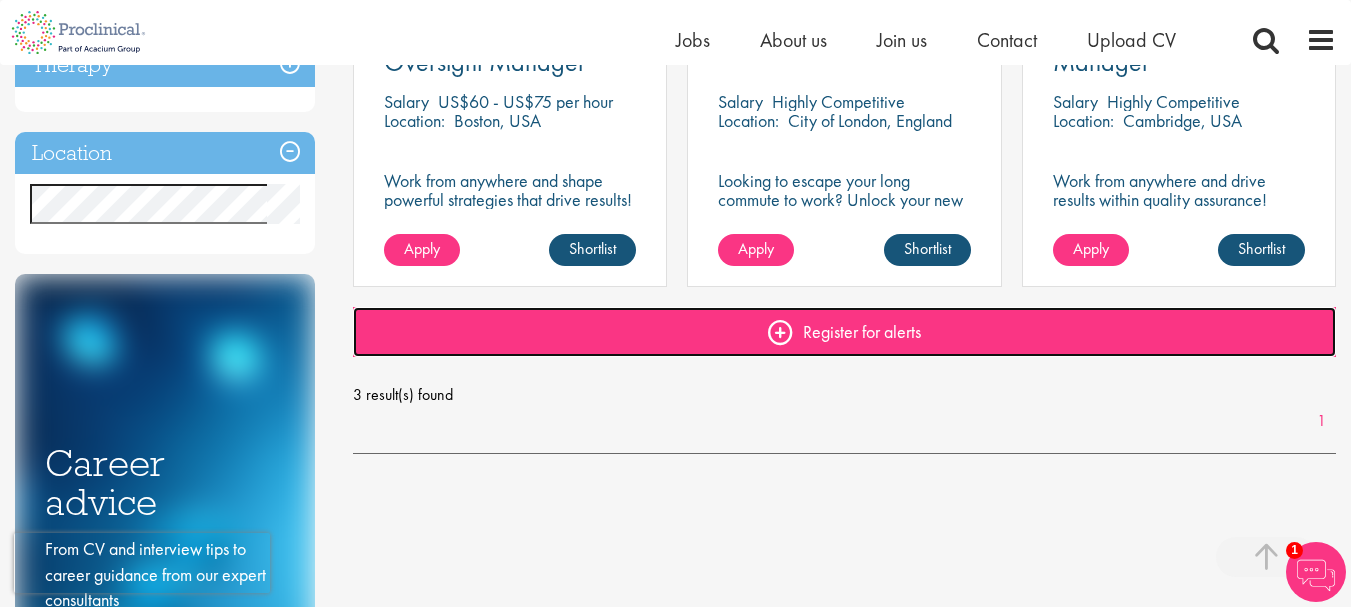 click on "Register for alerts" at bounding box center [844, 332] 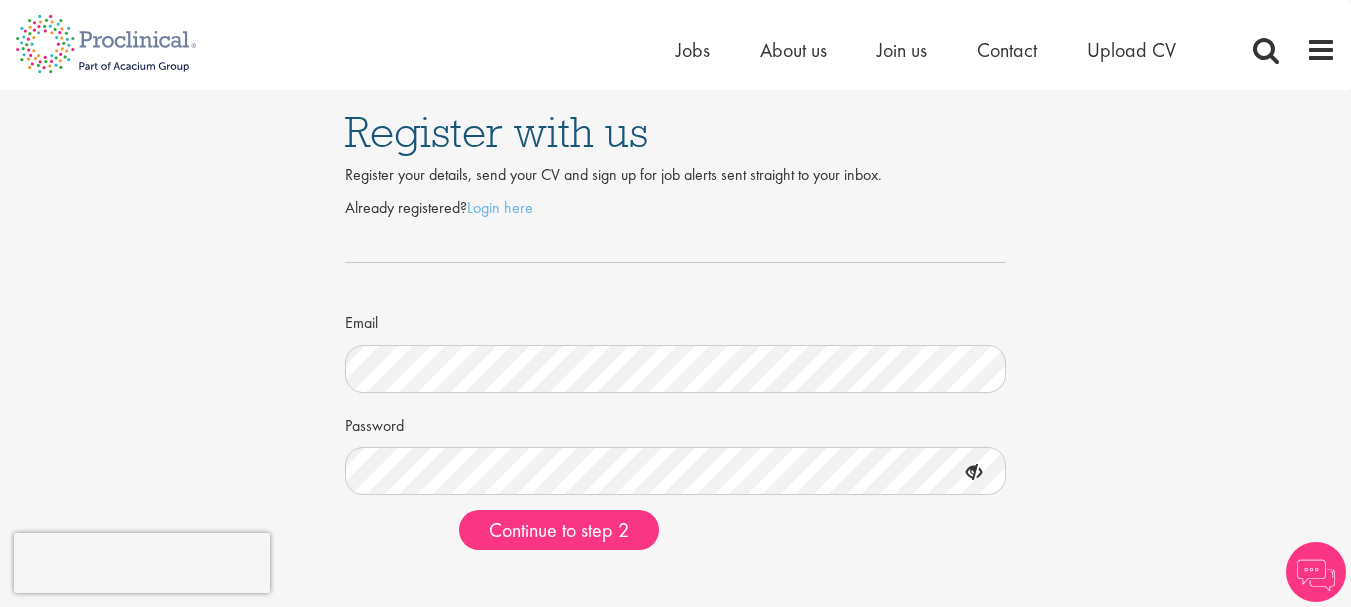 scroll, scrollTop: 0, scrollLeft: 0, axis: both 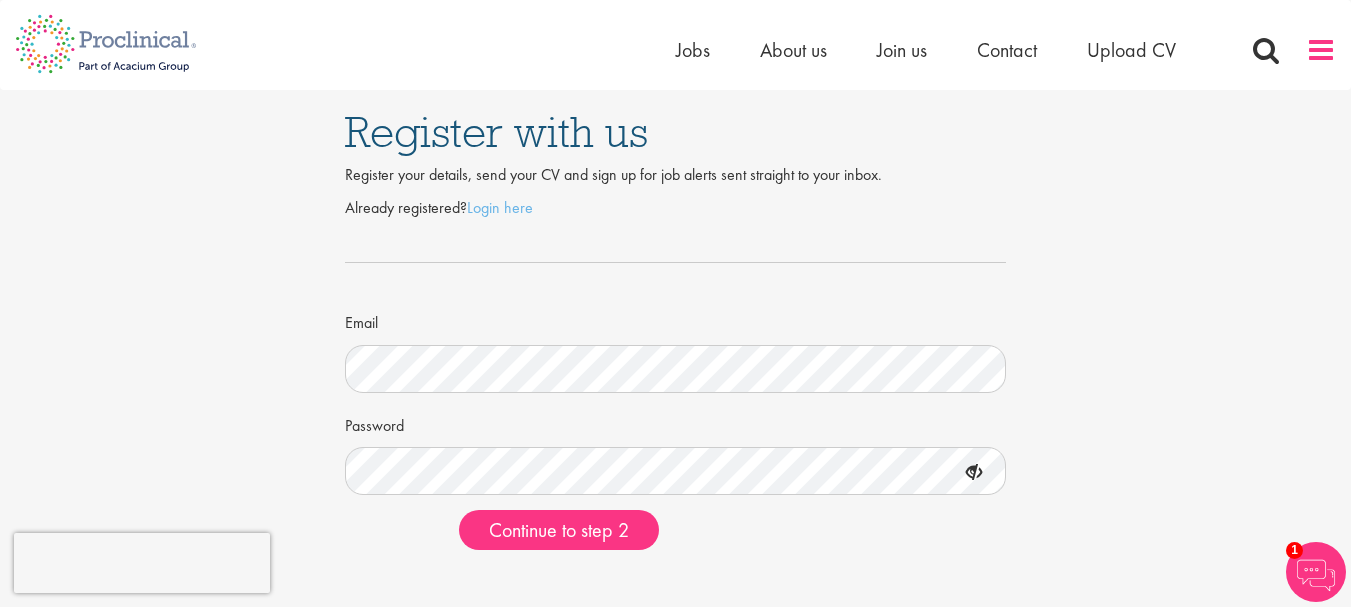 click at bounding box center (1321, 50) 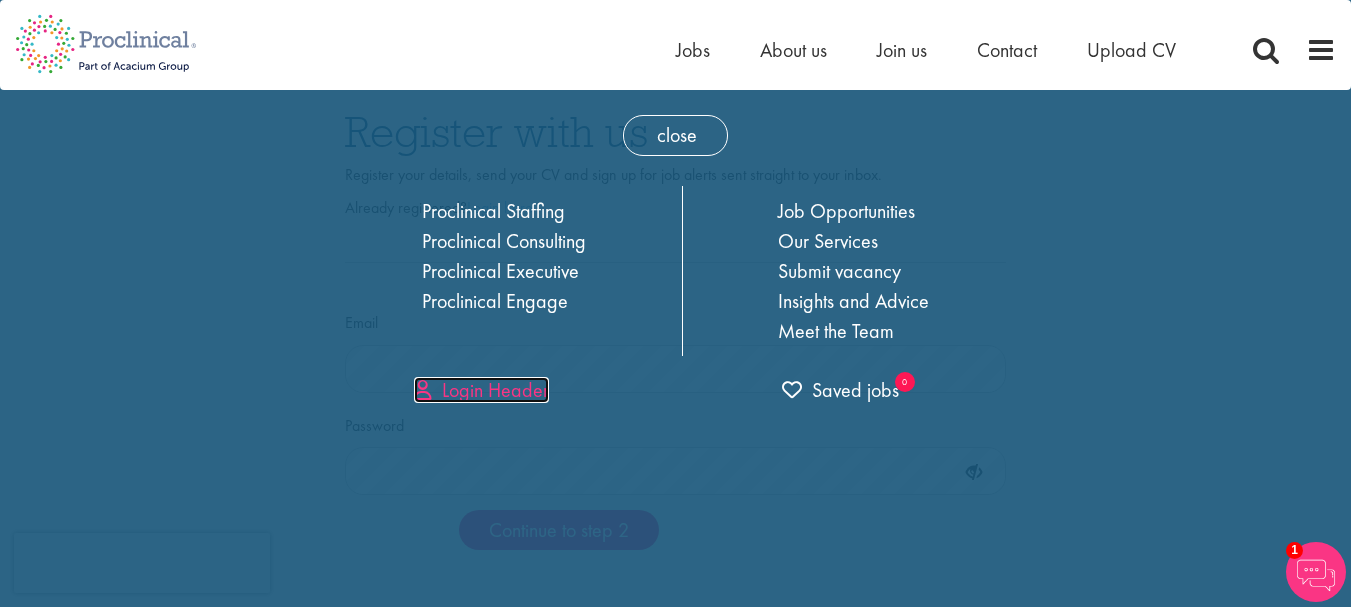 click on "Login Header" at bounding box center [481, 390] 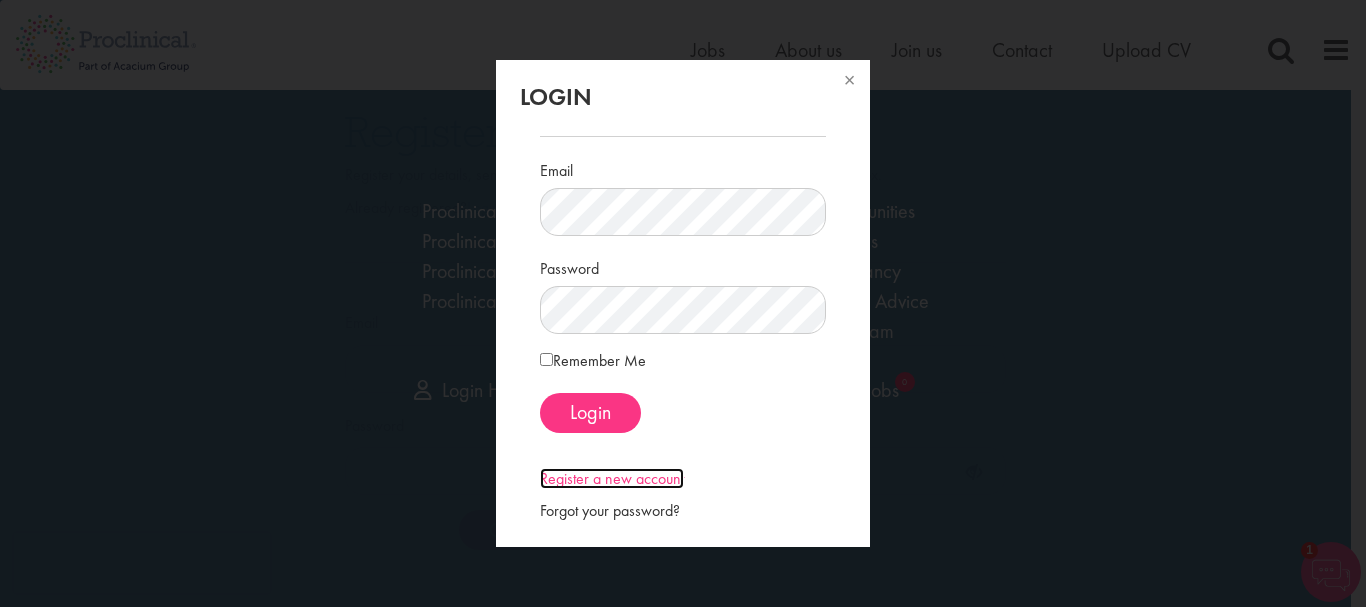 click on "Register a new account" at bounding box center (612, 478) 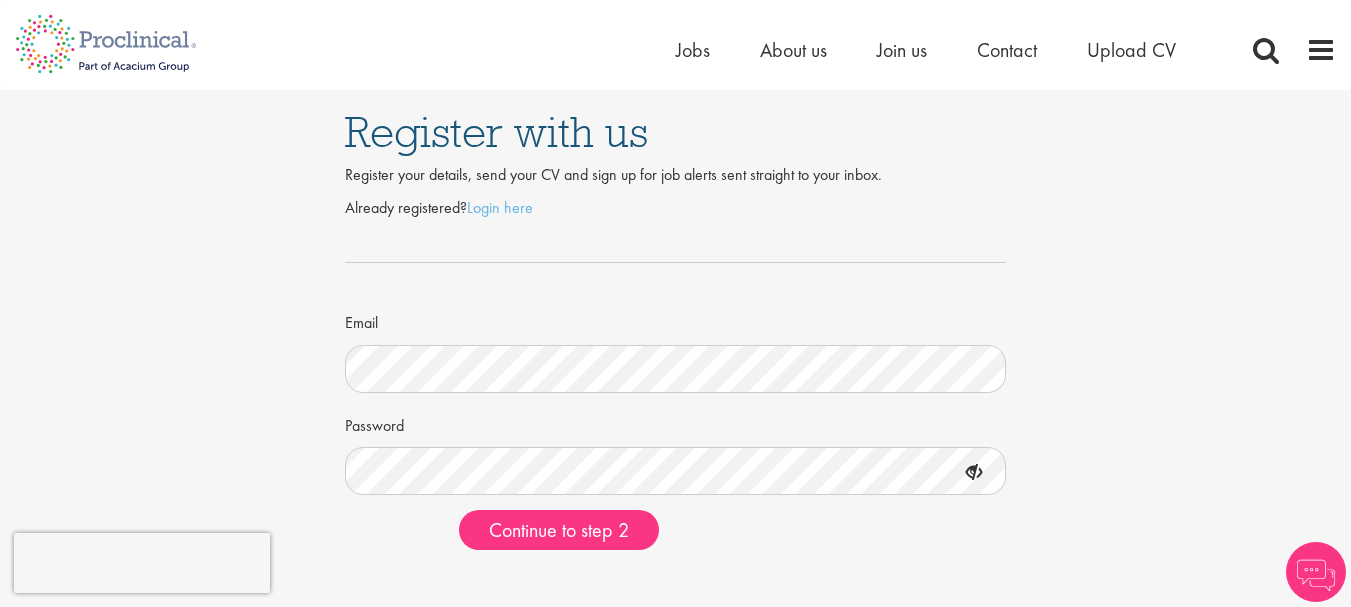 scroll, scrollTop: 0, scrollLeft: 0, axis: both 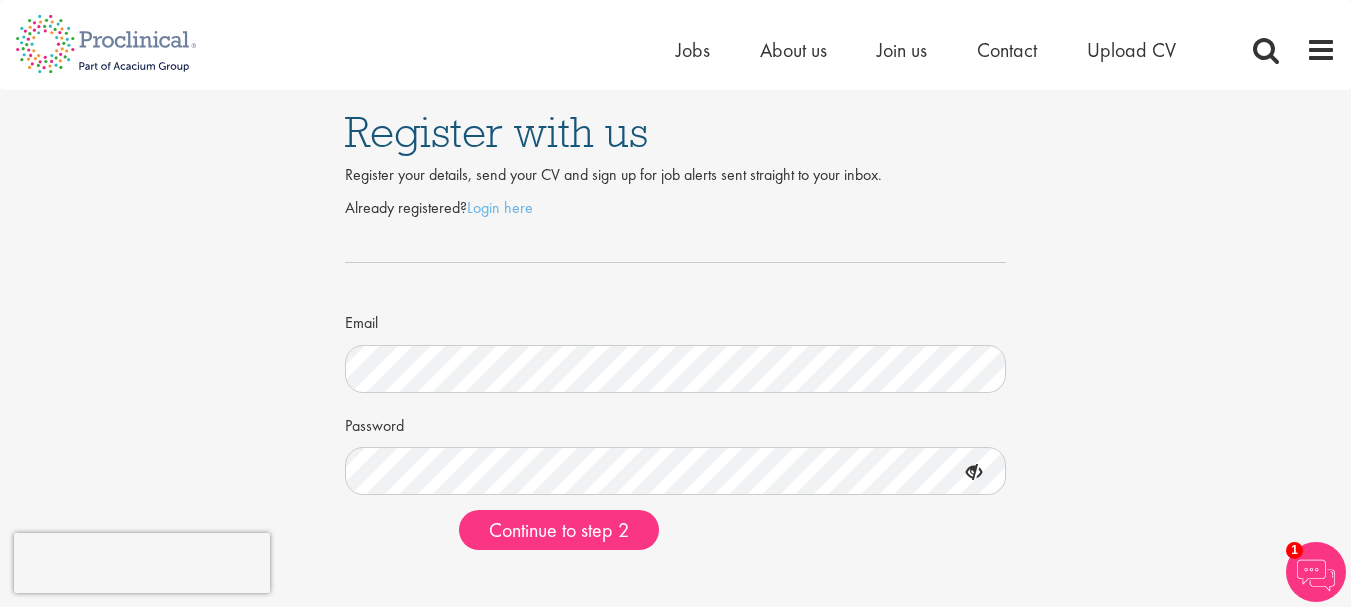 click at bounding box center (974, 473) 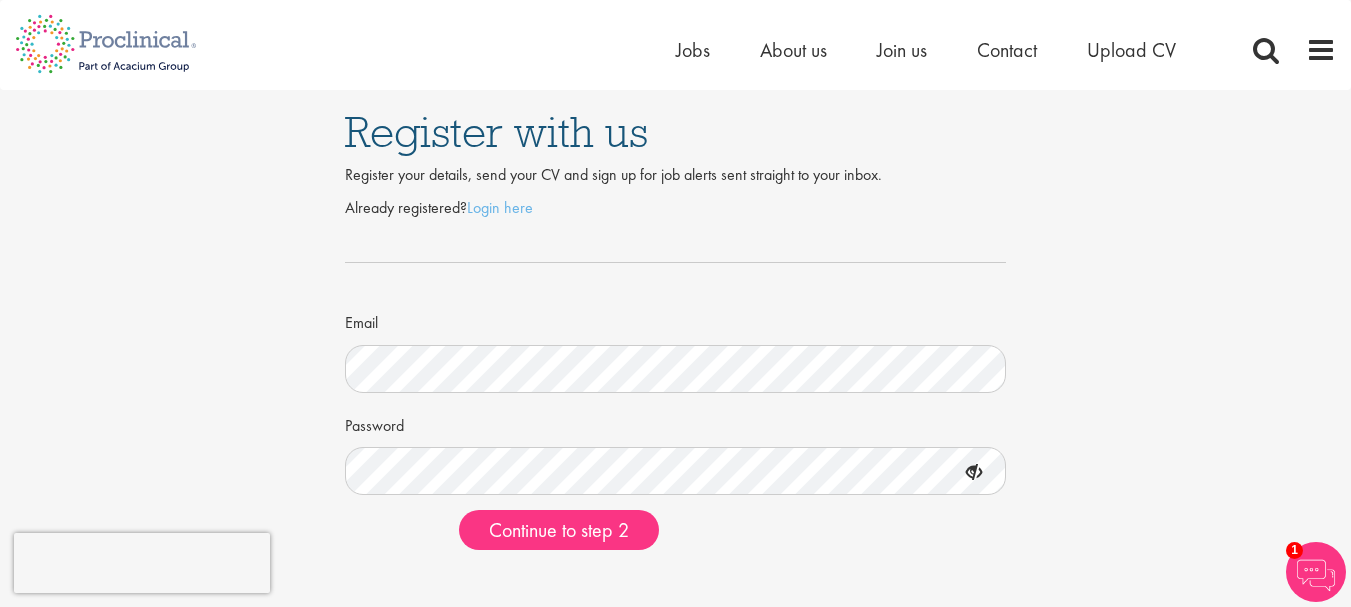 click on "Already registered?  Login here
[EMAIL]
[PASSWORD]
Continue to step 2" at bounding box center [675, 374] 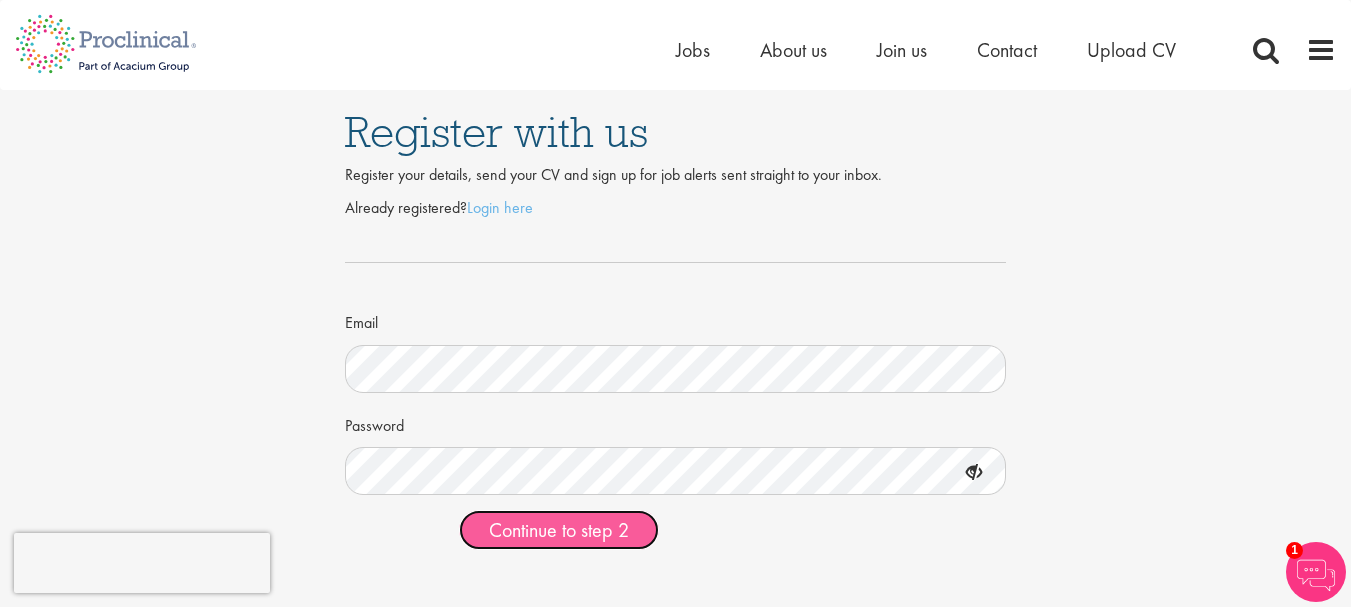 click on "Continue to step 2" at bounding box center (559, 530) 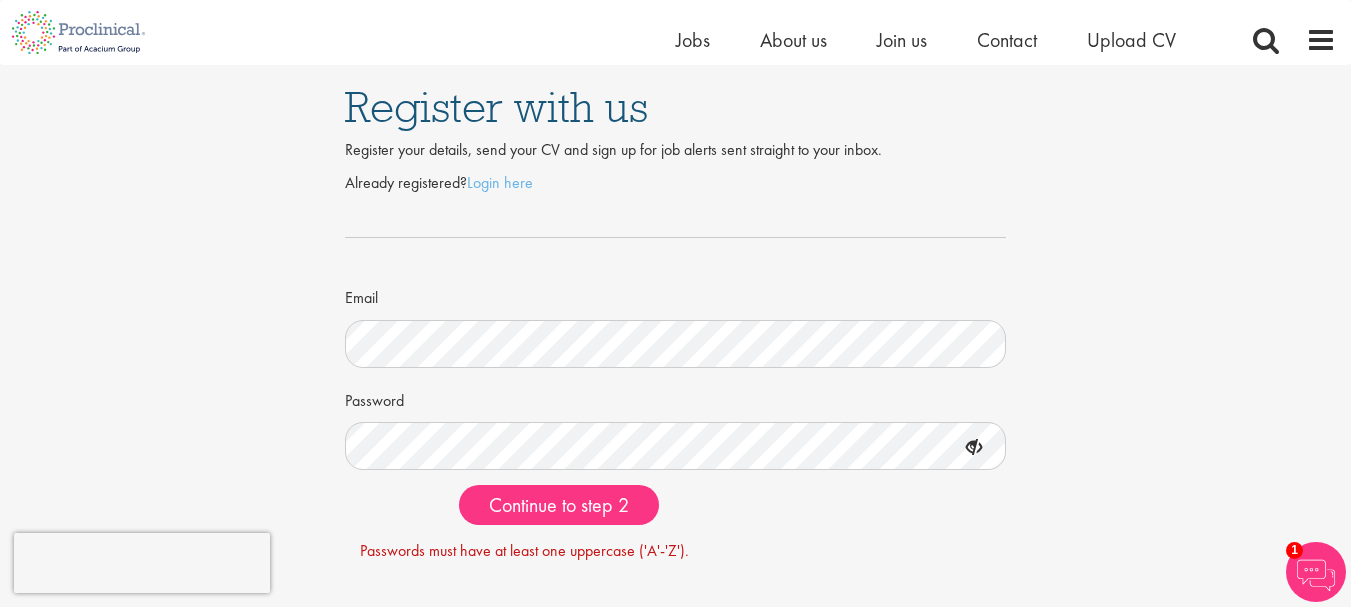 scroll, scrollTop: 100, scrollLeft: 0, axis: vertical 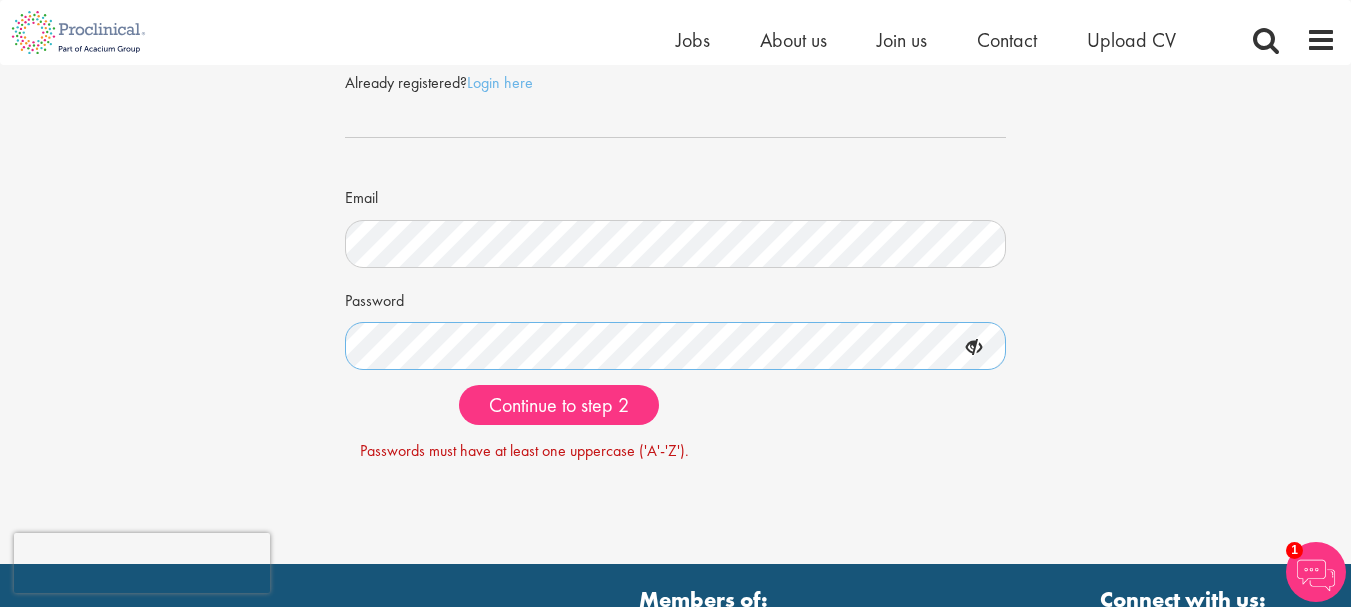 click on "Continue to step 2" at bounding box center (559, 405) 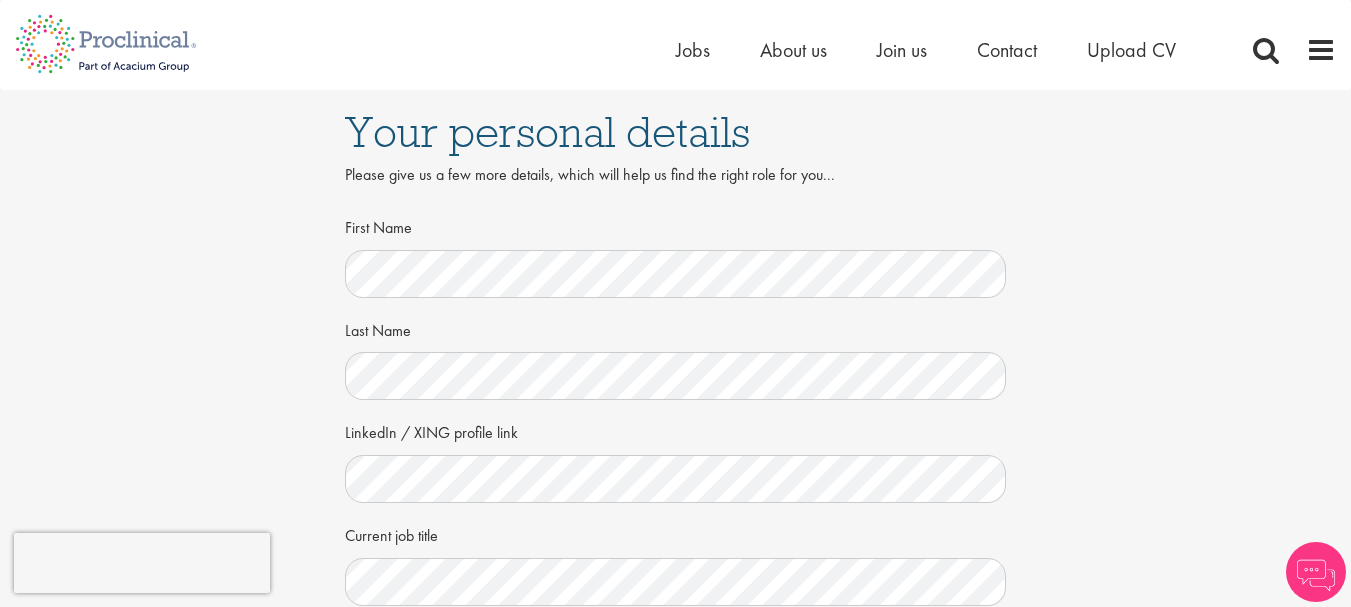 scroll, scrollTop: 0, scrollLeft: 0, axis: both 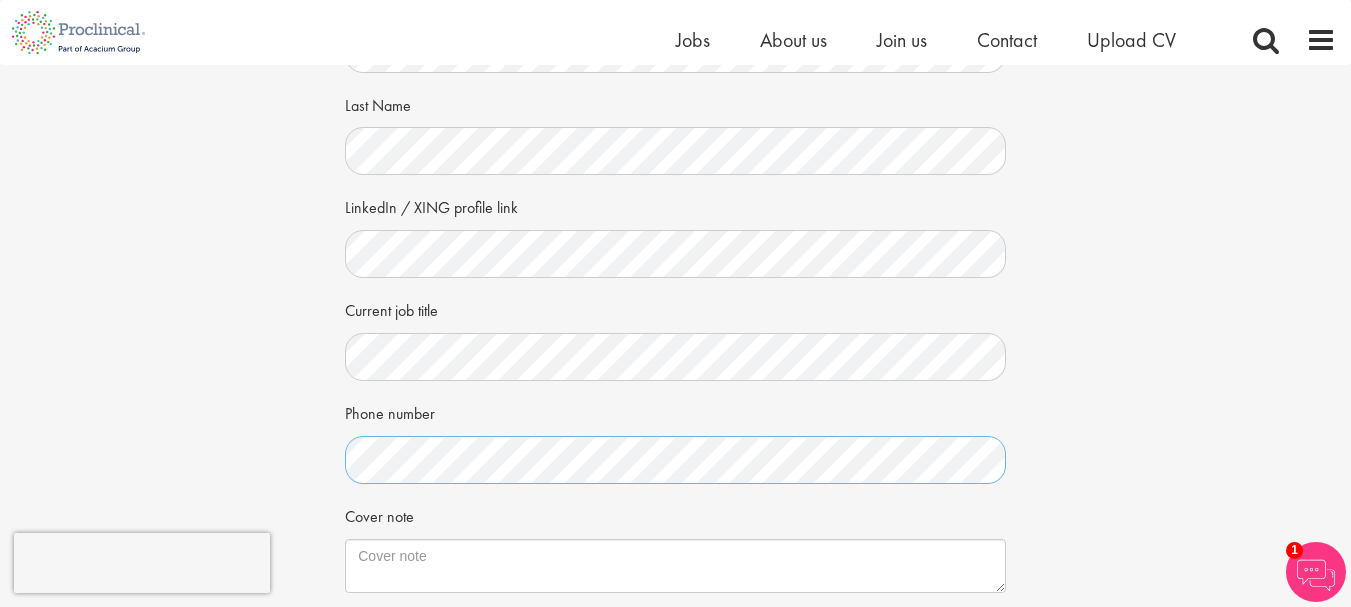 click on "Your personal details
Please give us a few more details, which will help us find the right role for you...
First Name
Last Name
LinkedIn / XING profile link
Current job title
Phone number
Hidden visitor type
Cover note
Local File
Dropbox
Google Drive" at bounding box center (675, 322) 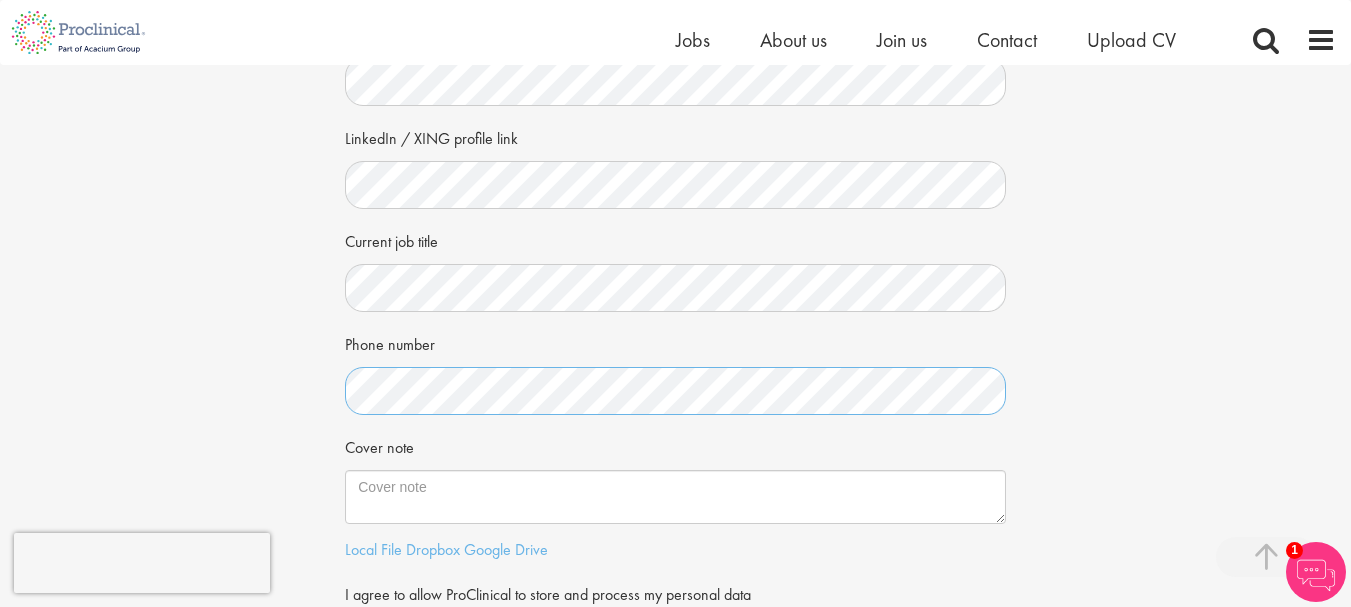 scroll, scrollTop: 400, scrollLeft: 0, axis: vertical 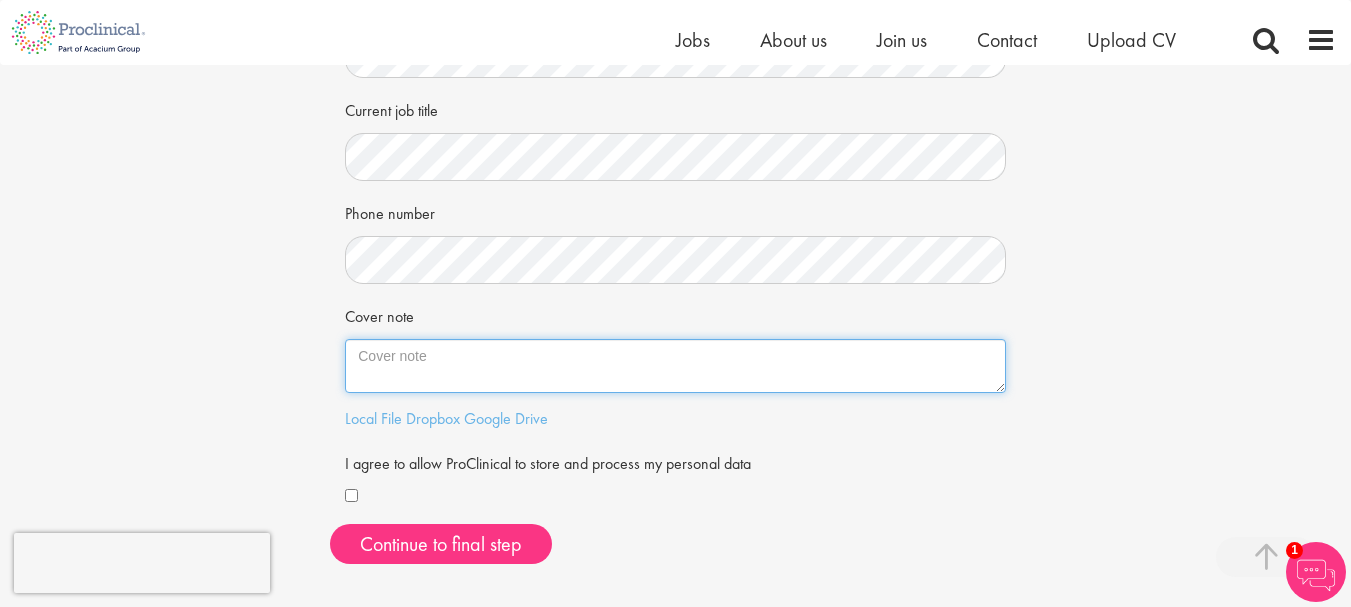 click on "Cover note" at bounding box center [675, 366] 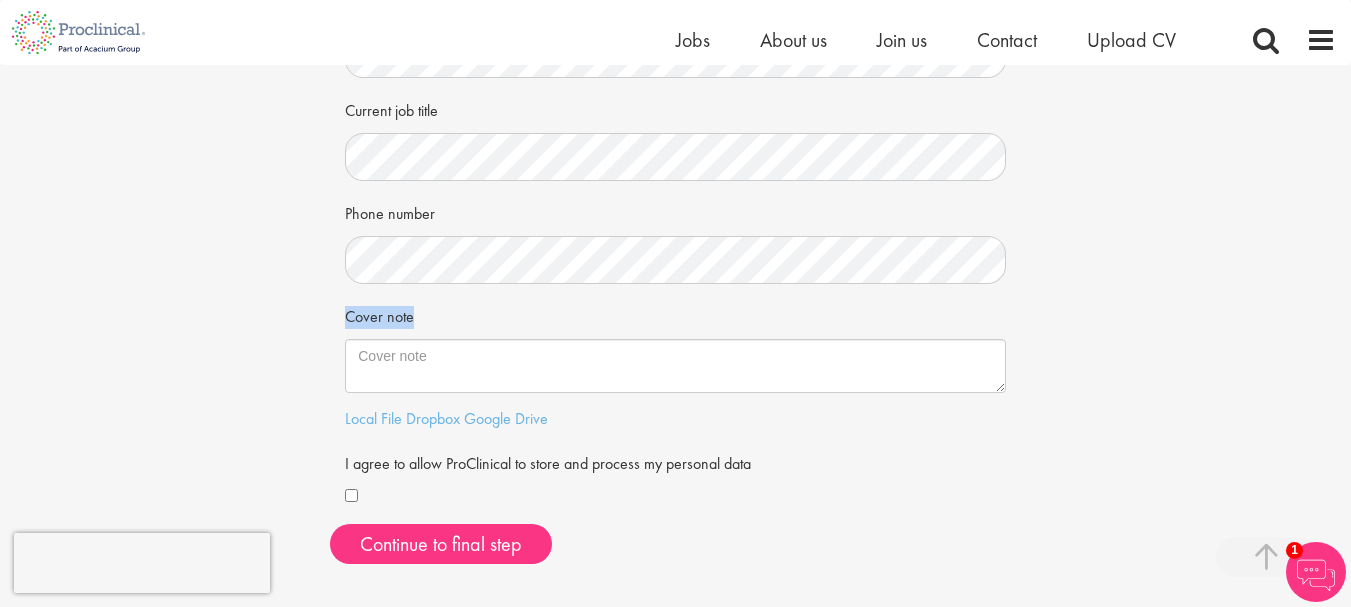 drag, startPoint x: 333, startPoint y: 312, endPoint x: 451, endPoint y: 302, distance: 118.42297 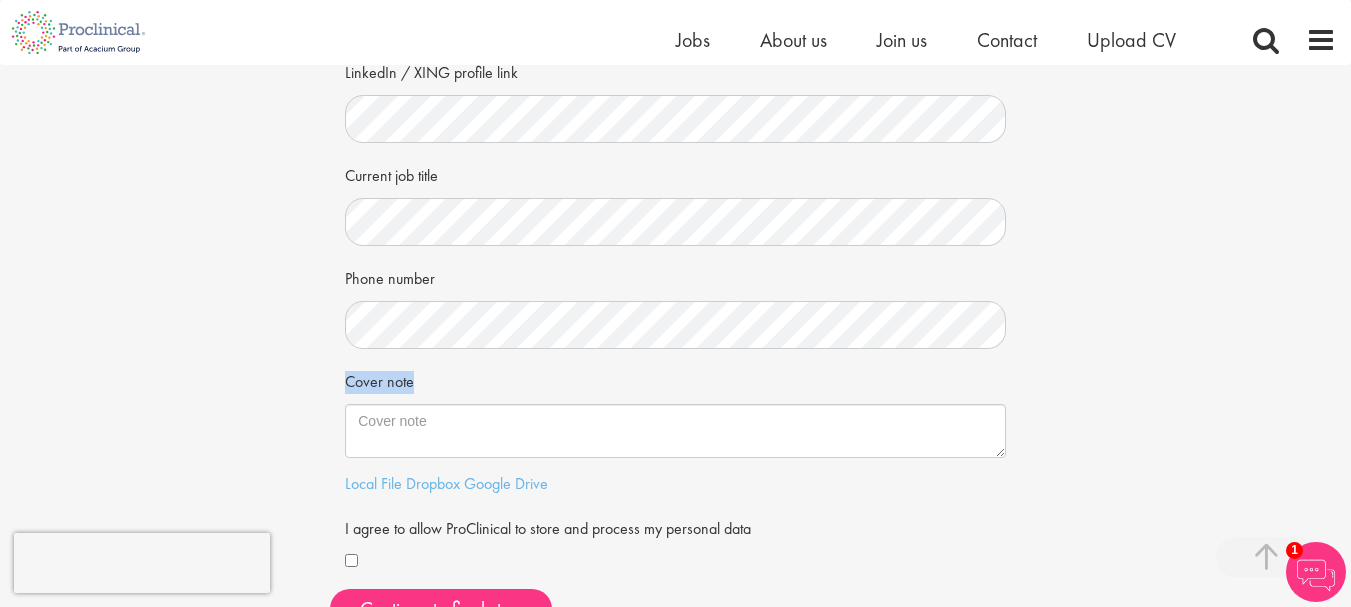 scroll, scrollTop: 300, scrollLeft: 0, axis: vertical 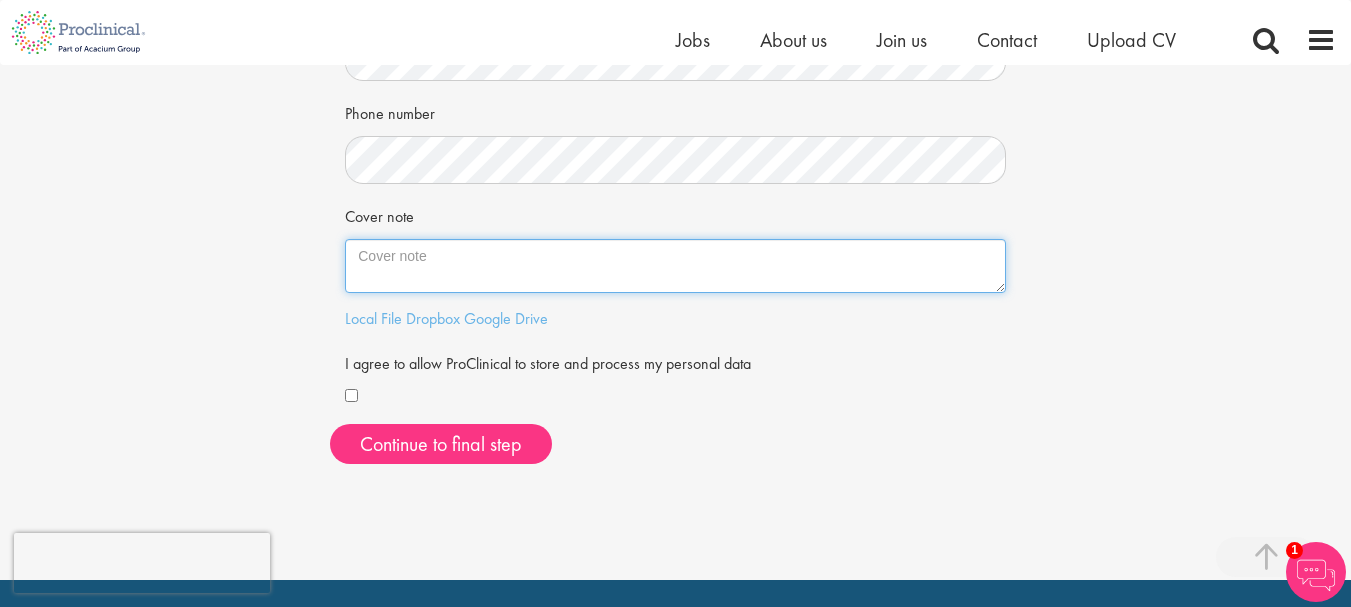 click on "Cover note" at bounding box center [675, 266] 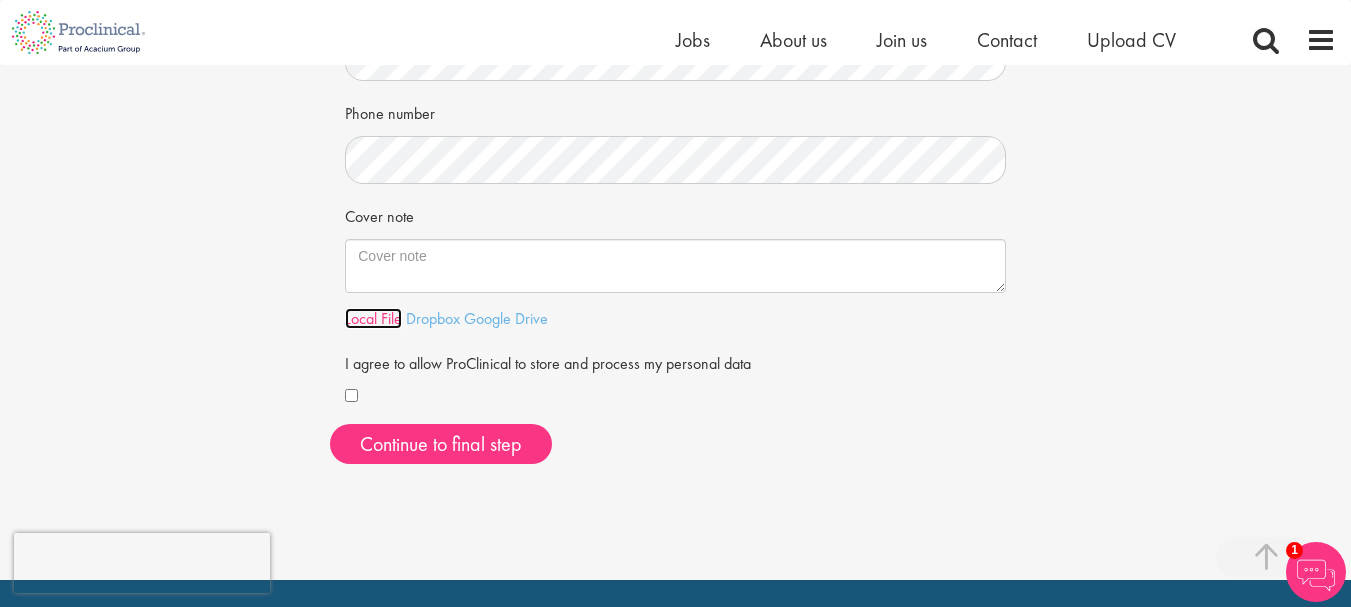 click on "Local File" at bounding box center [373, 318] 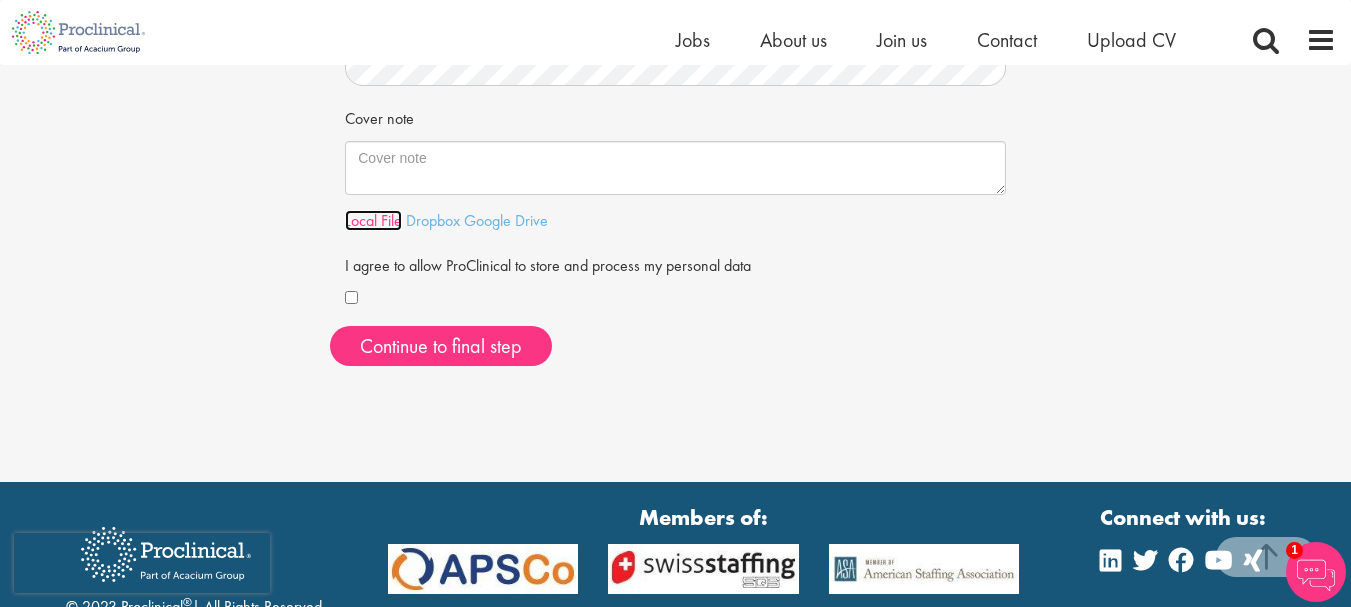 scroll, scrollTop: 600, scrollLeft: 0, axis: vertical 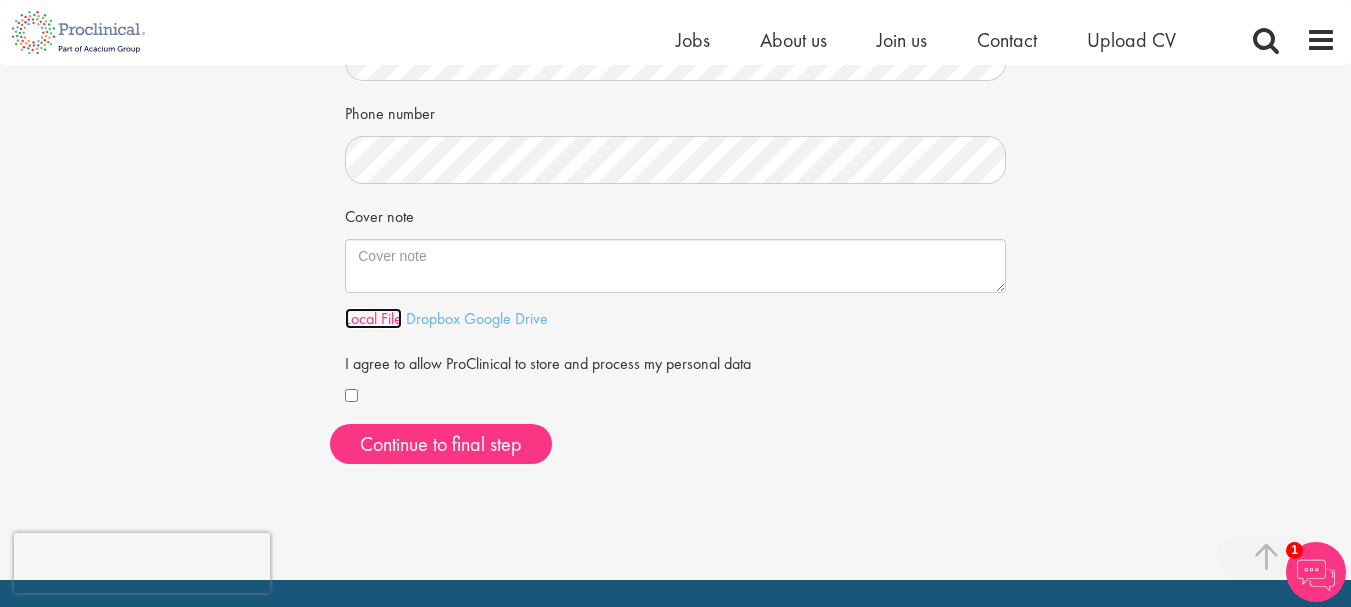 click on "Local File" at bounding box center (373, 318) 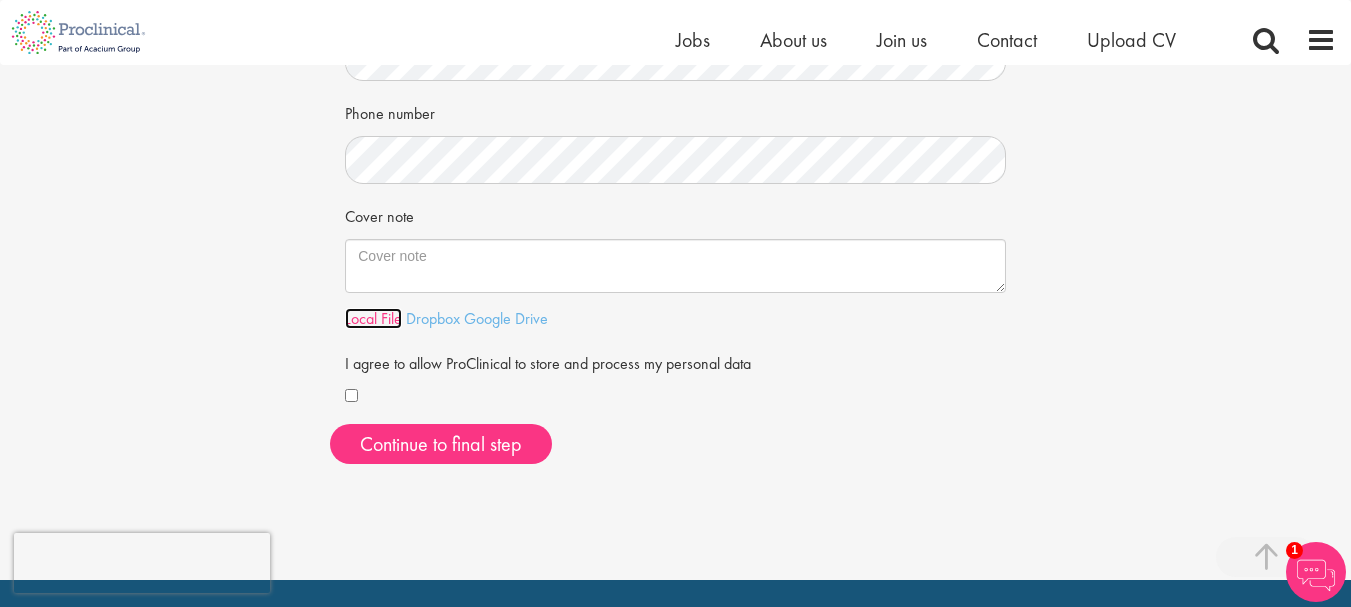 click on "Local File" at bounding box center [373, 318] 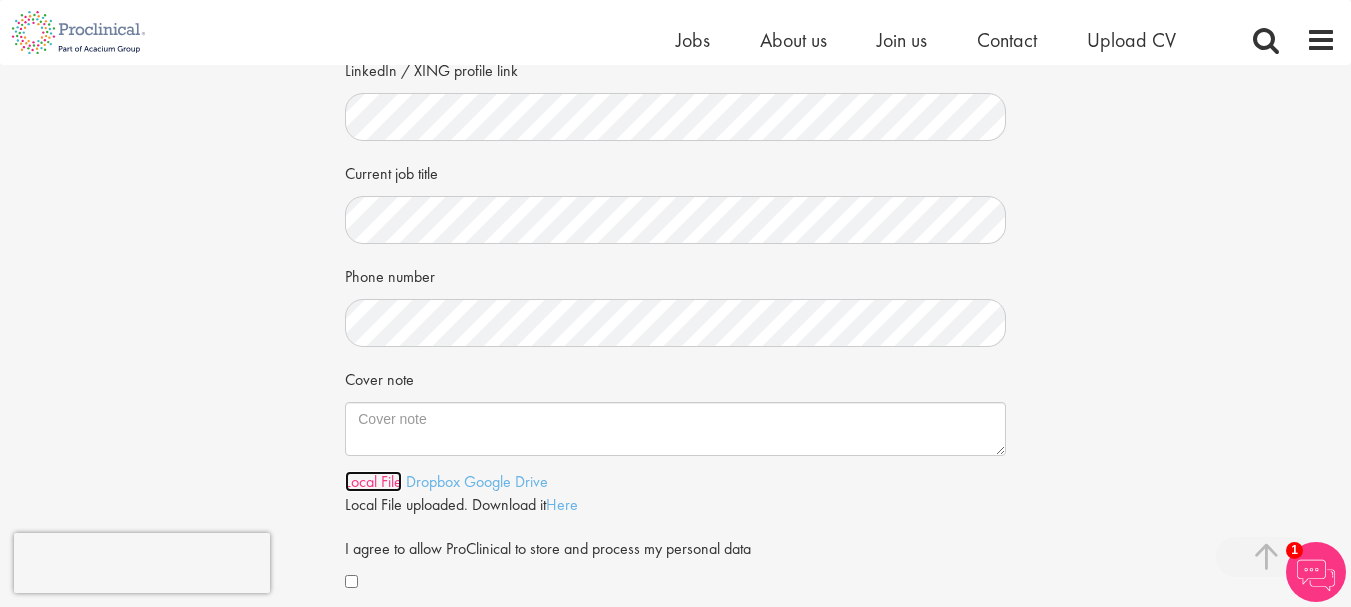 scroll, scrollTop: 600, scrollLeft: 0, axis: vertical 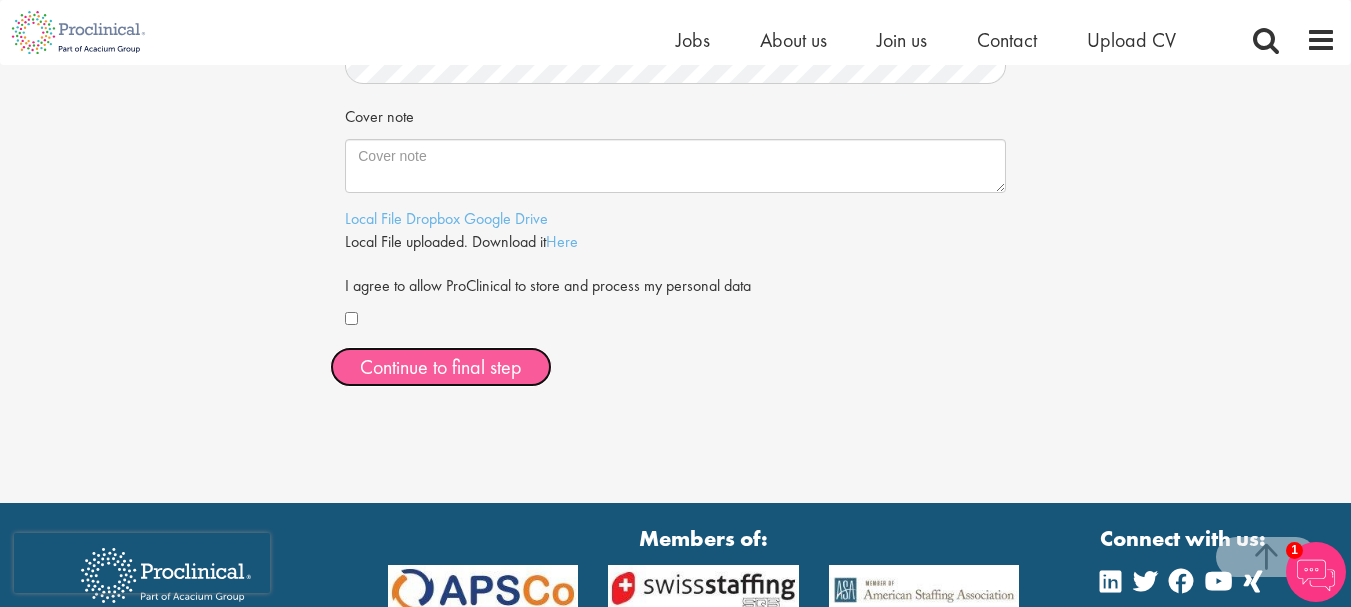 click on "Continue to final step" at bounding box center (441, 367) 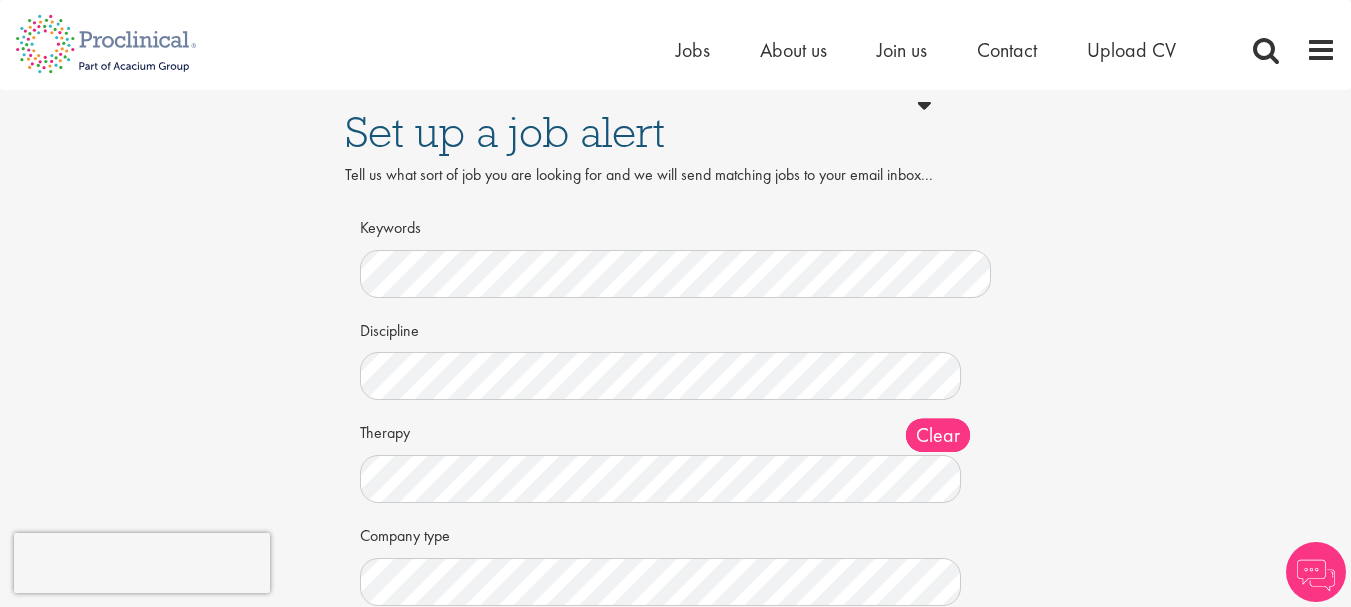 scroll, scrollTop: 0, scrollLeft: 0, axis: both 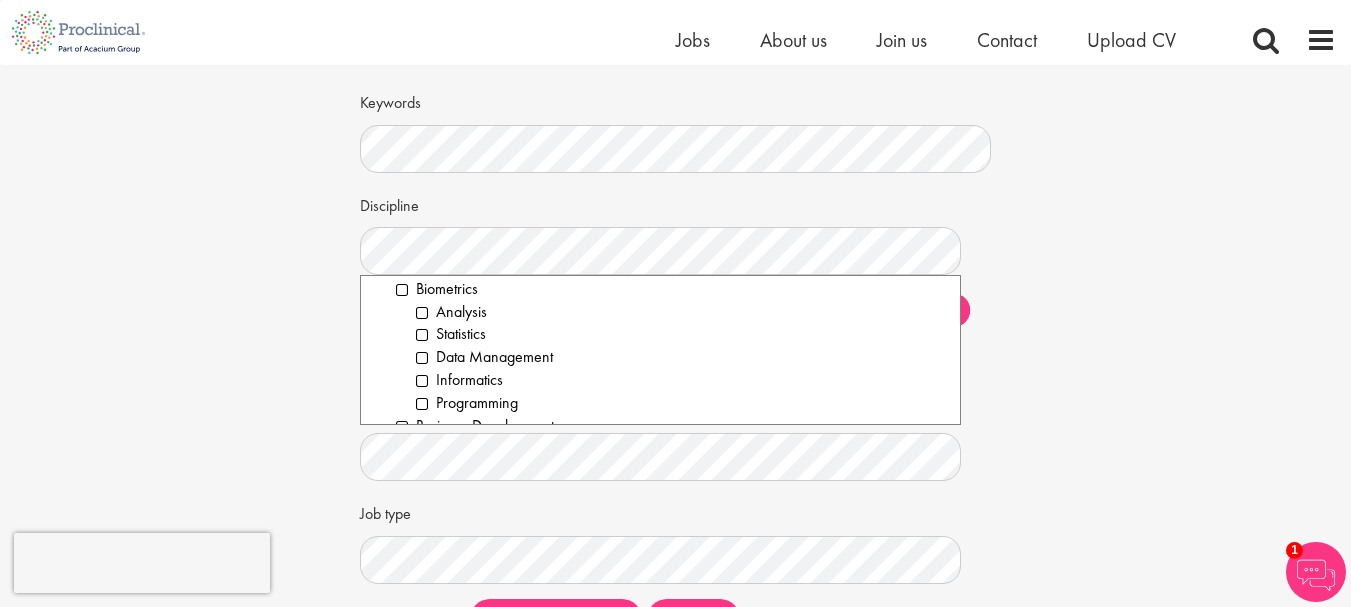 click on "Keywords
Discipline
Clear
All Computer Science Data Science  Recruitment Consultant Biometrics Analysis Statistics Data Management Informatics Programming Business Development Partnering Investments Licensing Acqusition Sales Product development Distribution Account Management Commercial Operations Clinical Research Clinical Trial Assistant (CTA) Clinical Research Associate (CRA) CRA Manager Project/Study Manager (CSM/CPM) Program Manager / Director Clinical Scientist VP/Head of Clinical Operations Clinical Outsourcing Patient Recruitment Clinical Evaluation GMC" at bounding box center (675, 362) 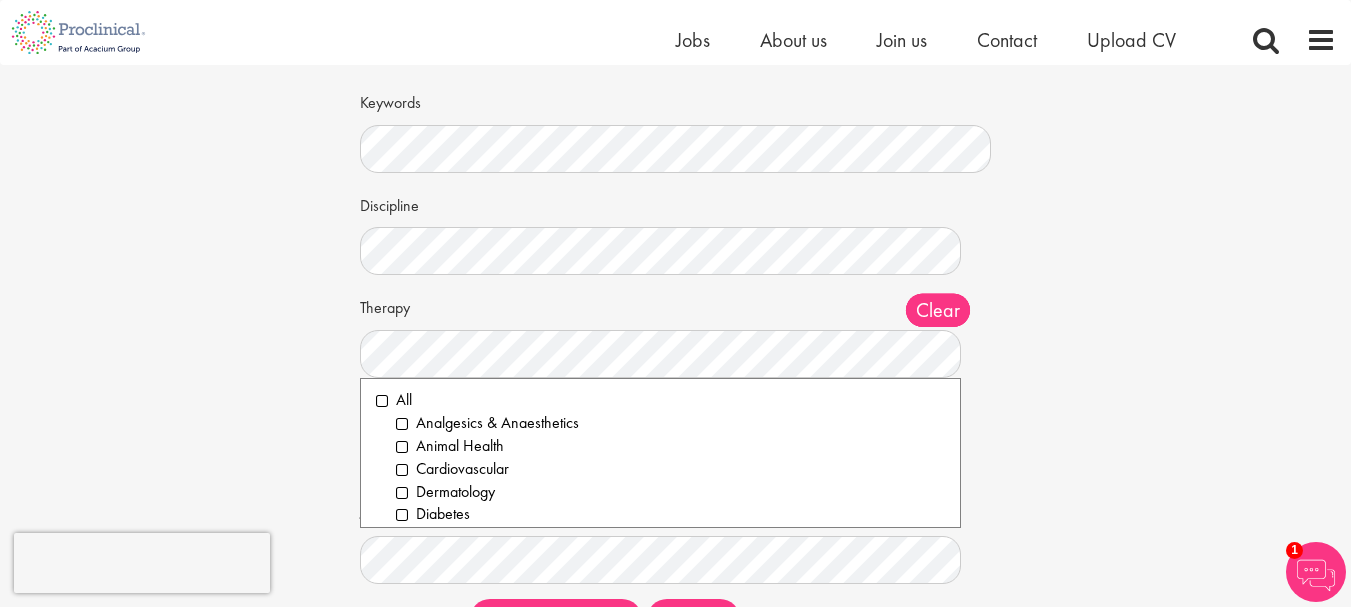 click on "Set up a job alert
Tell us what sort of job you are looking for and we will send matching jobs to your email inbox...
Keywords
Discipline
Clear
All Computer Science Data Science  Recruitment Consultant Biometrics Analysis Statistics Data Management Informatics Programming Business Development Partnering Investments Licensing Acqusition Sales Distribution" at bounding box center (675, 310) 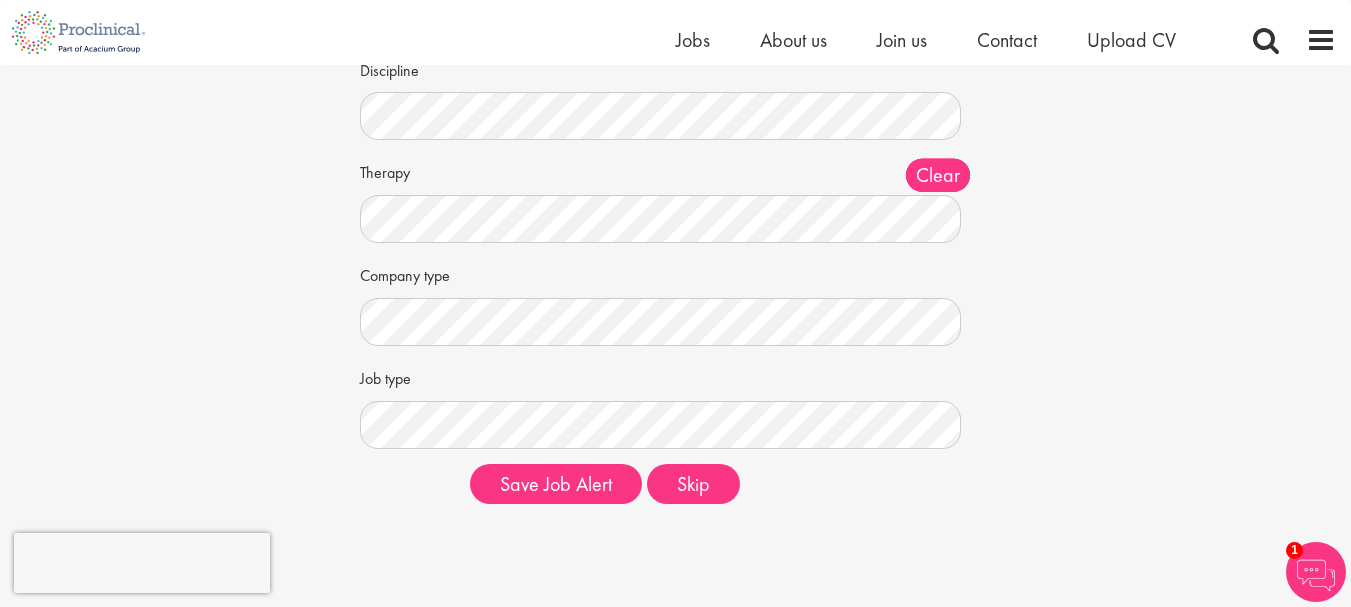 scroll, scrollTop: 300, scrollLeft: 0, axis: vertical 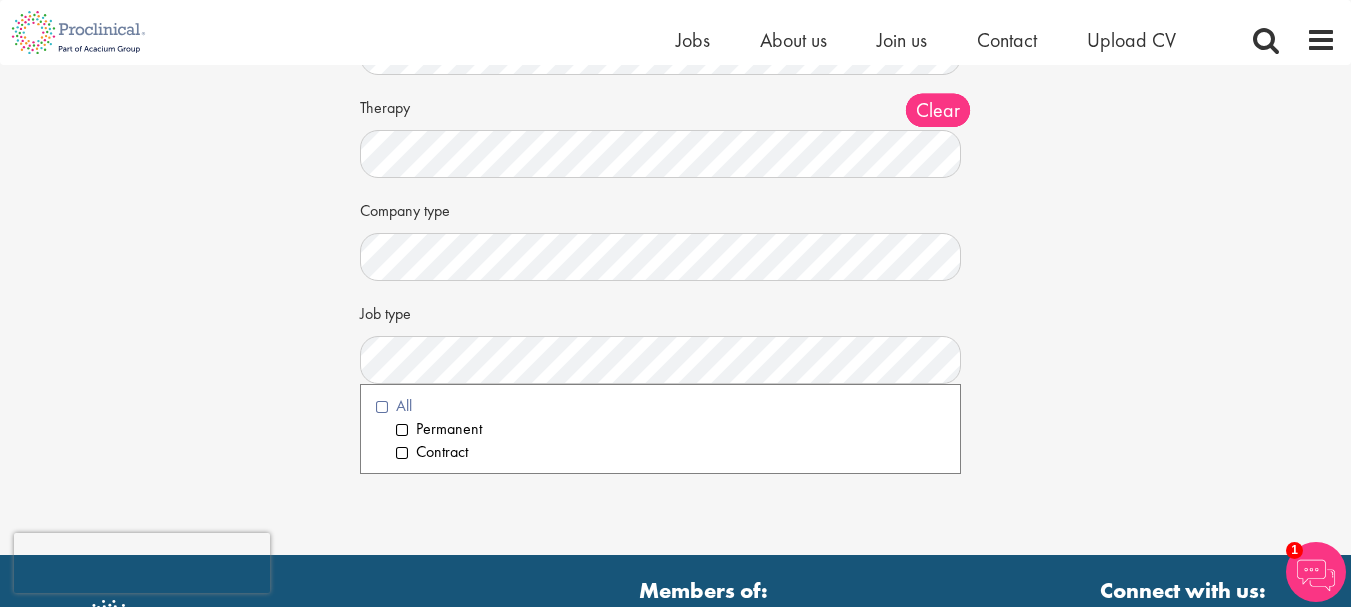 click on "All" at bounding box center (660, 406) 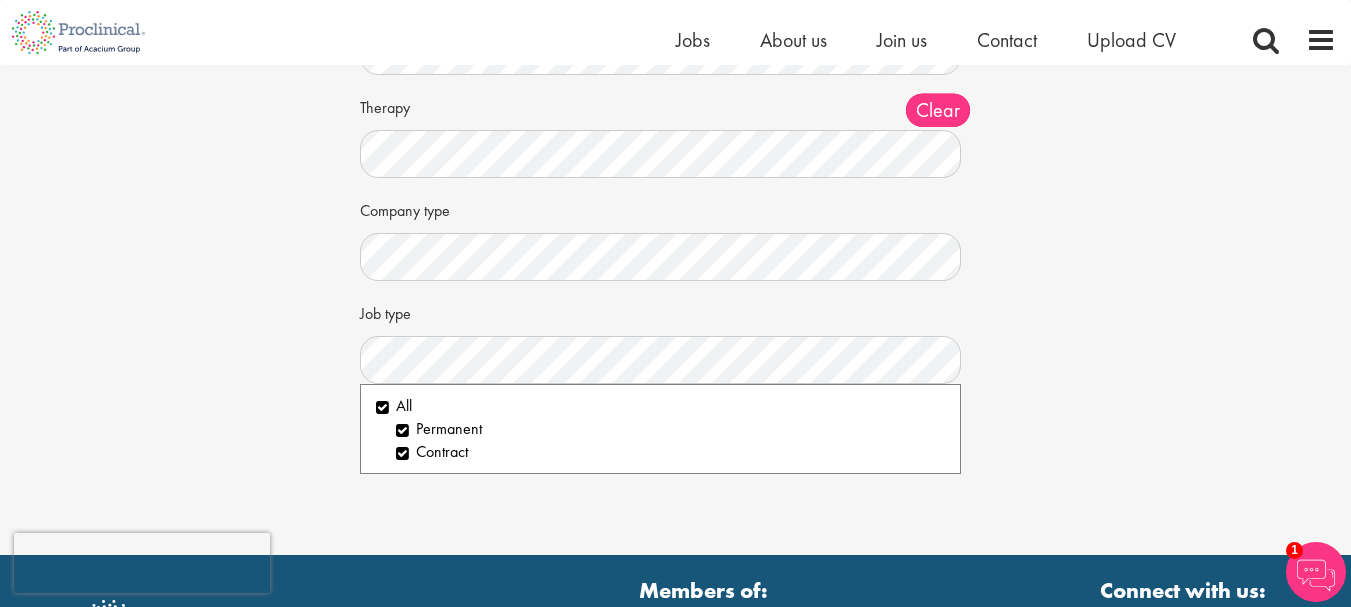 click on "Set up a job alert
Tell us what sort of job you are looking for and we will send matching jobs to your email inbox...
Keywords
Discipline
Clear
All Computer Science Data Science  Recruitment Consultant Biometrics Analysis Statistics Data Management Informatics Programming Business Development Partnering Investments Licensing Acqusition Sales Distribution" at bounding box center [675, 110] 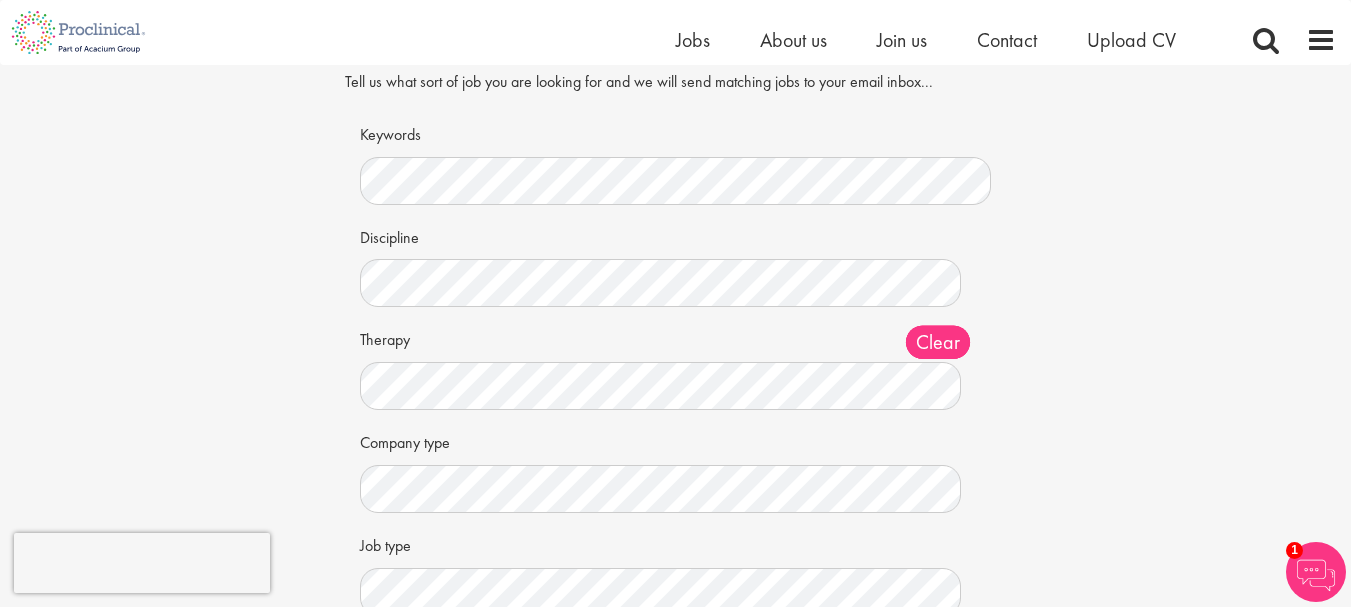 scroll, scrollTop: 100, scrollLeft: 0, axis: vertical 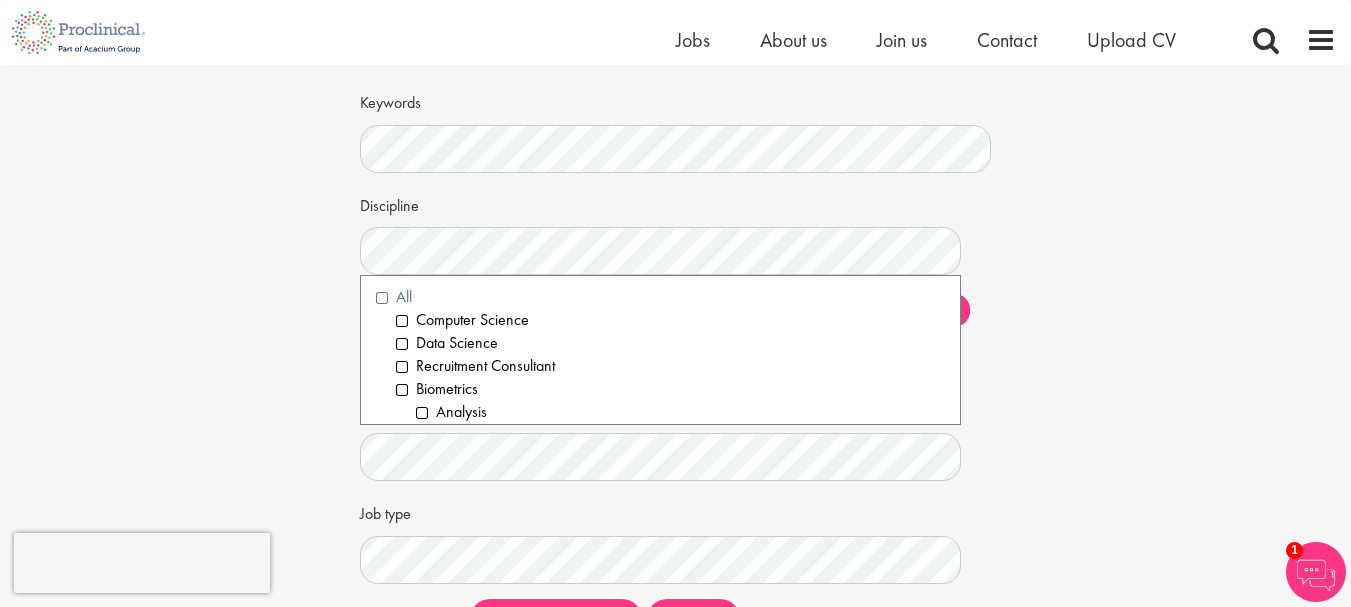 click on "All" at bounding box center (660, 297) 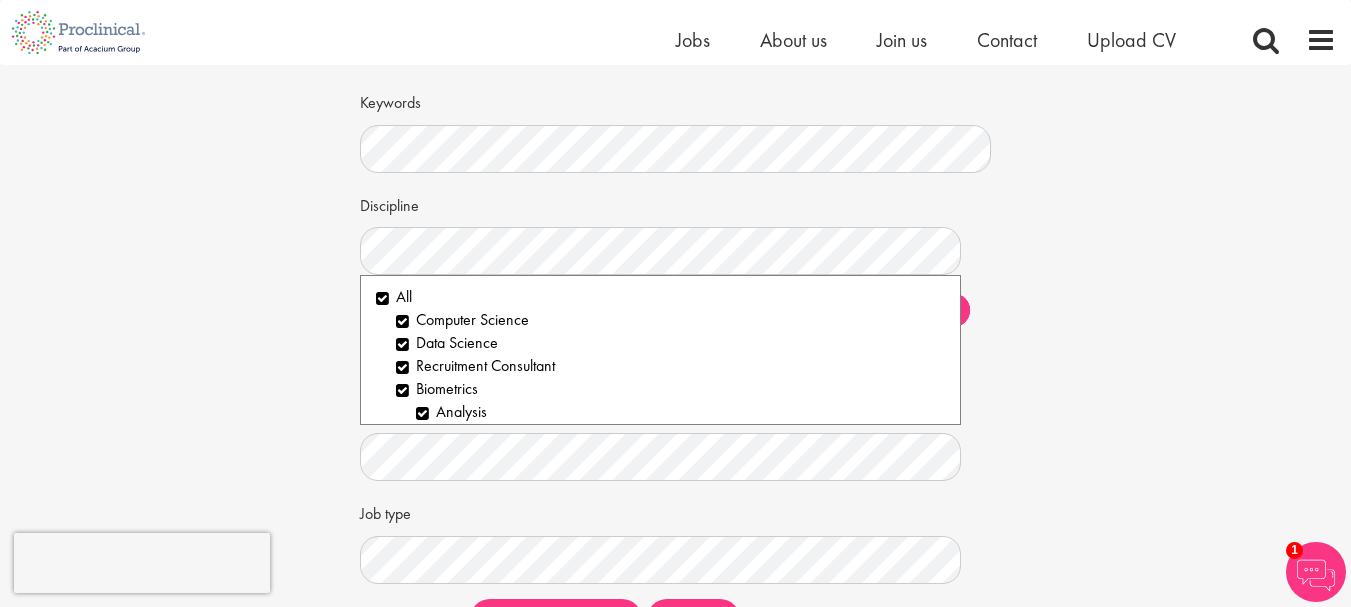 click on "Set up a job alert
Tell us what sort of job you are looking for and we will send matching jobs to your email inbox...
Keywords
Discipline
Clear
All Computer Science Data Science  Recruitment Consultant Biometrics Analysis Statistics Data Management Informatics Programming Business Development Partnering Investments Licensing Acqusition Sales Distribution" at bounding box center (675, 310) 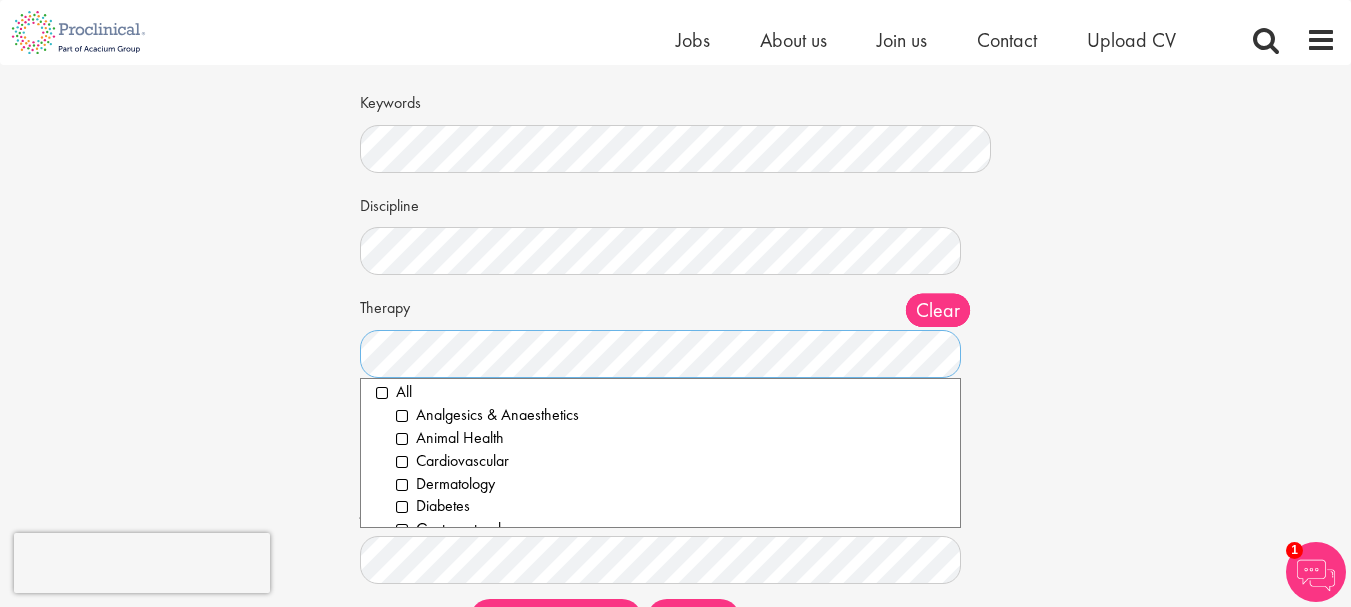 scroll, scrollTop: 0, scrollLeft: 0, axis: both 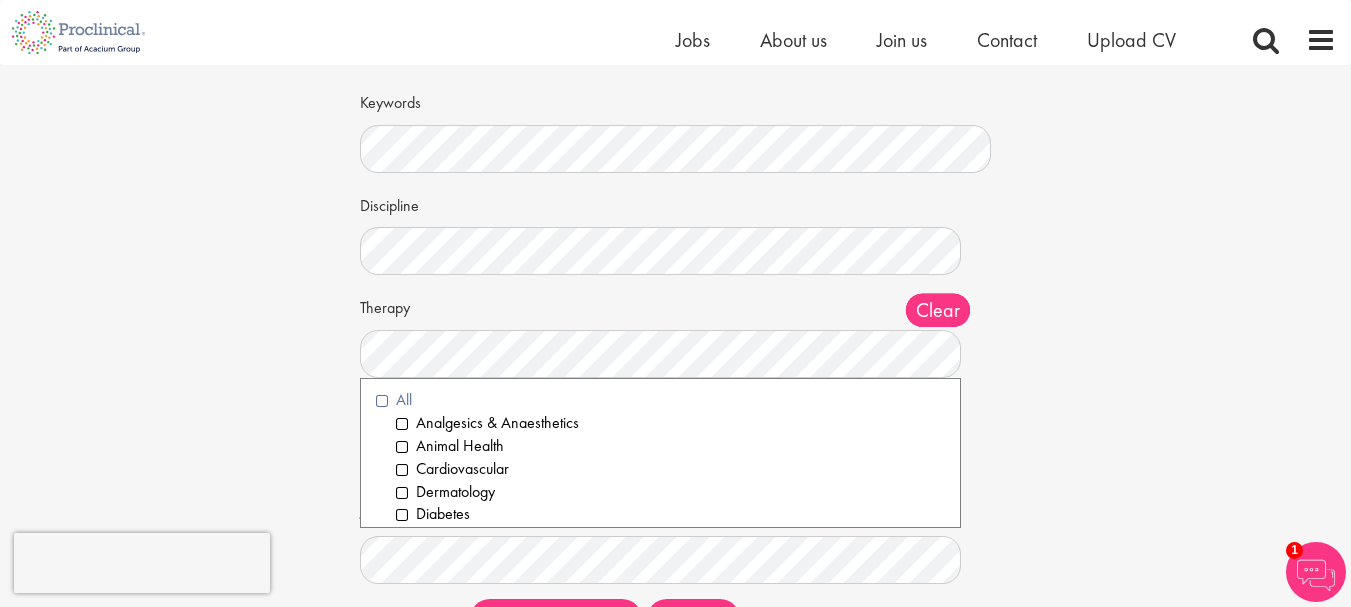 click on "All" at bounding box center [660, 400] 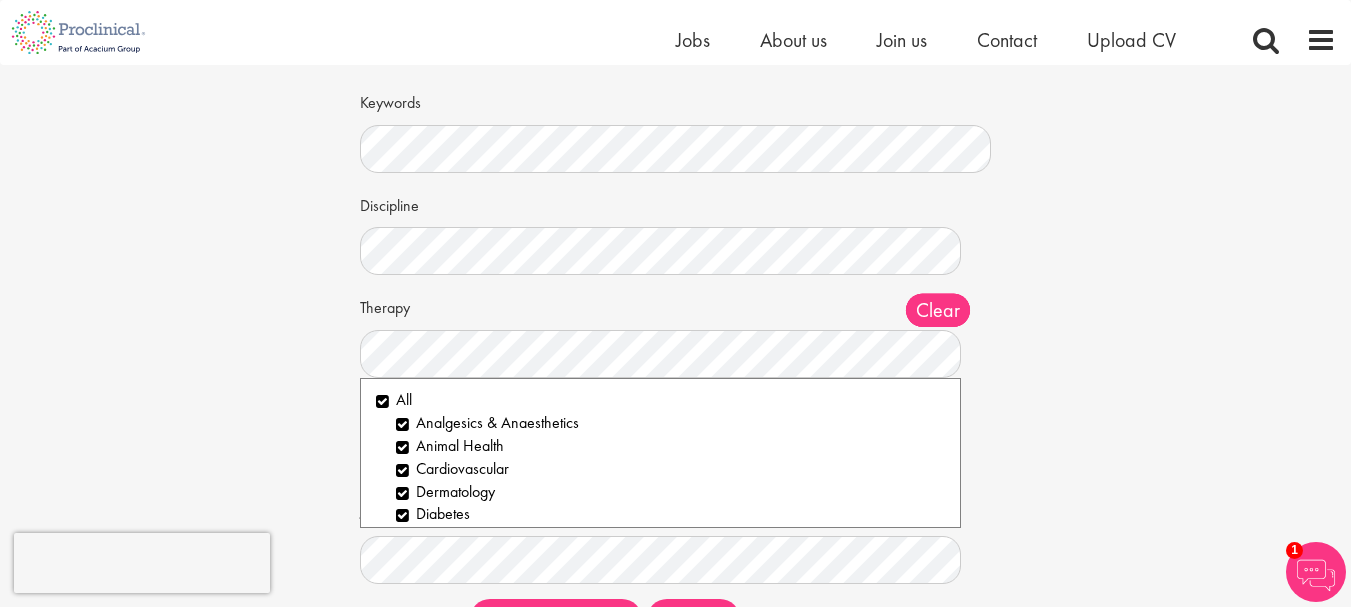 click on "Set up a job alert
Tell us what sort of job you are looking for and we will send matching jobs to your email inbox...
Keywords
Discipline
Clear
All Computer Science Data Science  Recruitment Consultant Biometrics Analysis Statistics Data Management Informatics Programming Business Development Partnering Investments Licensing Acqusition Sales Distribution" at bounding box center (675, 310) 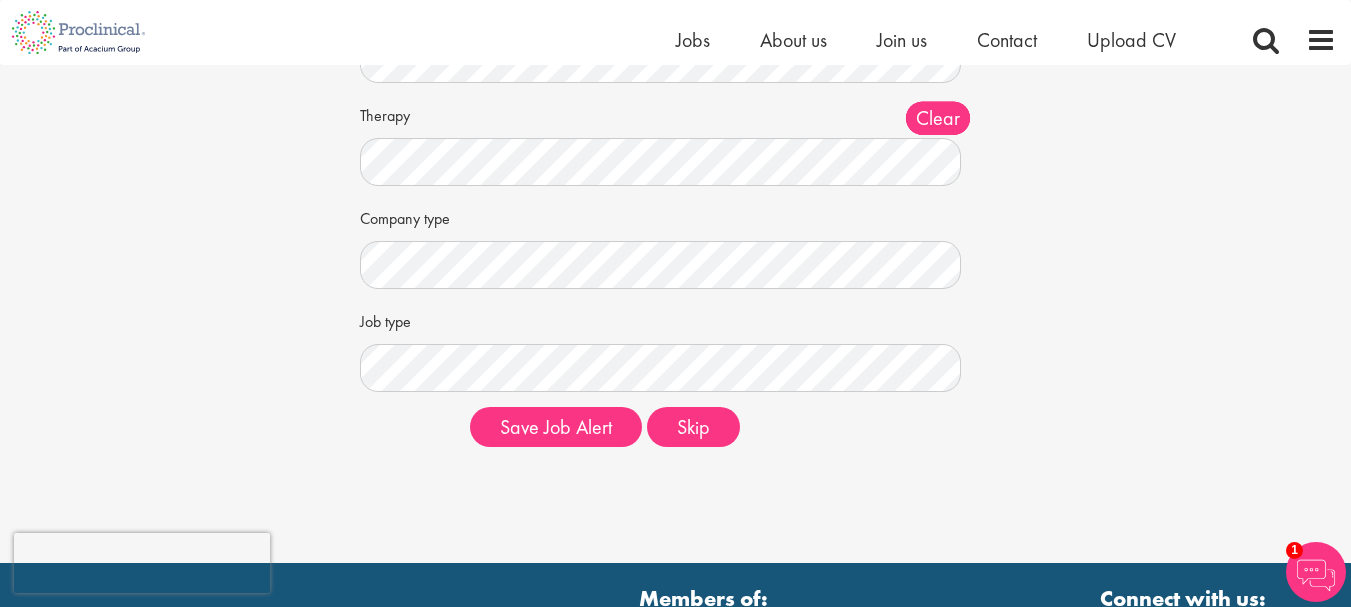 scroll, scrollTop: 300, scrollLeft: 0, axis: vertical 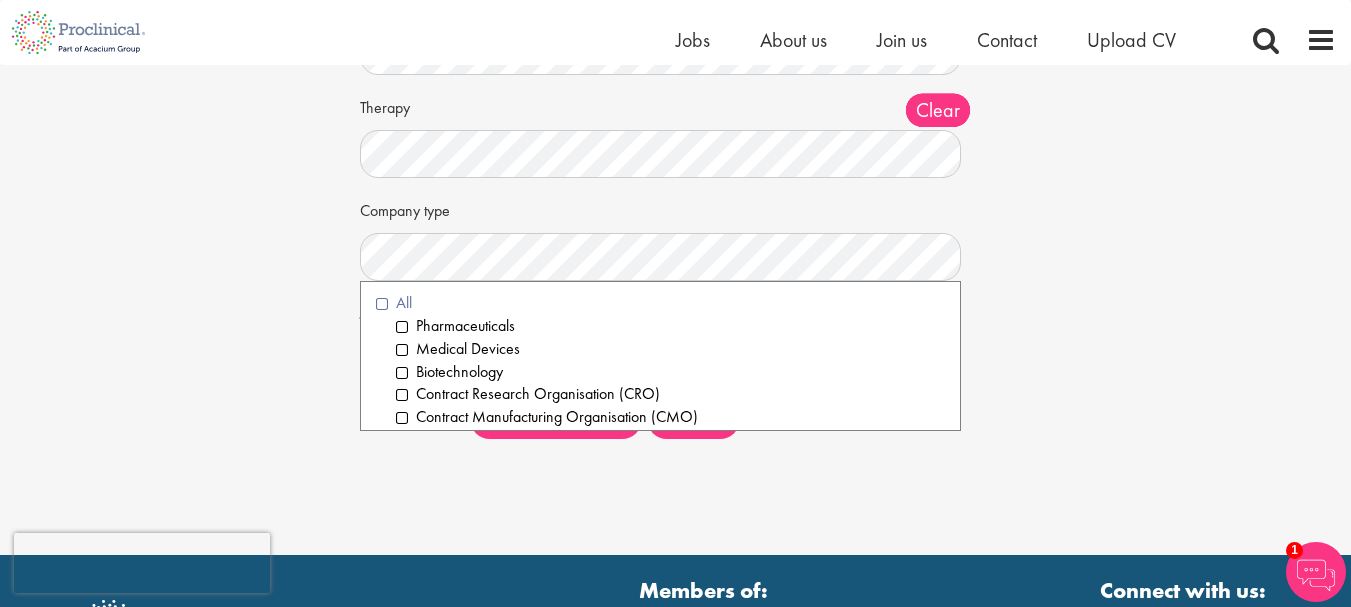 click on "All" at bounding box center [660, 303] 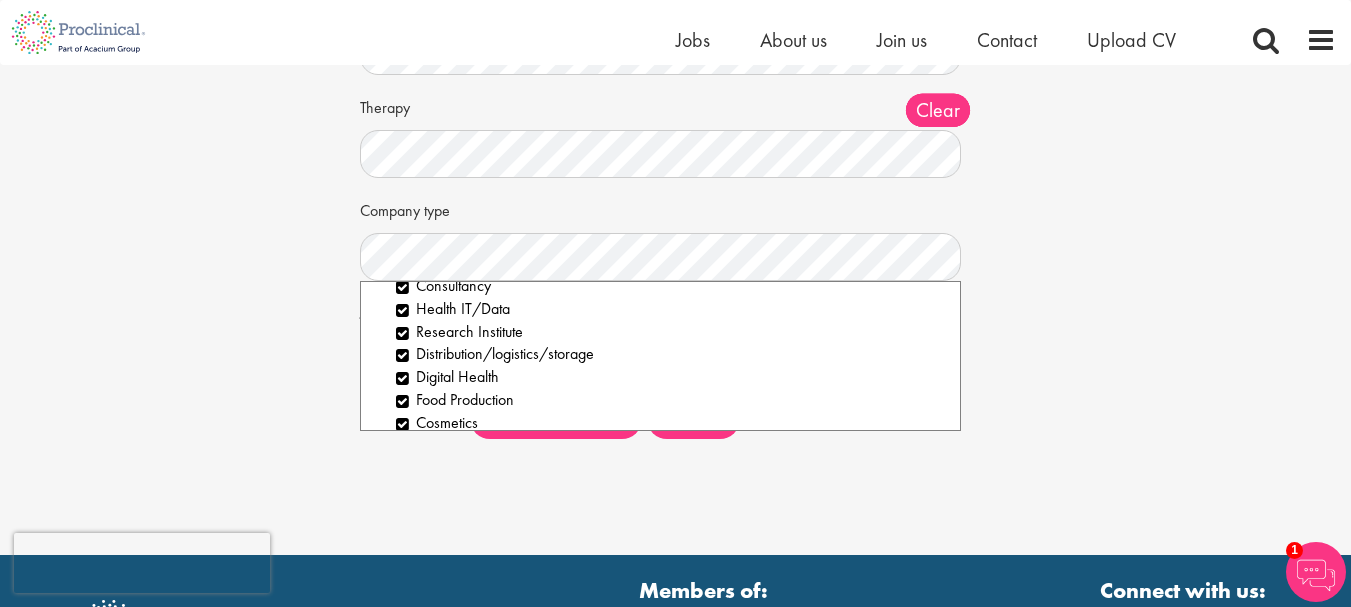 scroll, scrollTop: 100, scrollLeft: 0, axis: vertical 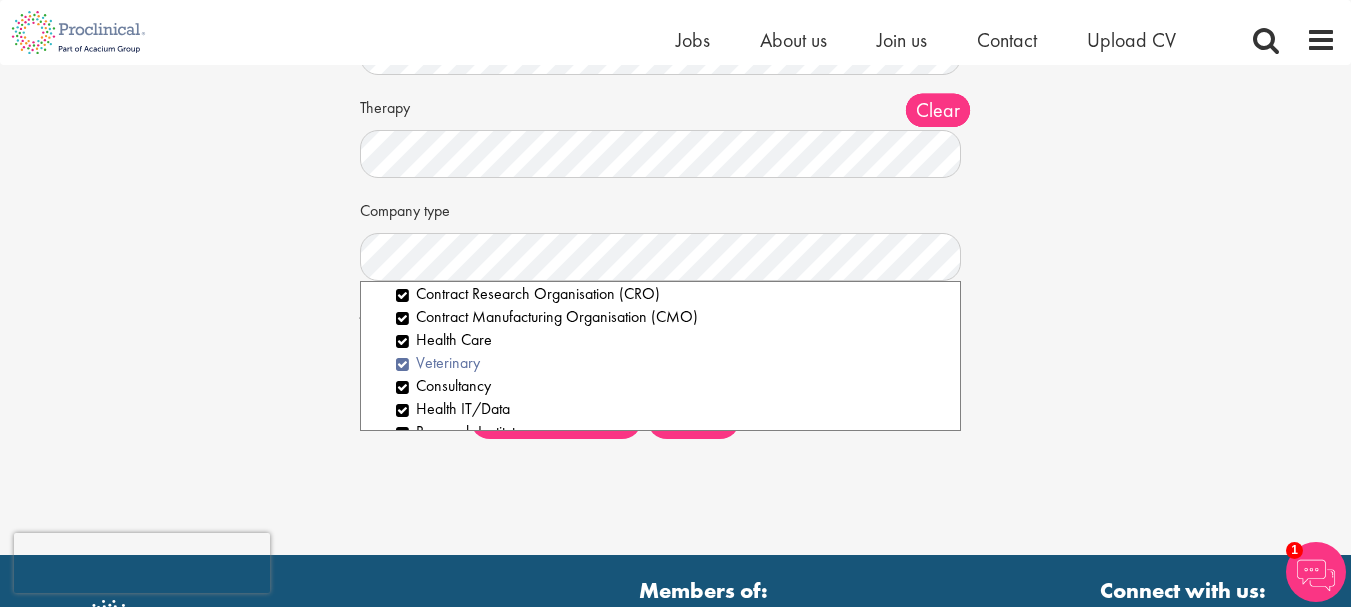 click on "Veterinary" at bounding box center [670, 363] 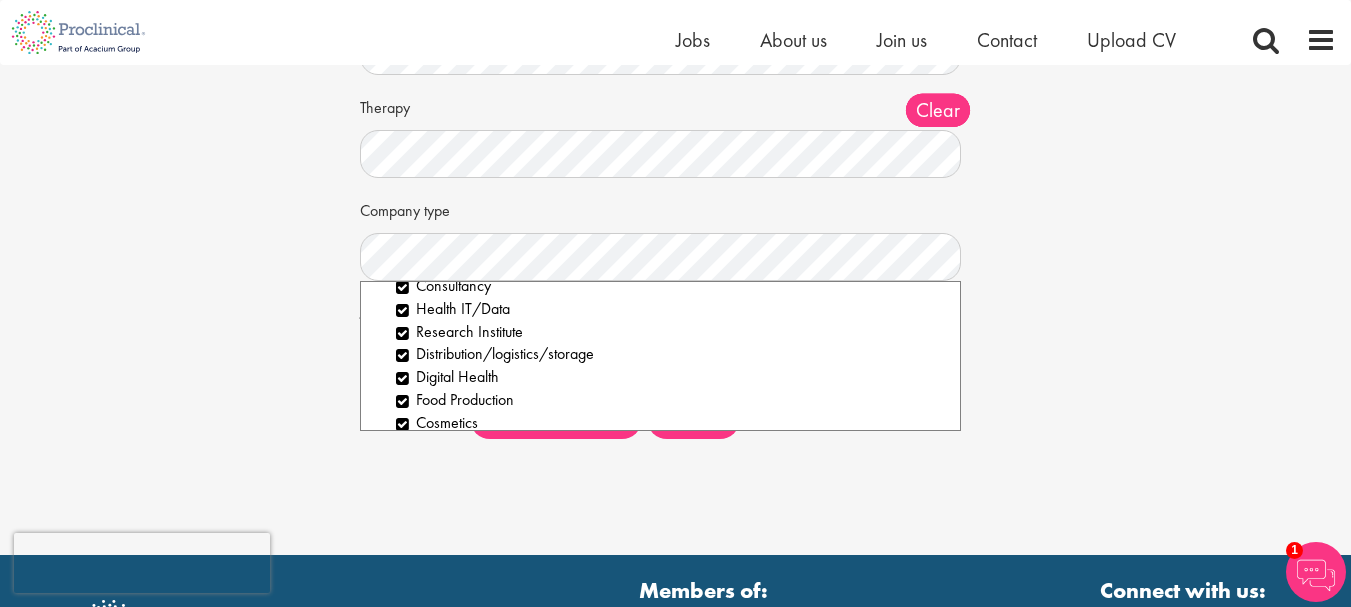 scroll, scrollTop: 100, scrollLeft: 0, axis: vertical 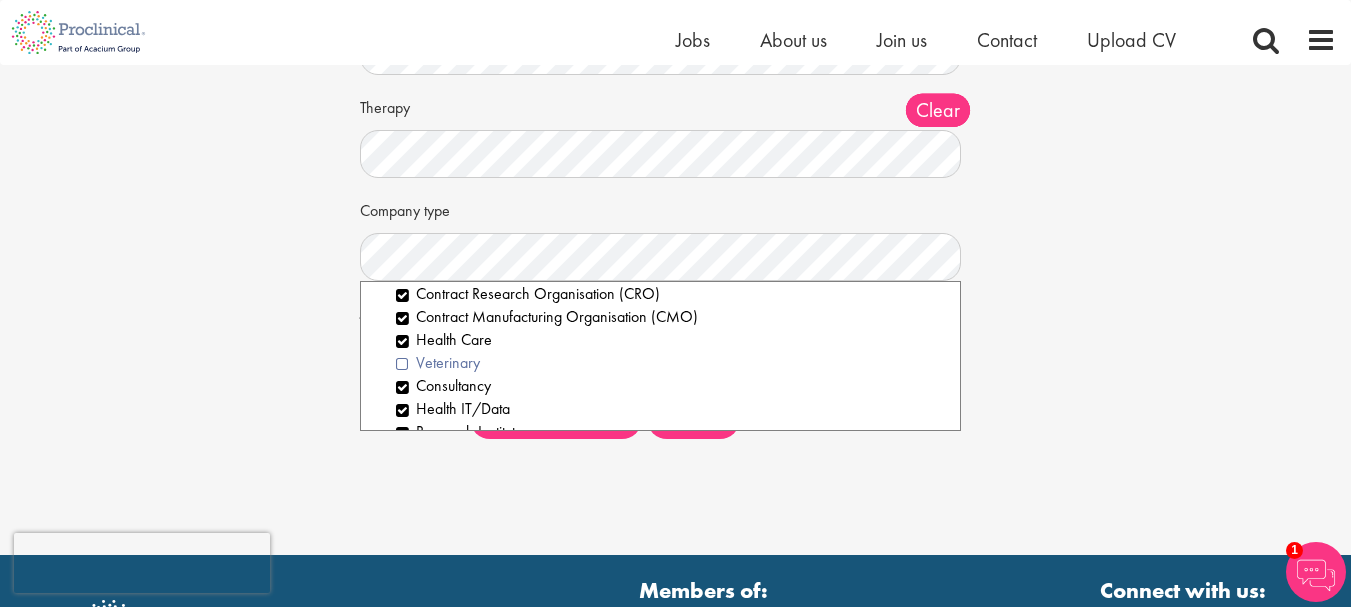 click on "Veterinary" at bounding box center [670, 363] 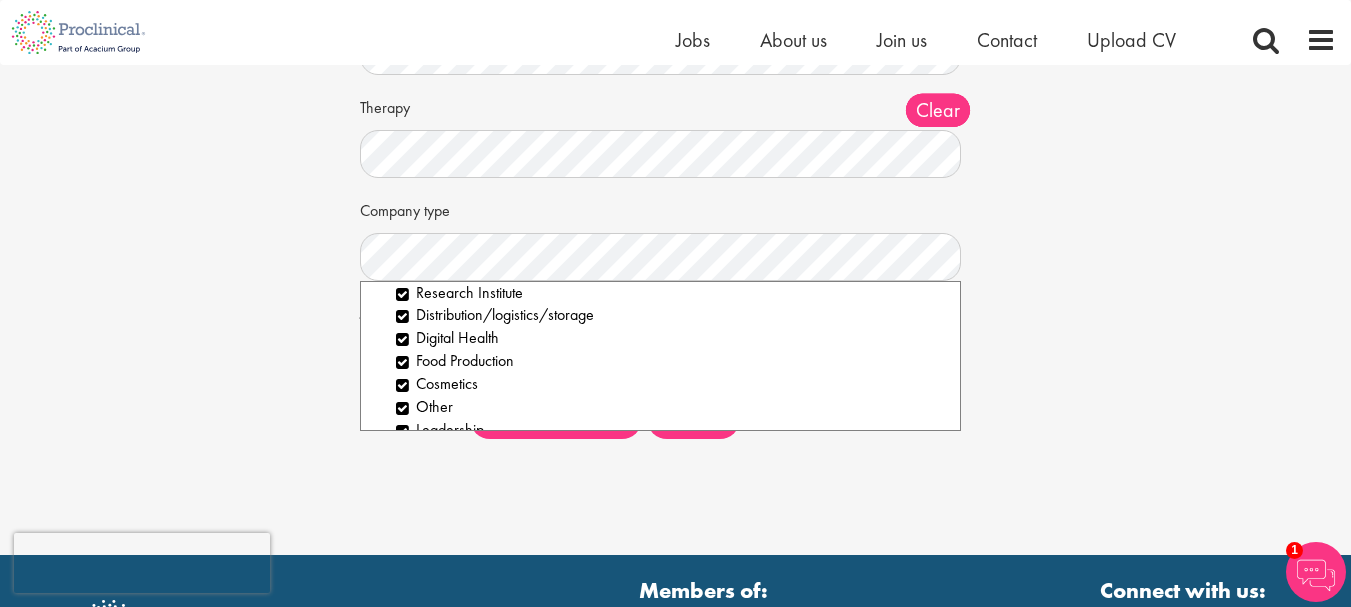scroll, scrollTop: 260, scrollLeft: 0, axis: vertical 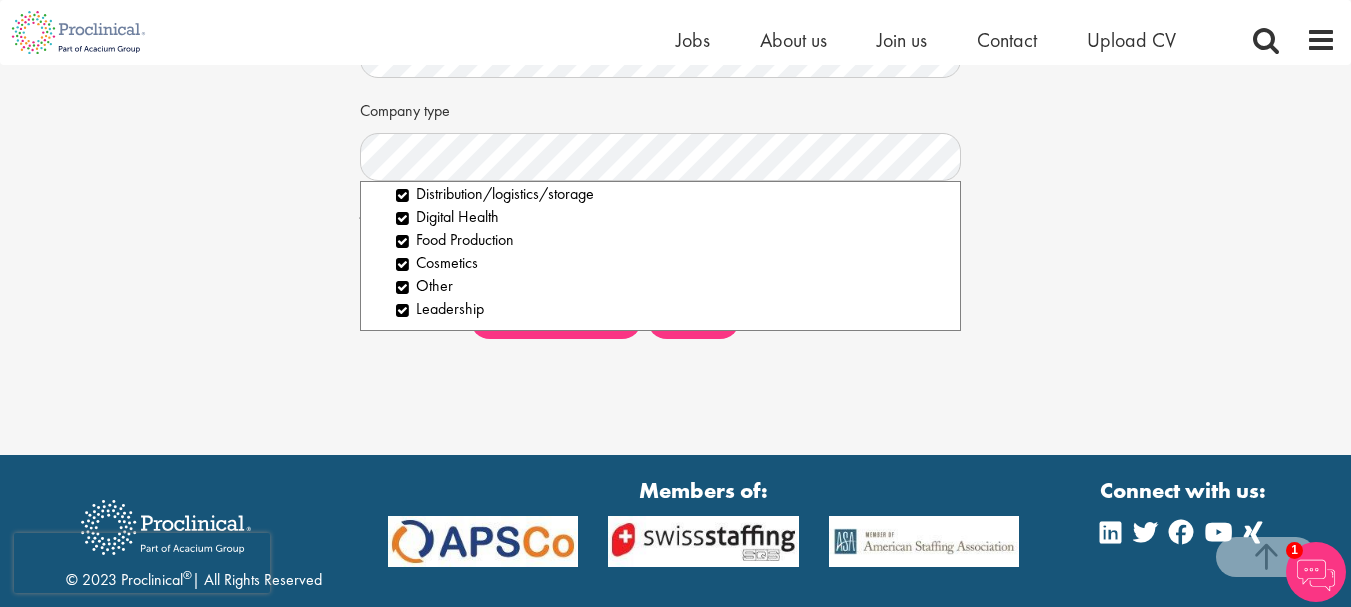 click on "Set up a job alert
Tell us what sort of job you are looking for and we will send matching jobs to your email inbox...
Keywords
Discipline
Clear
All Computer Science Data Science  Recruitment Consultant Biometrics Analysis Statistics Data Management Informatics Programming Business Development Partnering Investments Licensing Acqusition Sales Distribution" at bounding box center (675, 10) 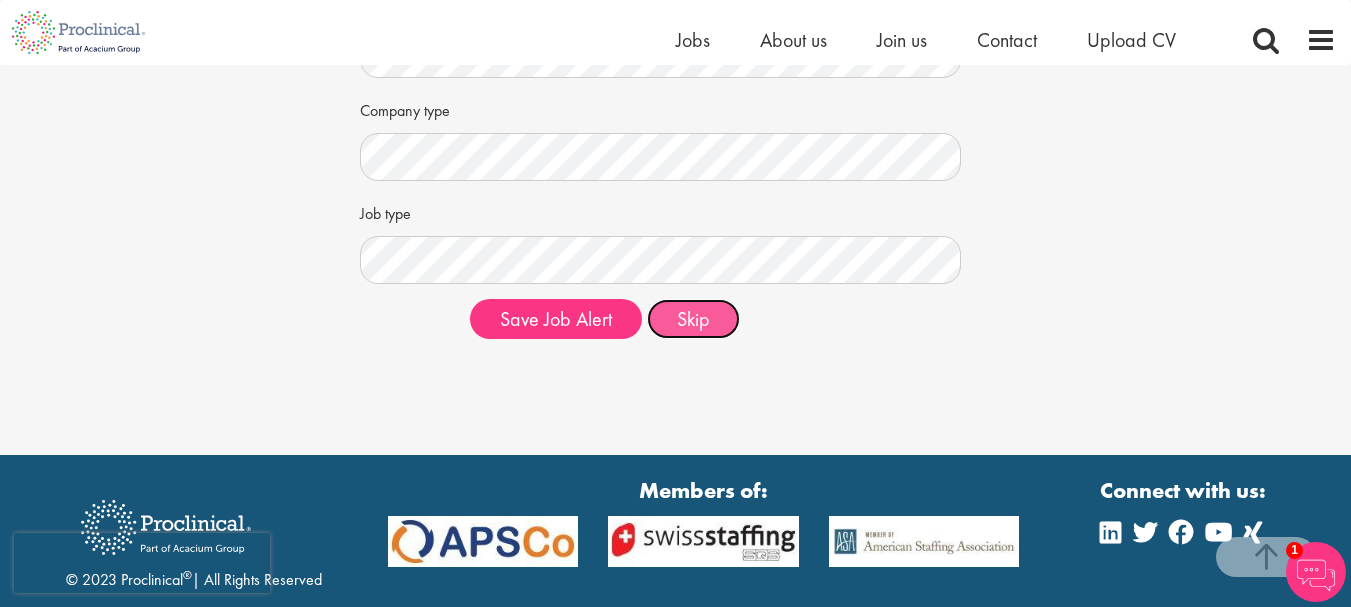 click on "Skip" at bounding box center (693, 319) 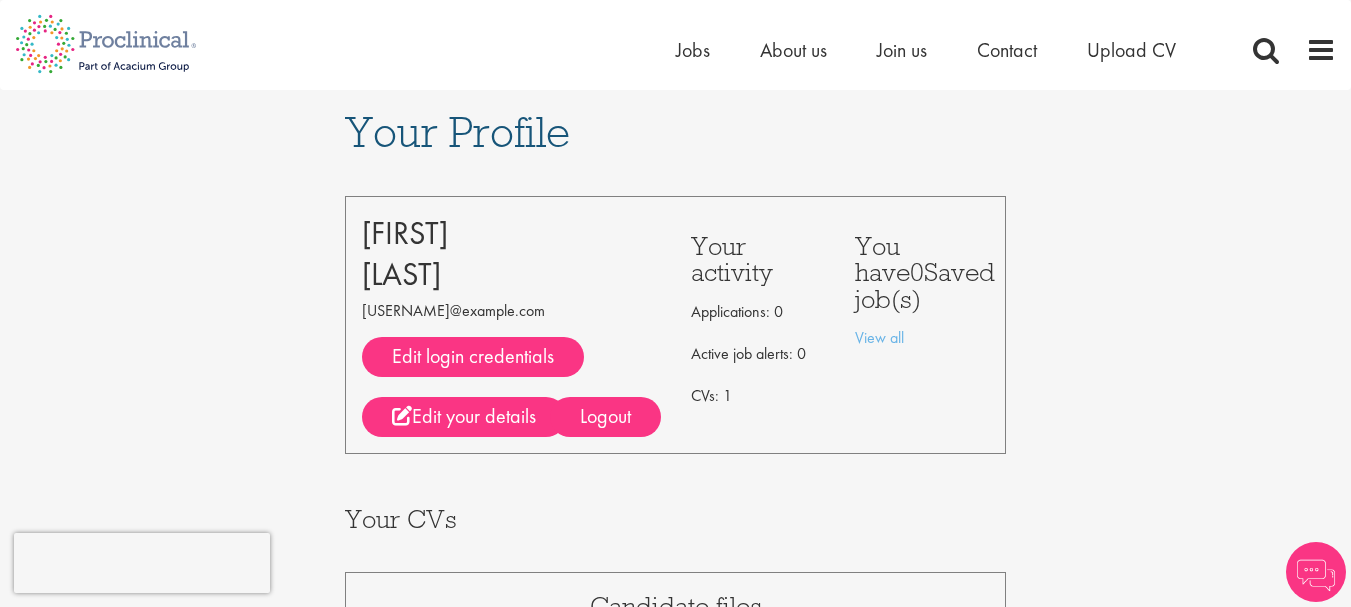 scroll, scrollTop: 0, scrollLeft: 0, axis: both 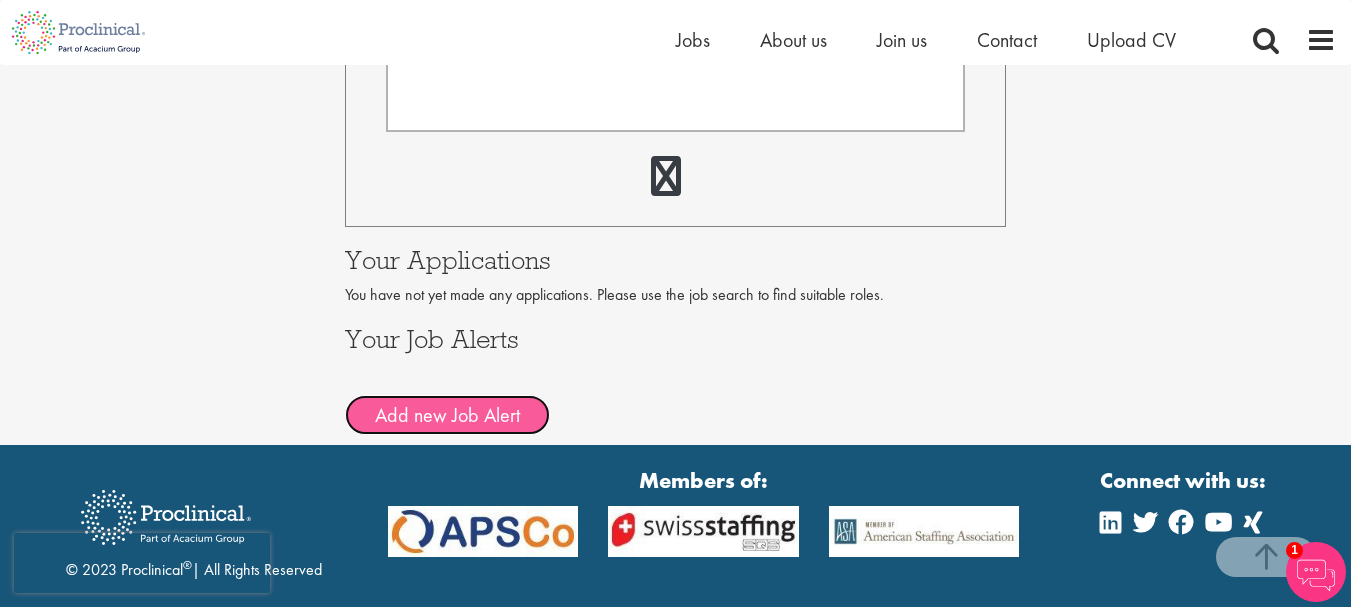 click on "Add new Job Alert" at bounding box center (447, 415) 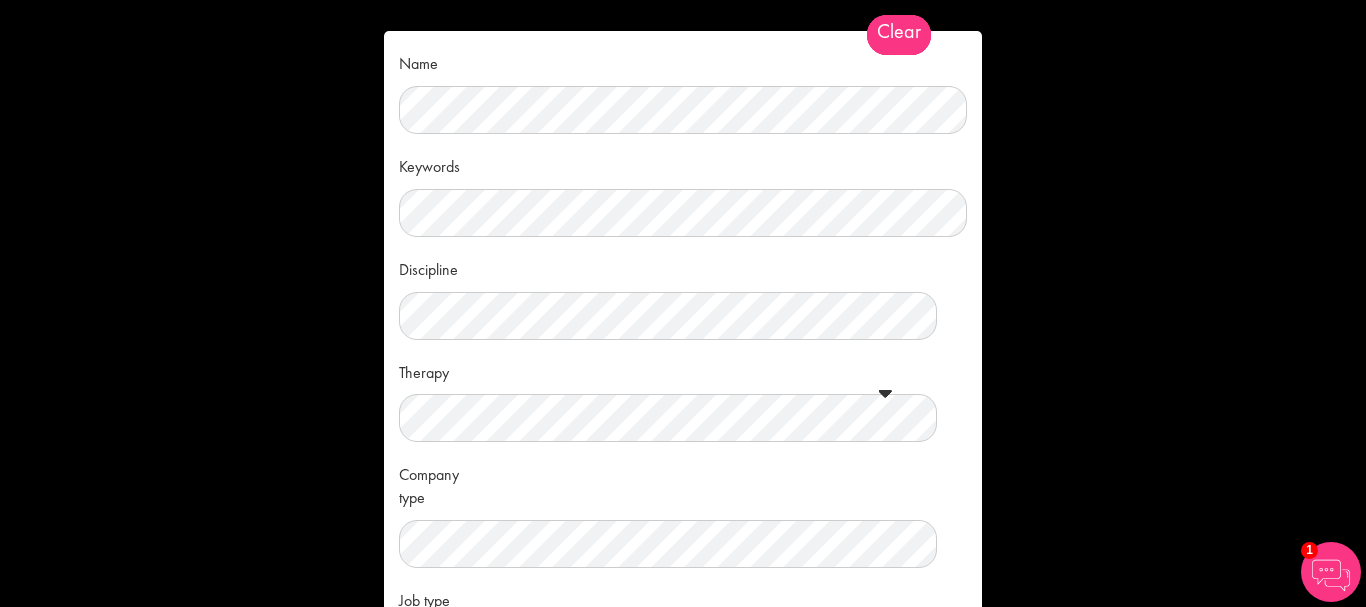 click on "Clear" at bounding box center (899, 35) 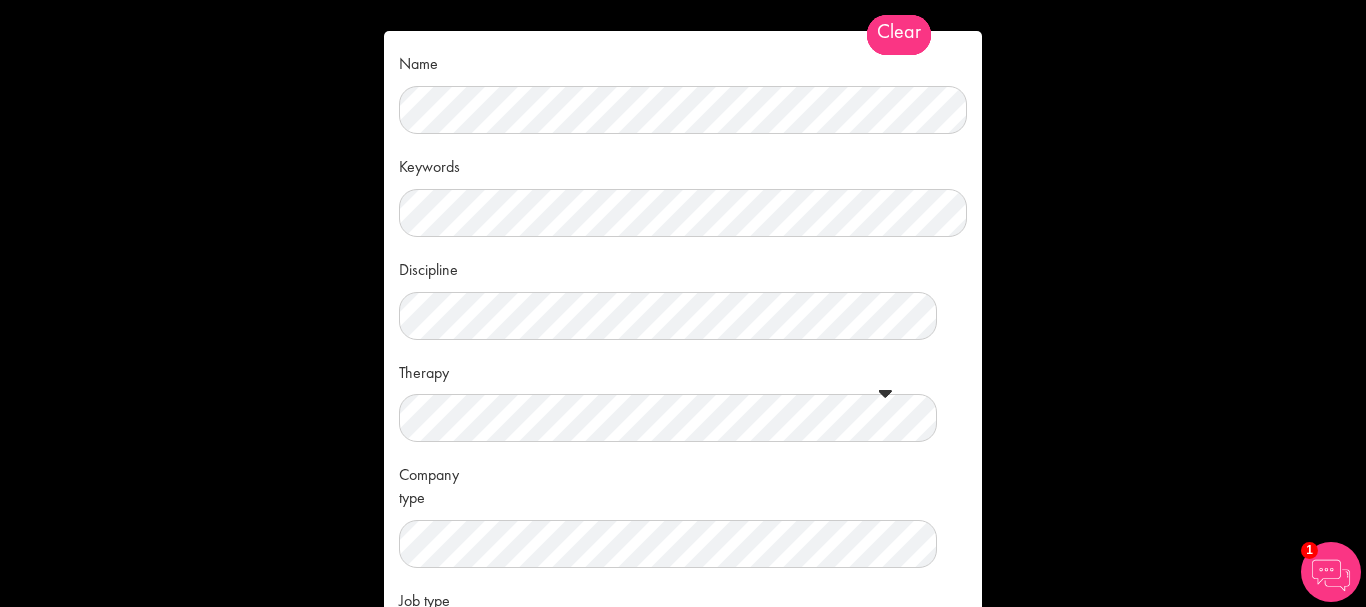 click on "Name
Keywords
Discipline
Clear
All Computer Science Data Science  Recruitment Consultant Biometrics Analysis Statistics Data Management Informatics Programming Business Development Partnering Investments Licensing Acqusition Sales Product development Distribution Account Management Commercial Operations Clinical Research Clinical Trial Assistant (CTA) CRA Manager" at bounding box center [683, 303] 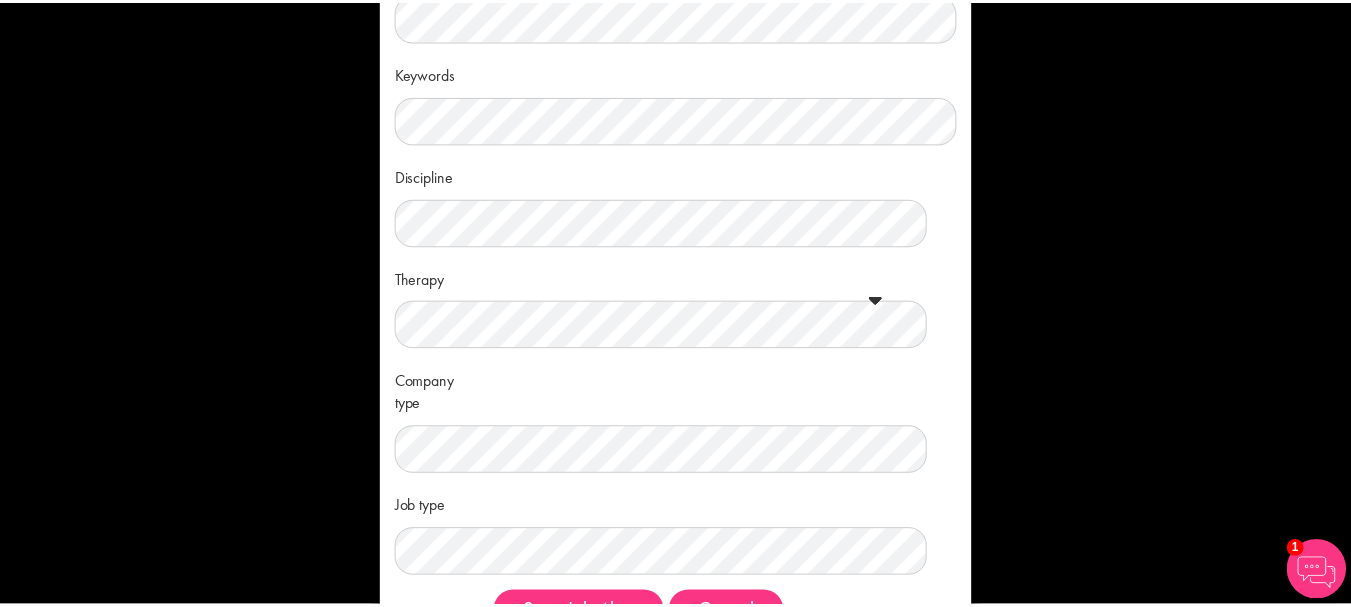 scroll, scrollTop: 180, scrollLeft: 0, axis: vertical 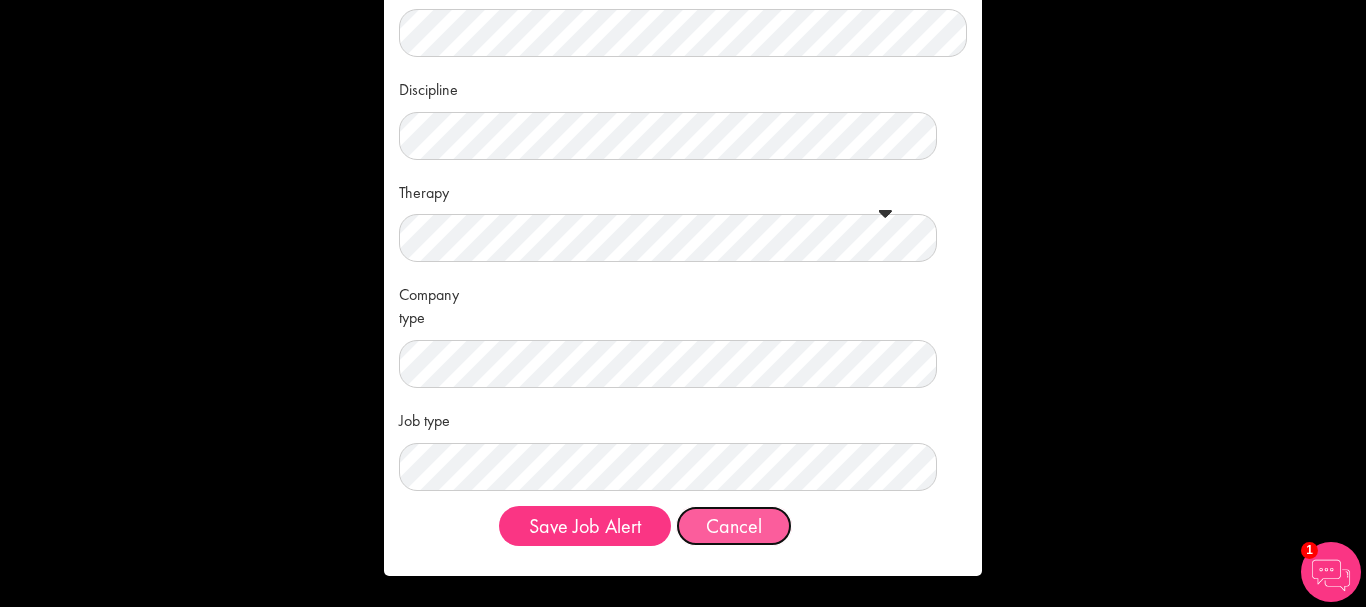 click on "Cancel" at bounding box center [734, 526] 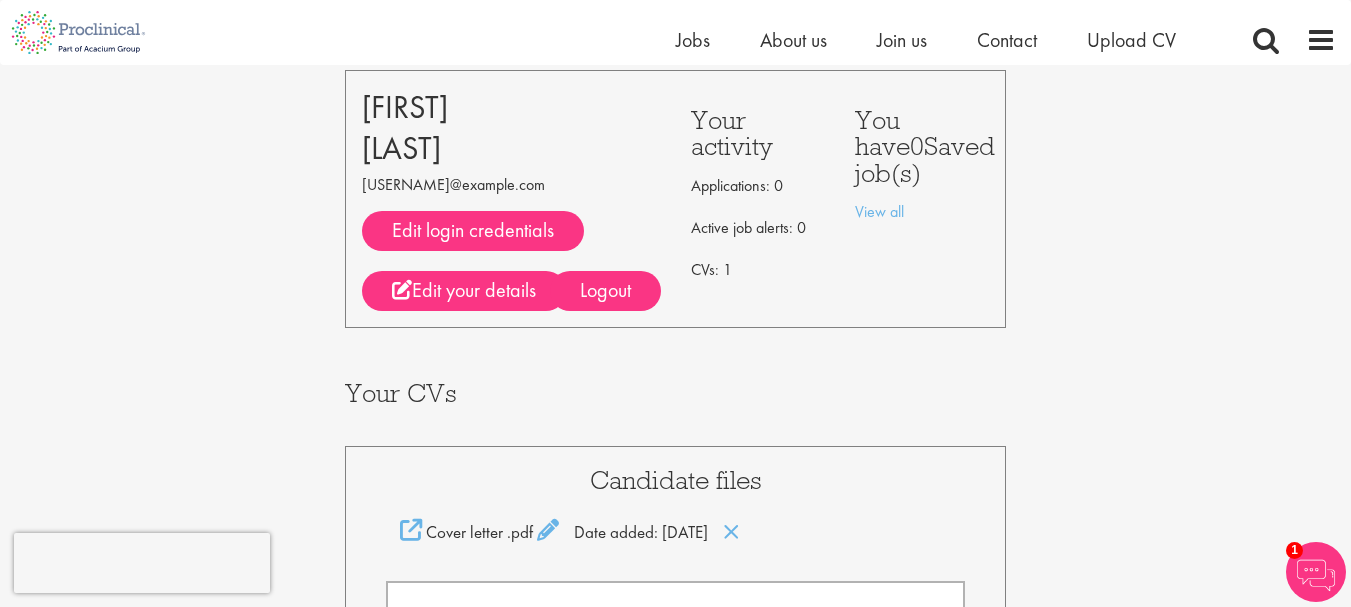 scroll, scrollTop: 100, scrollLeft: 0, axis: vertical 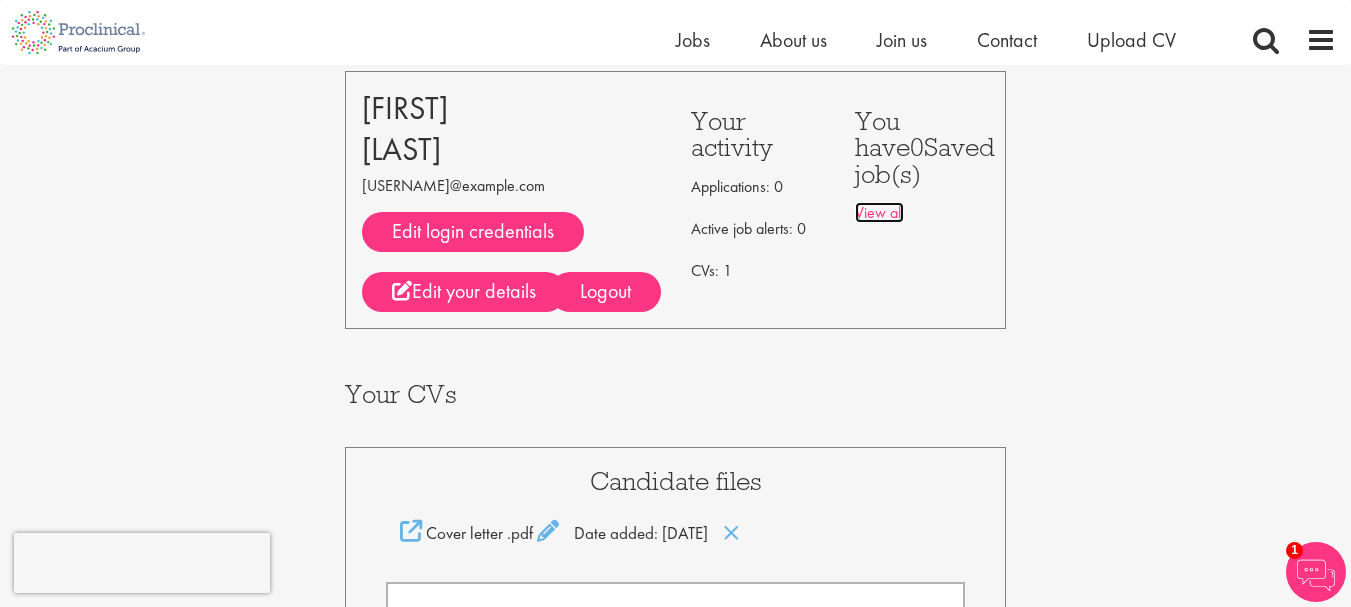 click on "View all" at bounding box center (879, 212) 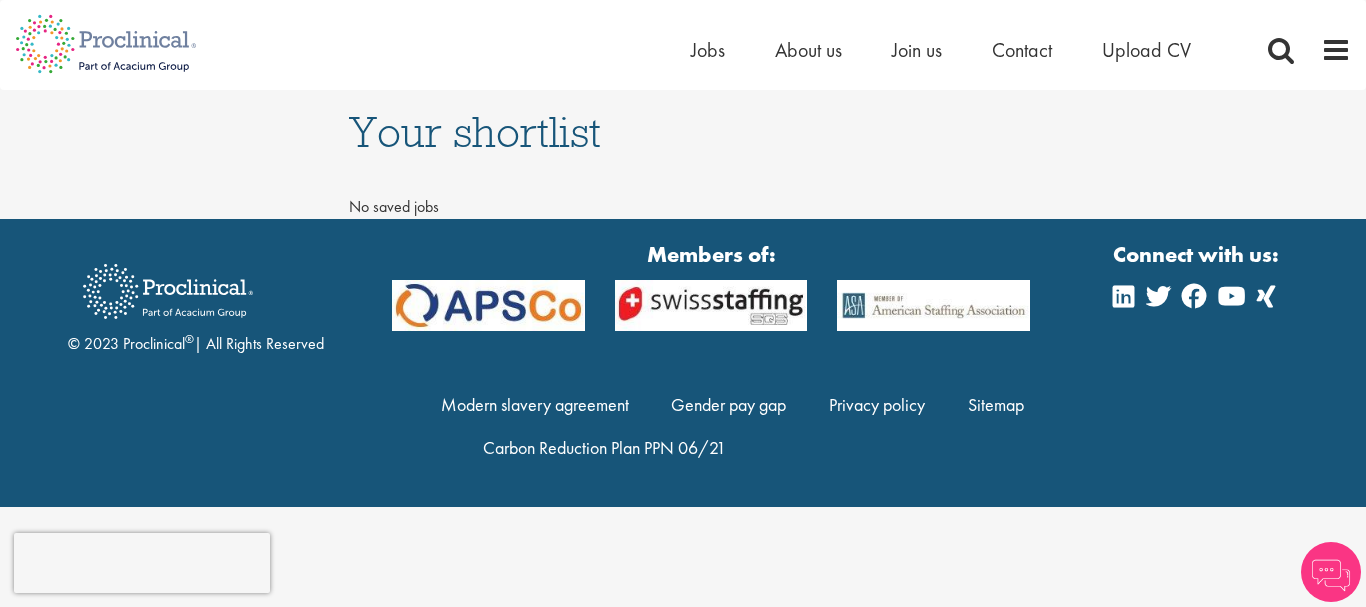 scroll, scrollTop: 0, scrollLeft: 0, axis: both 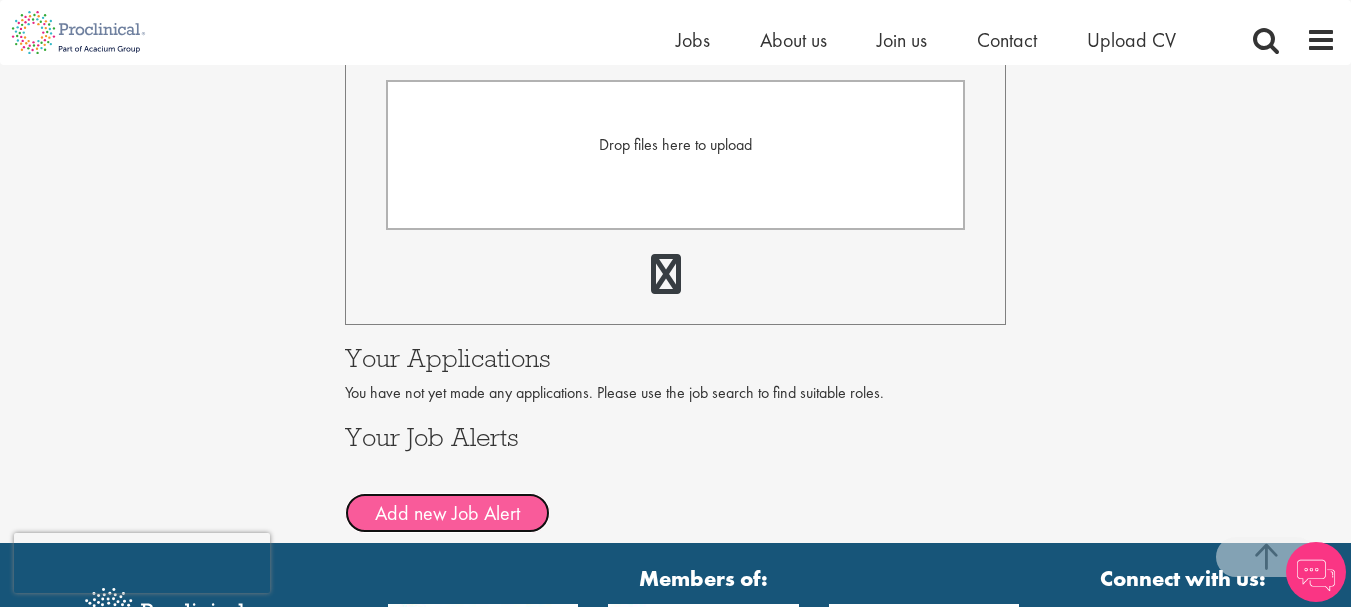 click on "Add new Job Alert" at bounding box center [447, 513] 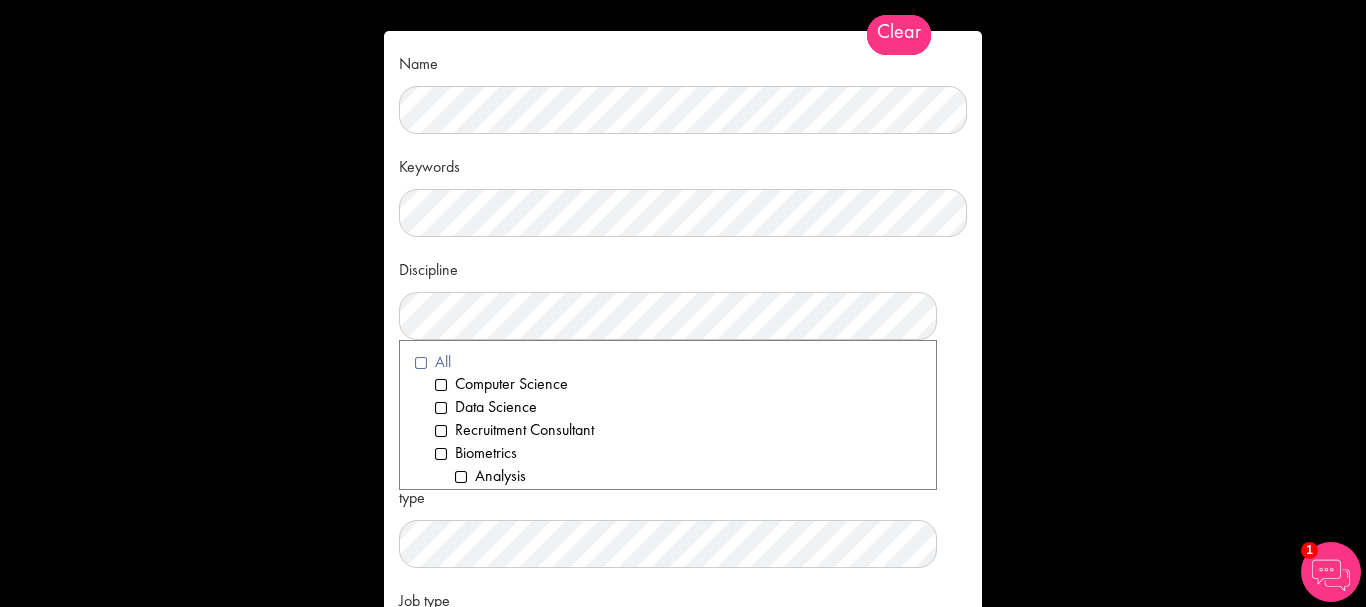 click on "All" at bounding box center (668, 362) 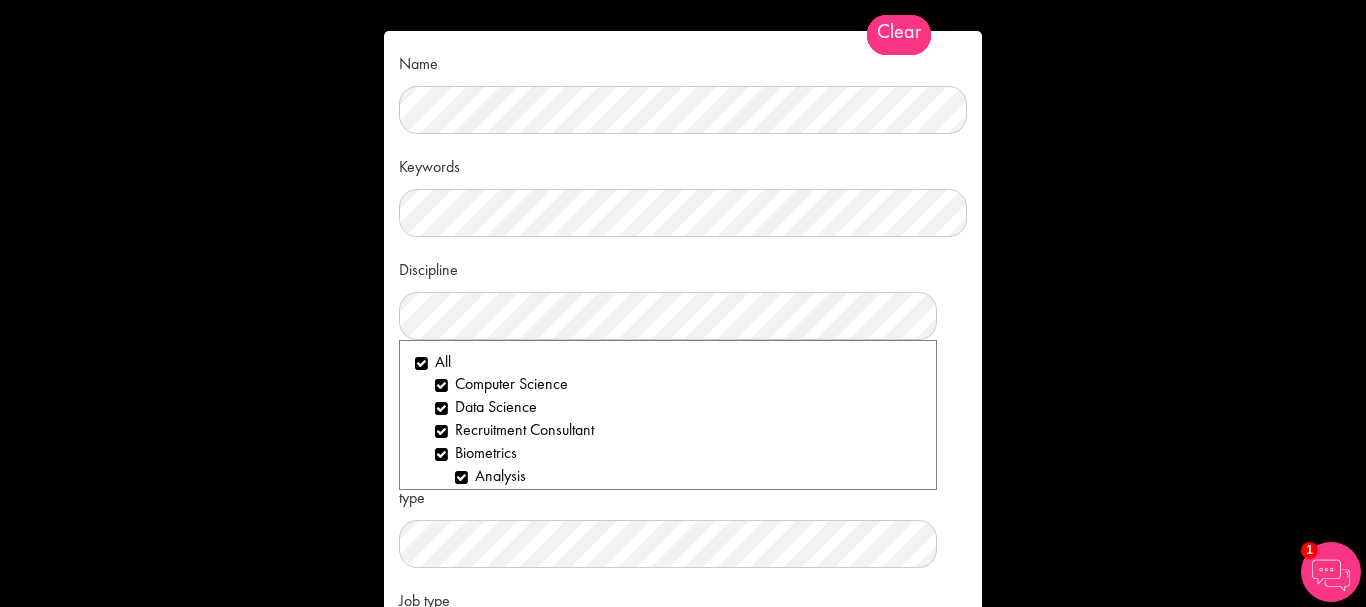 click on "Name
Keywords
Discipline
Clear
All Computer Science Data Science  Recruitment Consultant Biometrics Analysis Statistics Data Management Informatics Programming Business Development Partnering Investments Licensing Acqusition Sales Product development Distribution Account Management Commercial Operations Clinical Research Clinical Trial Assistant (CTA) CRA Manager" at bounding box center (683, 303) 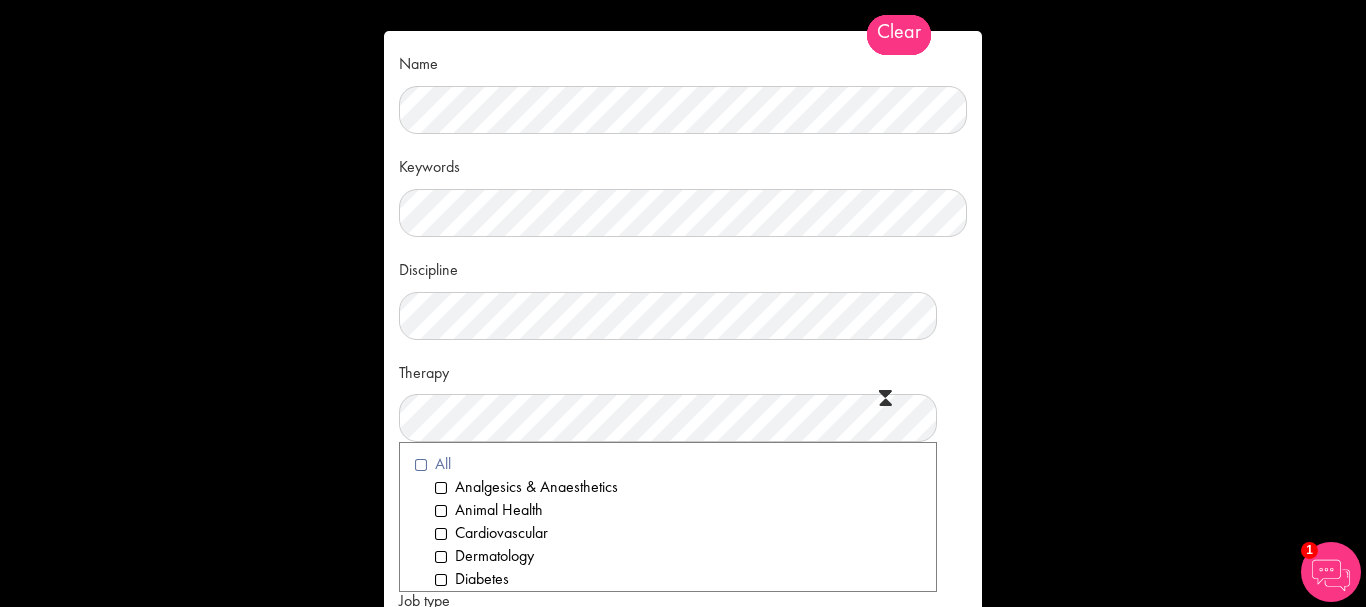 click on "All" at bounding box center [668, 464] 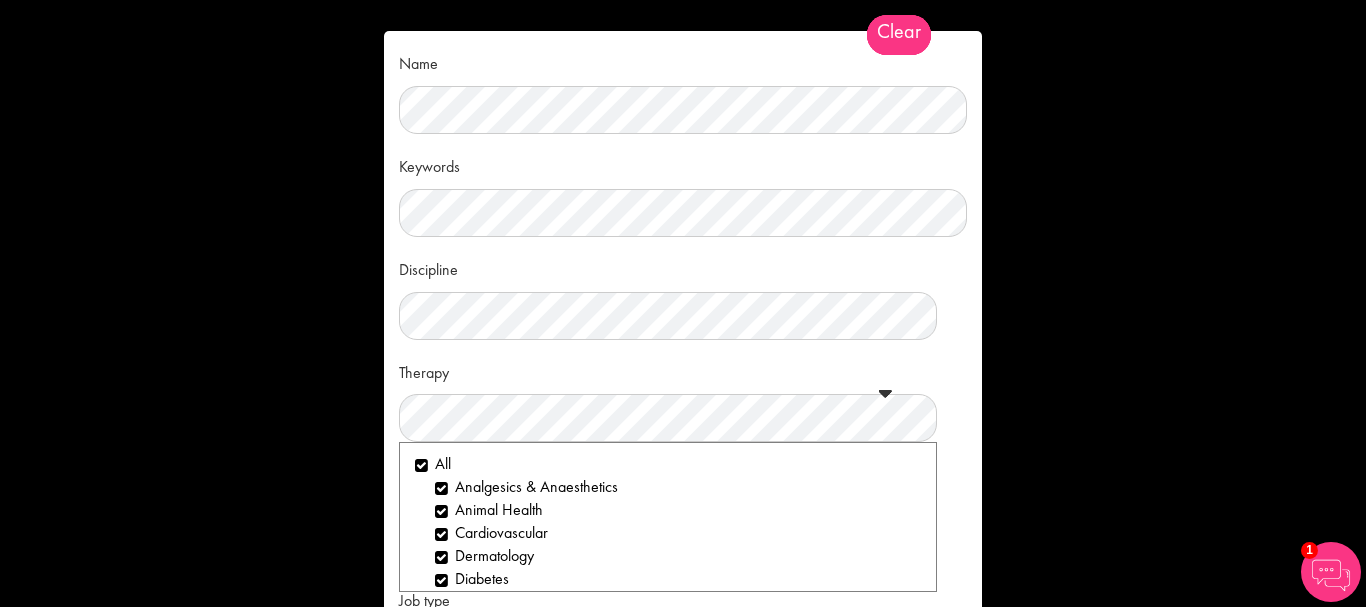 click on "Therapy
Clear
All Analgesics & Anaesthetics Animal Health Cardiovascular Dermatology Diabetes Gastroenterology Genito-Urinary, Obstentrics, Gynaecology Genomics Haematology HIV Immunology & Infectious diseases Metabolic & Endocrinology Neurology Oncology Orthopaedics Paediatrics / Geriatrics Respiratory Rheumatology Gene therapy Rare disease Immuno-oncology Ophthalmology" at bounding box center [683, 399] 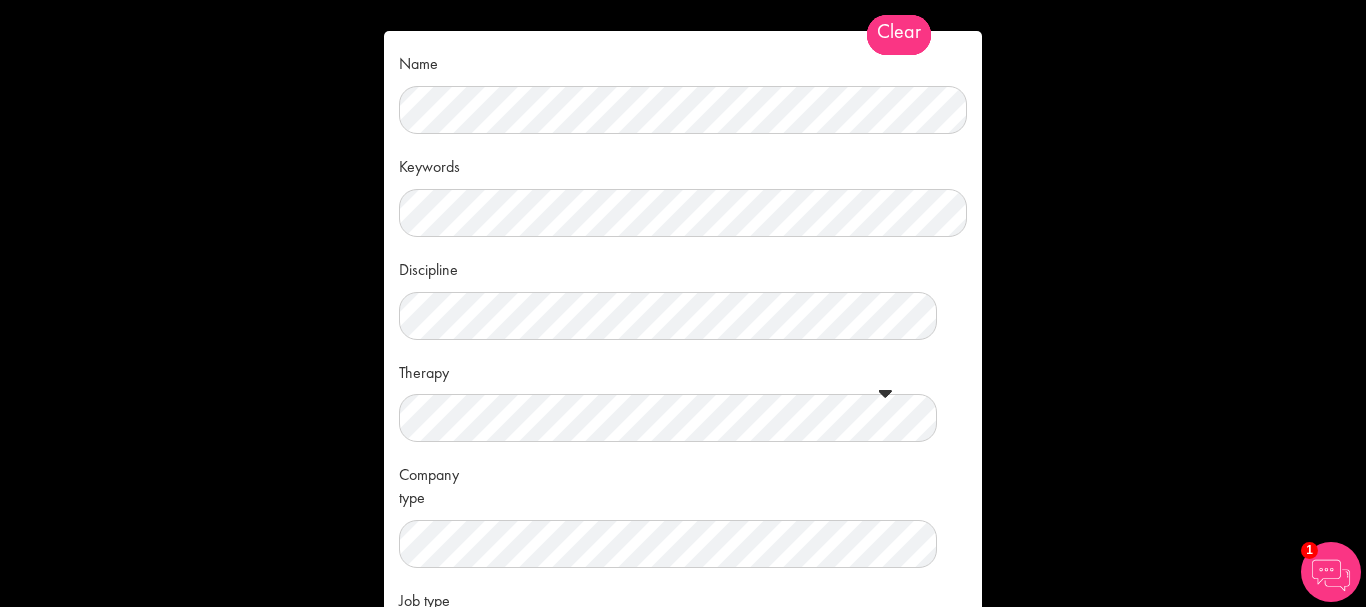 click on "Company type
Clear
All Pharmaceuticals Medical Devices Biotechnology Contract Research Organisation (CRO) Contract Manufacturing Organisation (CMO) Health Care Veterinary Consultancy Health IT/Data Research Institute Distribution/logistics/storage Digital Health Food Production Cosmetics Other Leadership" at bounding box center (683, 512) 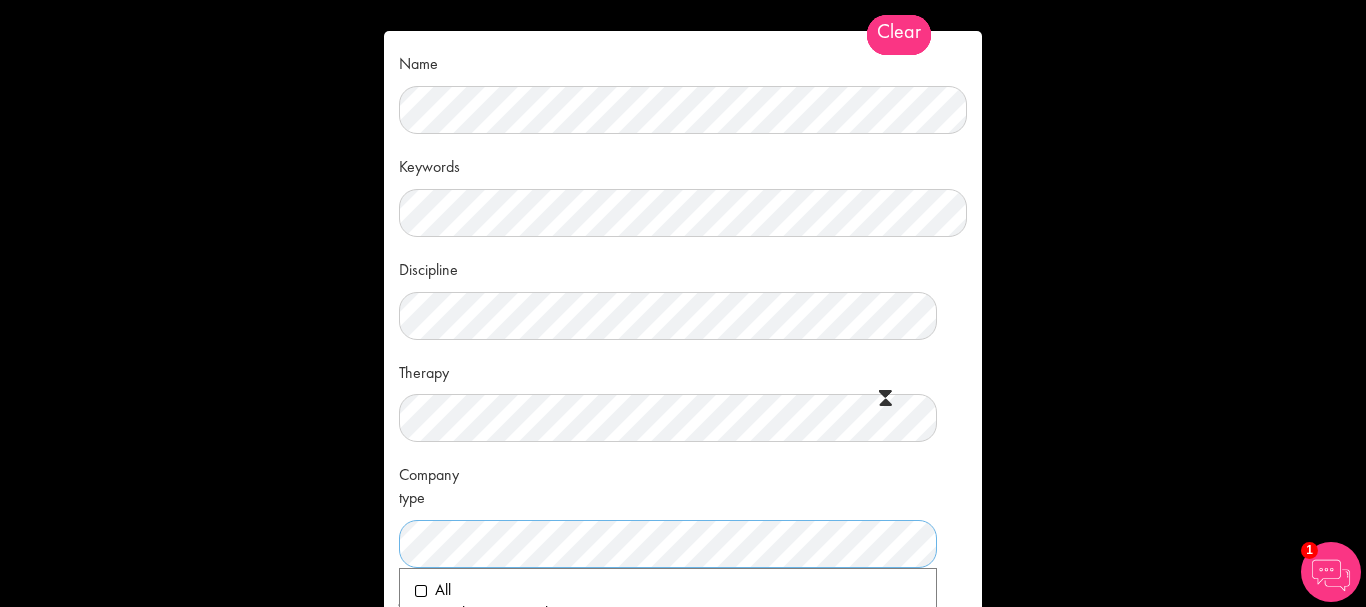 scroll, scrollTop: 100, scrollLeft: 0, axis: vertical 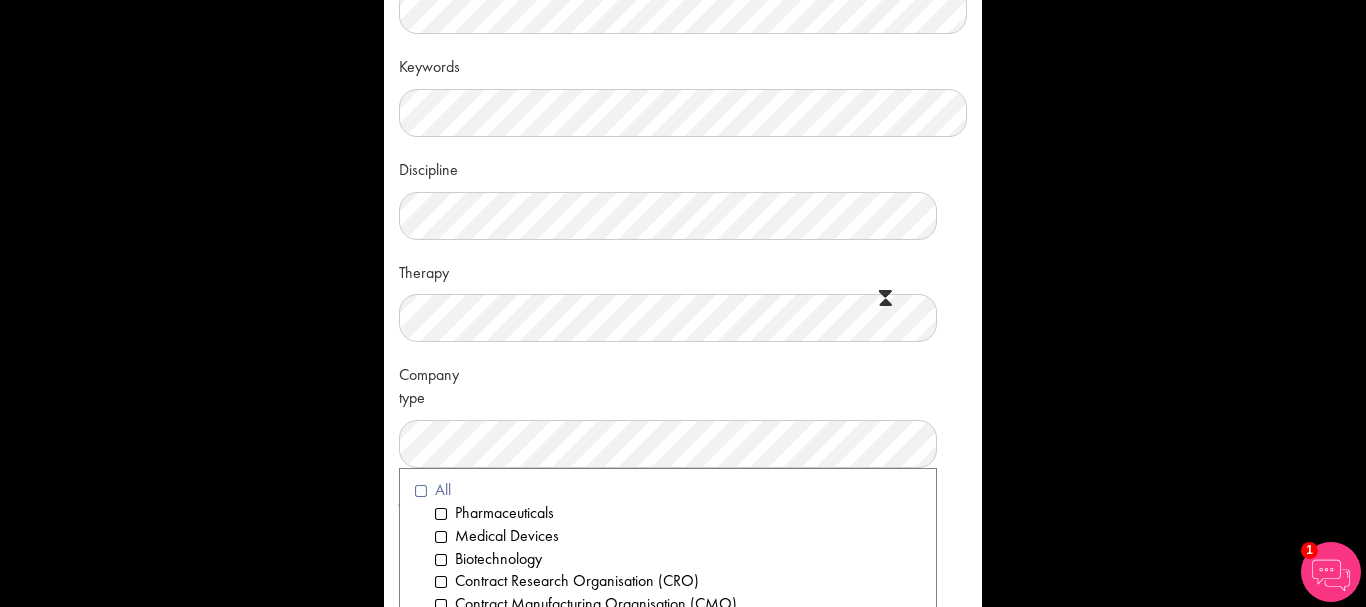 click on "All" at bounding box center [668, 490] 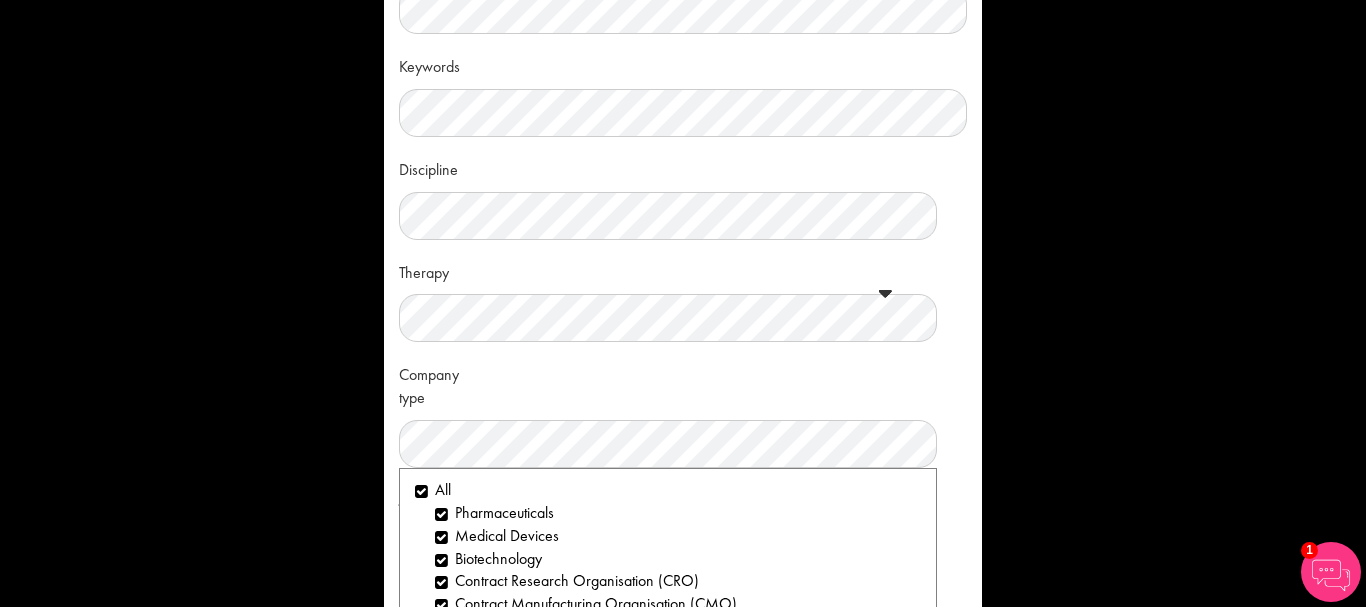 click on "Company type
Clear
All Pharmaceuticals Medical Devices Biotechnology Contract Research Organisation (CRO) Contract Manufacturing Organisation (CMO) Health Care Veterinary Consultancy Health IT/Data Research Institute Distribution/logistics/storage Digital Health Food Production Cosmetics Other Leadership" at bounding box center (683, 412) 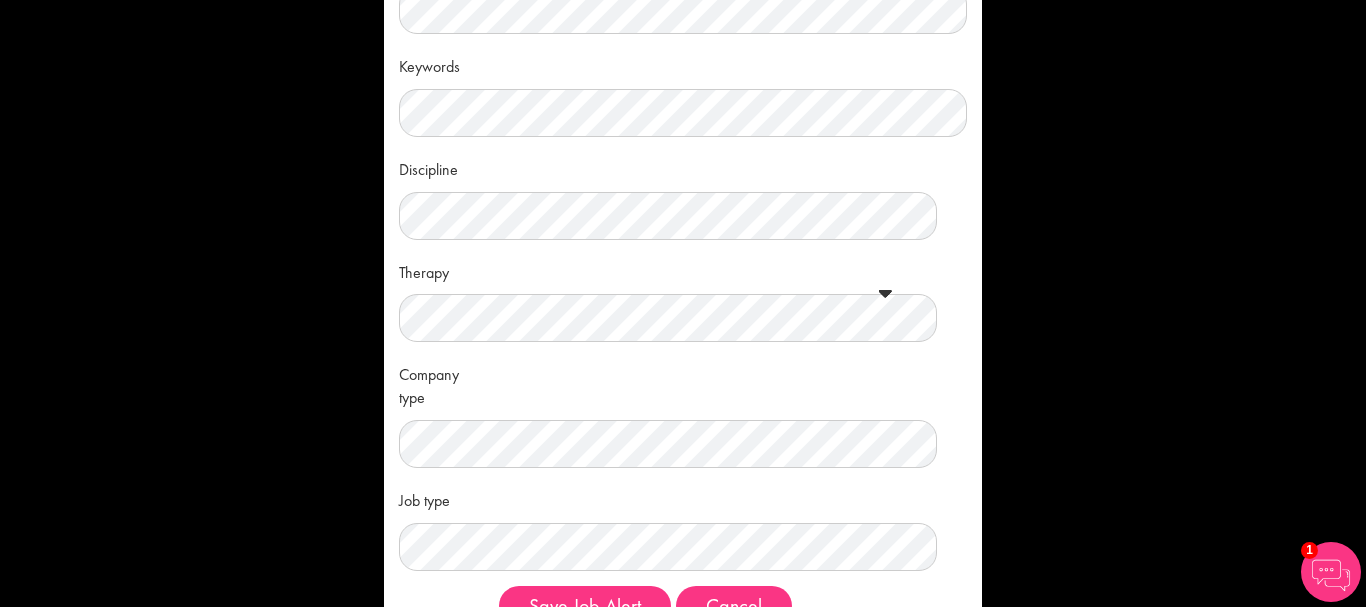 scroll, scrollTop: 180, scrollLeft: 0, axis: vertical 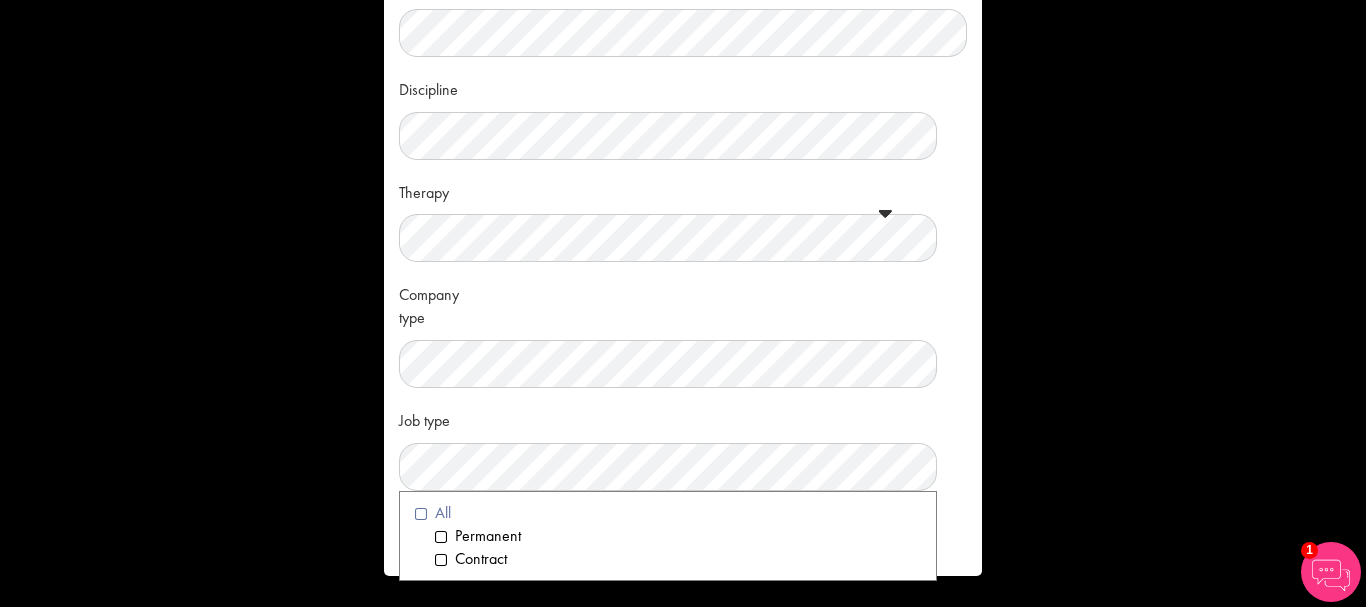 click on "All" at bounding box center [668, 513] 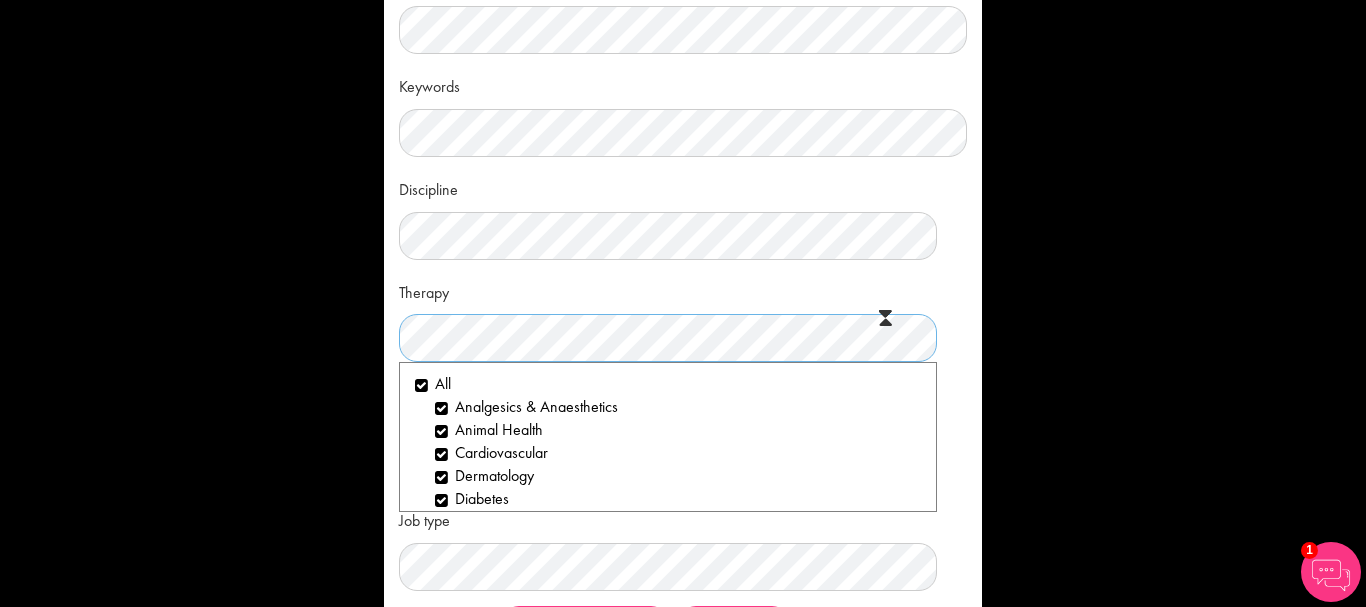 scroll, scrollTop: 0, scrollLeft: 0, axis: both 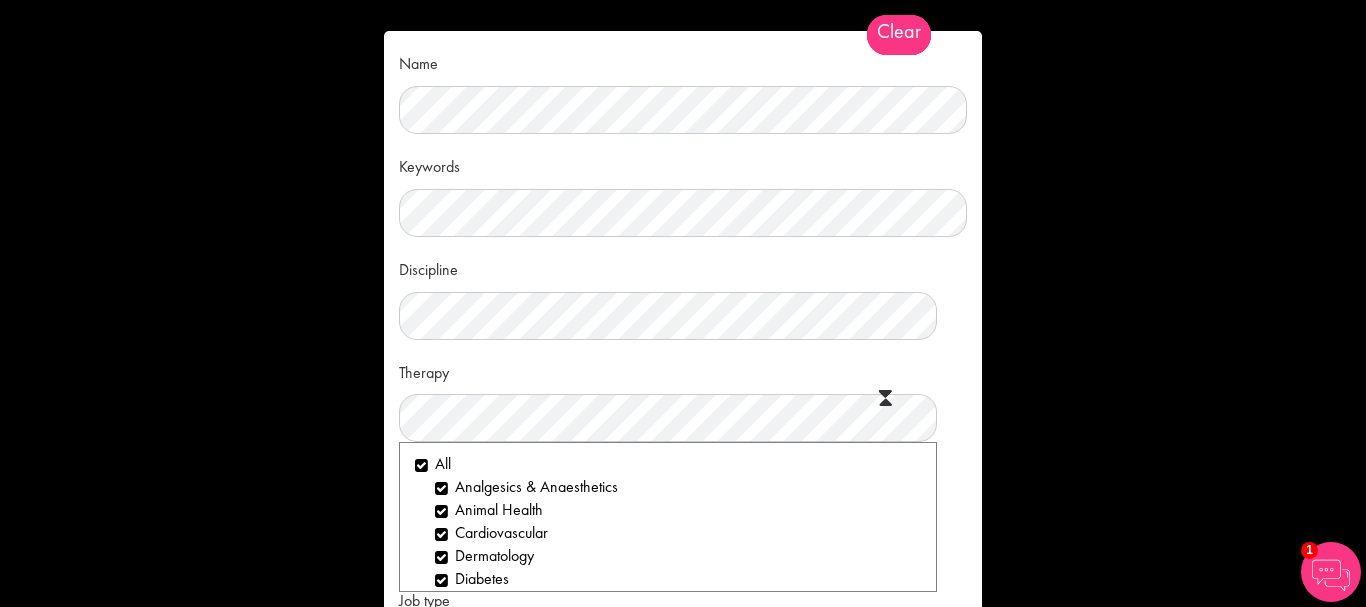 click on "Name
Keywords
Discipline
Clear
All Computer Science Data Science  Recruitment Consultant Biometrics Analysis Statistics Data Management Informatics Programming Business Development Partnering Investments Licensing Acqusition Sales Product development Distribution Account Management Commercial Operations Clinical Research Clinical Trial Assistant (CTA) Clinical Research Associate (CRA) CRA Manager Project/Study Manager (CSM/CPM) Clinical Scientist Design" at bounding box center [683, 386] 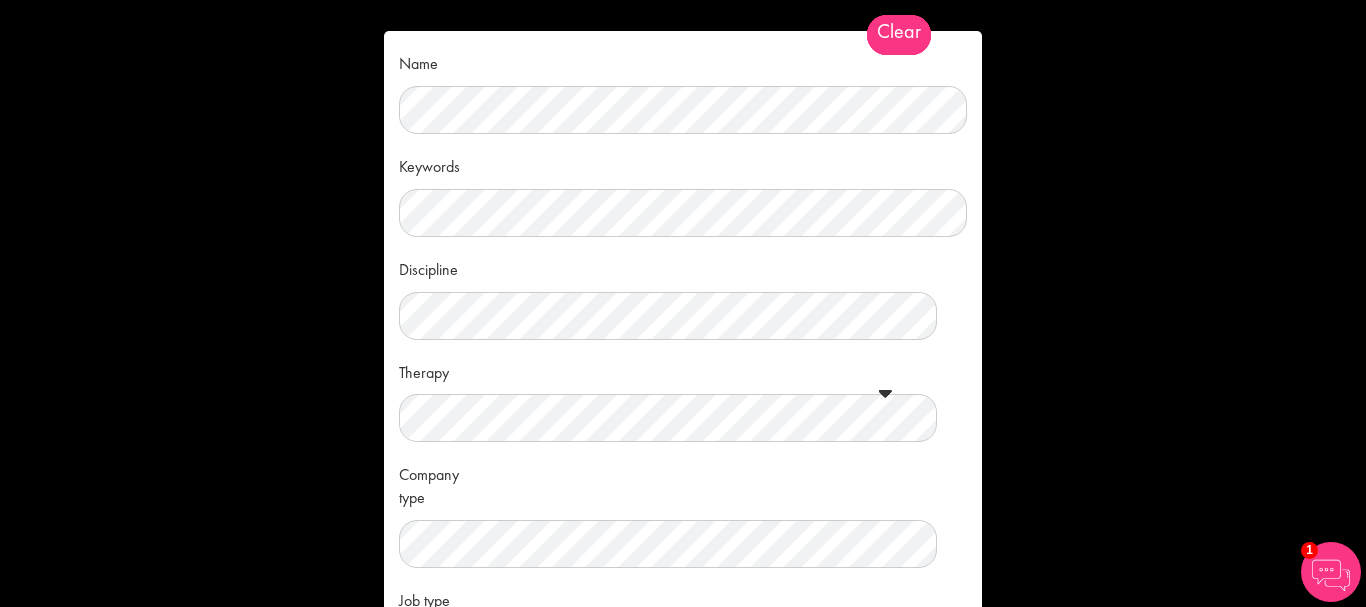 scroll, scrollTop: 180, scrollLeft: 0, axis: vertical 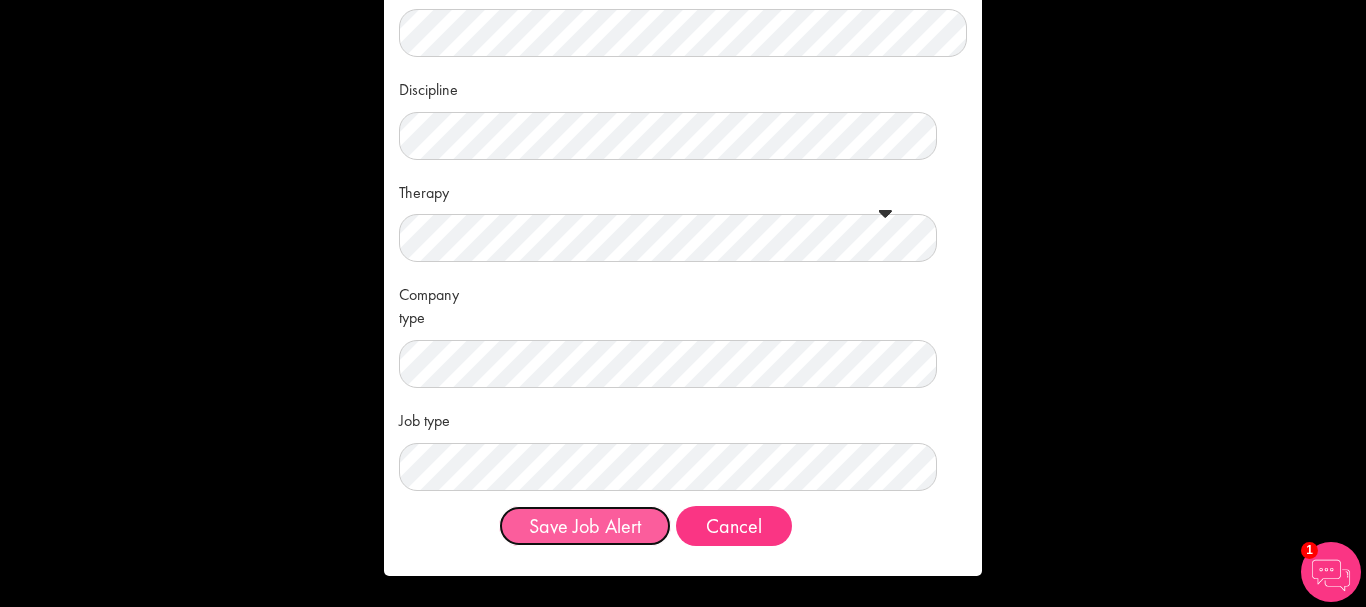 click on "Save Job Alert" at bounding box center (585, 526) 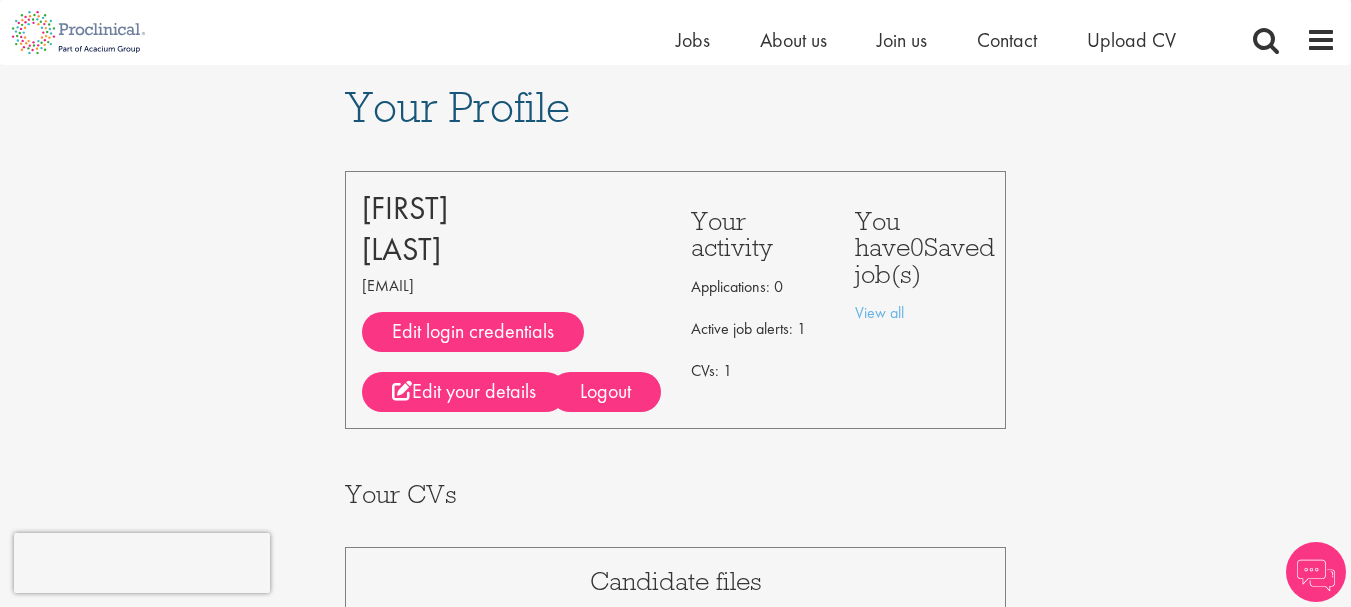 scroll, scrollTop: 603, scrollLeft: 0, axis: vertical 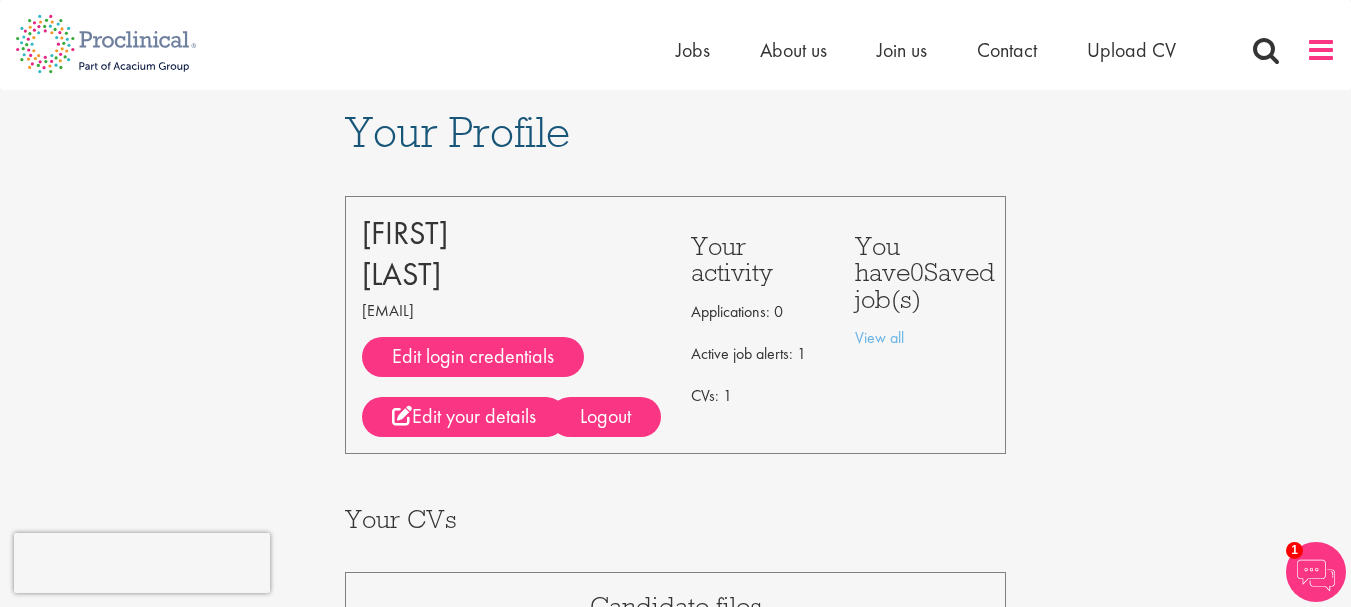 click at bounding box center (1321, 50) 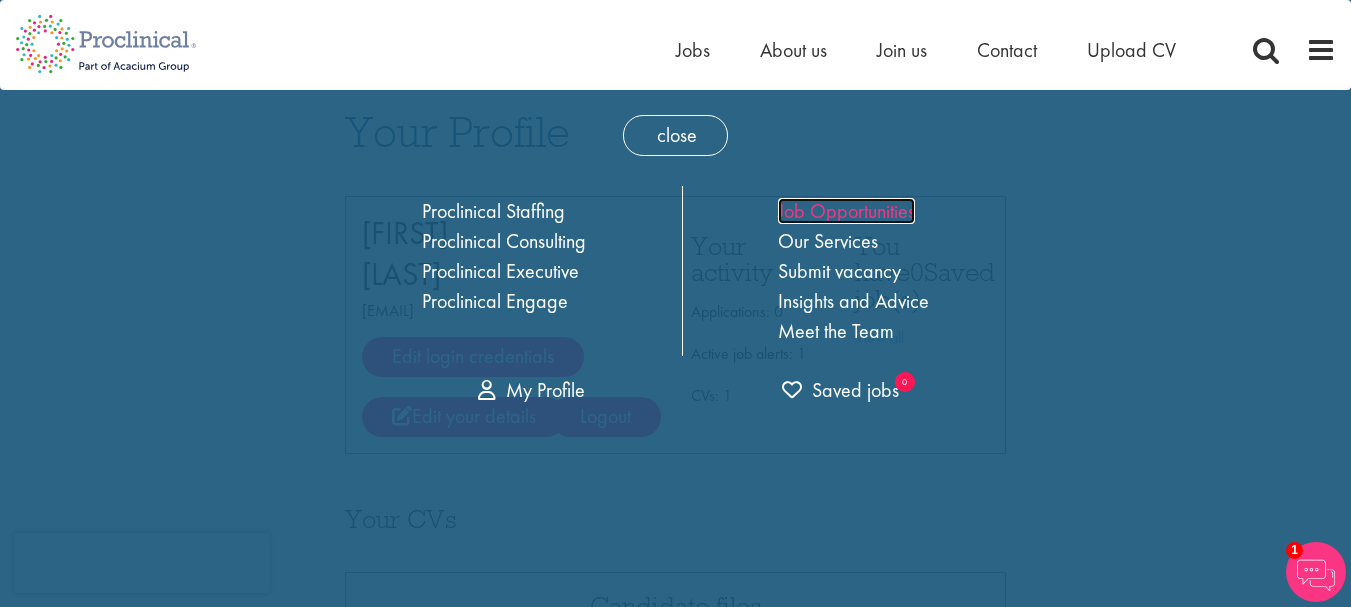 click on "Job Opportunities" at bounding box center (846, 211) 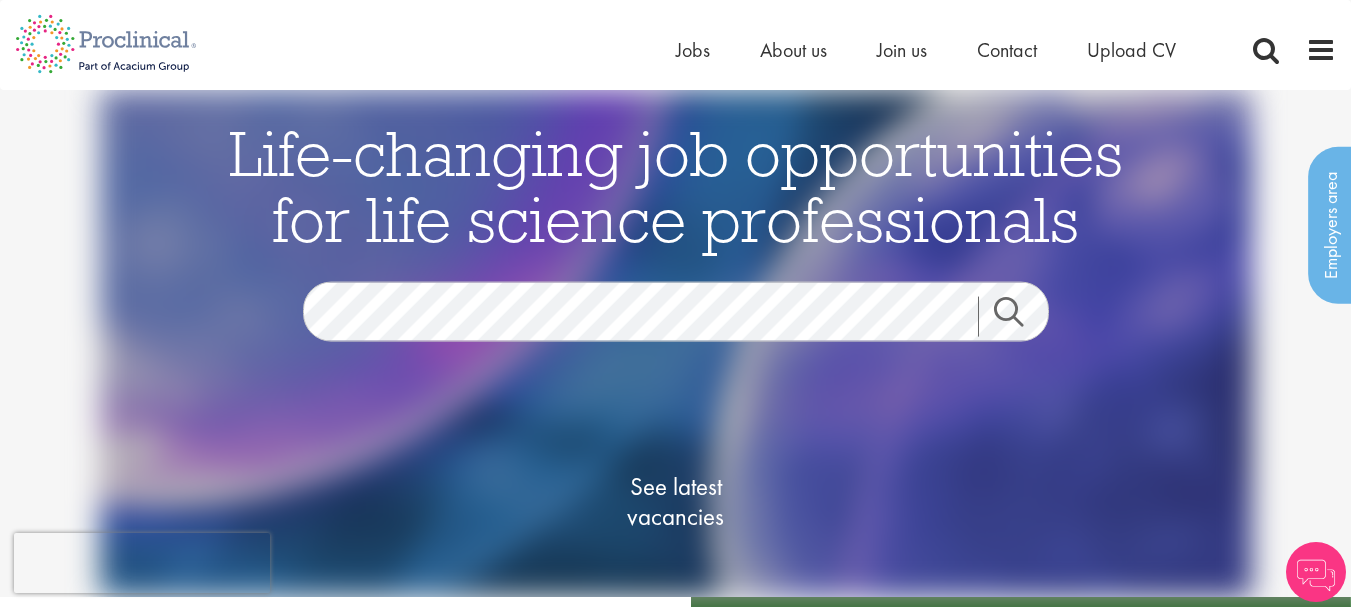 scroll, scrollTop: 0, scrollLeft: 0, axis: both 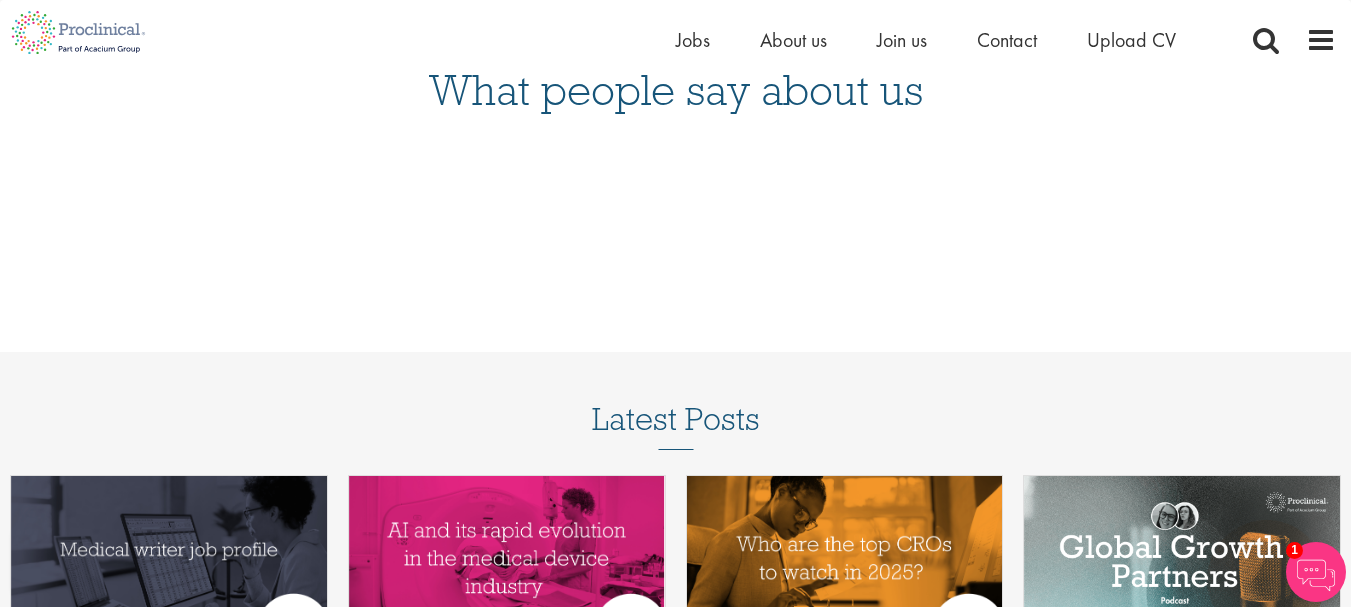click on "Home
Jobs
About us
Join us
Contact
Upload CV" at bounding box center [668, 32] 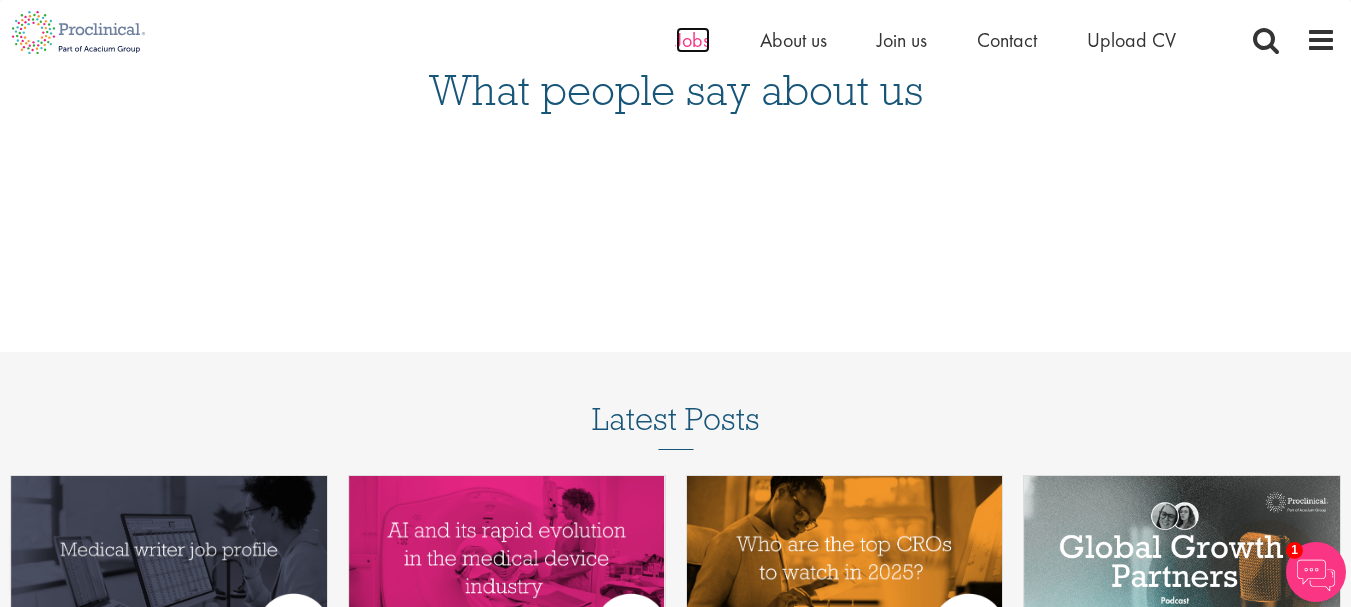 click on "Jobs" at bounding box center [693, 40] 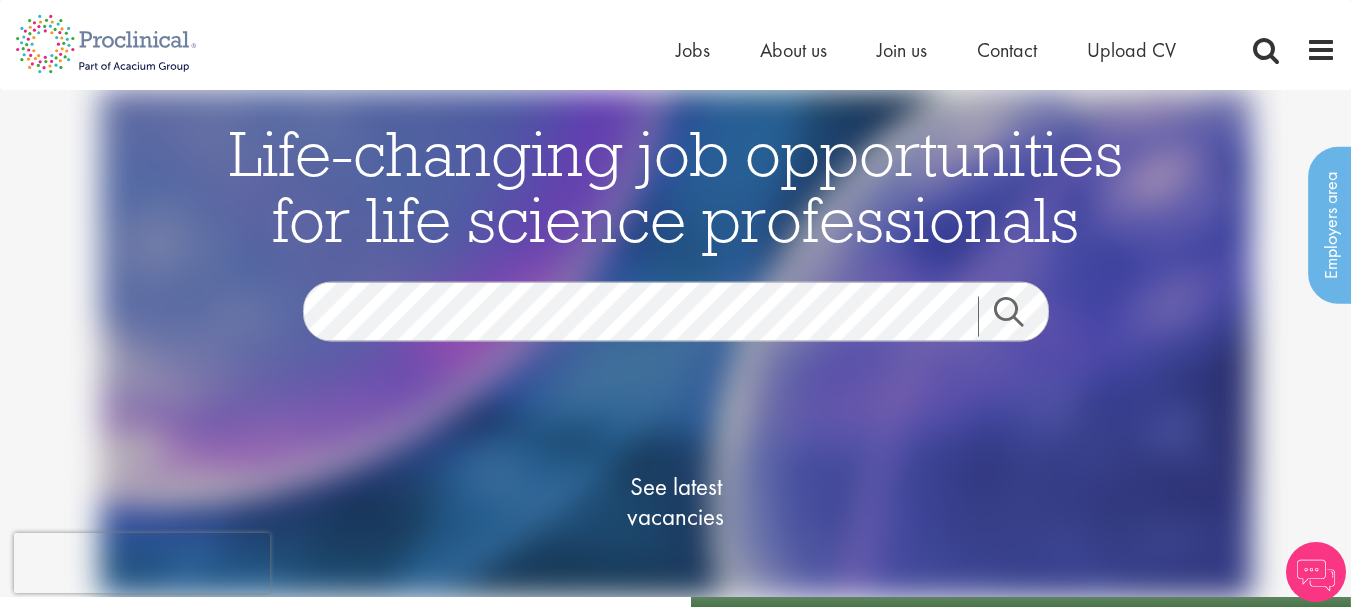 scroll, scrollTop: 0, scrollLeft: 0, axis: both 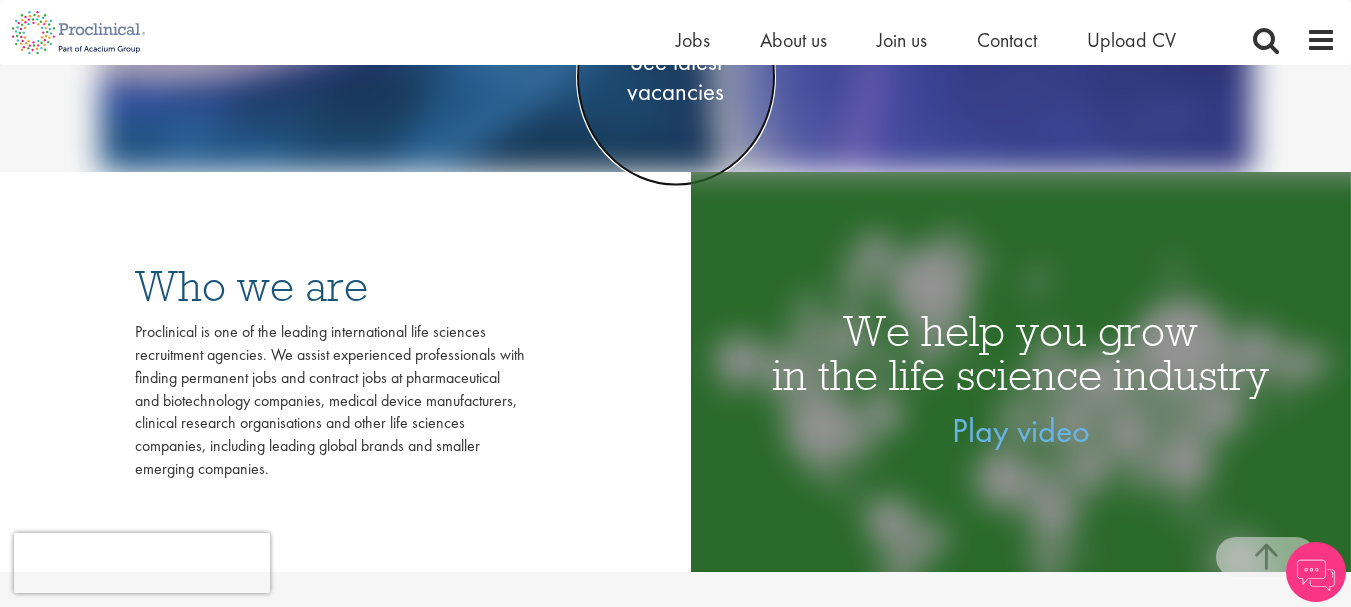 click on "See latest  vacancies" at bounding box center [676, 76] 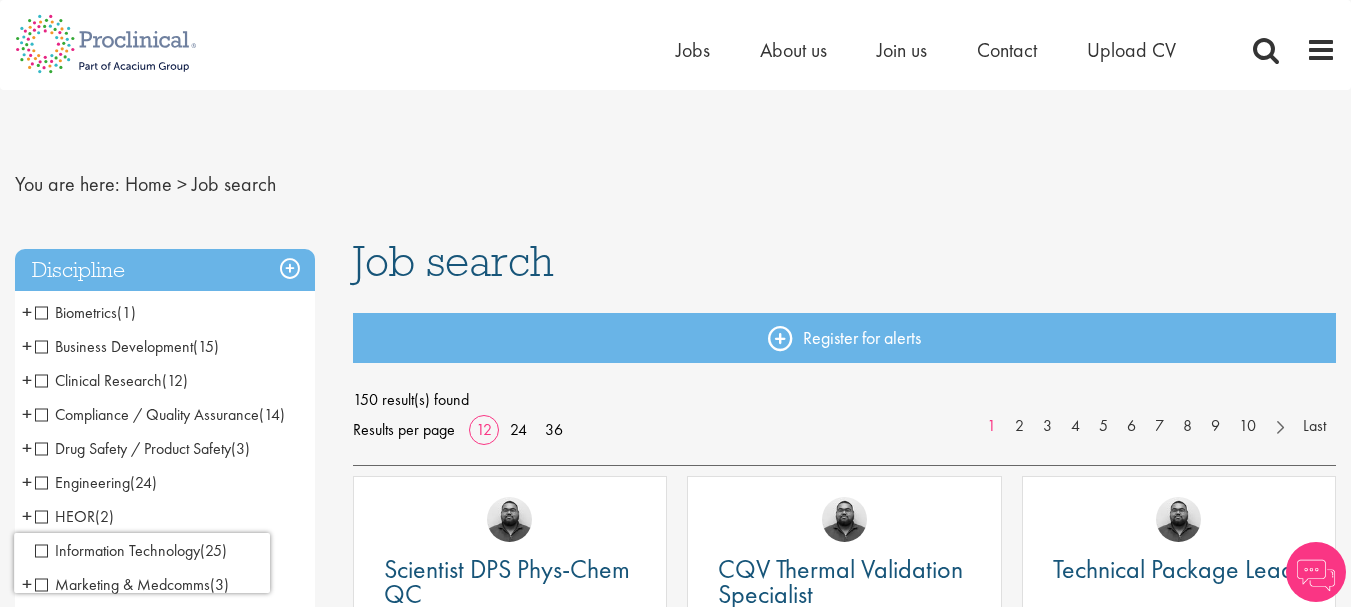 scroll, scrollTop: 51, scrollLeft: 0, axis: vertical 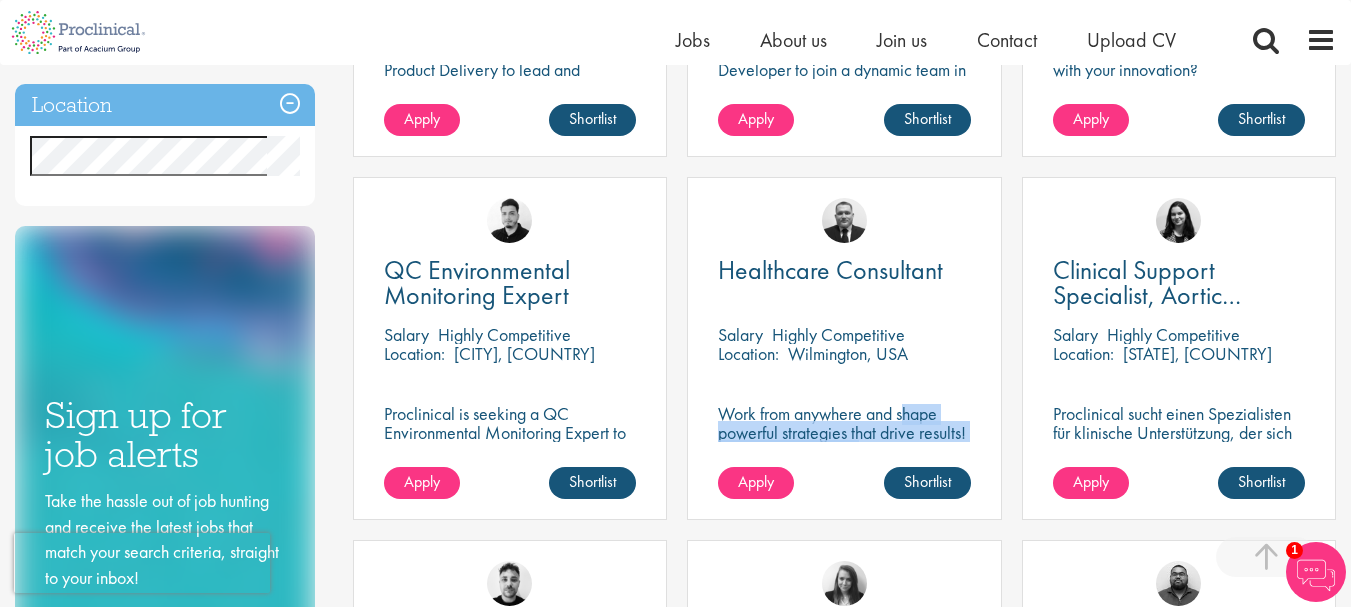 drag, startPoint x: 748, startPoint y: 407, endPoint x: 973, endPoint y: 428, distance: 225.97787 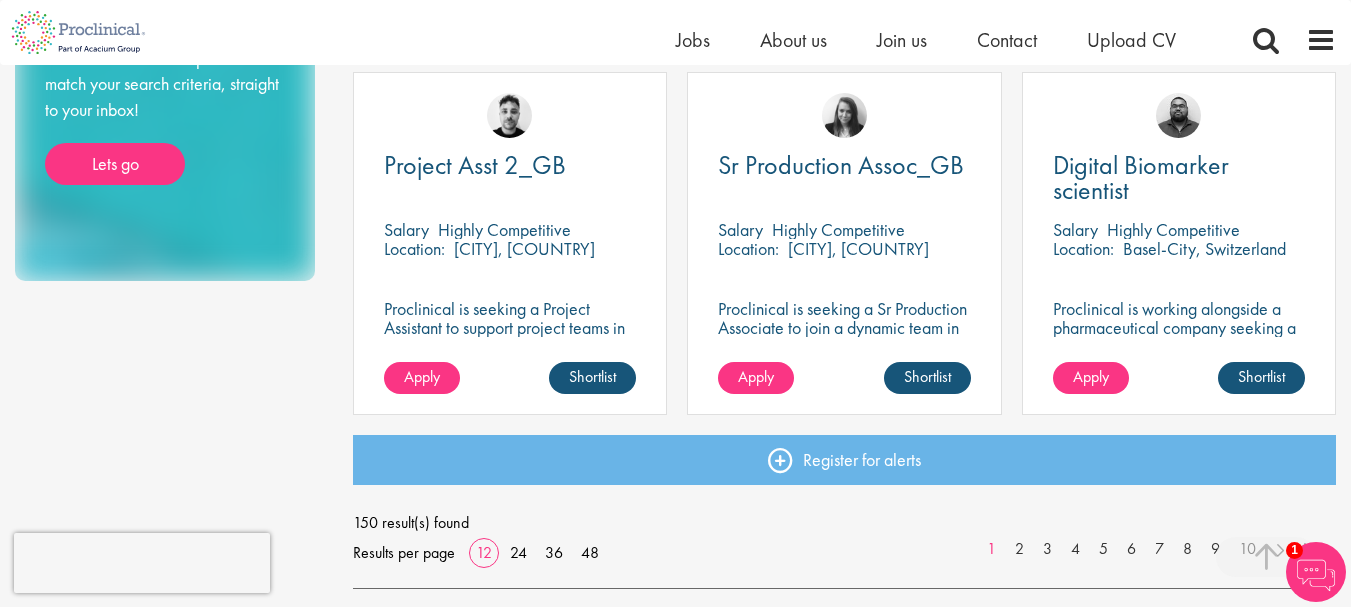 scroll, scrollTop: 1500, scrollLeft: 0, axis: vertical 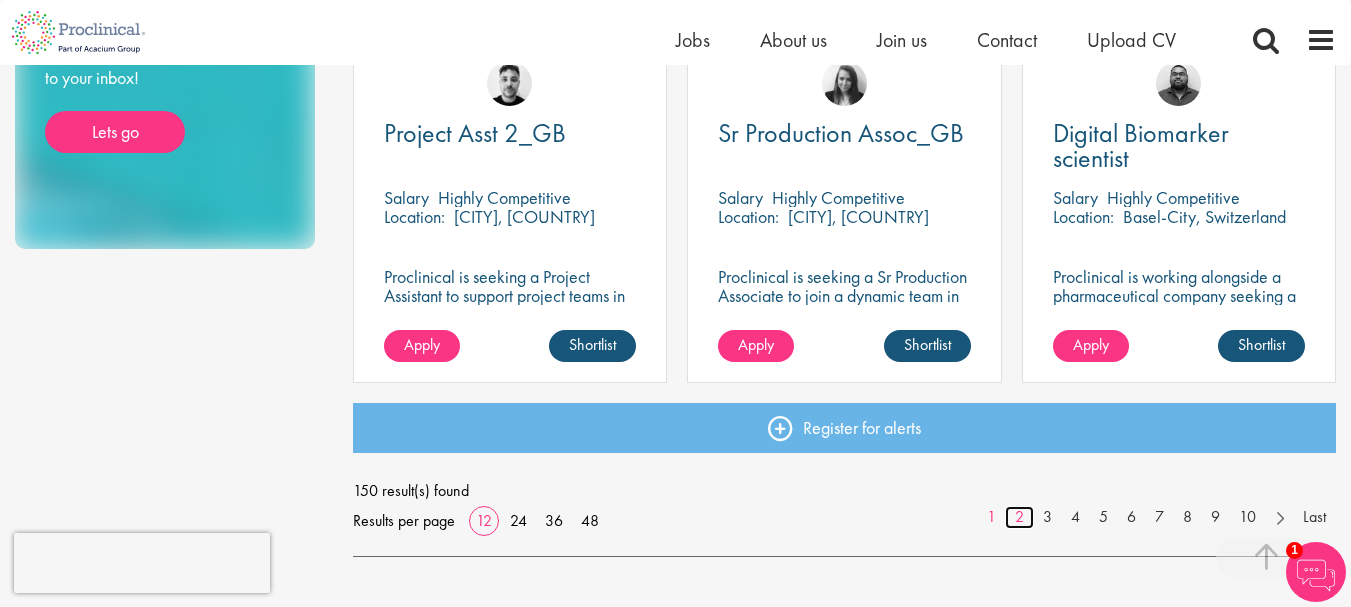 click on "2" at bounding box center [1019, 517] 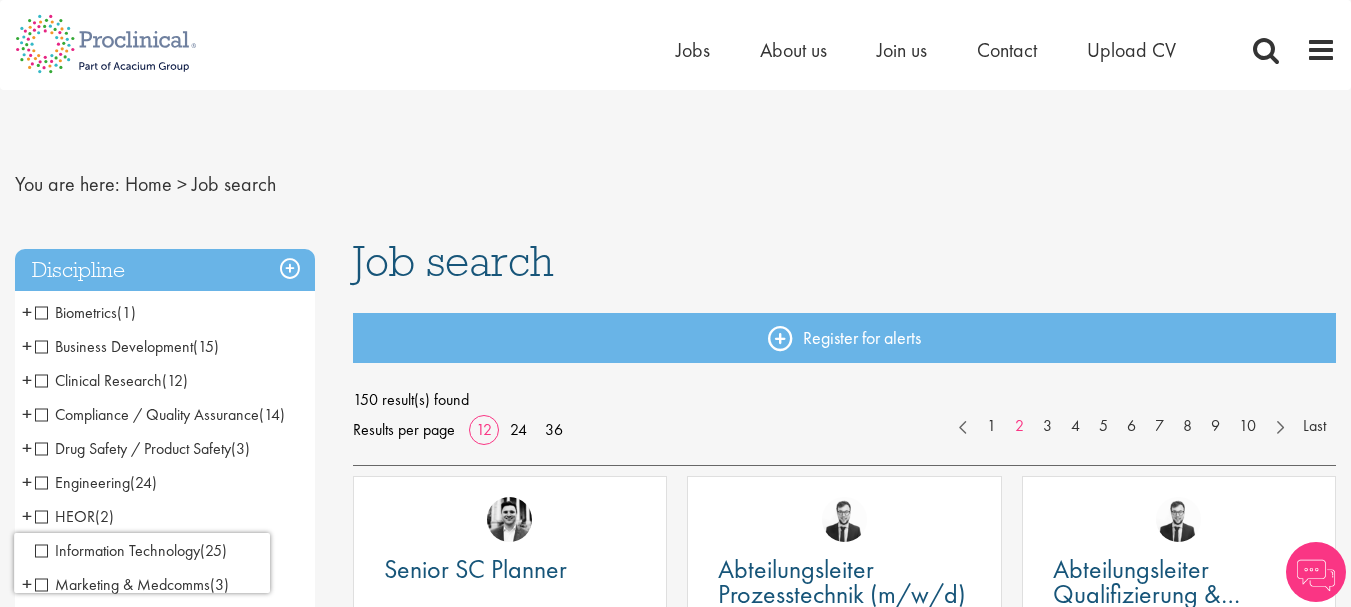 scroll, scrollTop: 0, scrollLeft: 0, axis: both 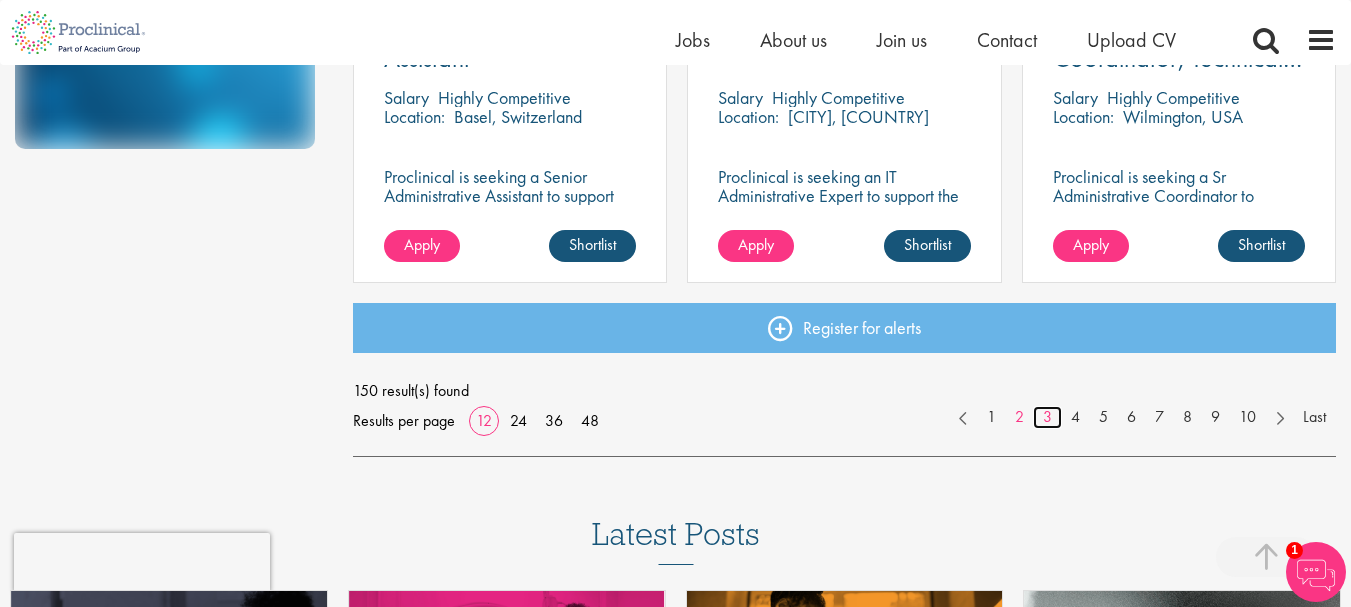 click on "3" at bounding box center (1047, 417) 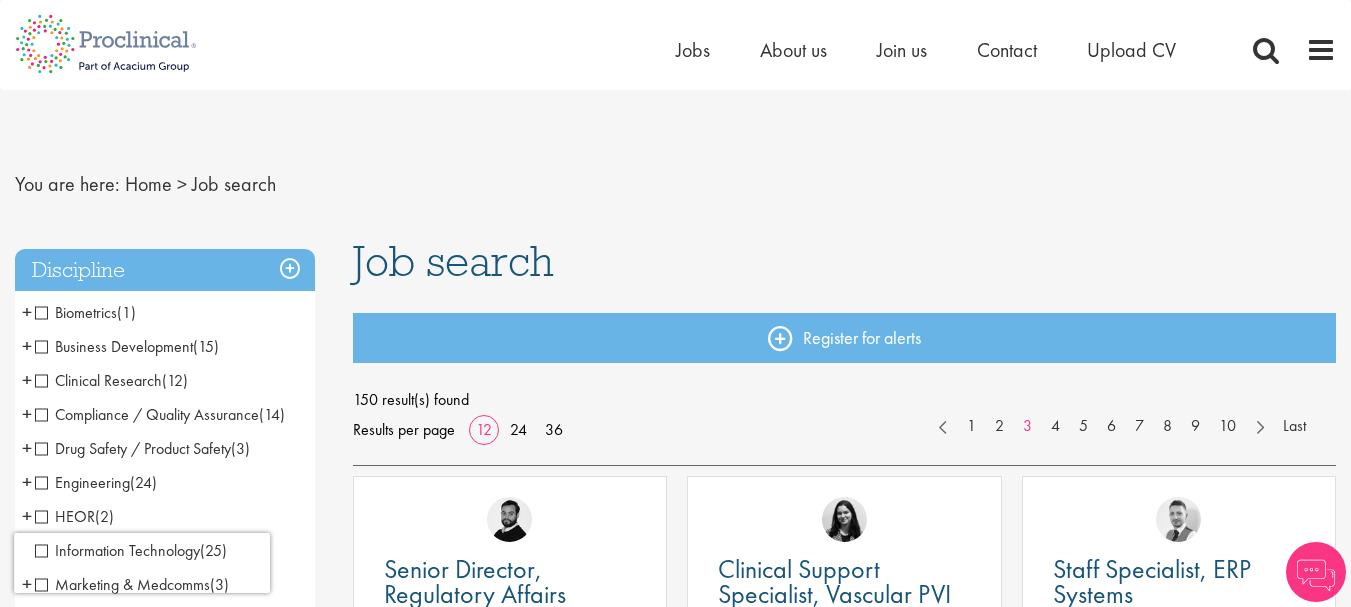 scroll, scrollTop: 0, scrollLeft: 0, axis: both 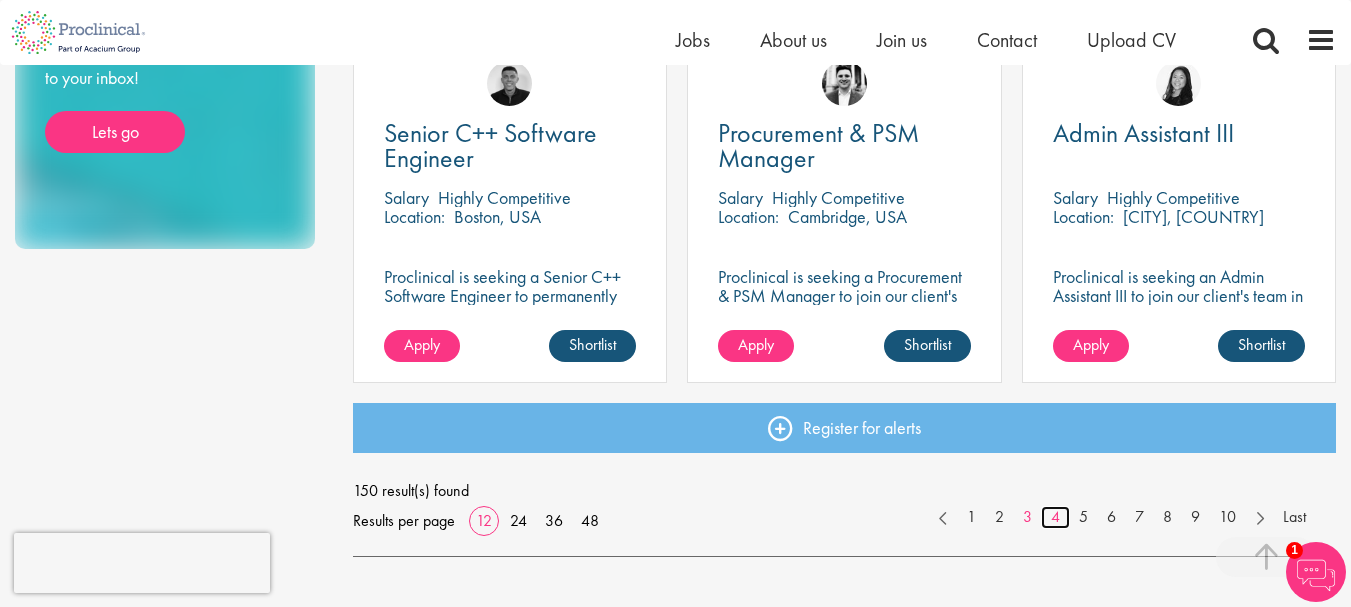 click on "4" at bounding box center [1055, 517] 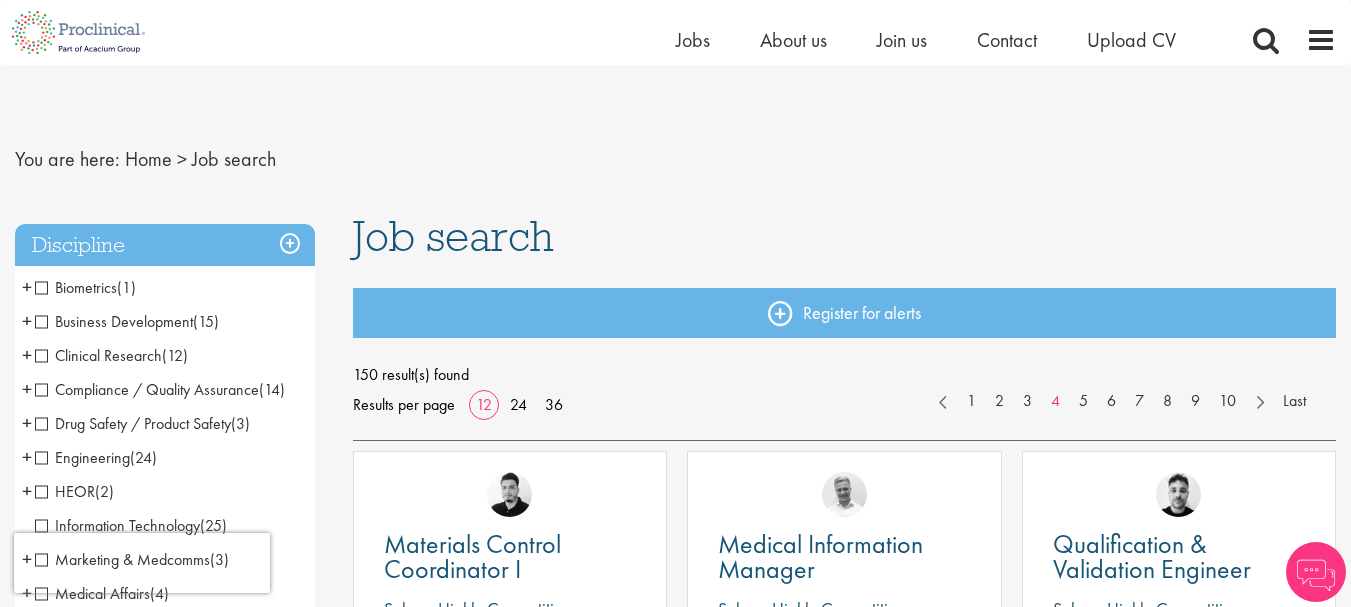 scroll, scrollTop: 300, scrollLeft: 0, axis: vertical 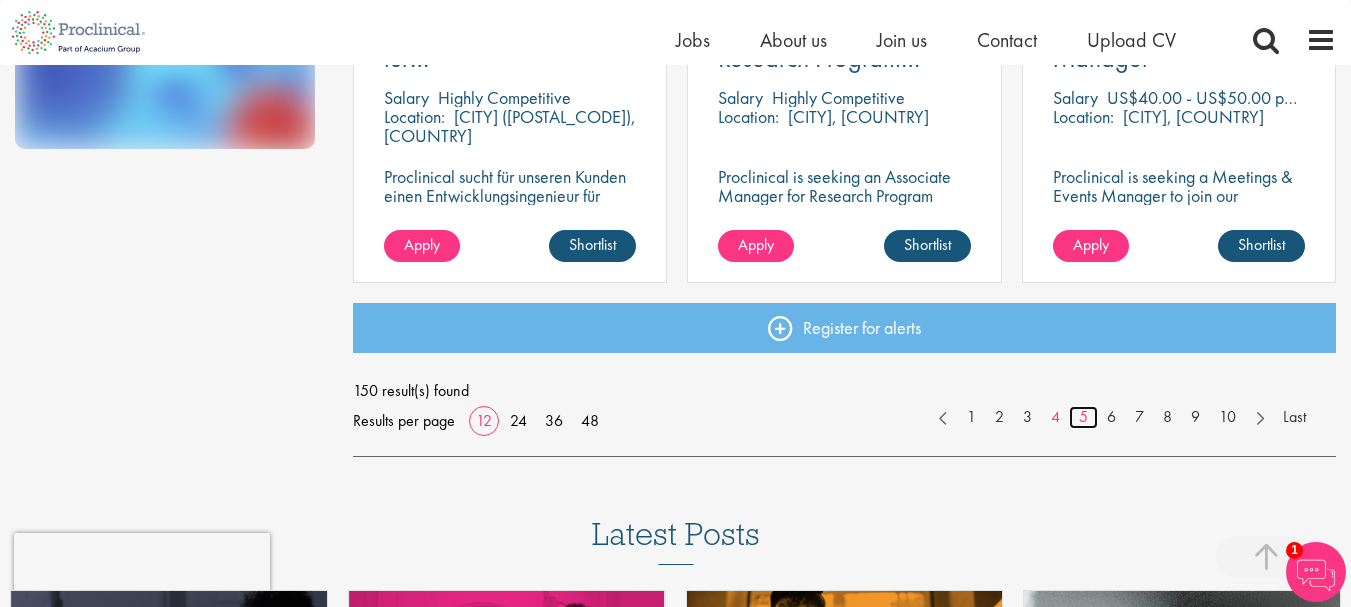 click on "5" at bounding box center [1083, 417] 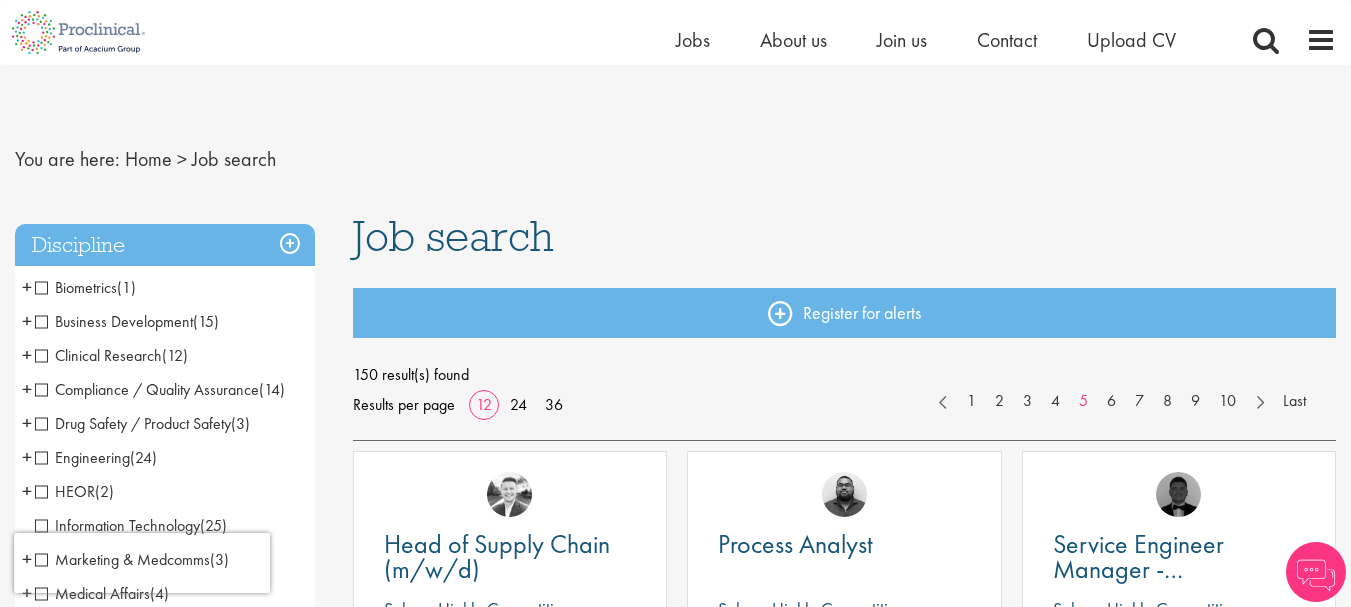 scroll, scrollTop: 200, scrollLeft: 0, axis: vertical 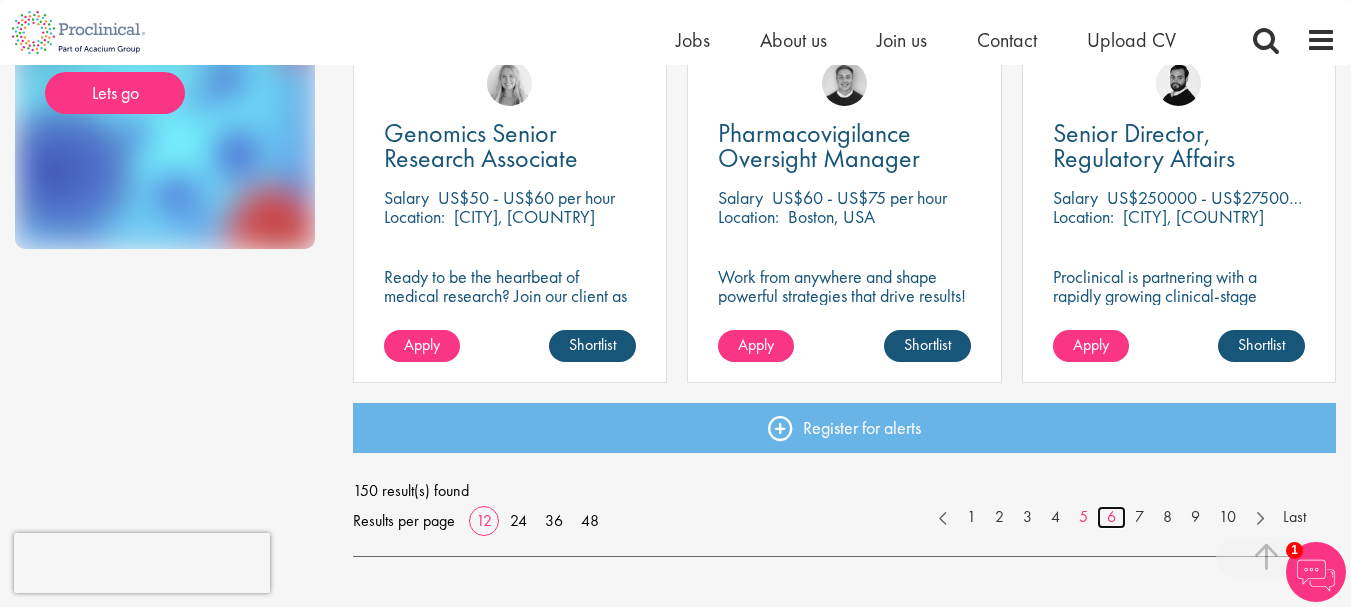 click on "6" at bounding box center [1111, 517] 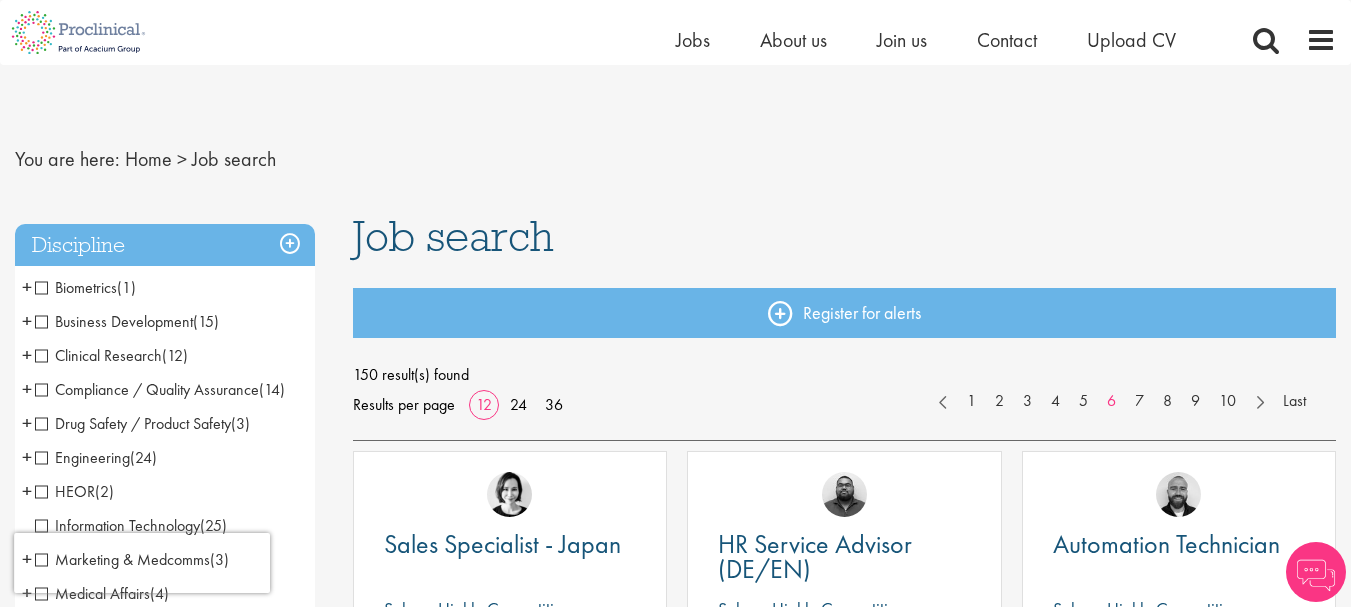 scroll, scrollTop: 300, scrollLeft: 0, axis: vertical 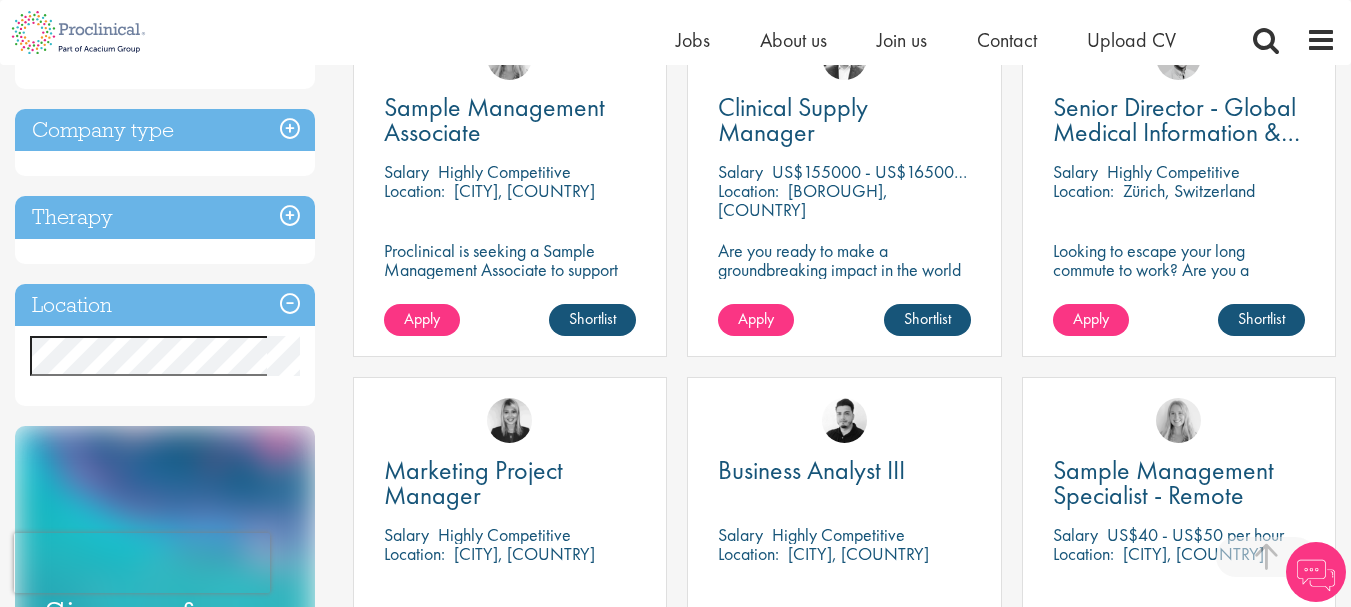 click on "Location" at bounding box center (165, 305) 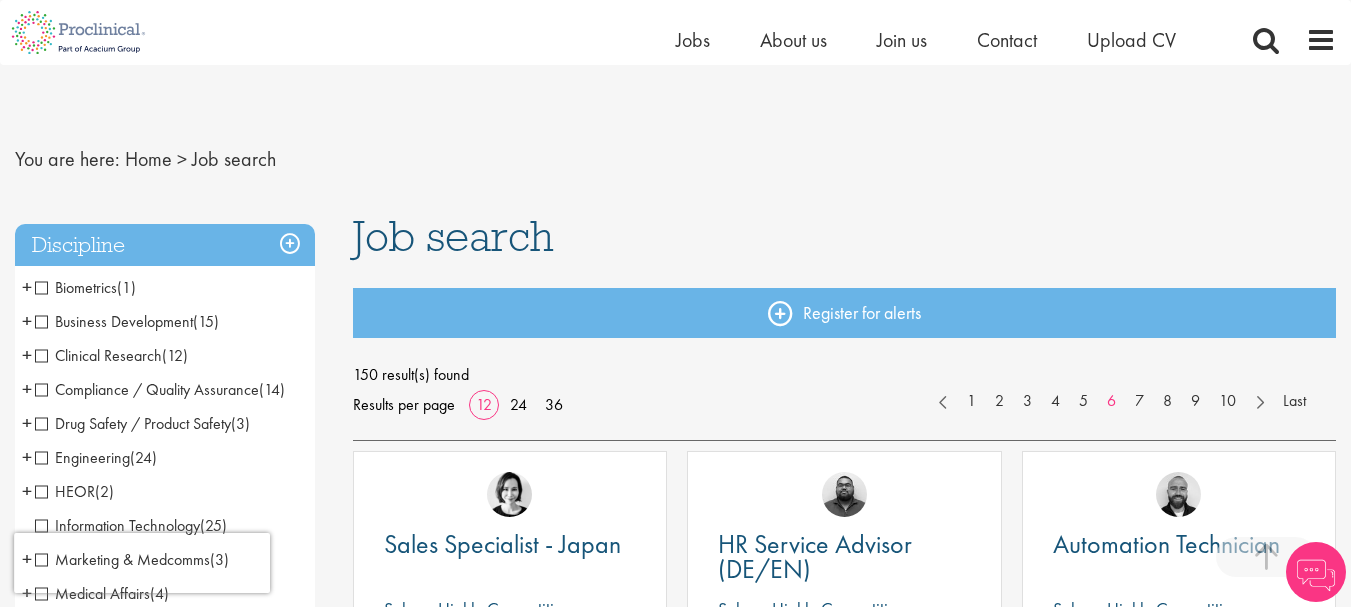 scroll, scrollTop: 600, scrollLeft: 0, axis: vertical 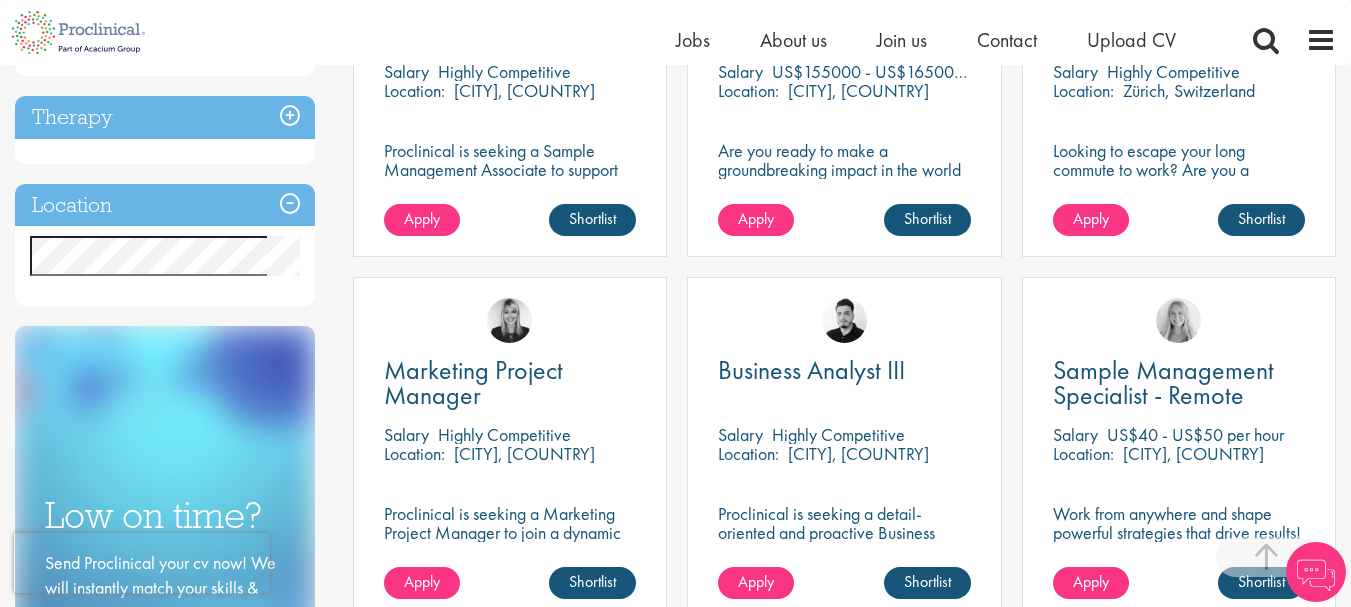 click on "Location" at bounding box center [165, 205] 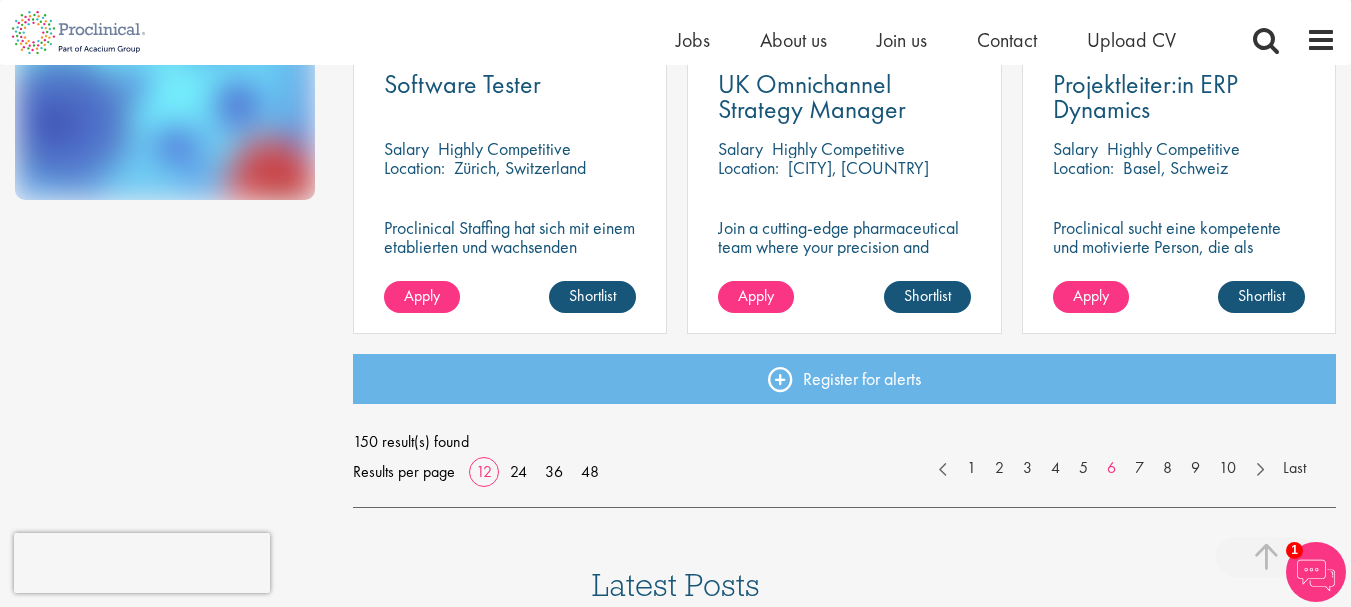 scroll, scrollTop: 1500, scrollLeft: 0, axis: vertical 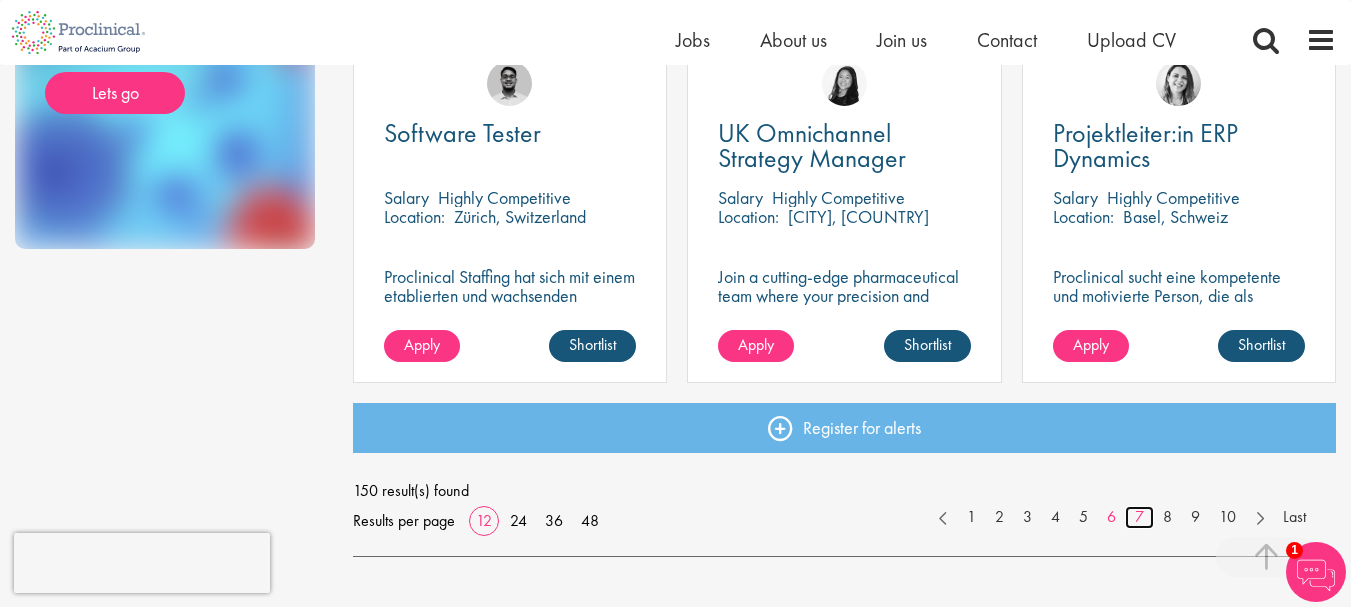 click on "7" at bounding box center (1139, 517) 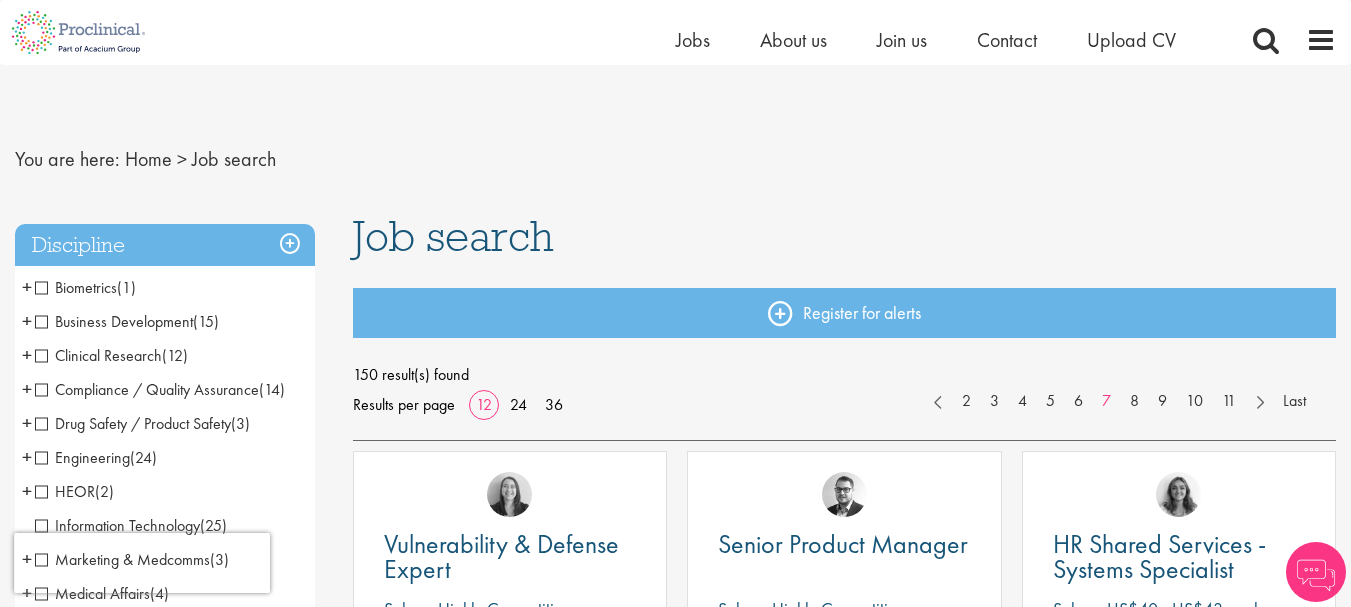 scroll, scrollTop: 300, scrollLeft: 0, axis: vertical 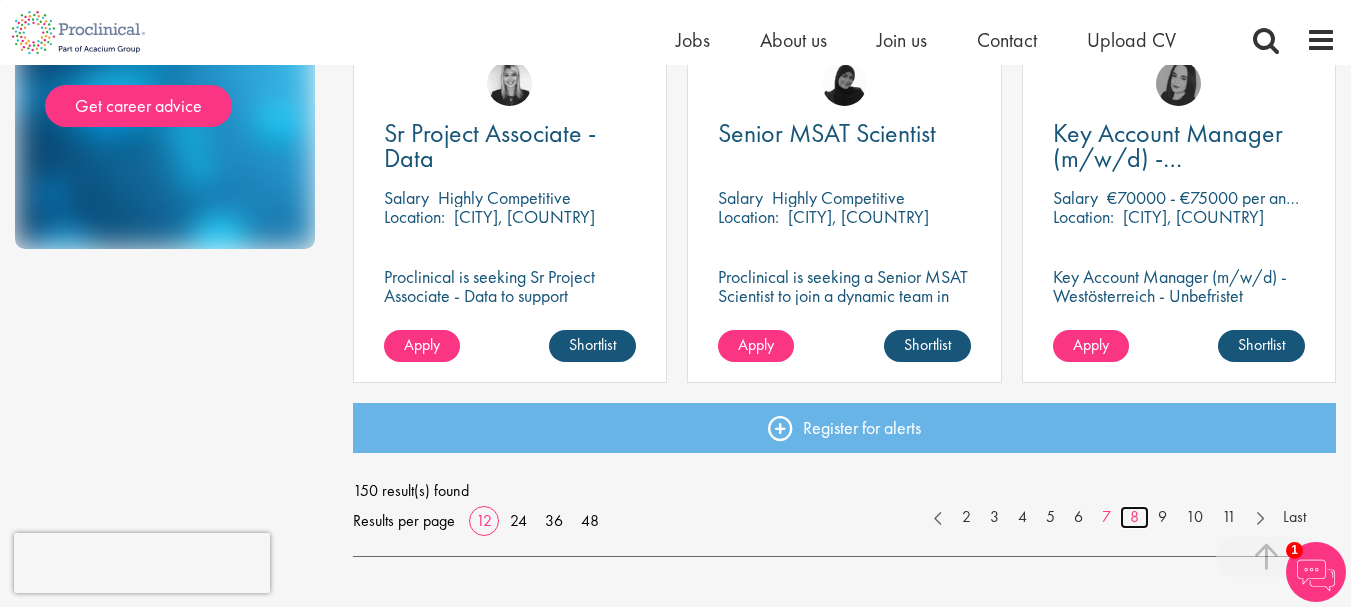 click on "8" at bounding box center (1134, 517) 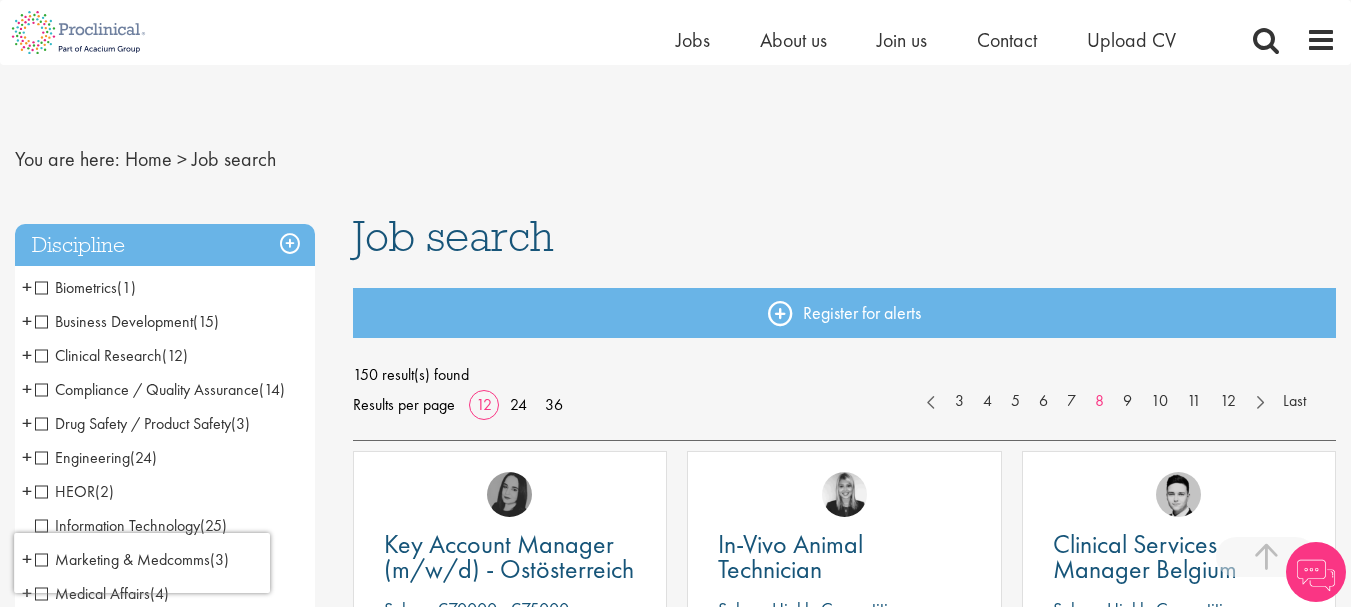scroll, scrollTop: 400, scrollLeft: 0, axis: vertical 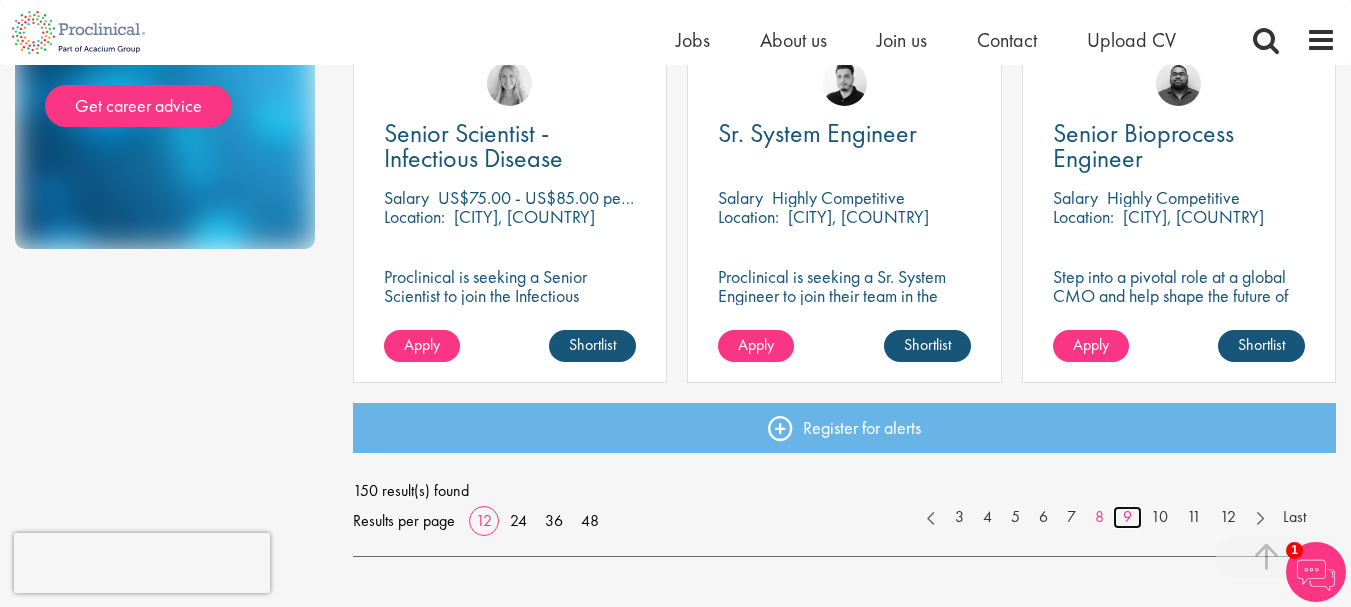 click on "9" at bounding box center (1127, 517) 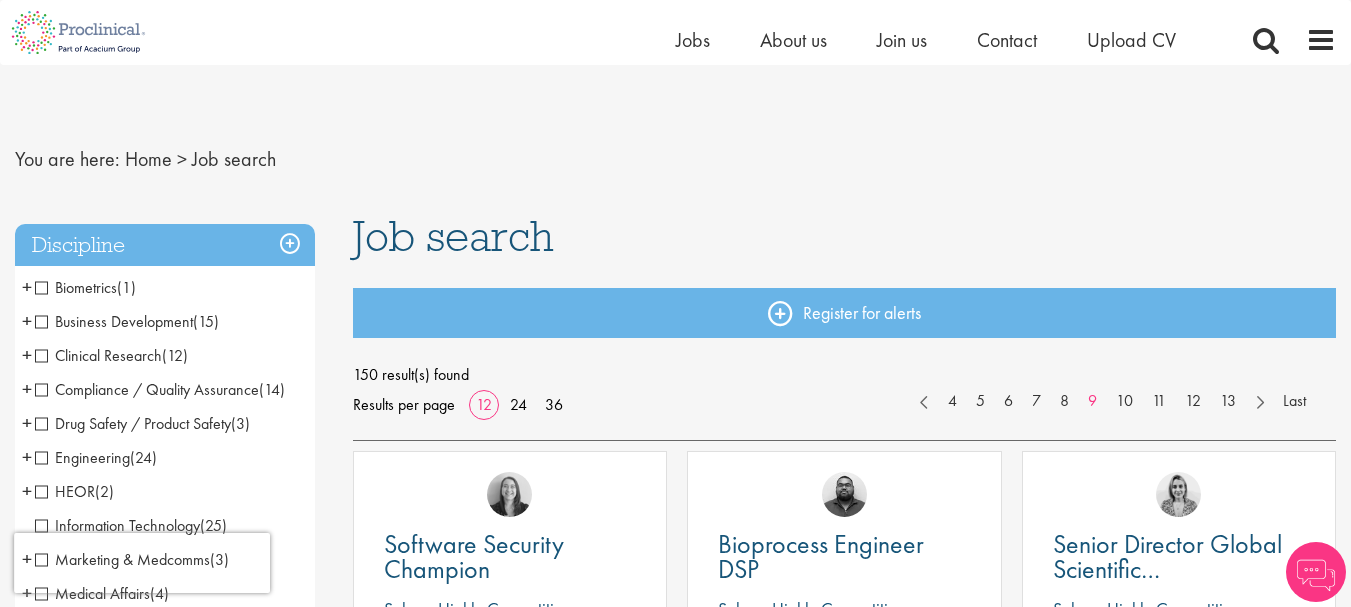 scroll, scrollTop: 298, scrollLeft: 0, axis: vertical 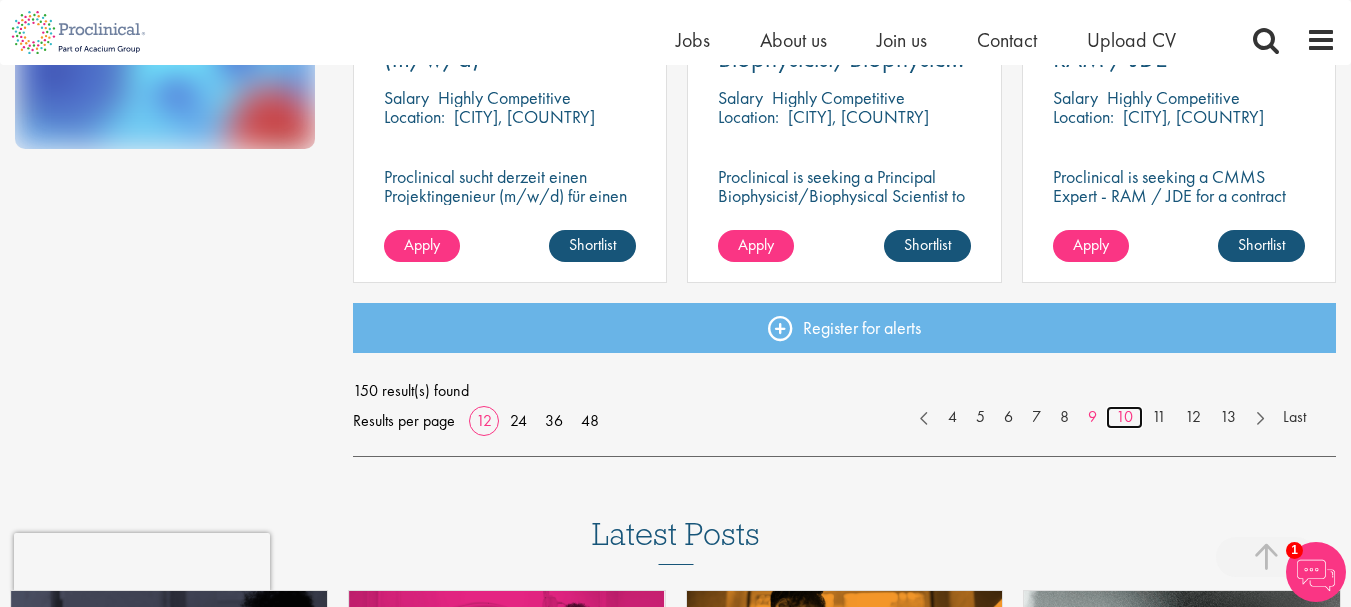 click on "10" at bounding box center [1124, 417] 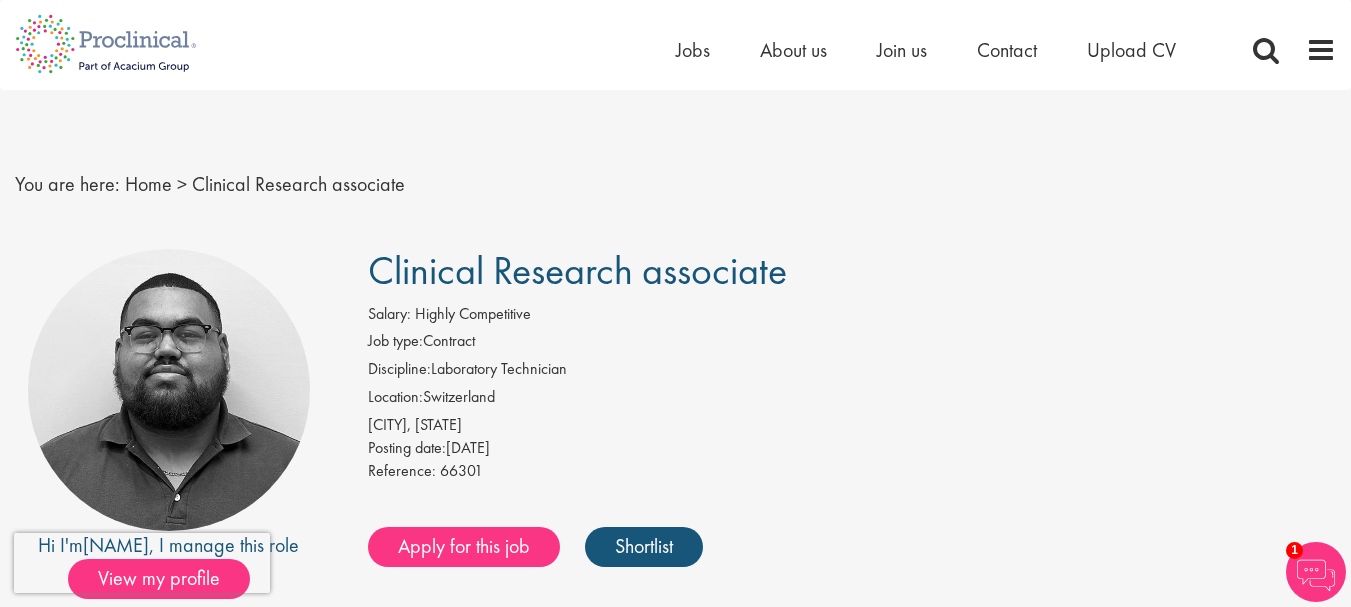 scroll, scrollTop: 0, scrollLeft: 0, axis: both 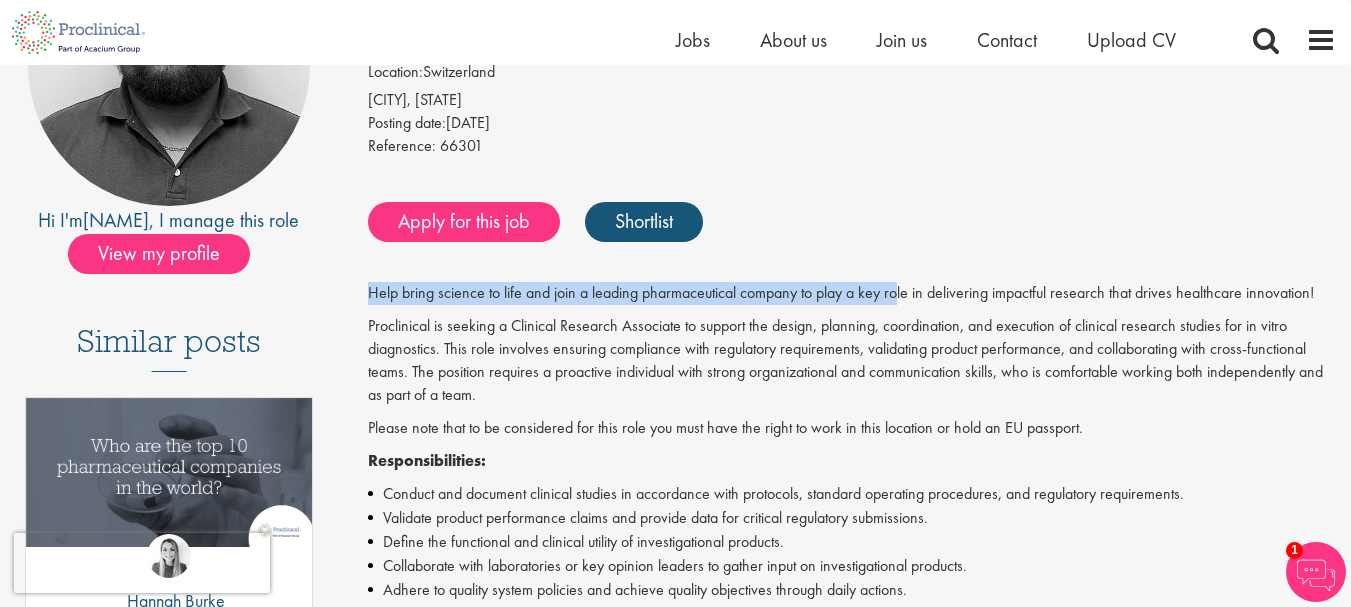 drag, startPoint x: 361, startPoint y: 291, endPoint x: 899, endPoint y: 277, distance: 538.1821 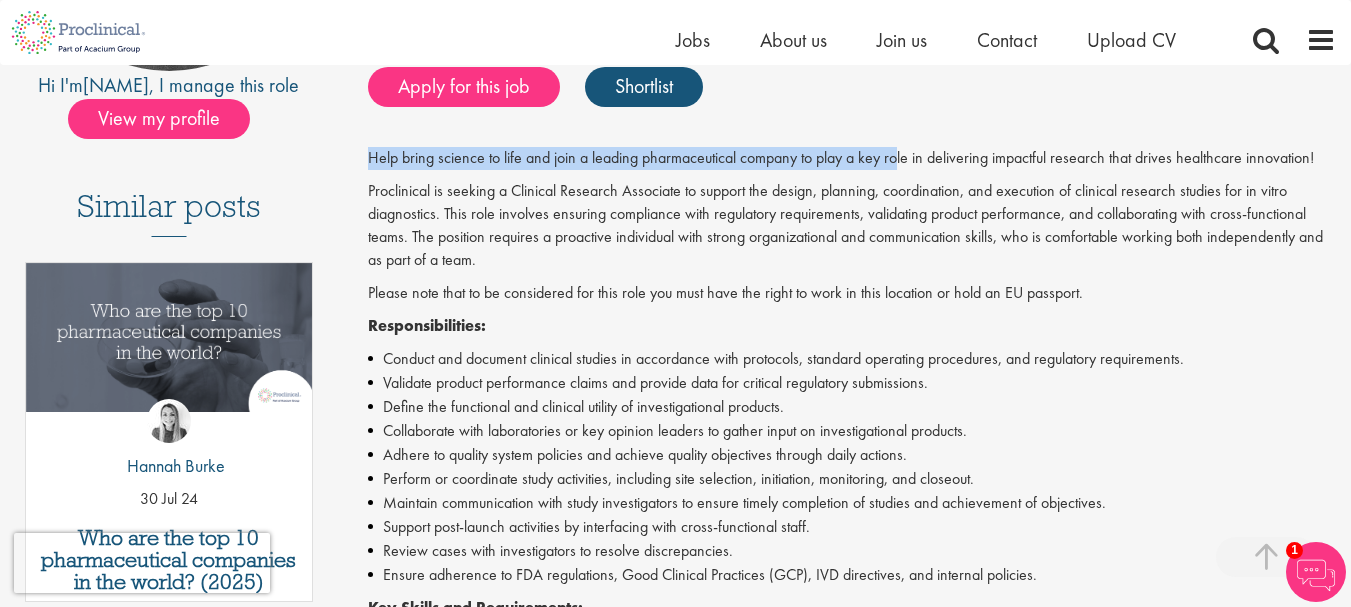 scroll, scrollTop: 400, scrollLeft: 0, axis: vertical 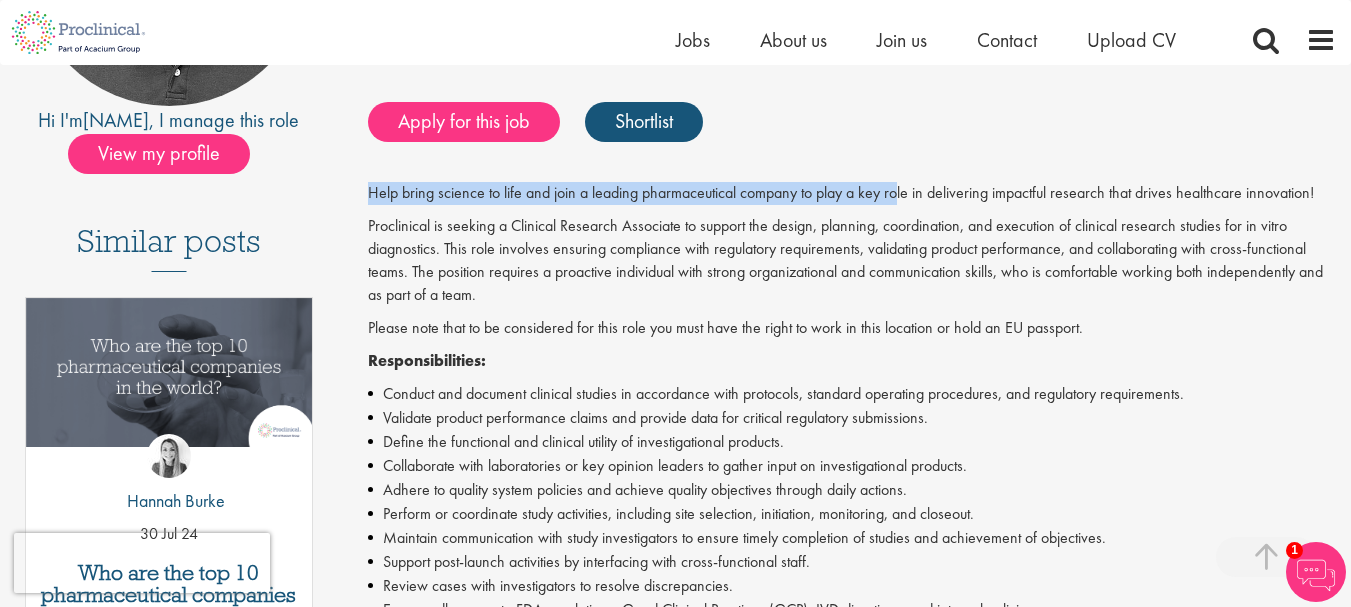click on "Help bring science to life and join a leading pharmaceutical company to play a key role in delivering impactful research that drives healthcare innovation!" at bounding box center (852, 193) 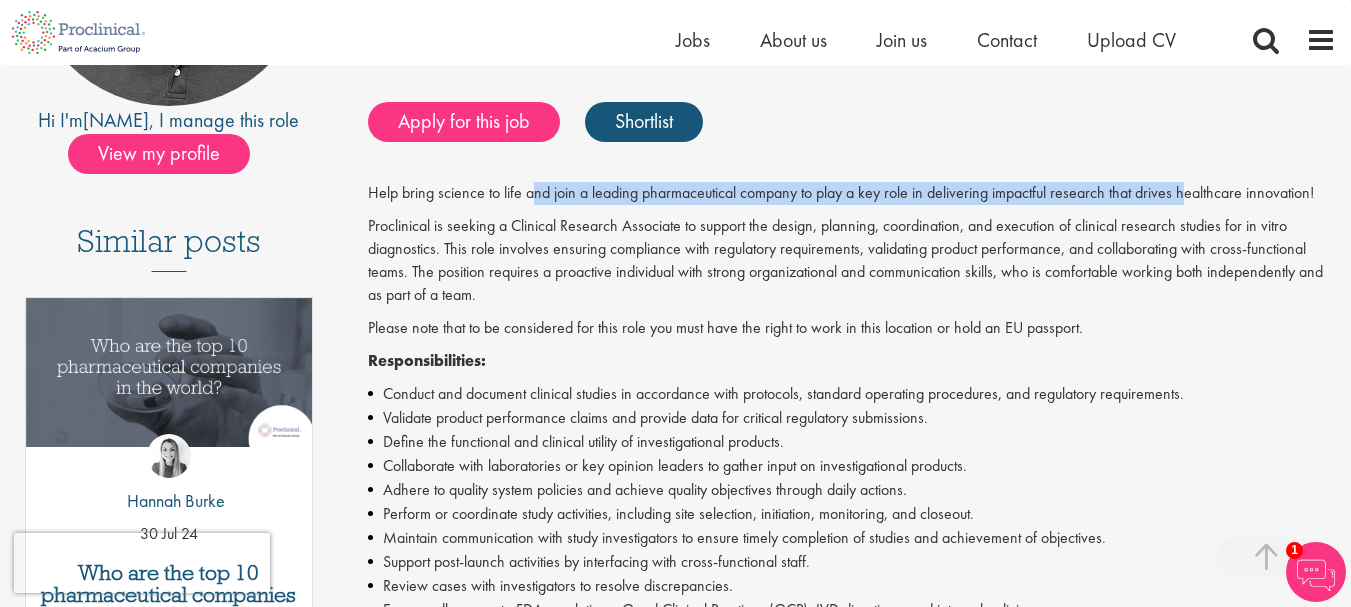 drag, startPoint x: 533, startPoint y: 196, endPoint x: 1182, endPoint y: 197, distance: 649.0008 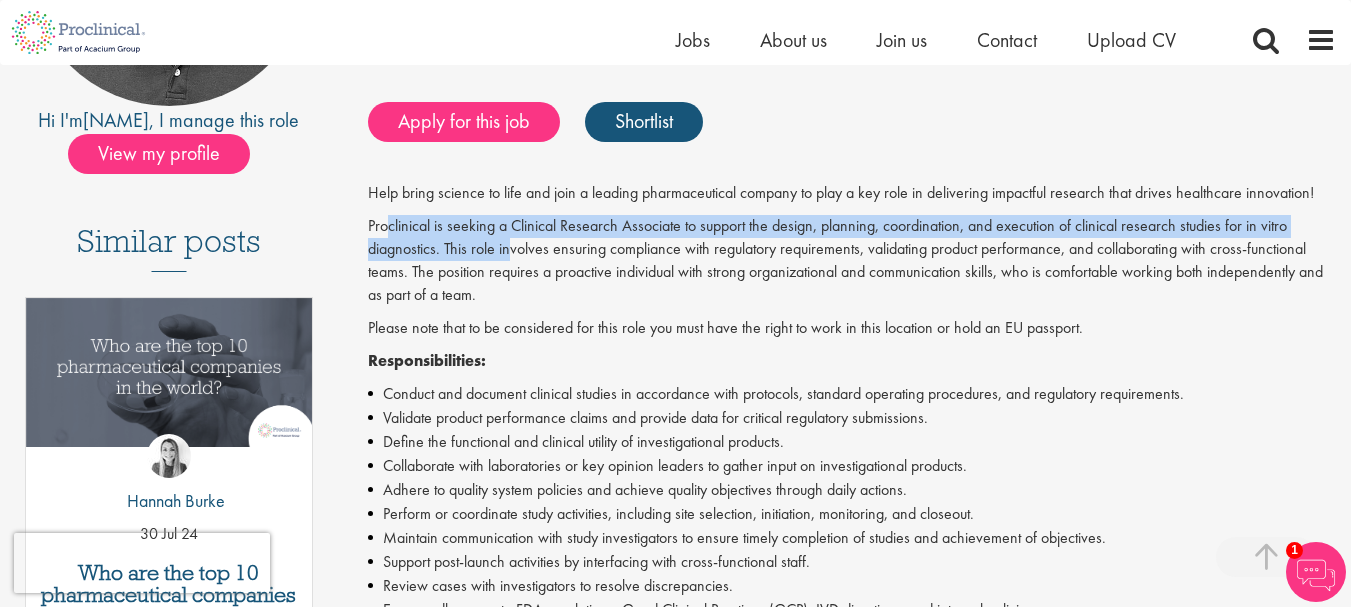 drag, startPoint x: 389, startPoint y: 227, endPoint x: 512, endPoint y: 244, distance: 124.16924 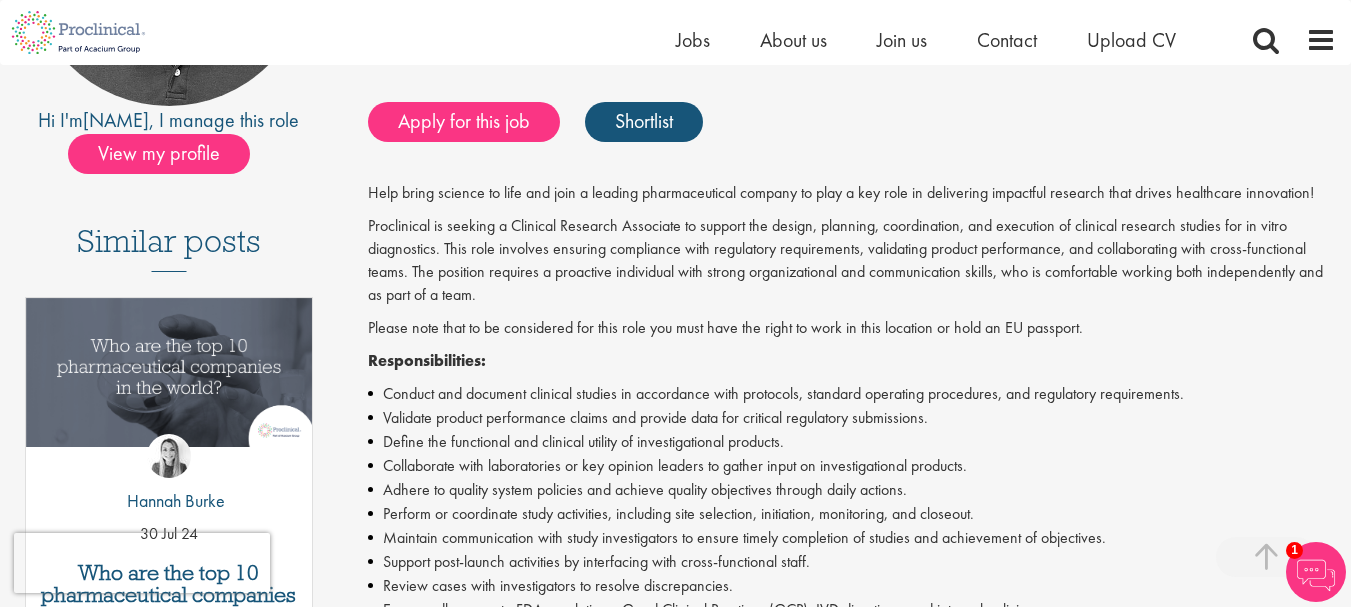 click on "Proclinical is seeking a Clinical Research Associate to support the design, planning, coordination, and execution of clinical research studies for in vitro diagnostics. This role involves ensuring compliance with regulatory requirements, validating product performance, and collaborating with cross-functional teams. The position requires a proactive individual with strong organizational and communication skills, who is comfortable working both independently and as part of a team." at bounding box center (852, 260) 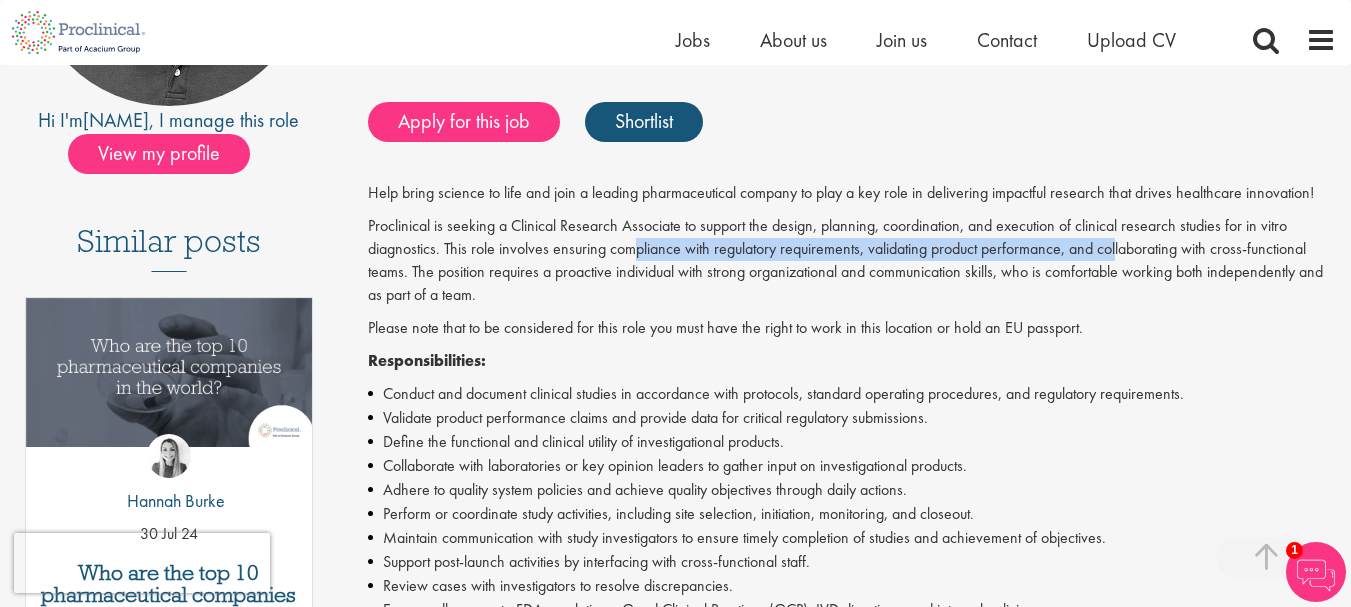 drag, startPoint x: 630, startPoint y: 249, endPoint x: 1117, endPoint y: 253, distance: 487.01642 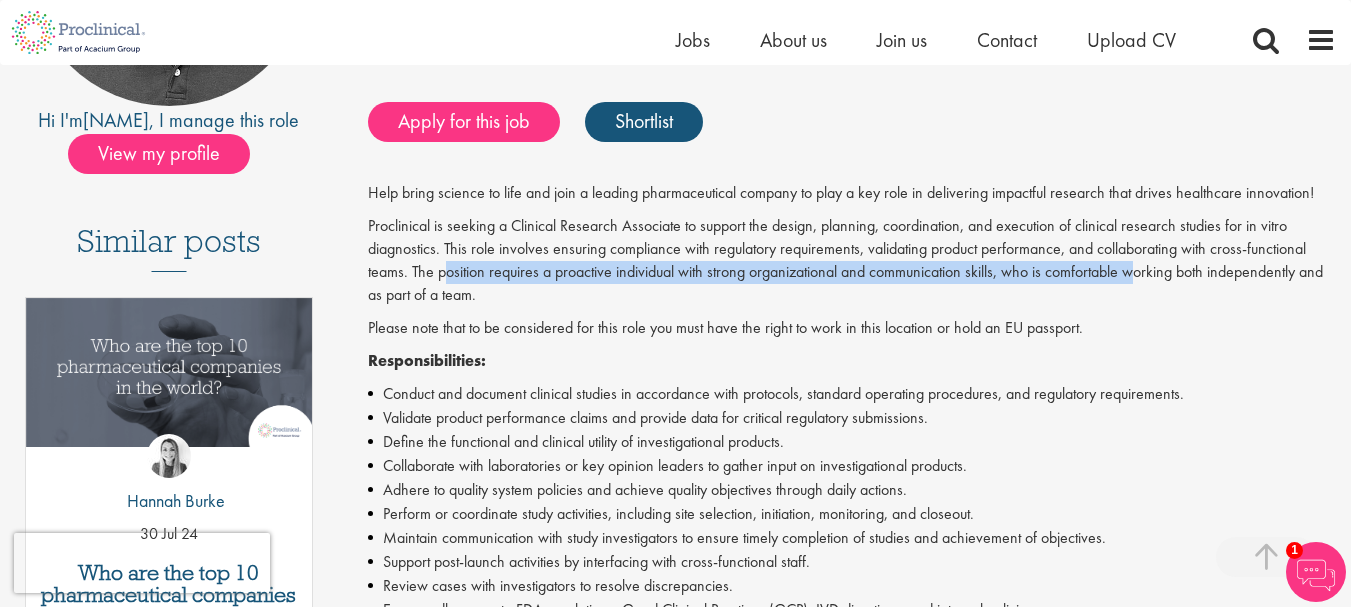 drag, startPoint x: 445, startPoint y: 270, endPoint x: 1137, endPoint y: 283, distance: 692.1221 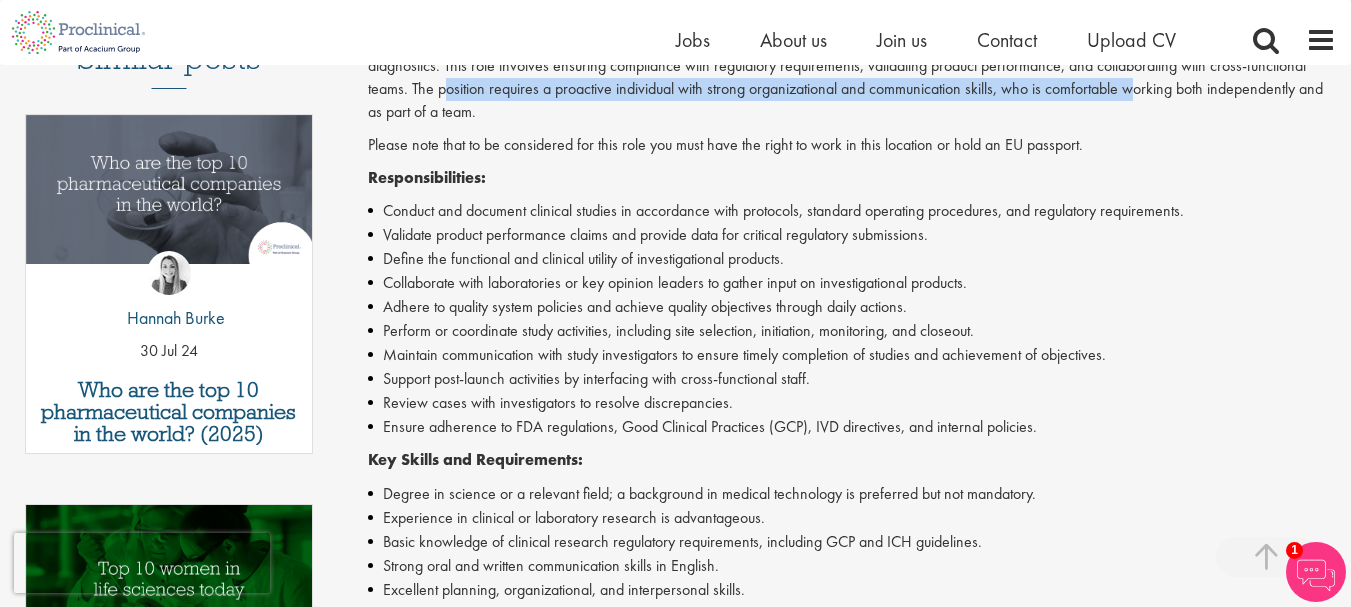 scroll, scrollTop: 600, scrollLeft: 0, axis: vertical 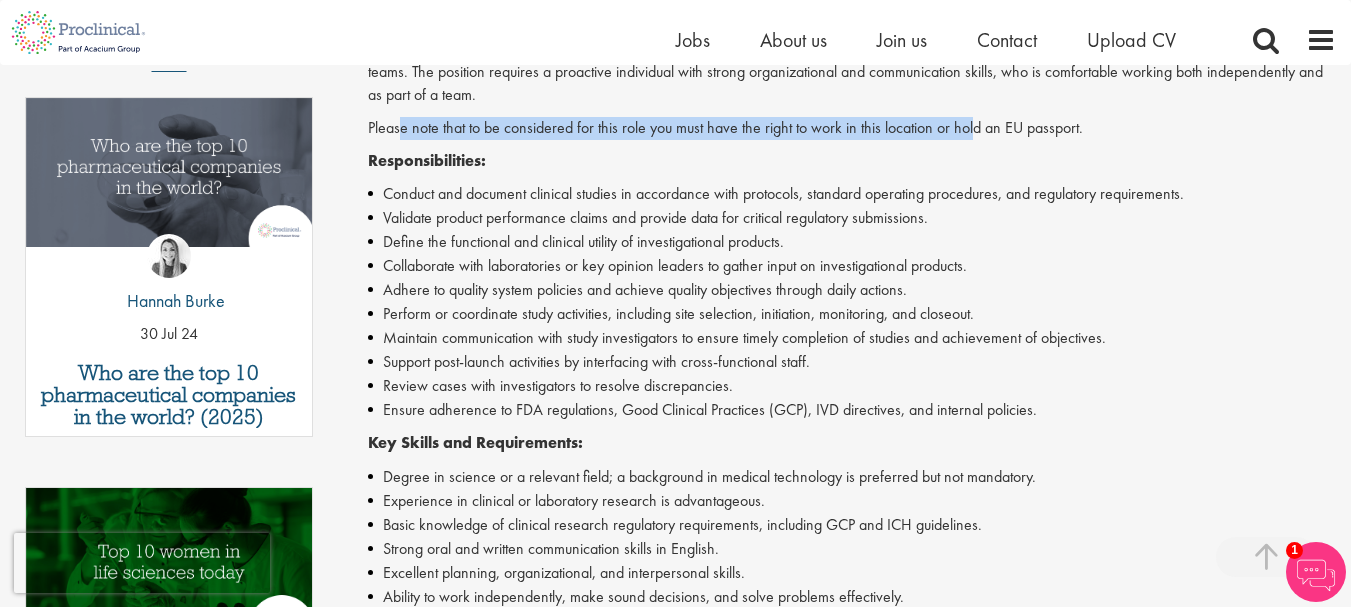 drag, startPoint x: 401, startPoint y: 124, endPoint x: 971, endPoint y: 130, distance: 570.03156 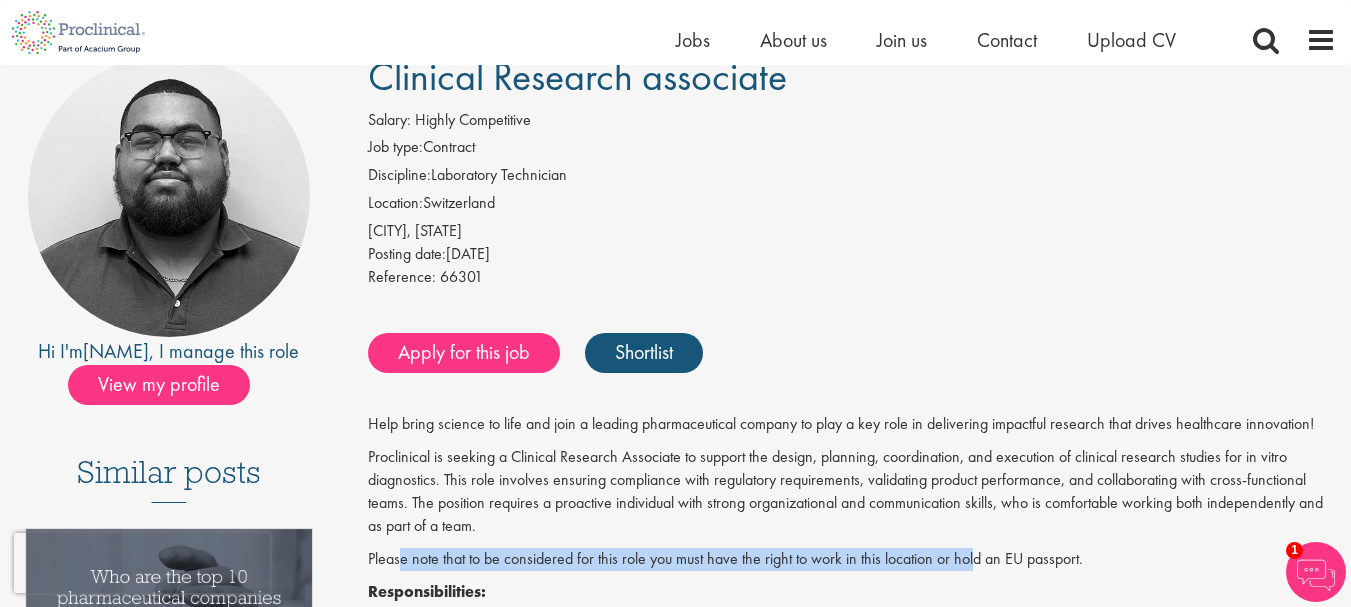 scroll, scrollTop: 200, scrollLeft: 0, axis: vertical 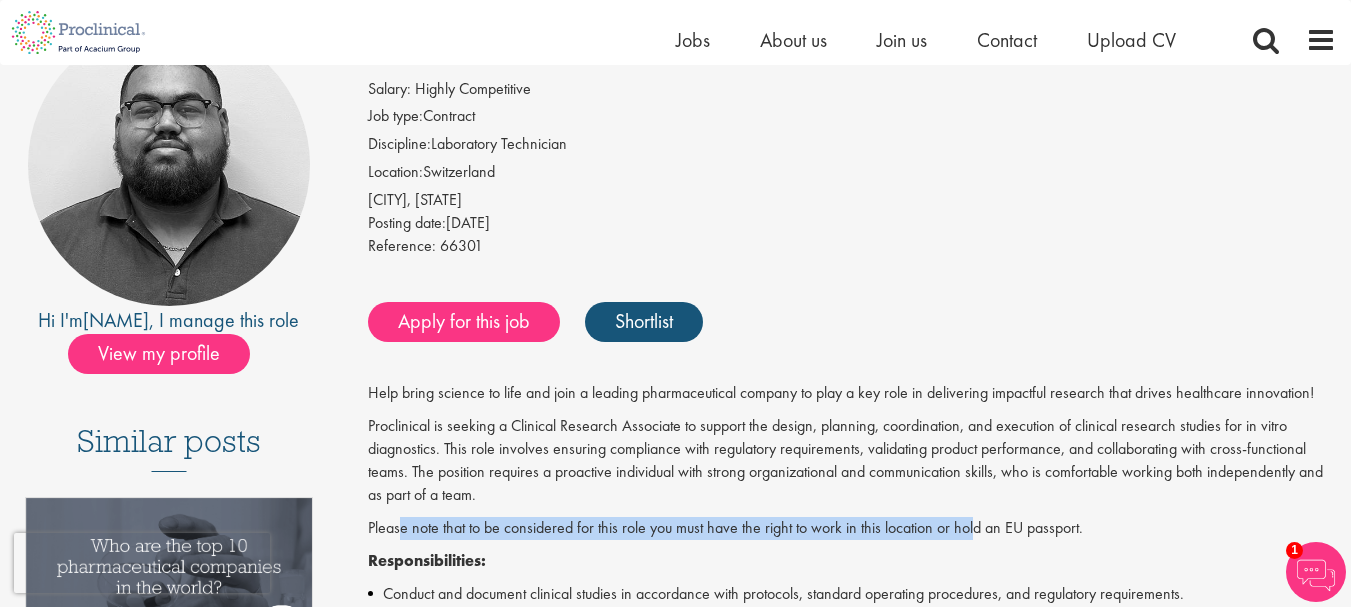 drag, startPoint x: 362, startPoint y: 198, endPoint x: 481, endPoint y: 199, distance: 119.0042 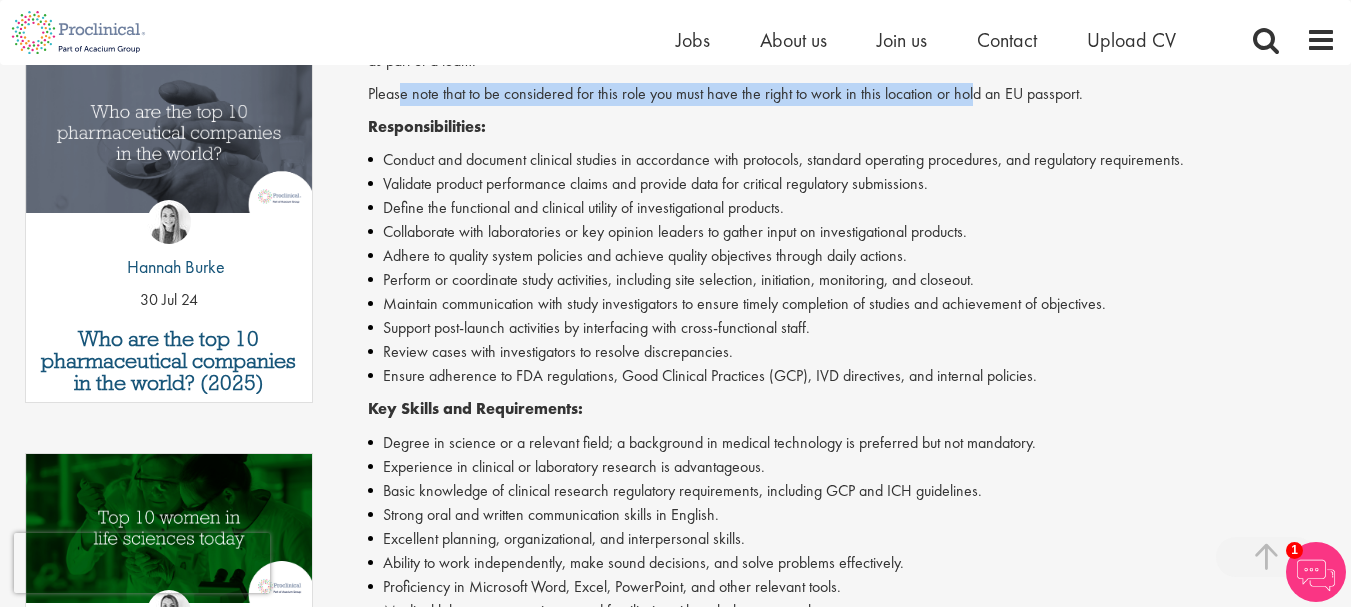 scroll, scrollTop: 700, scrollLeft: 0, axis: vertical 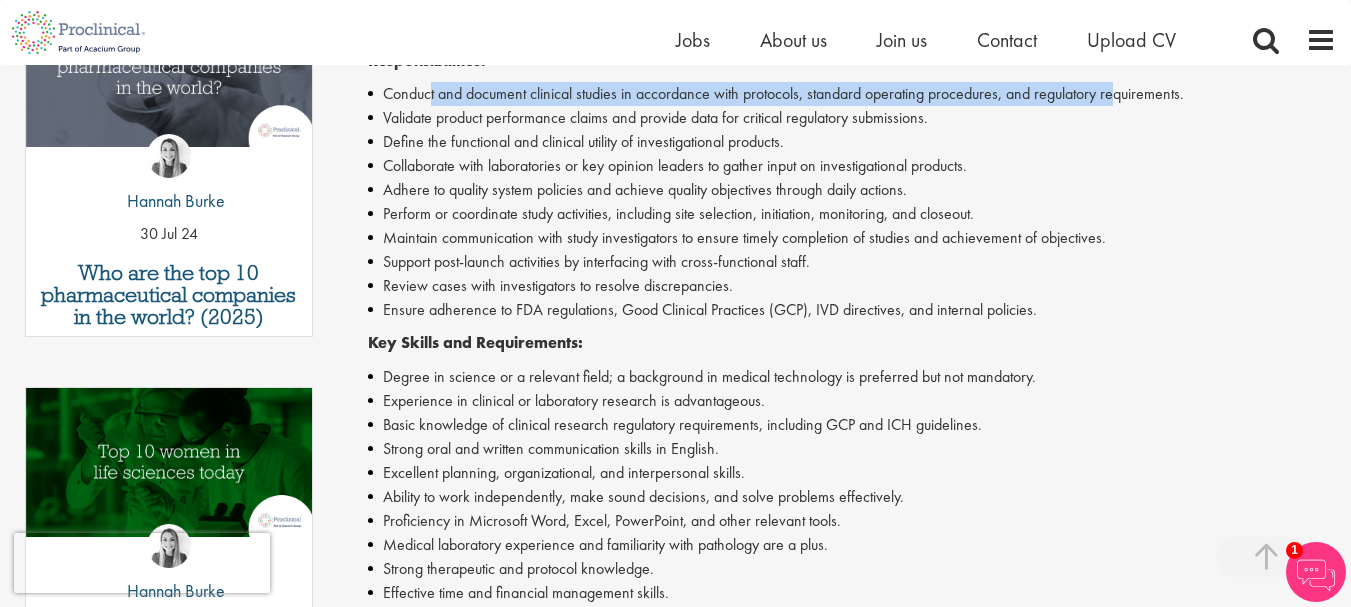 drag, startPoint x: 432, startPoint y: 95, endPoint x: 1120, endPoint y: 102, distance: 688.0356 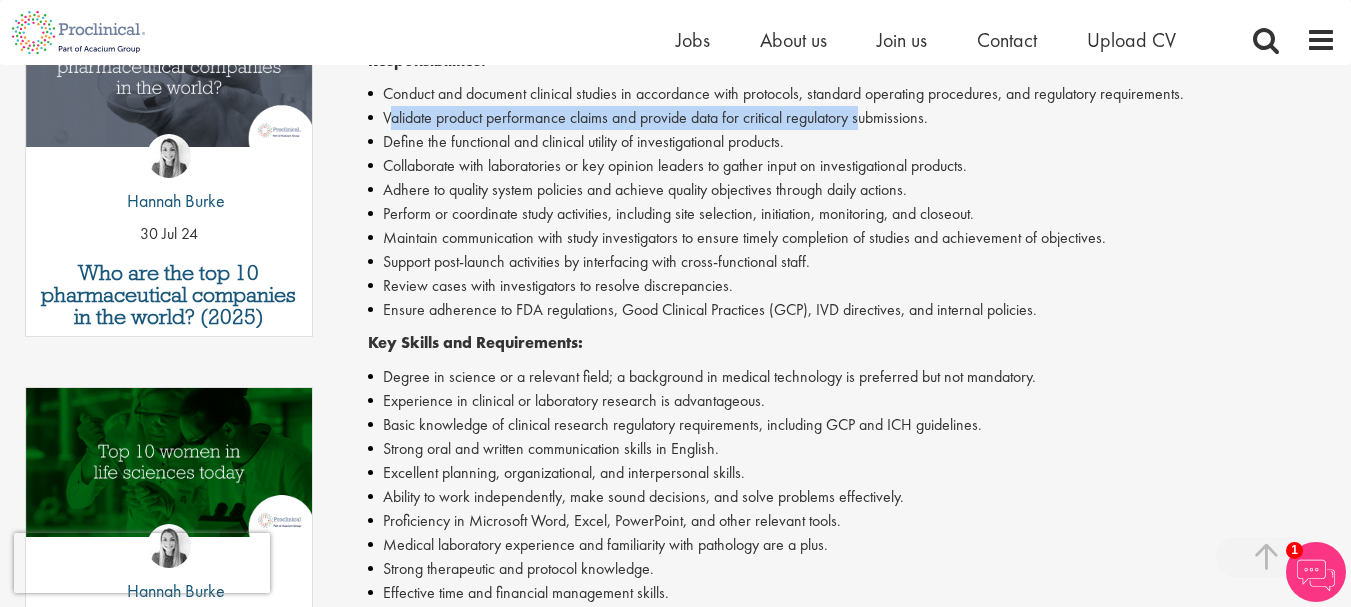drag, startPoint x: 393, startPoint y: 119, endPoint x: 862, endPoint y: 123, distance: 469.01706 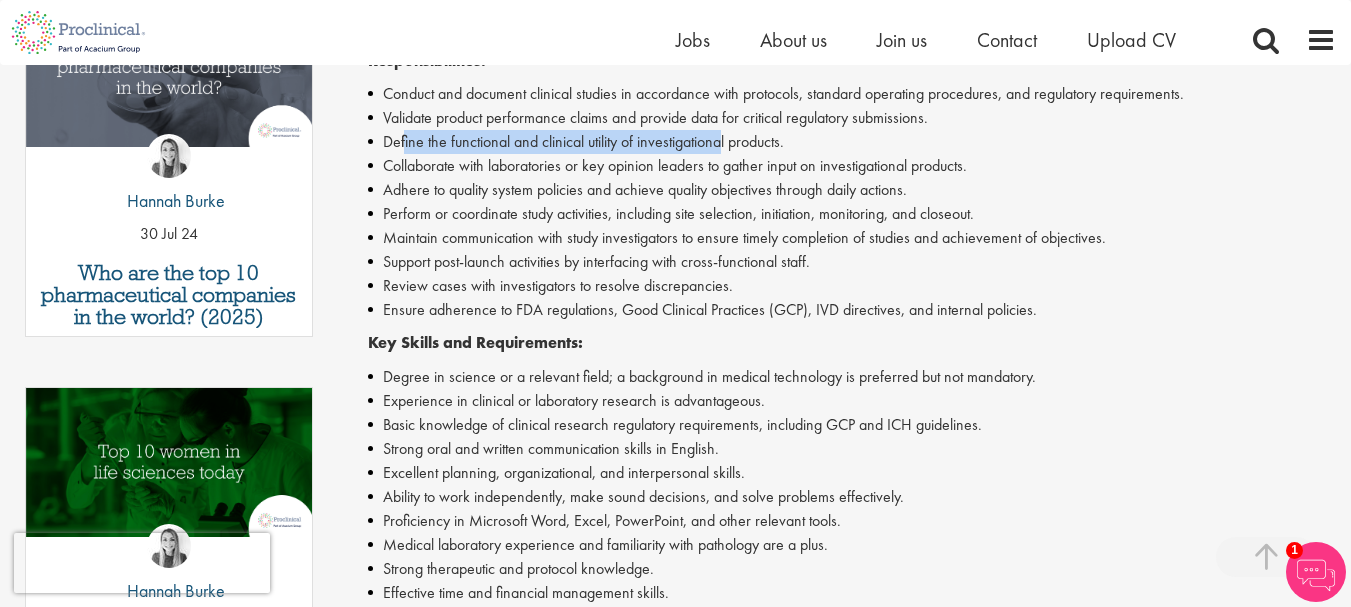 drag, startPoint x: 405, startPoint y: 147, endPoint x: 722, endPoint y: 131, distance: 317.40353 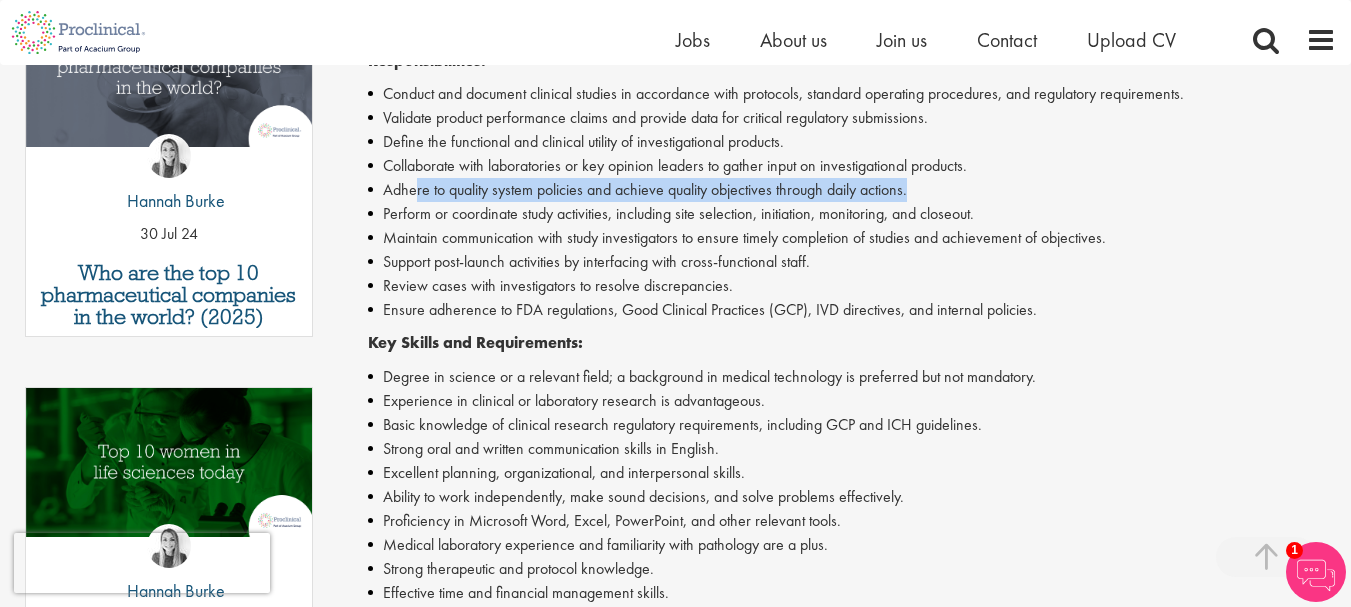 drag, startPoint x: 415, startPoint y: 188, endPoint x: 918, endPoint y: 196, distance: 503.06363 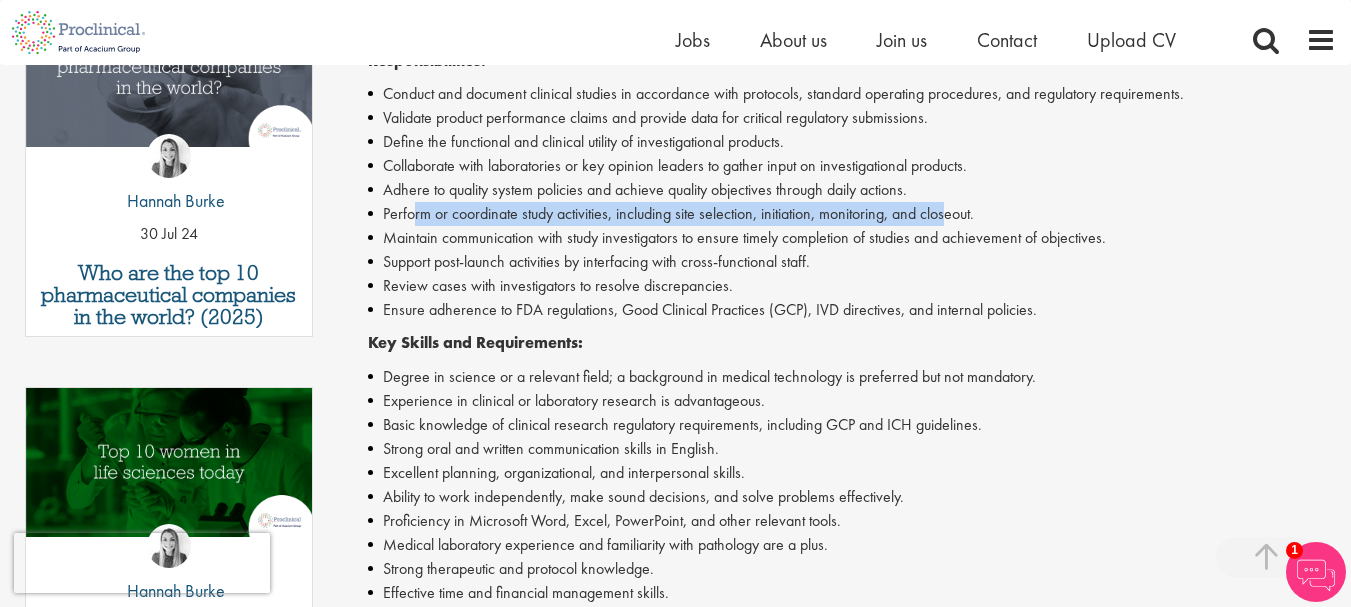 drag, startPoint x: 414, startPoint y: 214, endPoint x: 948, endPoint y: 210, distance: 534.01495 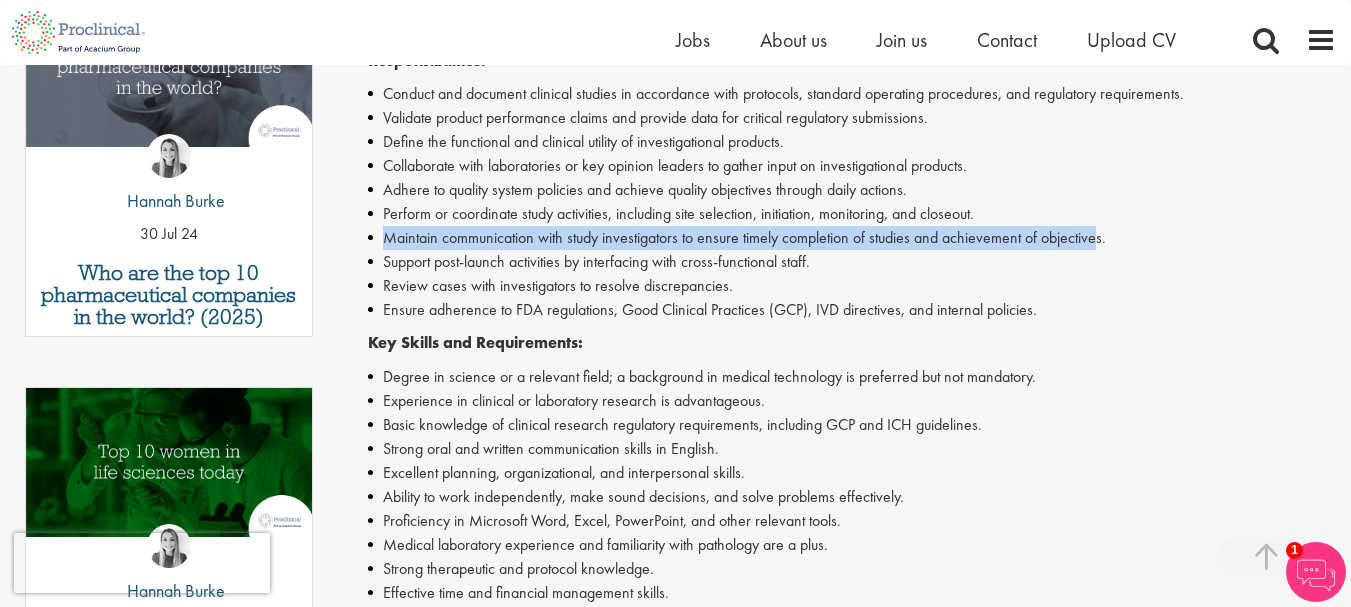 drag, startPoint x: 389, startPoint y: 238, endPoint x: 833, endPoint y: 251, distance: 444.19028 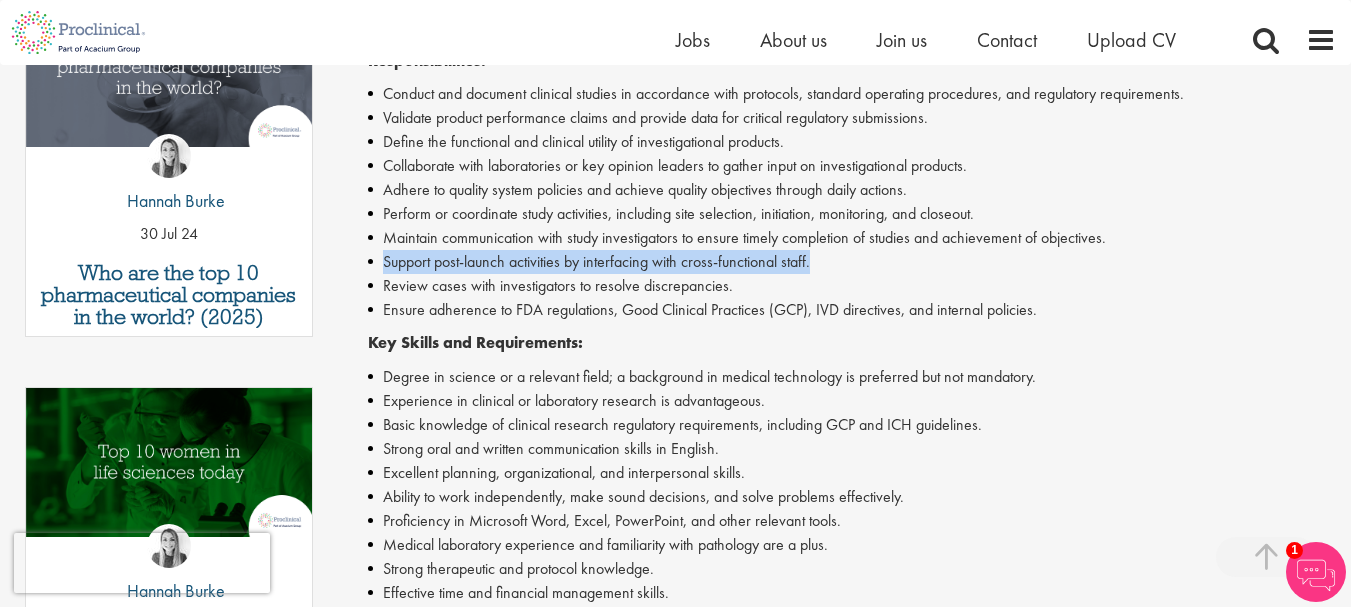 drag, startPoint x: 462, startPoint y: 250, endPoint x: 829, endPoint y: 263, distance: 367.23016 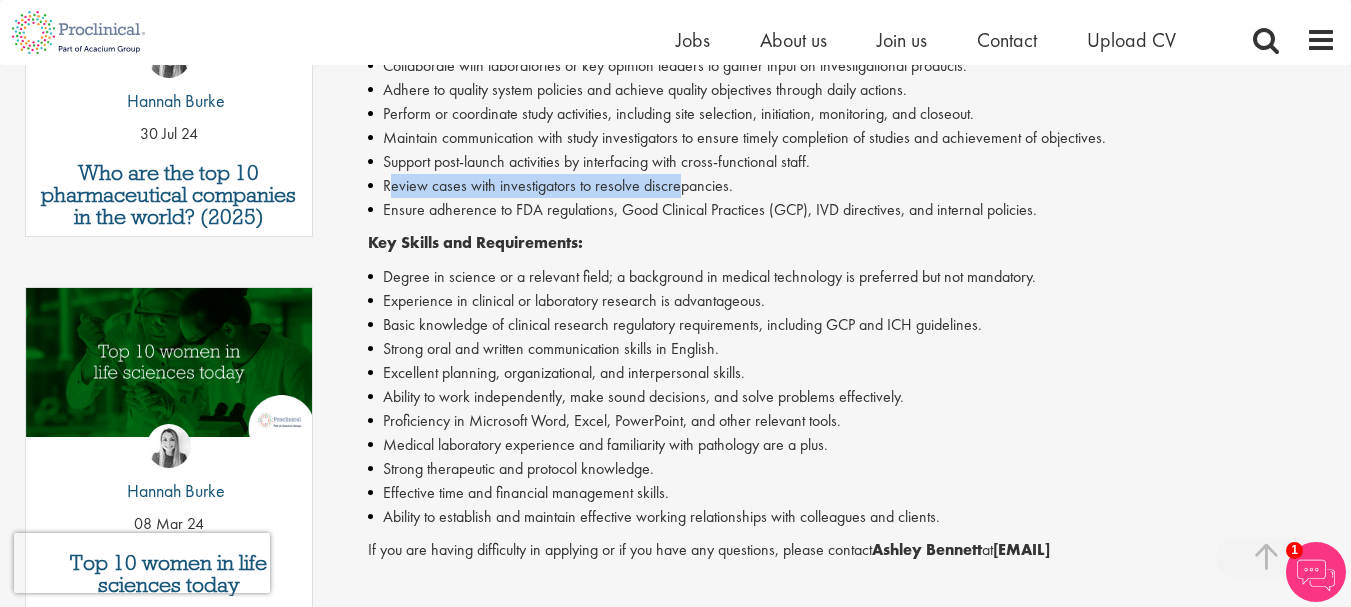 drag, startPoint x: 392, startPoint y: 185, endPoint x: 679, endPoint y: 180, distance: 287.04355 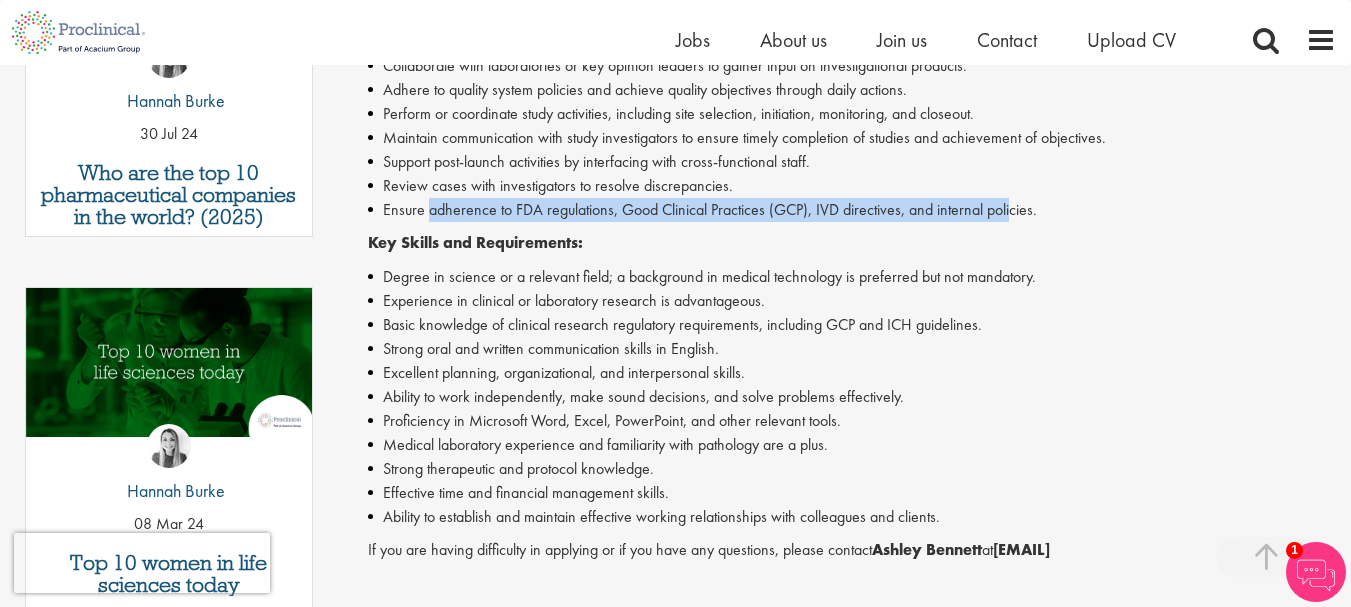 drag, startPoint x: 431, startPoint y: 205, endPoint x: 1020, endPoint y: 216, distance: 589.1027 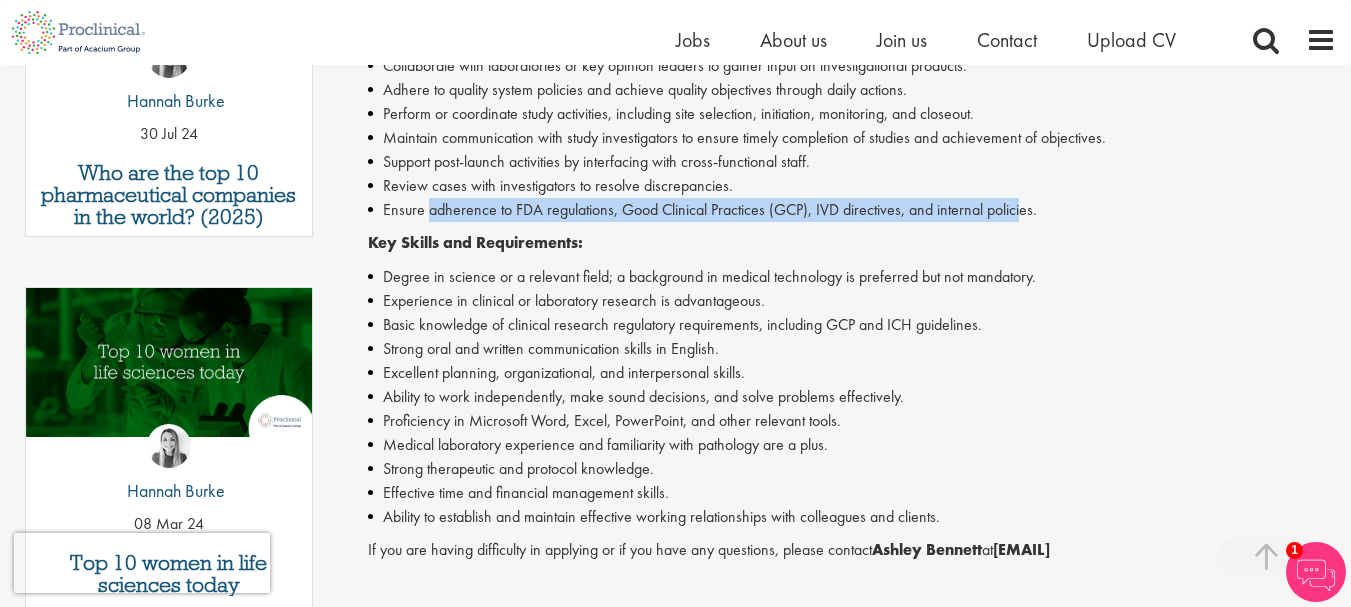 scroll, scrollTop: 900, scrollLeft: 0, axis: vertical 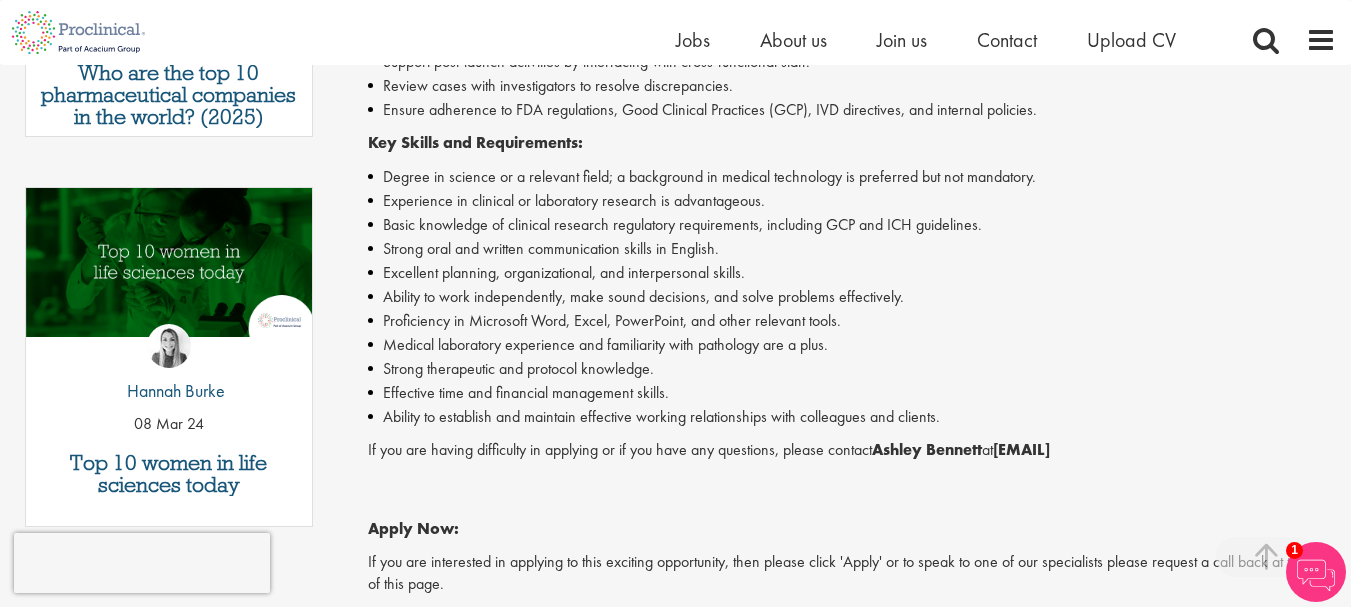 click on "Degree in science or a relevant field; a background in medical technology is preferred but not mandatory." at bounding box center [852, 177] 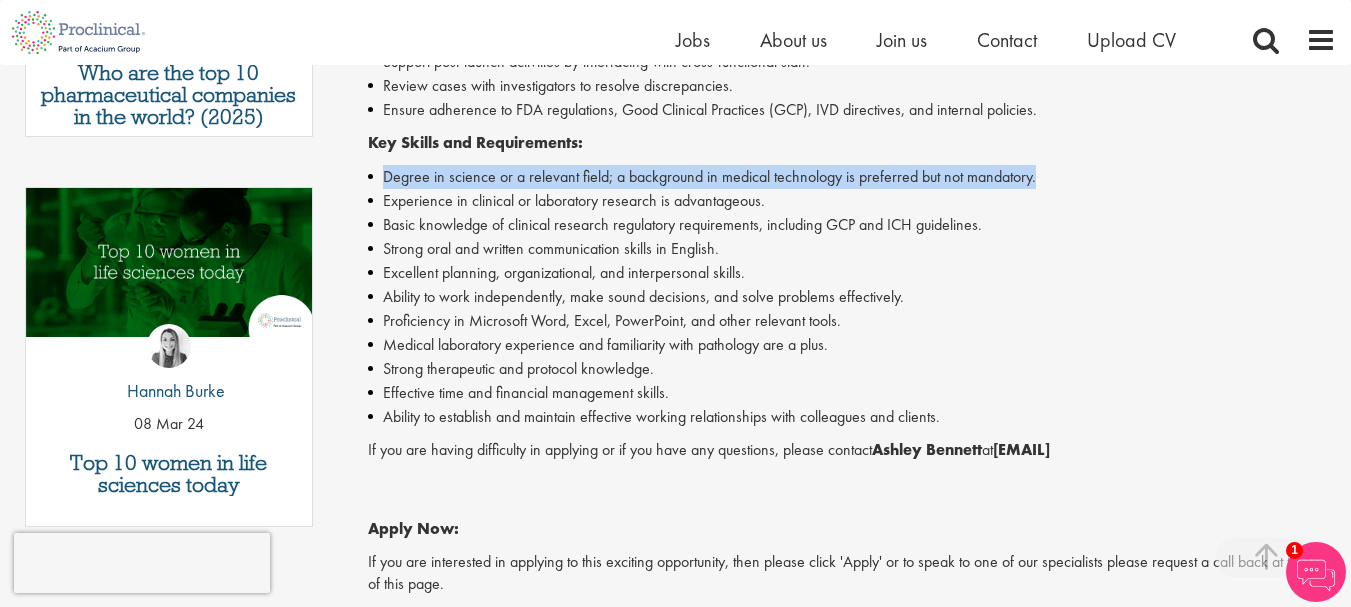 drag, startPoint x: 384, startPoint y: 173, endPoint x: 1050, endPoint y: 178, distance: 666.0188 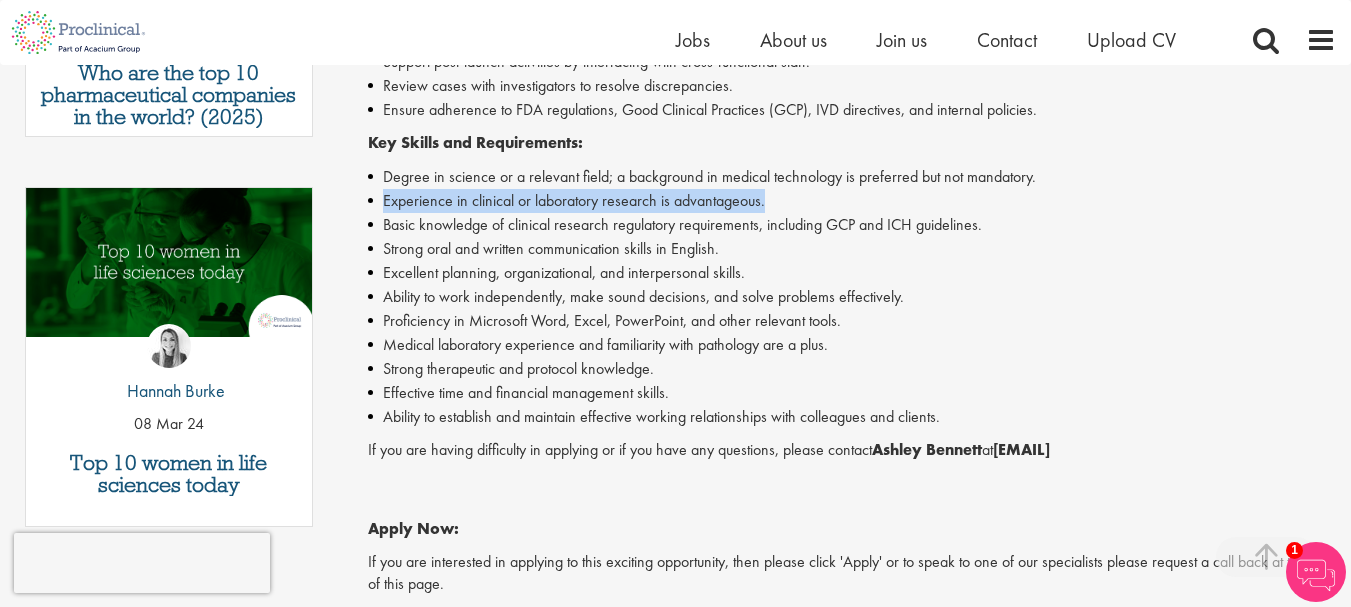 drag, startPoint x: 377, startPoint y: 198, endPoint x: 785, endPoint y: 200, distance: 408.0049 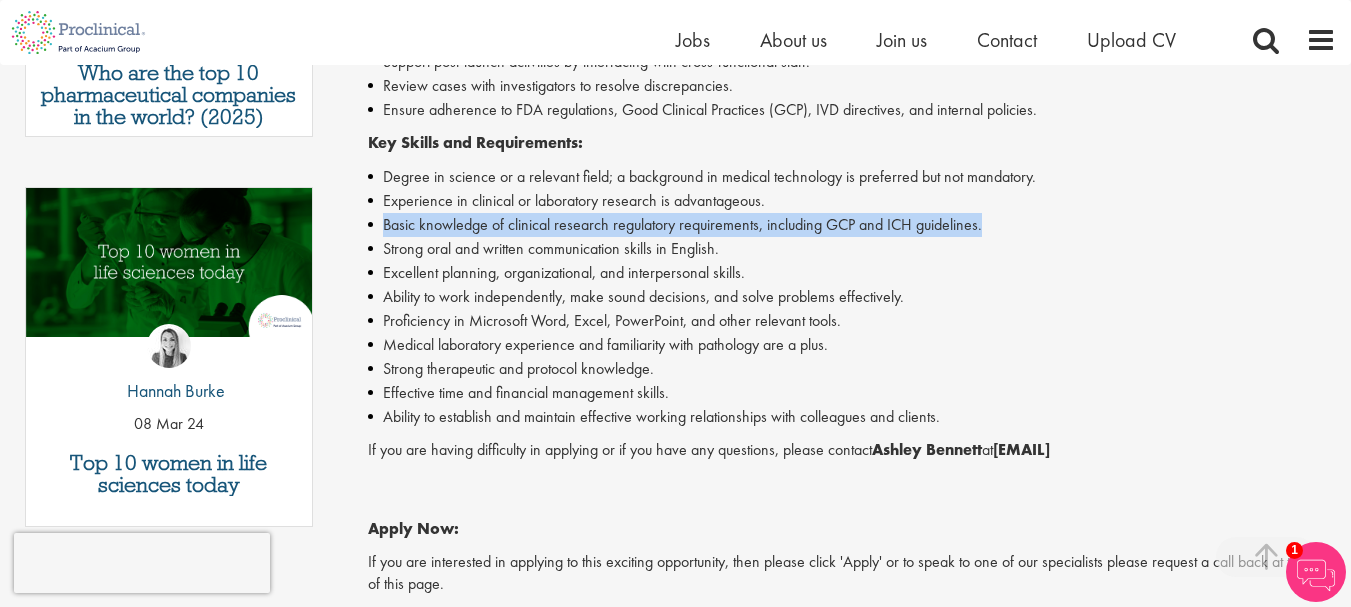 drag, startPoint x: 383, startPoint y: 224, endPoint x: 999, endPoint y: 232, distance: 616.05194 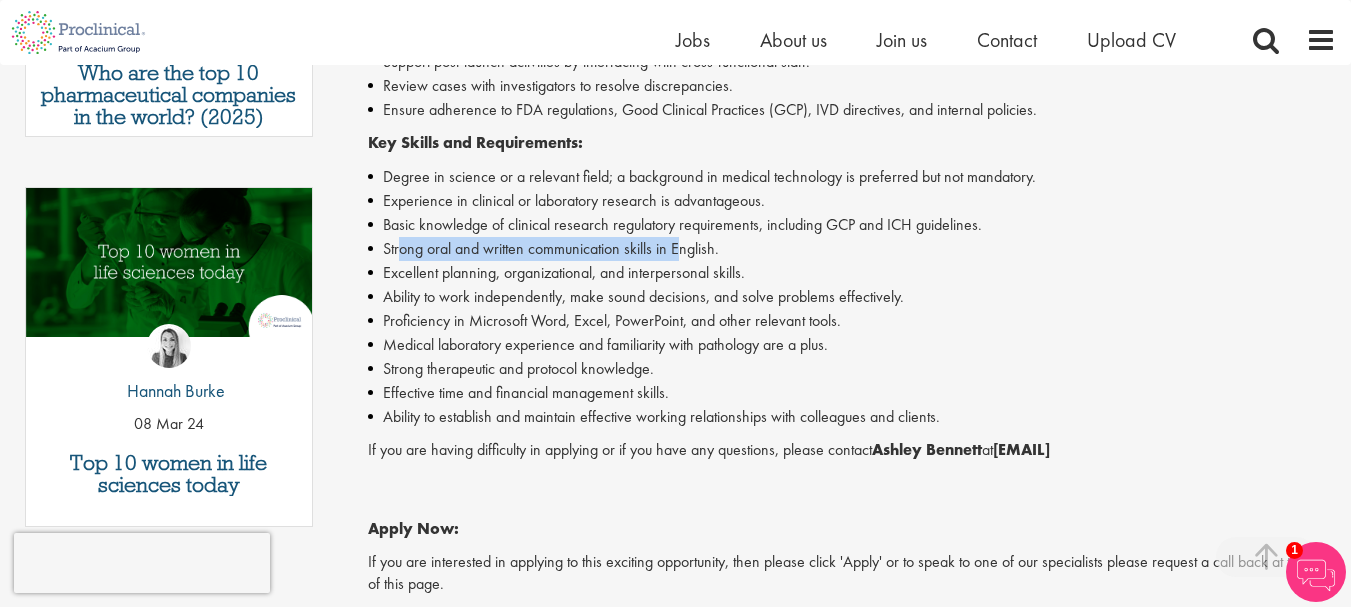 drag, startPoint x: 399, startPoint y: 253, endPoint x: 683, endPoint y: 241, distance: 284.25342 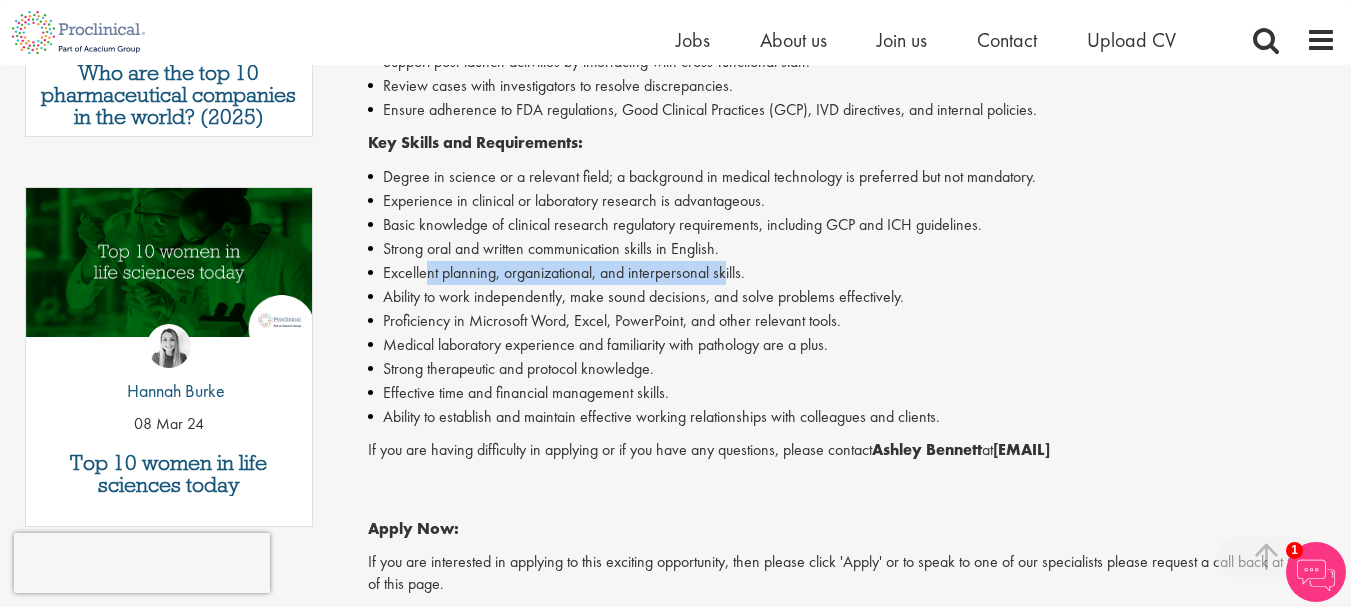 drag, startPoint x: 429, startPoint y: 273, endPoint x: 729, endPoint y: 273, distance: 300 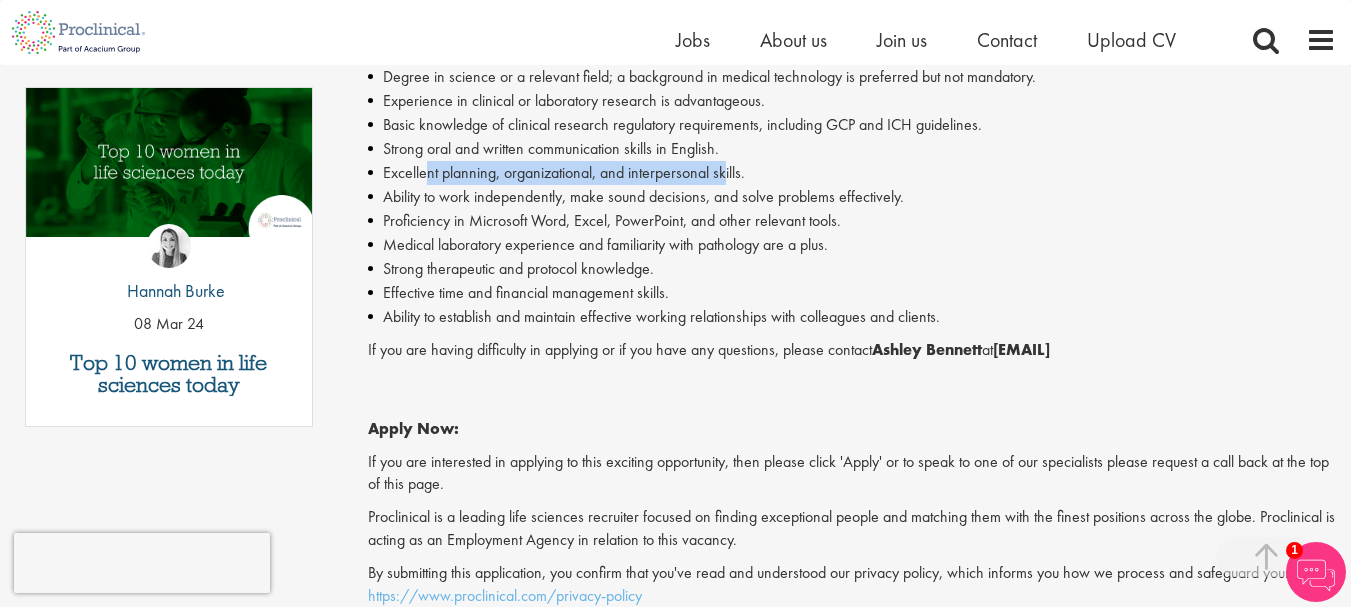 drag, startPoint x: 448, startPoint y: 192, endPoint x: 883, endPoint y: 181, distance: 435.13907 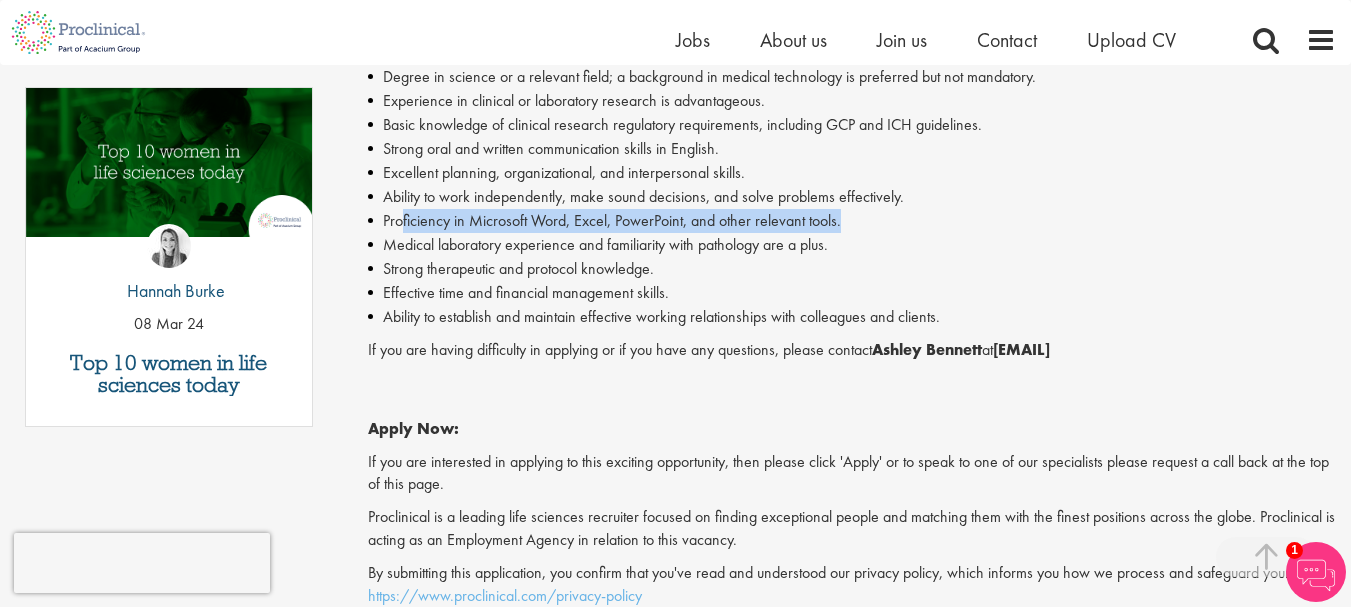 drag, startPoint x: 400, startPoint y: 223, endPoint x: 861, endPoint y: 217, distance: 461.03903 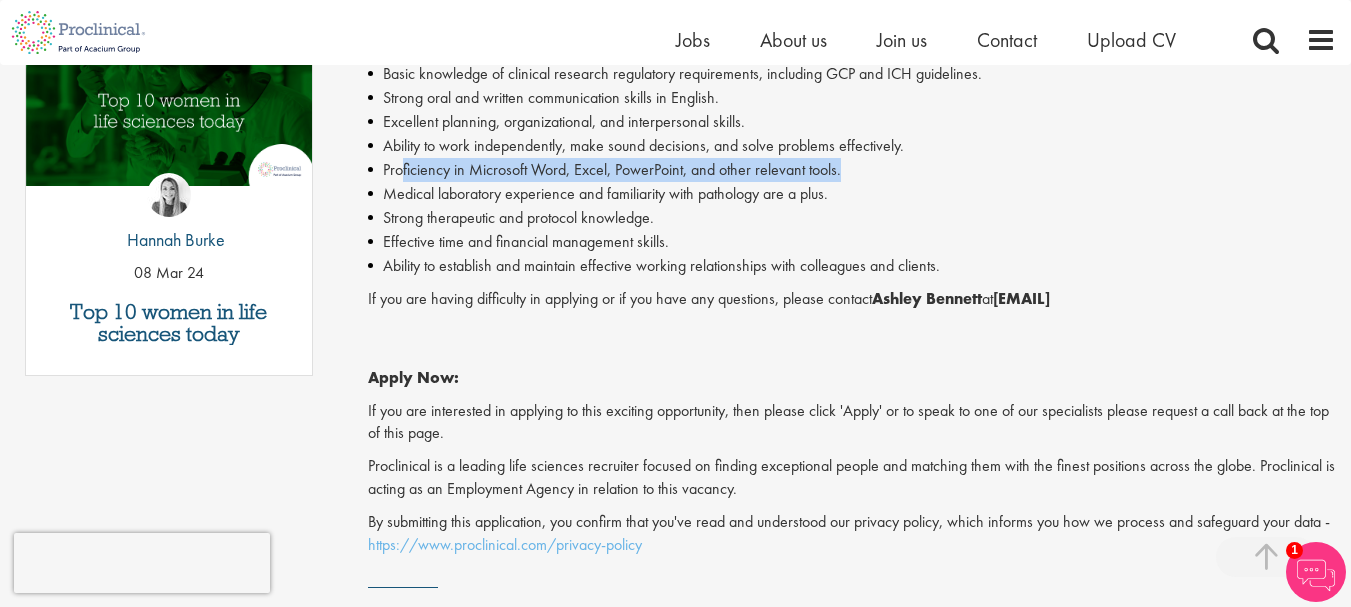 scroll, scrollTop: 1100, scrollLeft: 0, axis: vertical 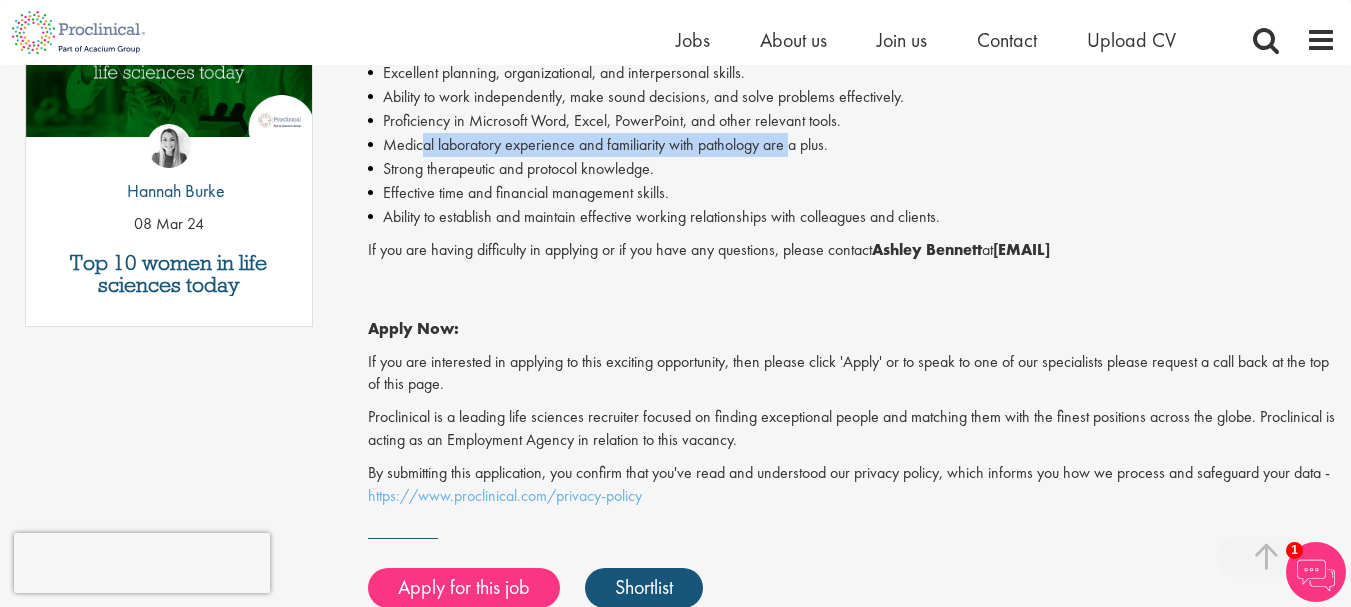 drag, startPoint x: 421, startPoint y: 142, endPoint x: 792, endPoint y: 137, distance: 371.0337 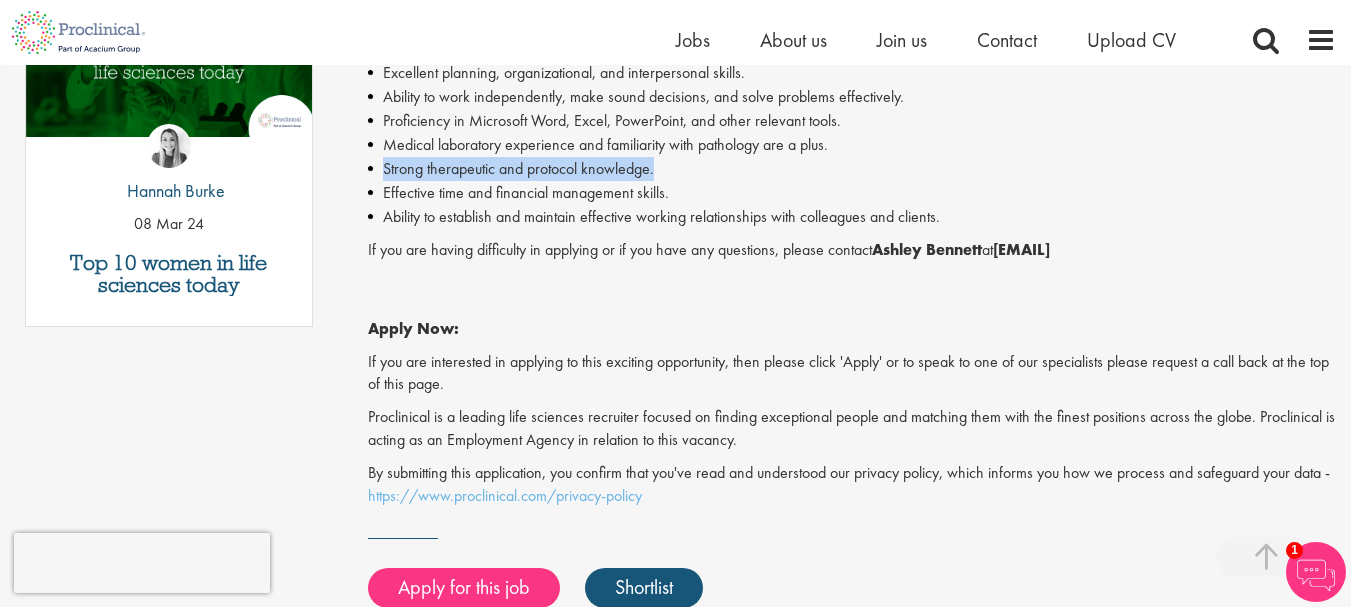 drag, startPoint x: 377, startPoint y: 163, endPoint x: 656, endPoint y: 178, distance: 279.40292 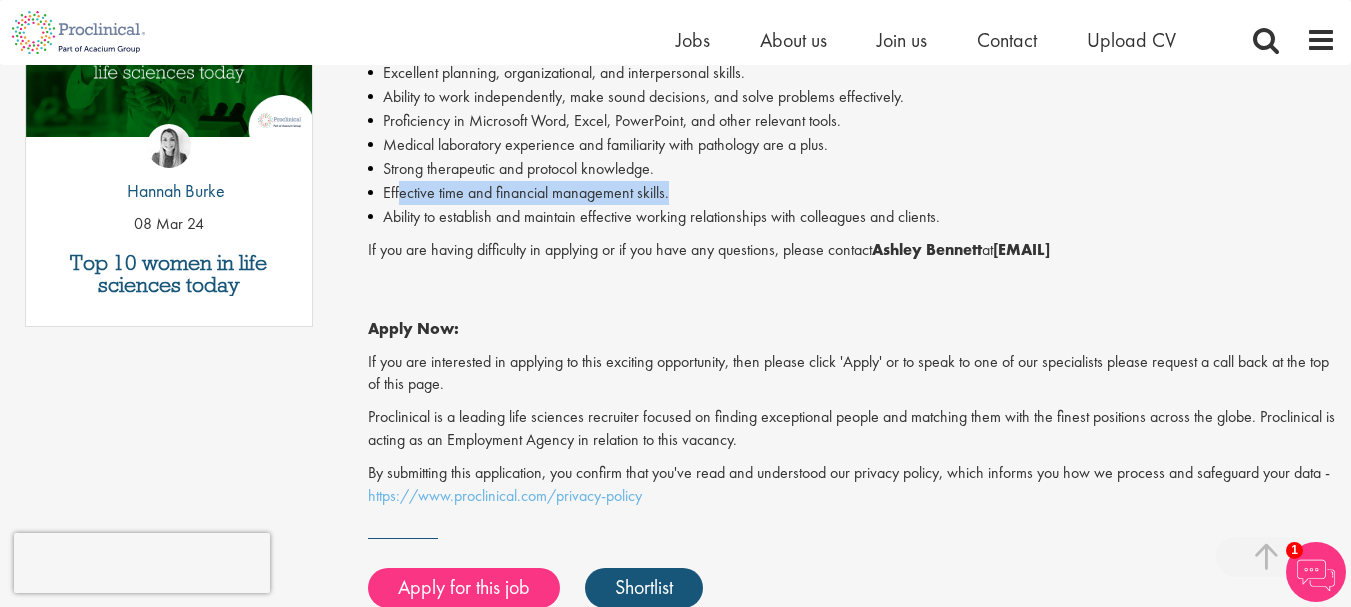 drag, startPoint x: 399, startPoint y: 193, endPoint x: 682, endPoint y: 182, distance: 283.2137 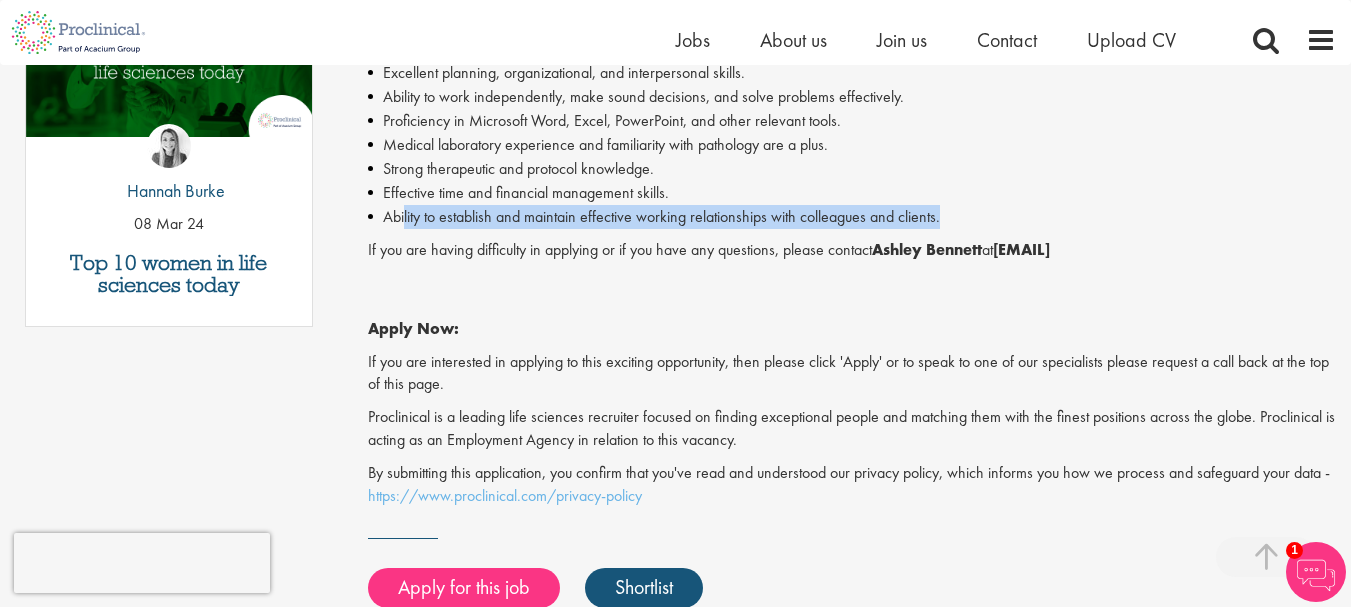 drag, startPoint x: 403, startPoint y: 227, endPoint x: 980, endPoint y: 224, distance: 577.0078 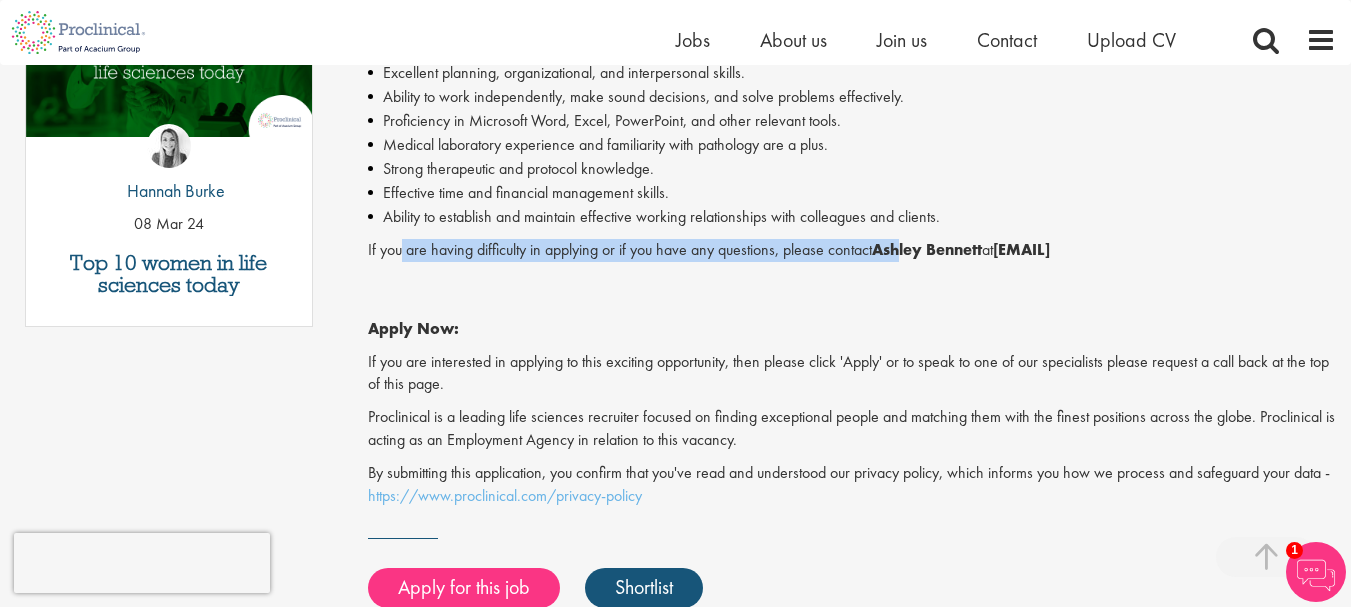 drag, startPoint x: 400, startPoint y: 248, endPoint x: 906, endPoint y: 230, distance: 506.32007 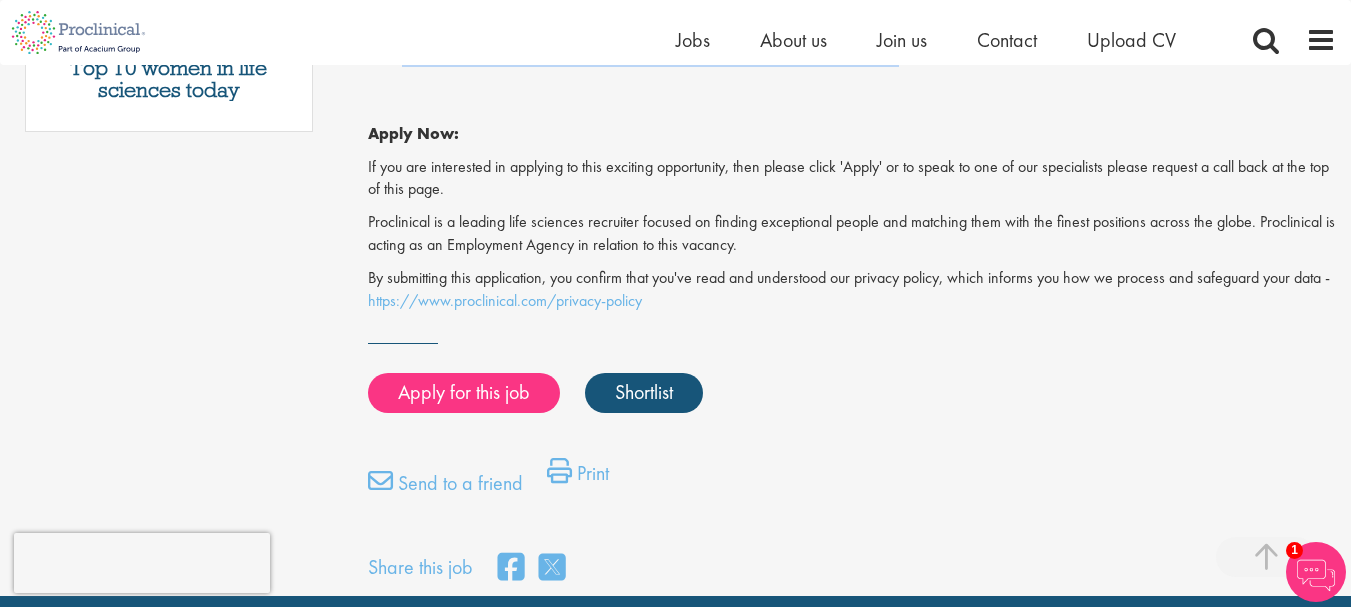 scroll, scrollTop: 1300, scrollLeft: 0, axis: vertical 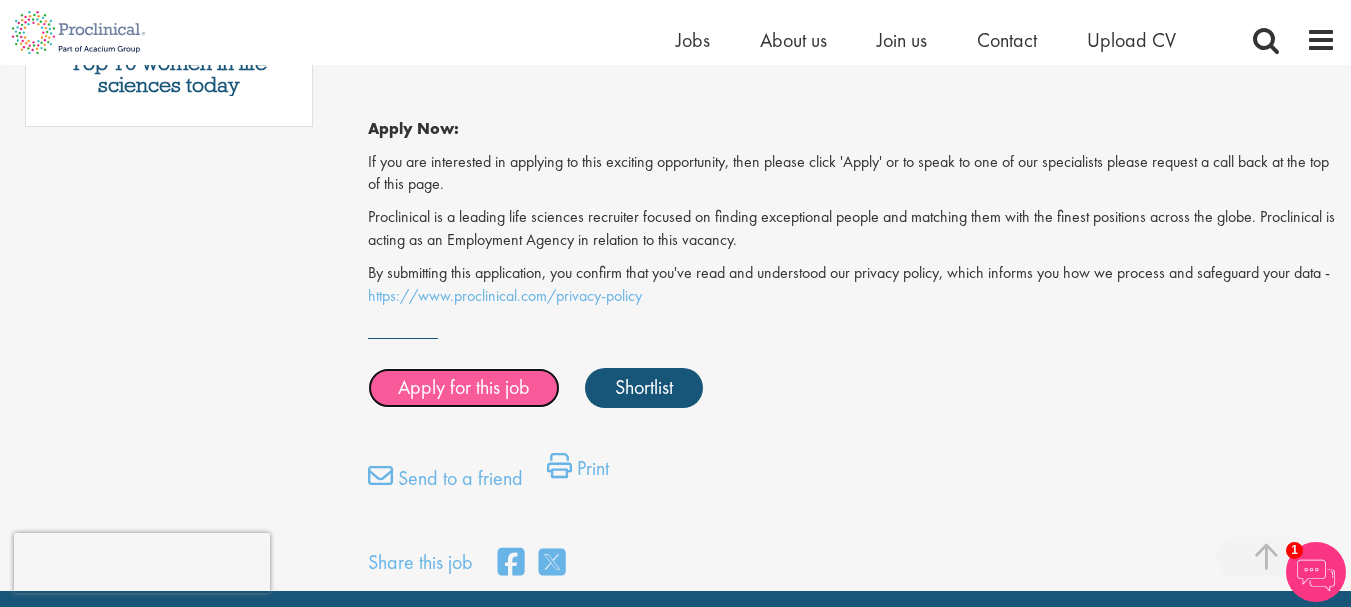 click on "Apply for this job" at bounding box center [464, 388] 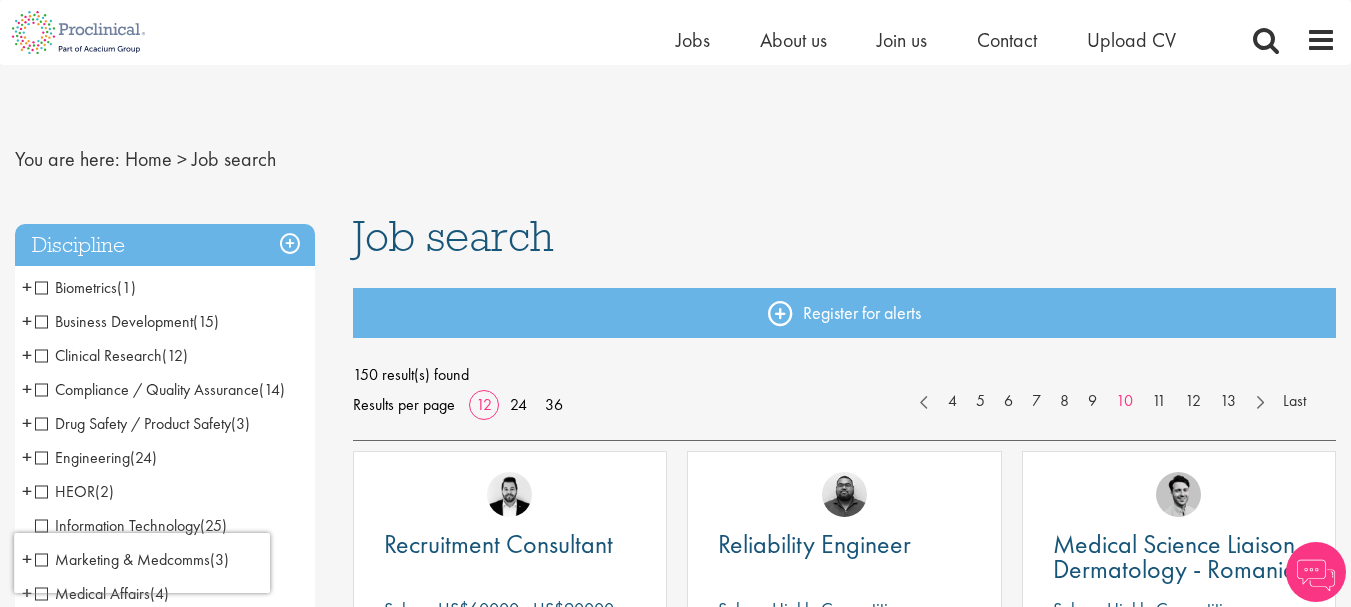 scroll, scrollTop: 300, scrollLeft: 0, axis: vertical 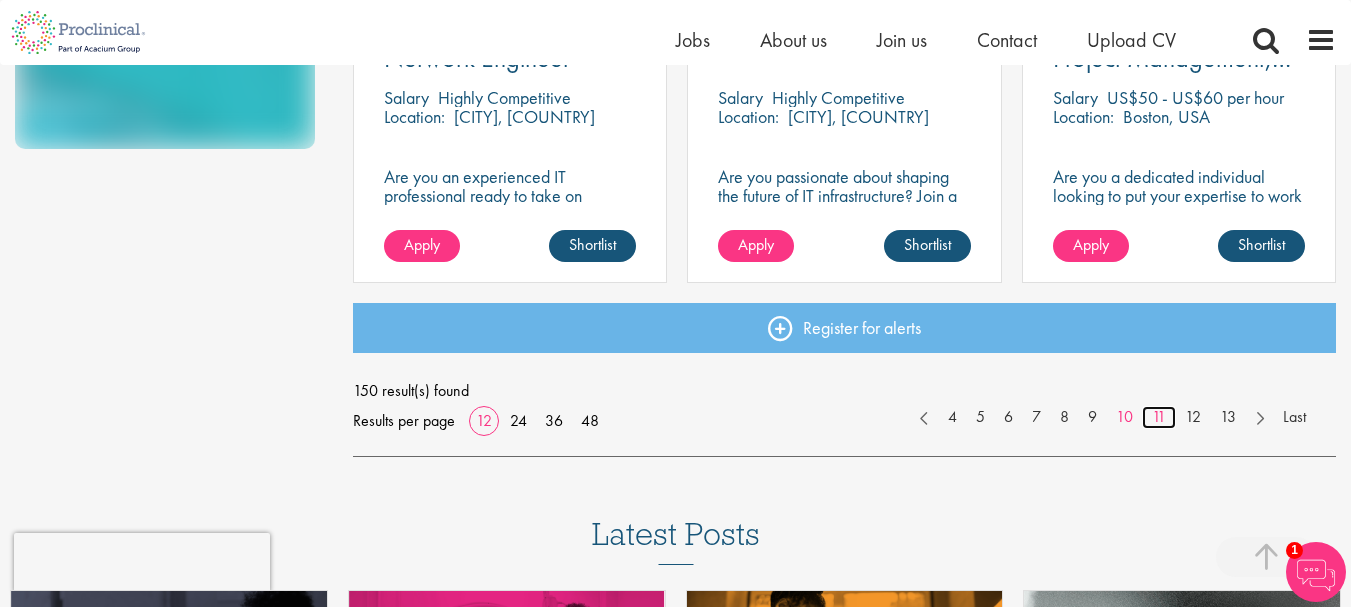 click on "11" at bounding box center (1159, 417) 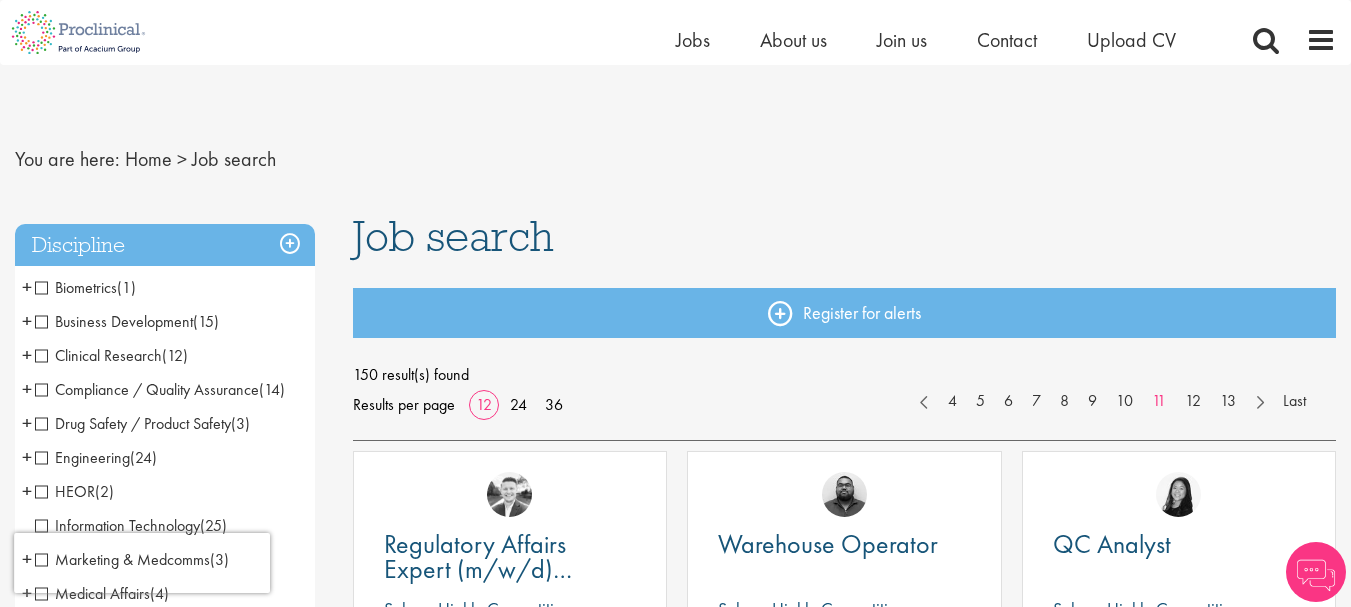 scroll, scrollTop: 300, scrollLeft: 0, axis: vertical 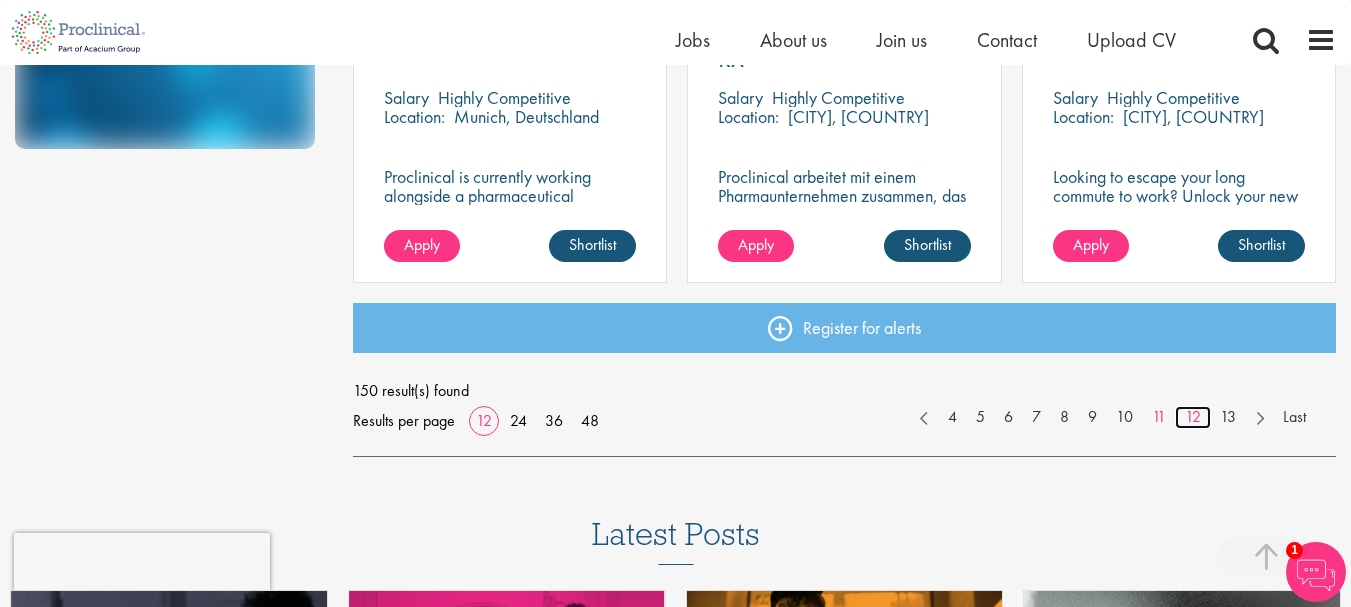 click on "12" at bounding box center (1193, 417) 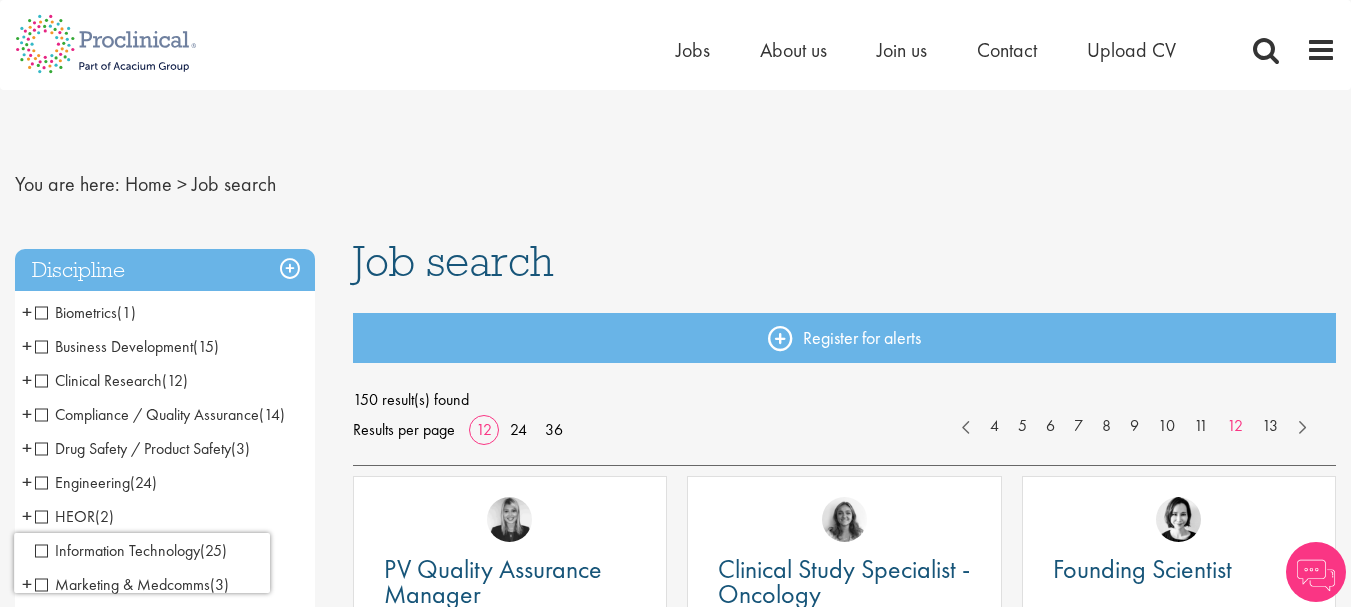 scroll, scrollTop: 0, scrollLeft: 0, axis: both 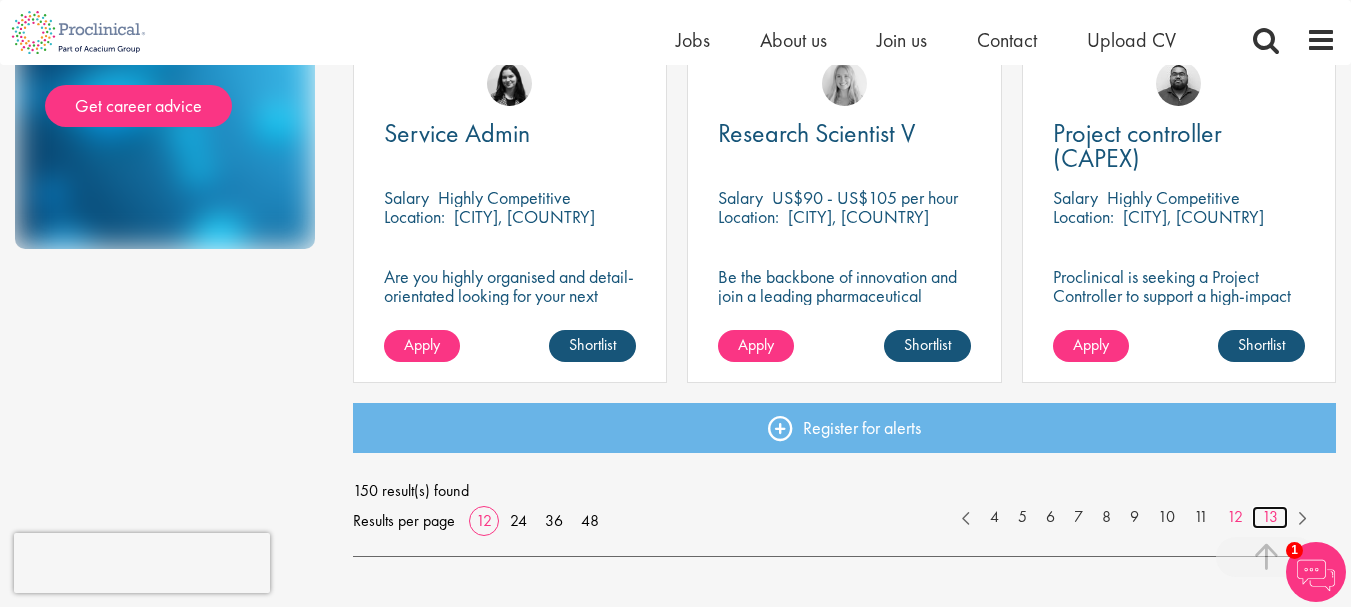 click on "13" at bounding box center (1270, 517) 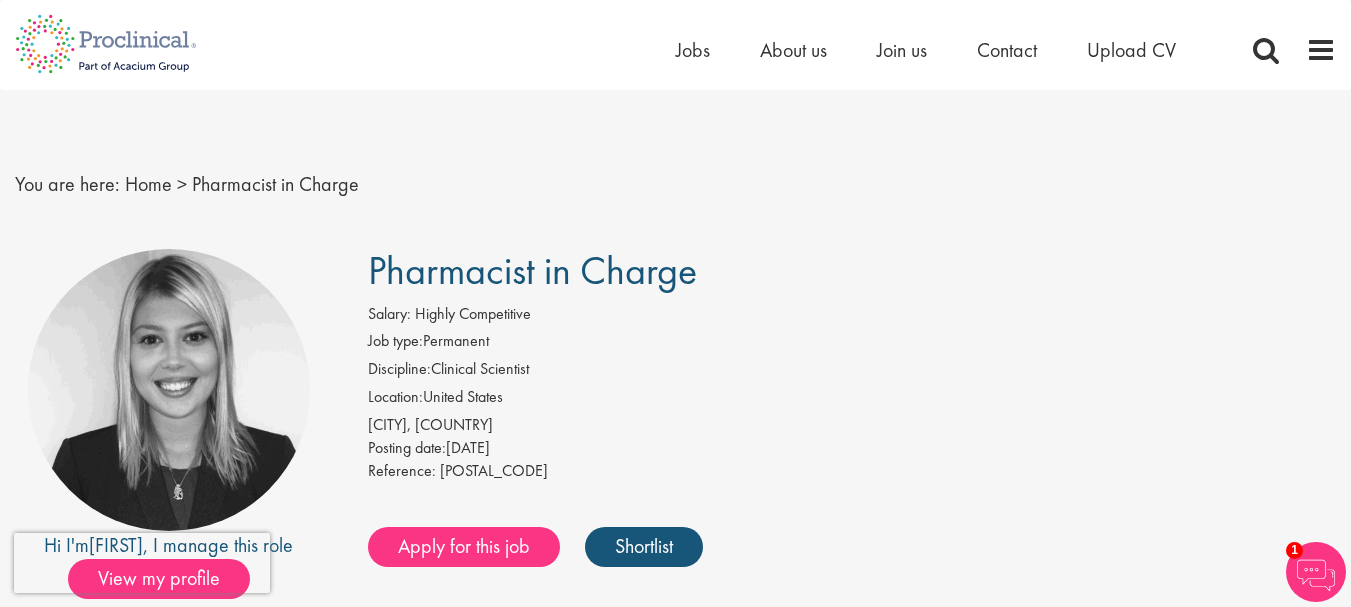 scroll, scrollTop: 0, scrollLeft: 0, axis: both 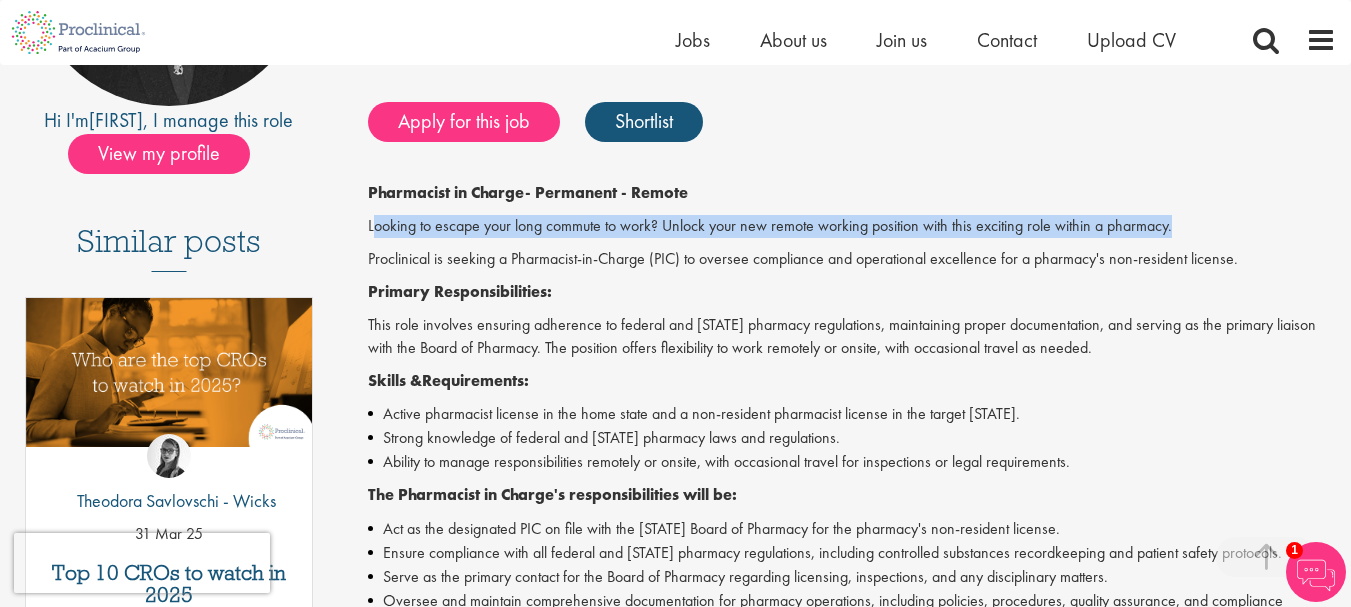 drag, startPoint x: 371, startPoint y: 225, endPoint x: 1191, endPoint y: 236, distance: 820.0738 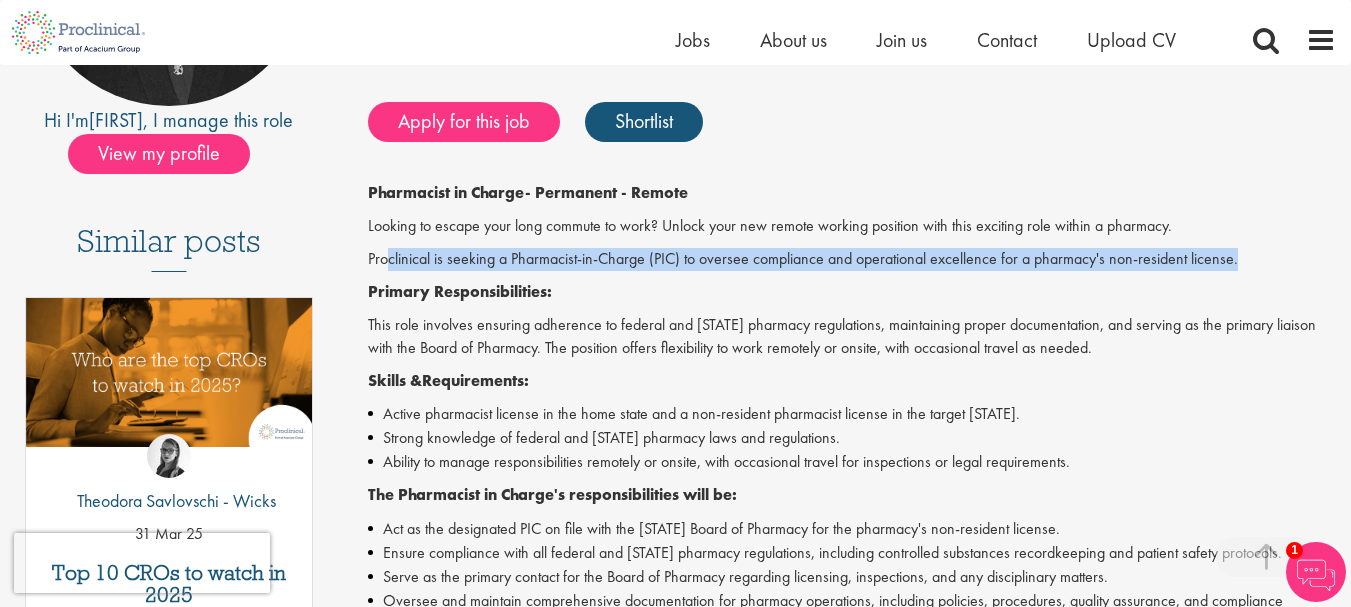 drag, startPoint x: 391, startPoint y: 263, endPoint x: 1240, endPoint y: 262, distance: 849.0006 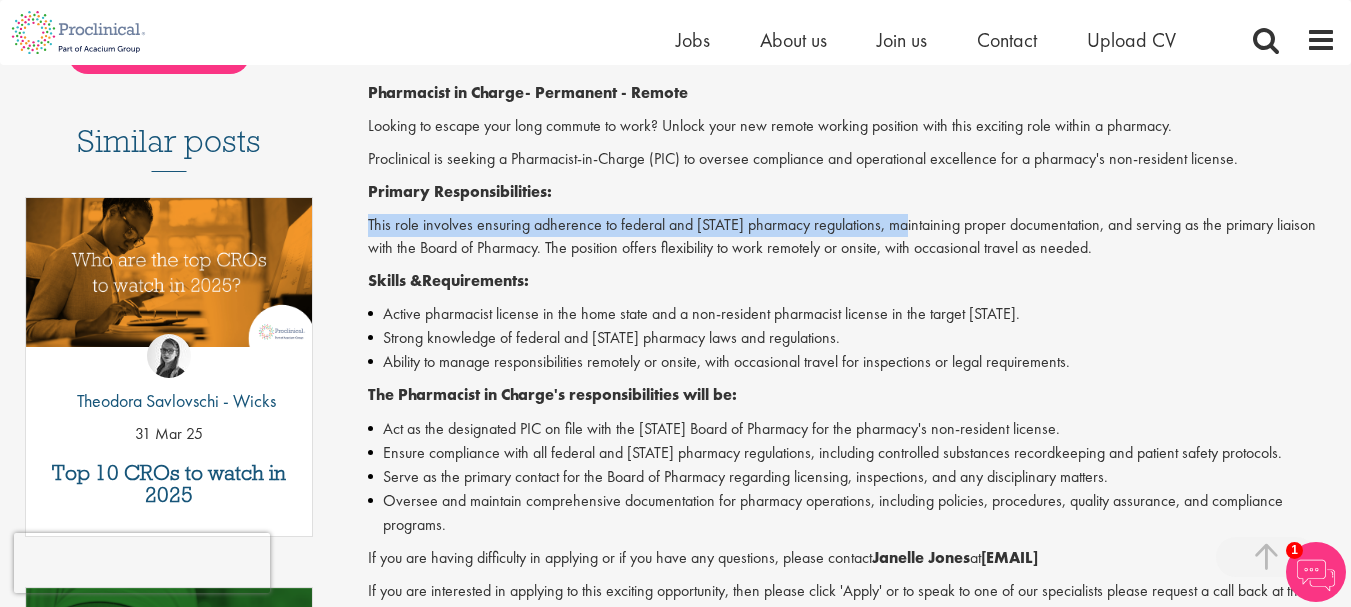 drag, startPoint x: 365, startPoint y: 226, endPoint x: 924, endPoint y: 222, distance: 559.0143 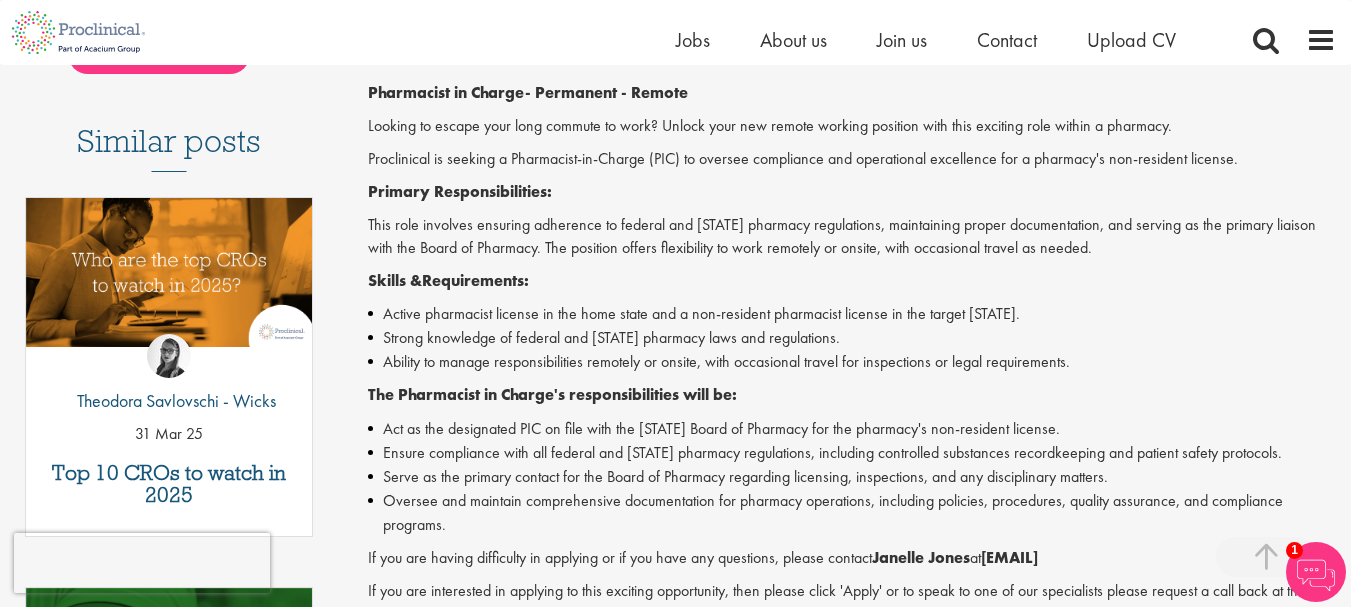 click on "This role involves ensuring adherence to federal and state pharmacy regulations, maintaining proper documentation, and serving as the primary liaison with the Board of Pharmacy. The position offers flexibility to work remotely or onsite, with occasional travel as needed." at bounding box center [852, 237] 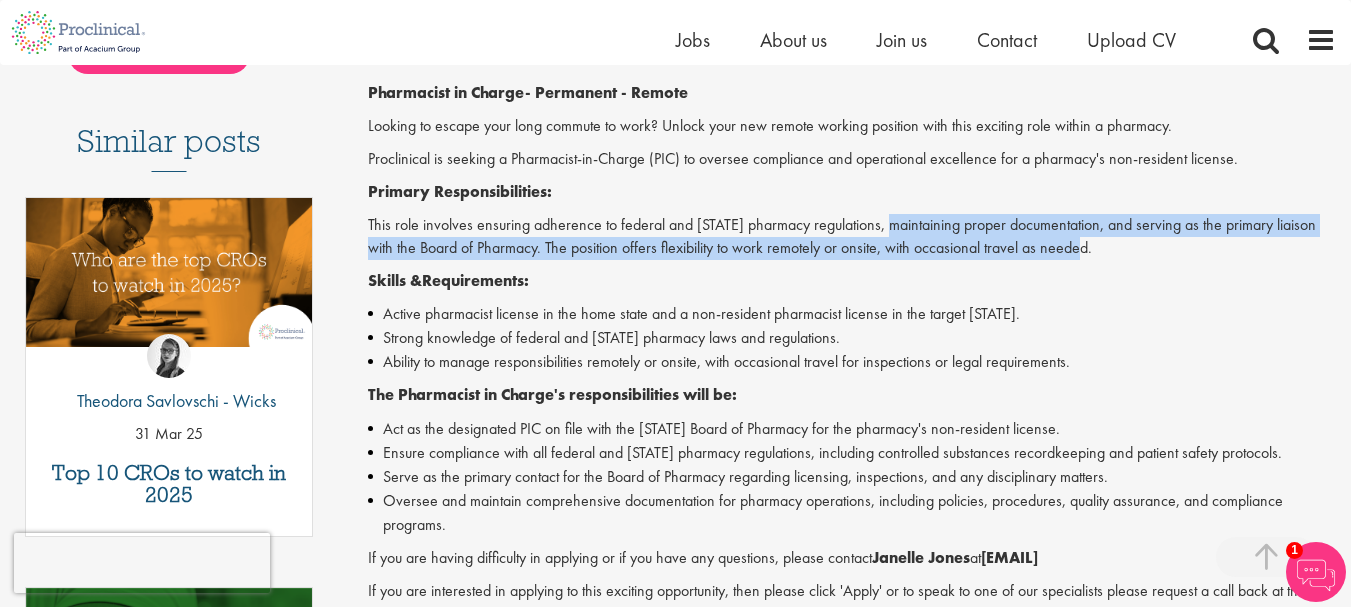drag, startPoint x: 886, startPoint y: 223, endPoint x: 1230, endPoint y: 242, distance: 344.52432 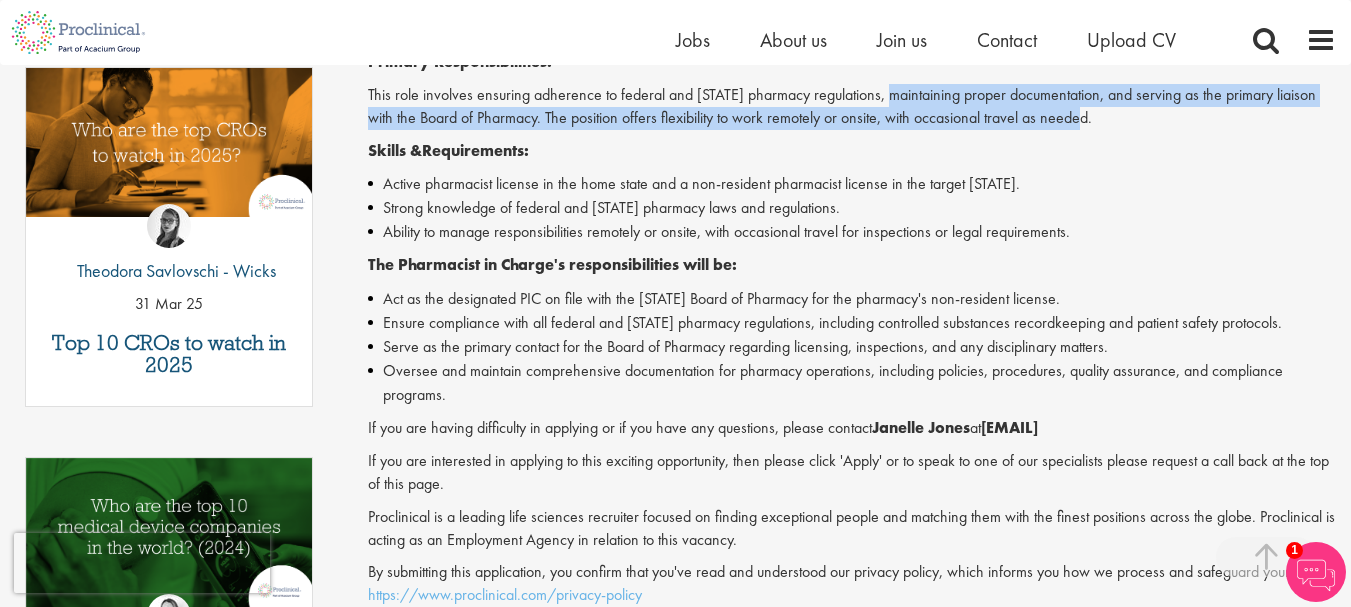 scroll, scrollTop: 600, scrollLeft: 0, axis: vertical 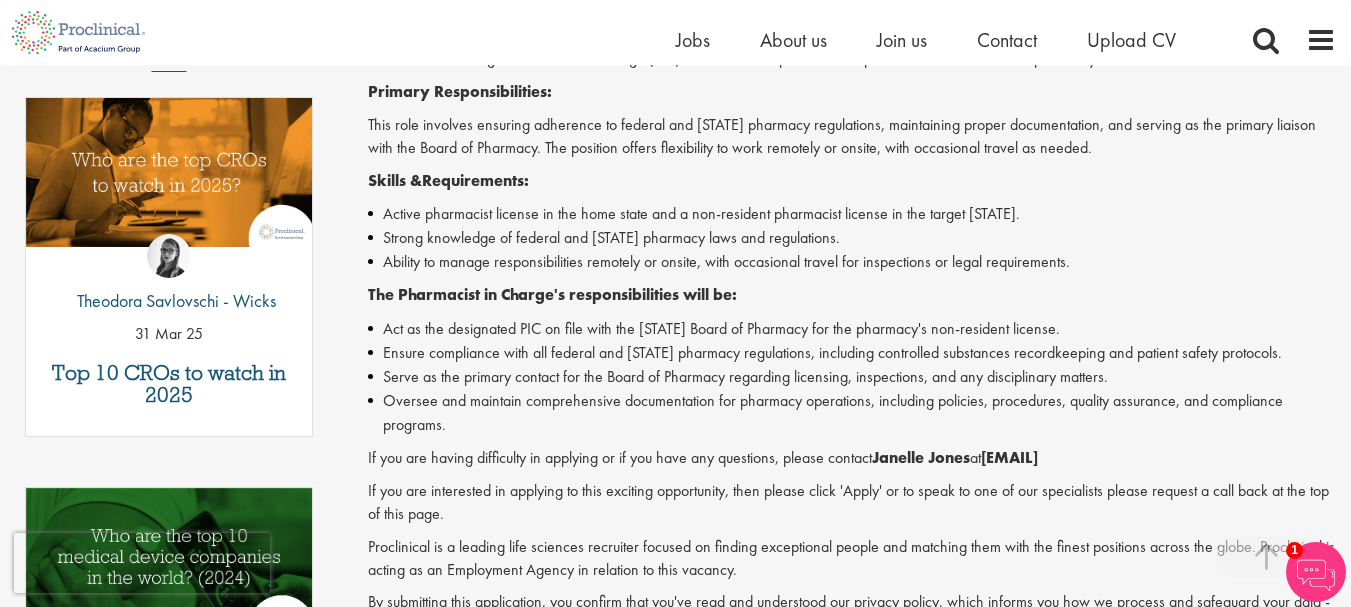 click on "Strong knowledge of federal and state pharmacy laws and regulations." at bounding box center (852, 238) 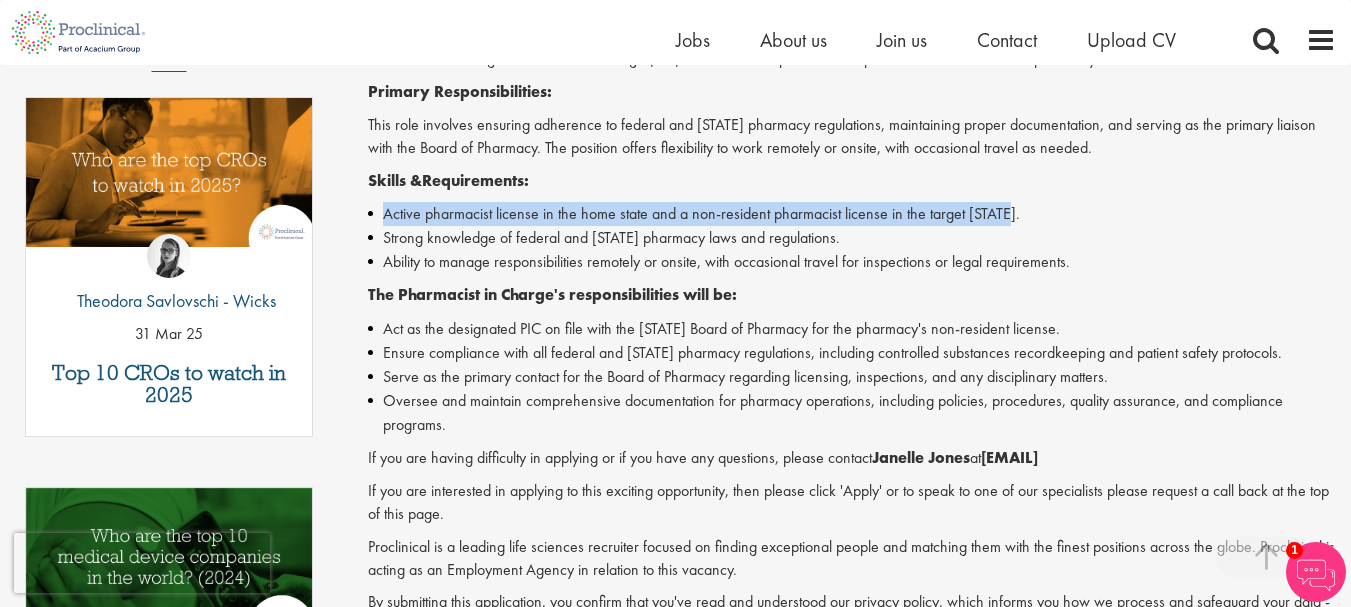 drag, startPoint x: 384, startPoint y: 212, endPoint x: 1008, endPoint y: 224, distance: 624.11536 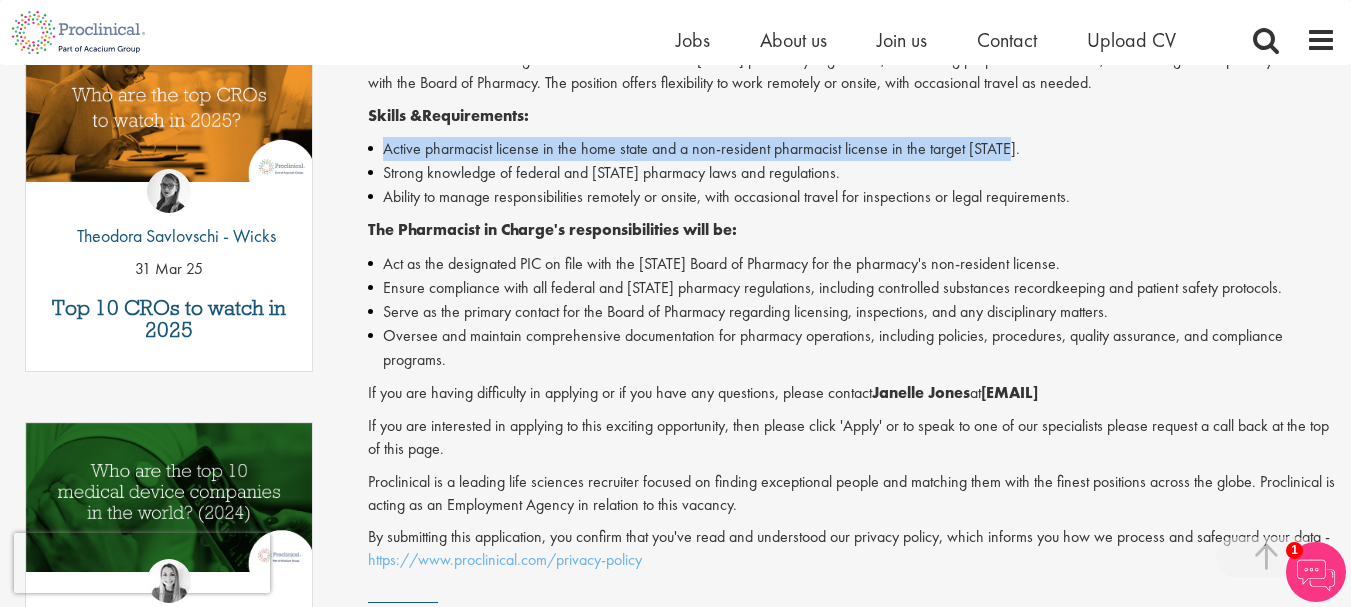 scroll, scrollTop: 700, scrollLeft: 0, axis: vertical 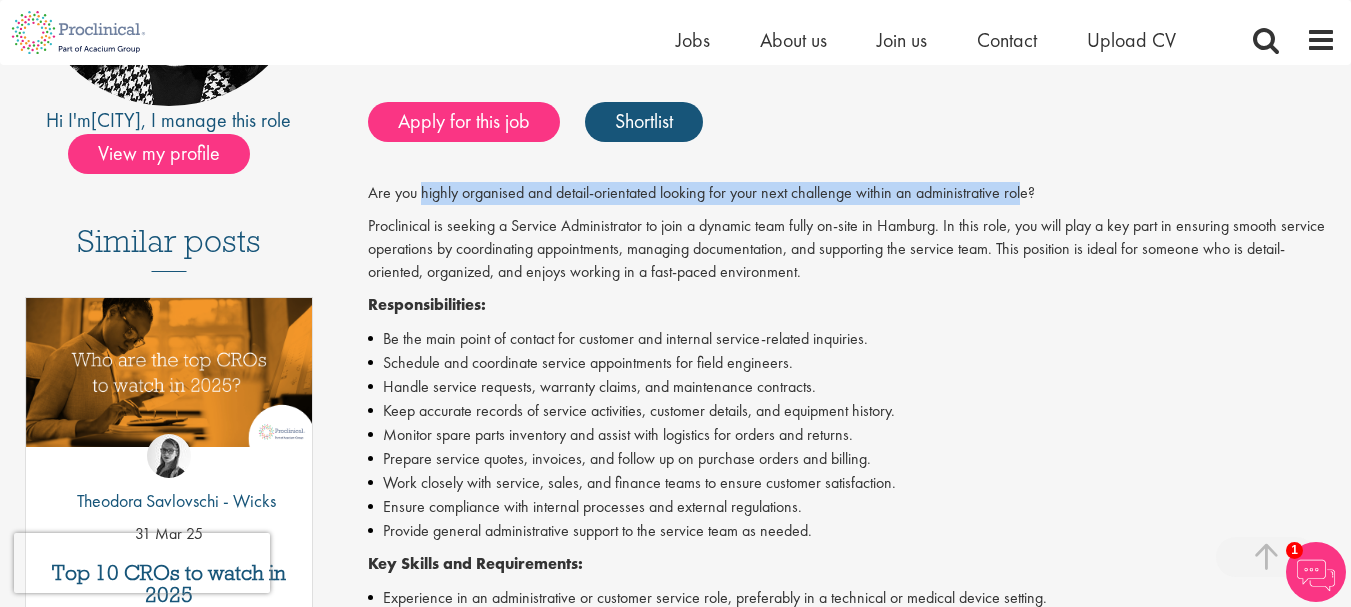 drag, startPoint x: 422, startPoint y: 191, endPoint x: 1024, endPoint y: 192, distance: 602.00085 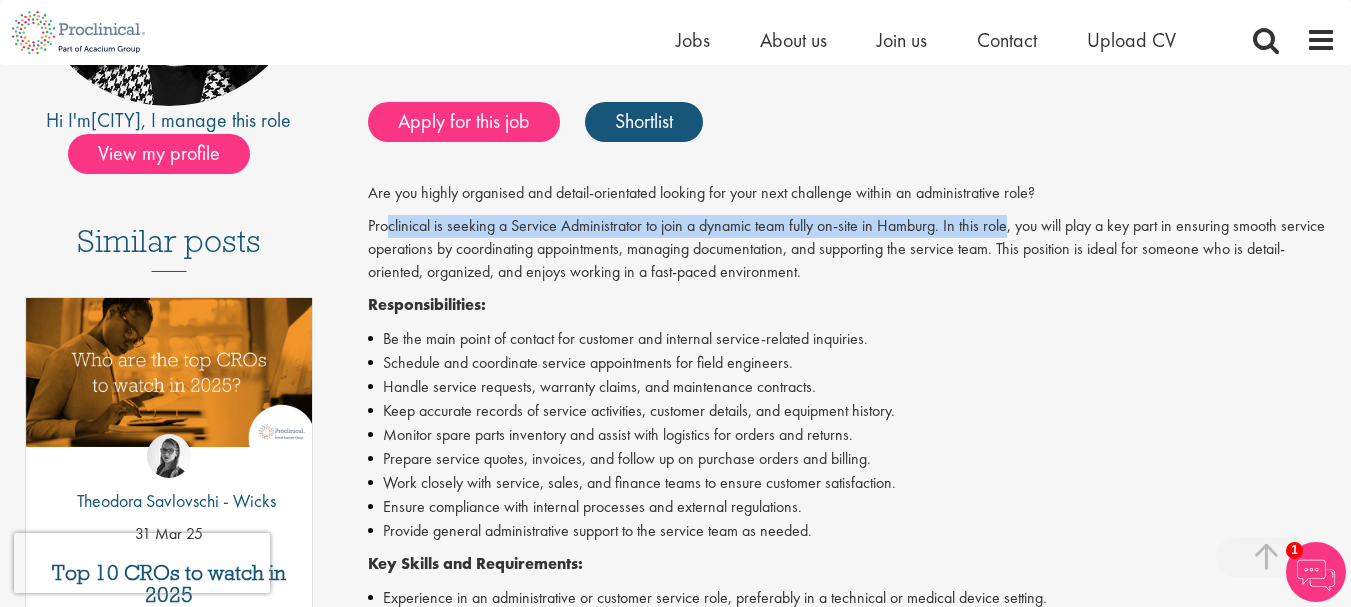 drag, startPoint x: 385, startPoint y: 224, endPoint x: 1006, endPoint y: 225, distance: 621.0008 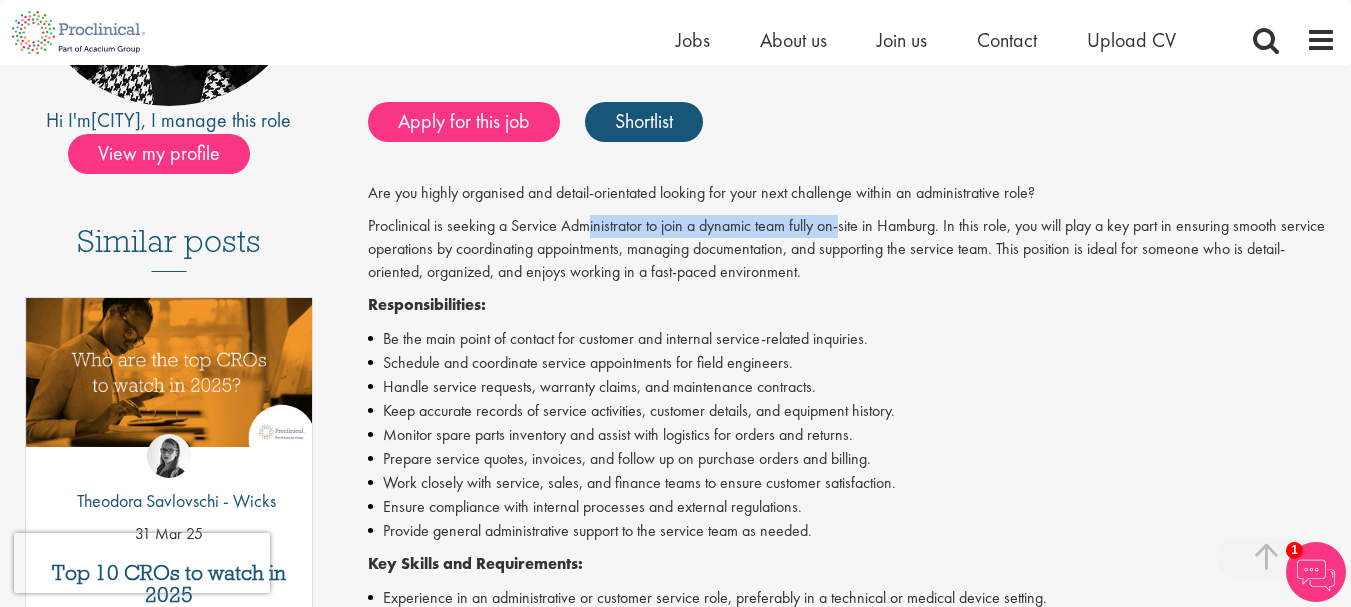 drag, startPoint x: 586, startPoint y: 230, endPoint x: 842, endPoint y: 217, distance: 256.32986 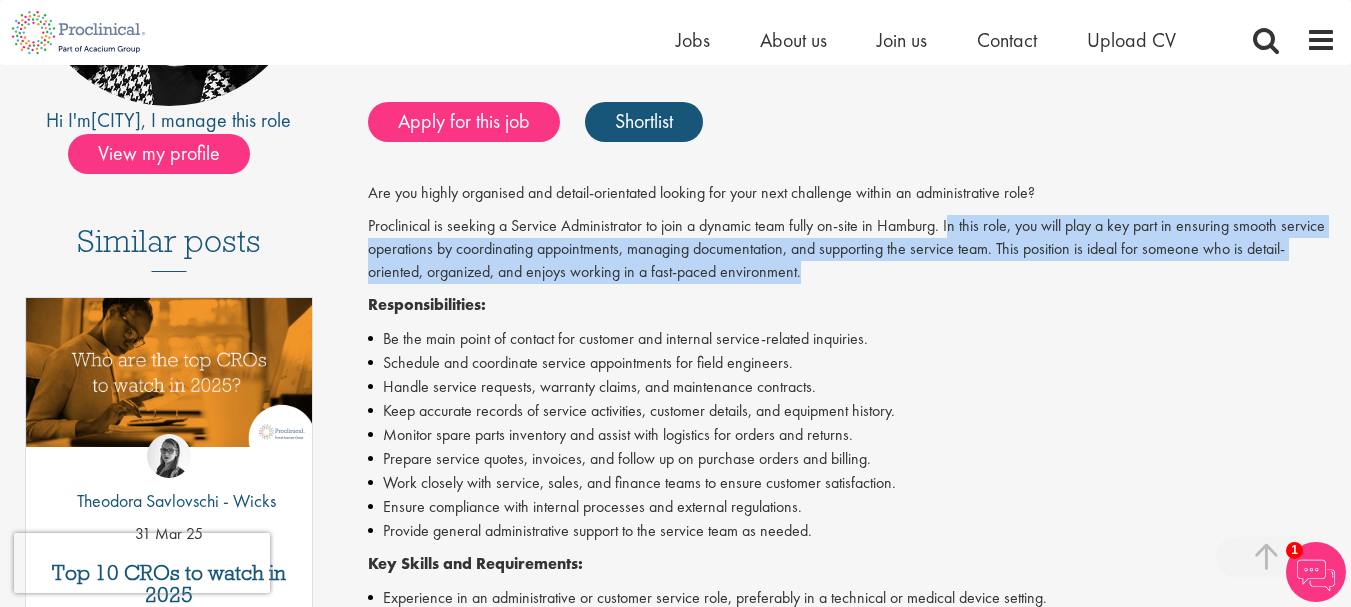 drag, startPoint x: 949, startPoint y: 221, endPoint x: 826, endPoint y: 276, distance: 134.73679 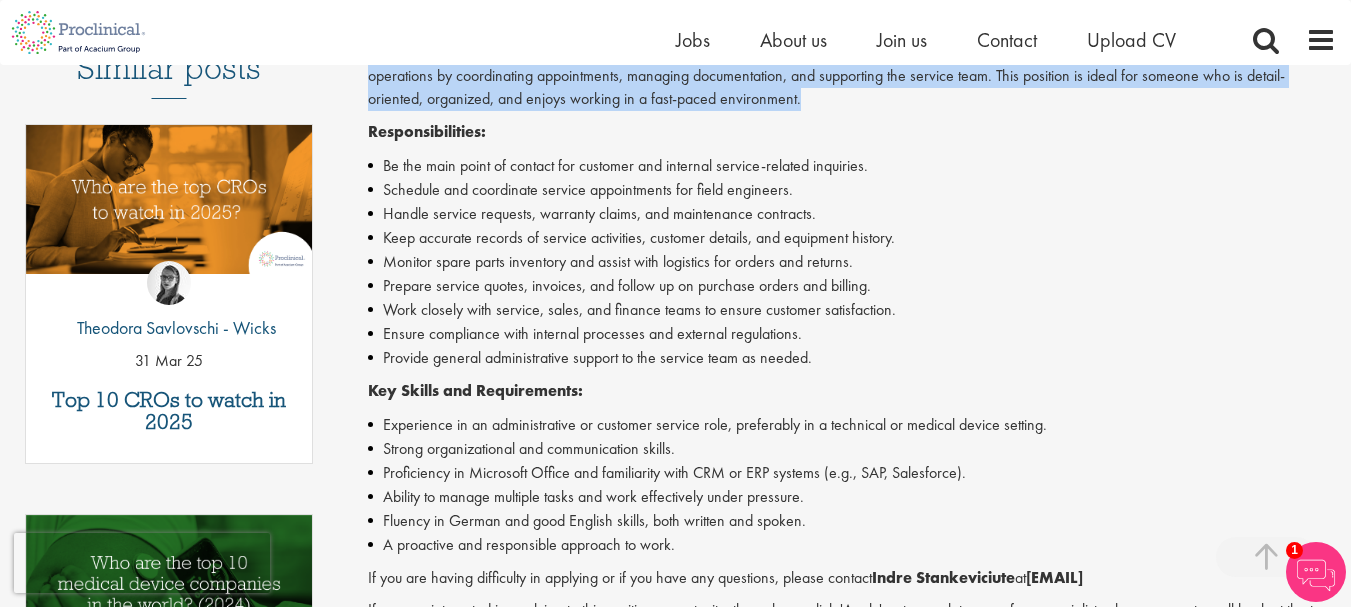 scroll, scrollTop: 600, scrollLeft: 0, axis: vertical 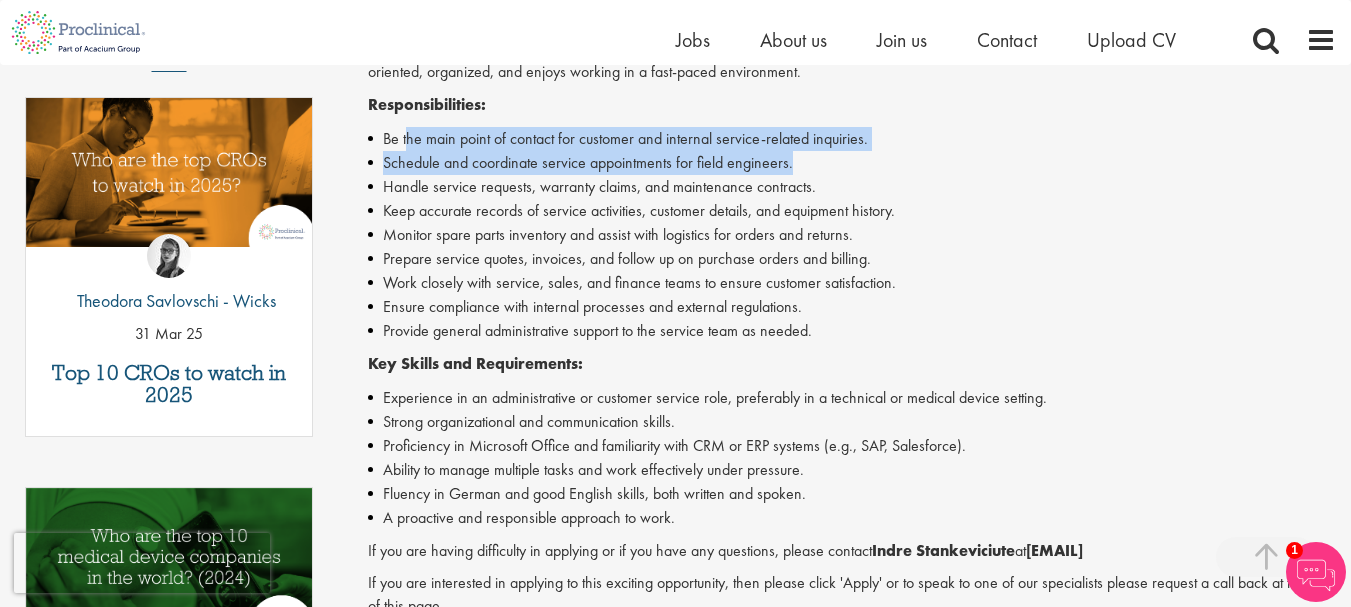 drag, startPoint x: 409, startPoint y: 137, endPoint x: 860, endPoint y: 159, distance: 451.53625 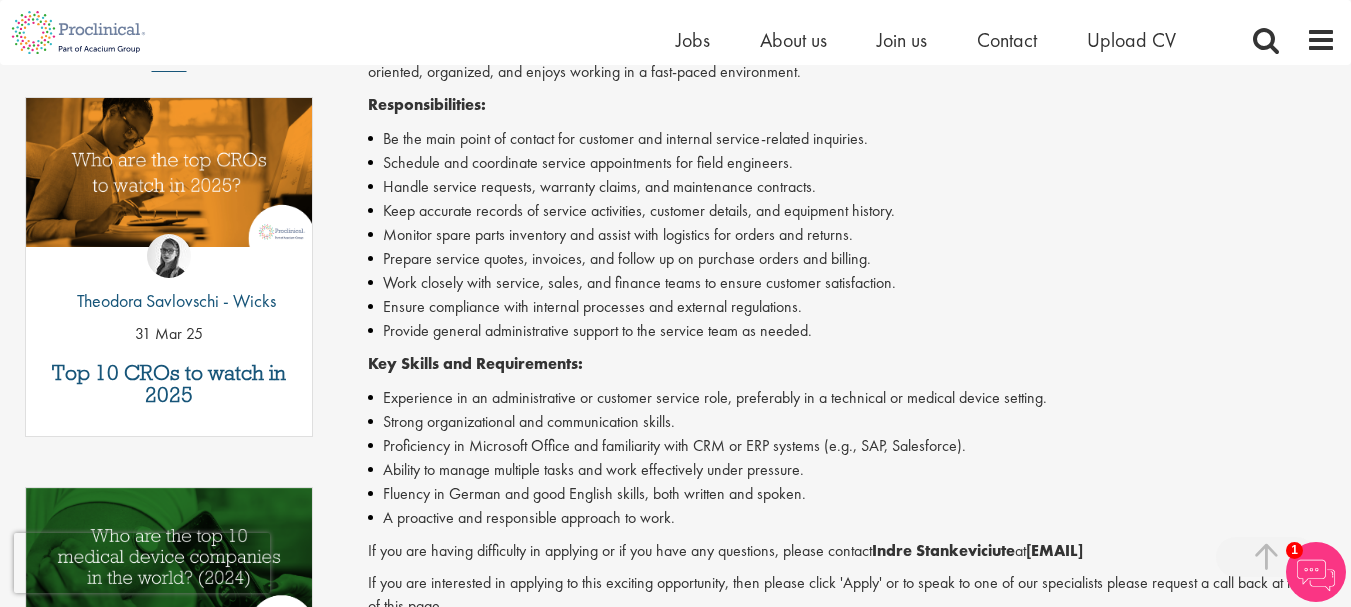 click on "Handle service requests, warranty claims, and maintenance contracts." at bounding box center [852, 187] 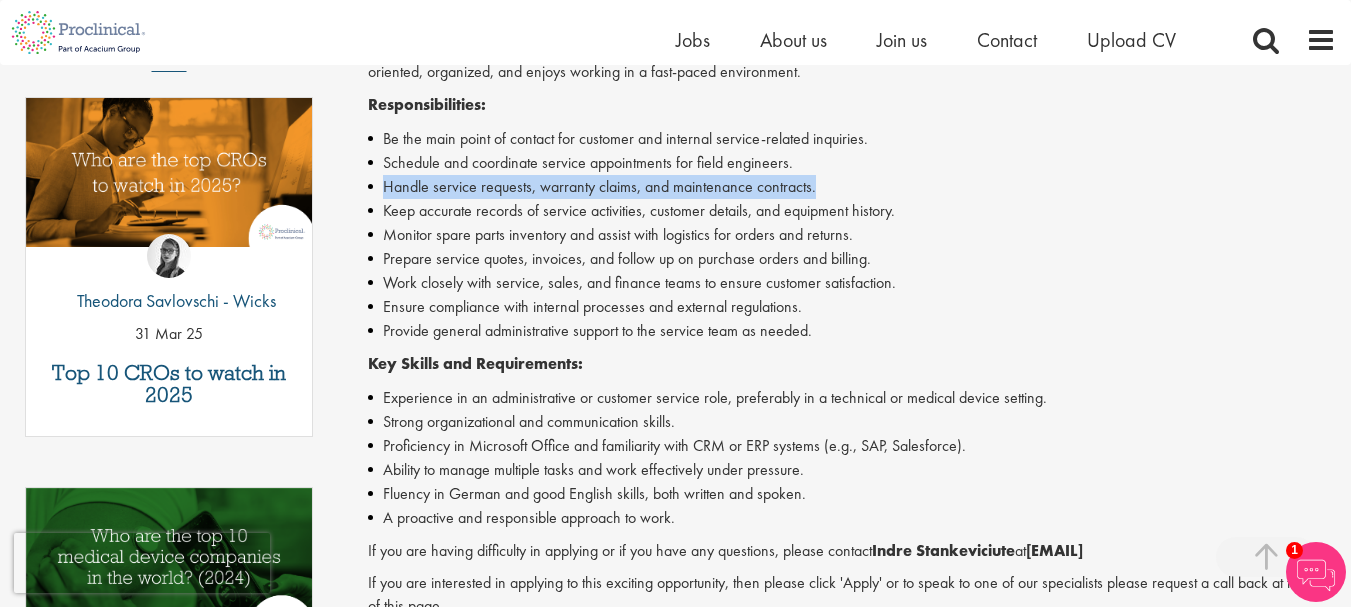 drag, startPoint x: 386, startPoint y: 184, endPoint x: 823, endPoint y: 184, distance: 437 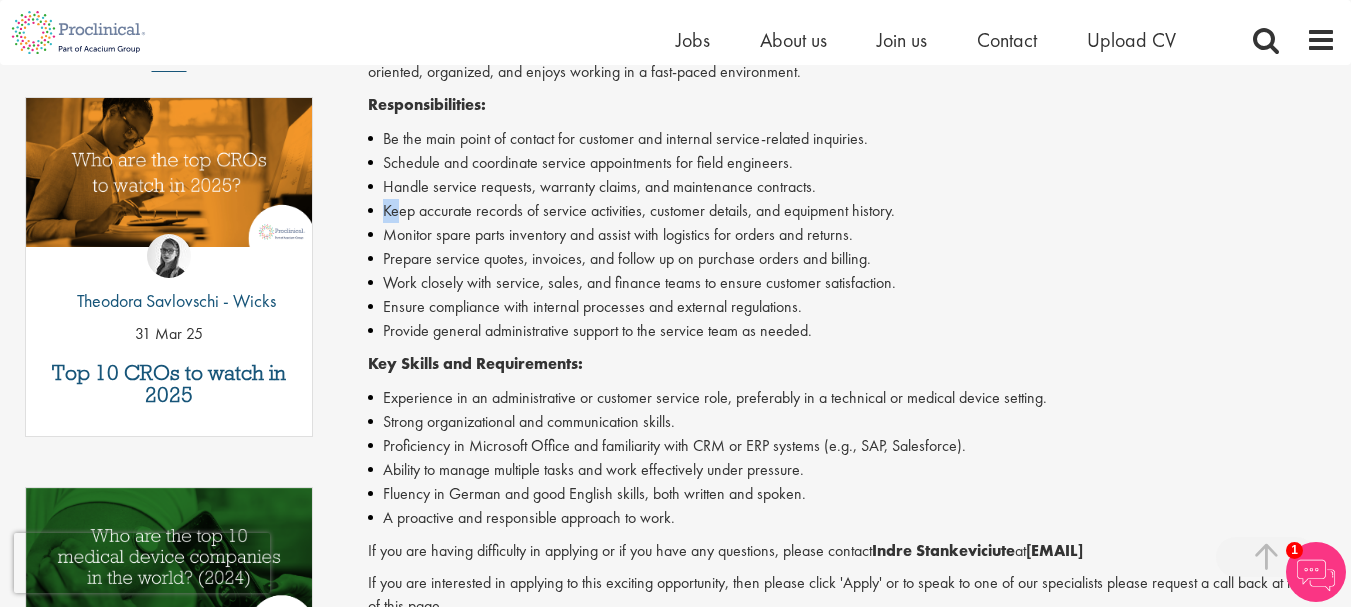 drag, startPoint x: 397, startPoint y: 207, endPoint x: 880, endPoint y: 197, distance: 483.10352 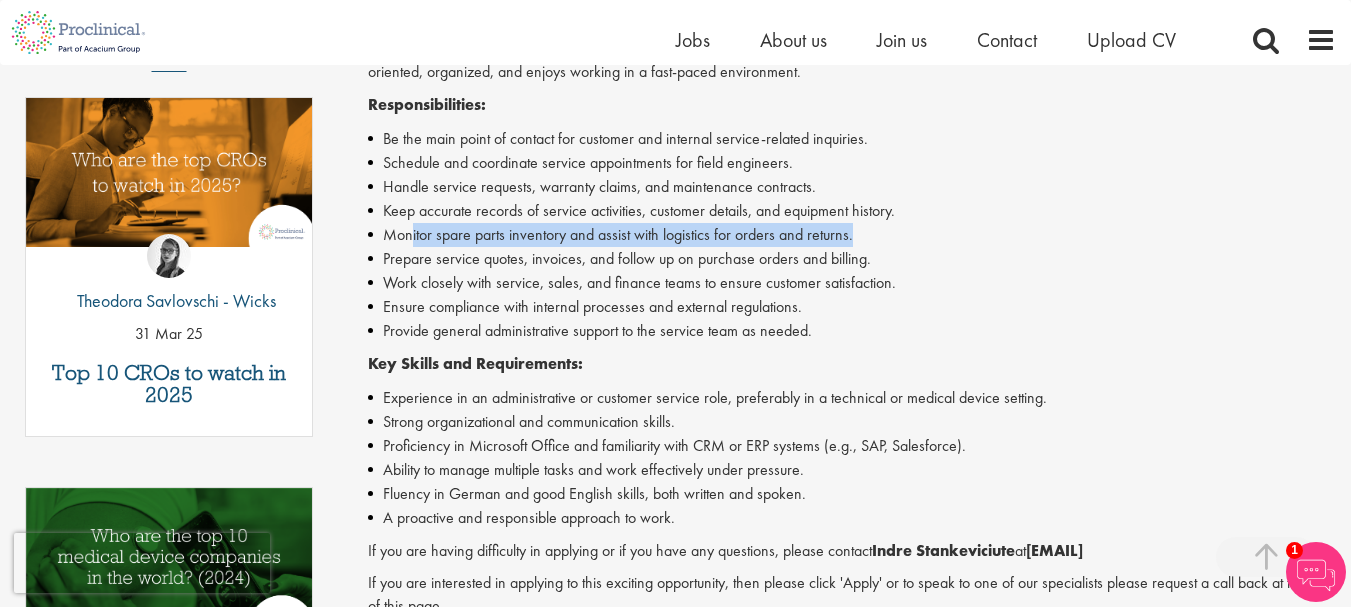 drag, startPoint x: 409, startPoint y: 231, endPoint x: 859, endPoint y: 245, distance: 450.2177 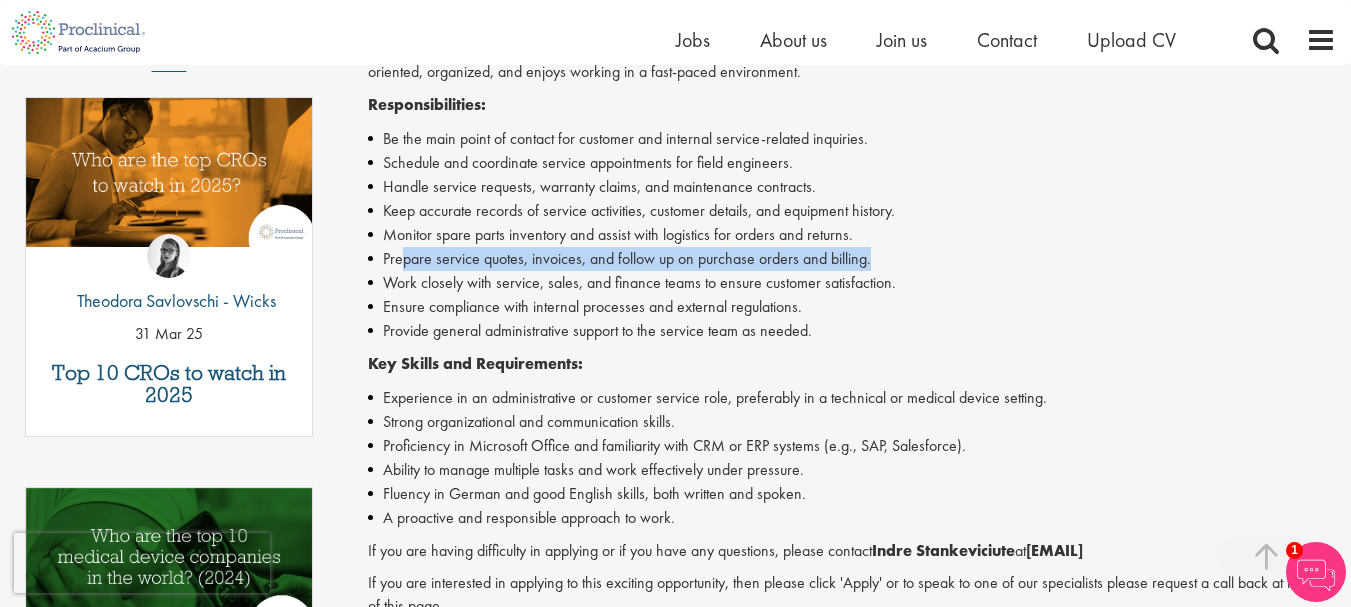 drag, startPoint x: 401, startPoint y: 265, endPoint x: 898, endPoint y: 260, distance: 497.02515 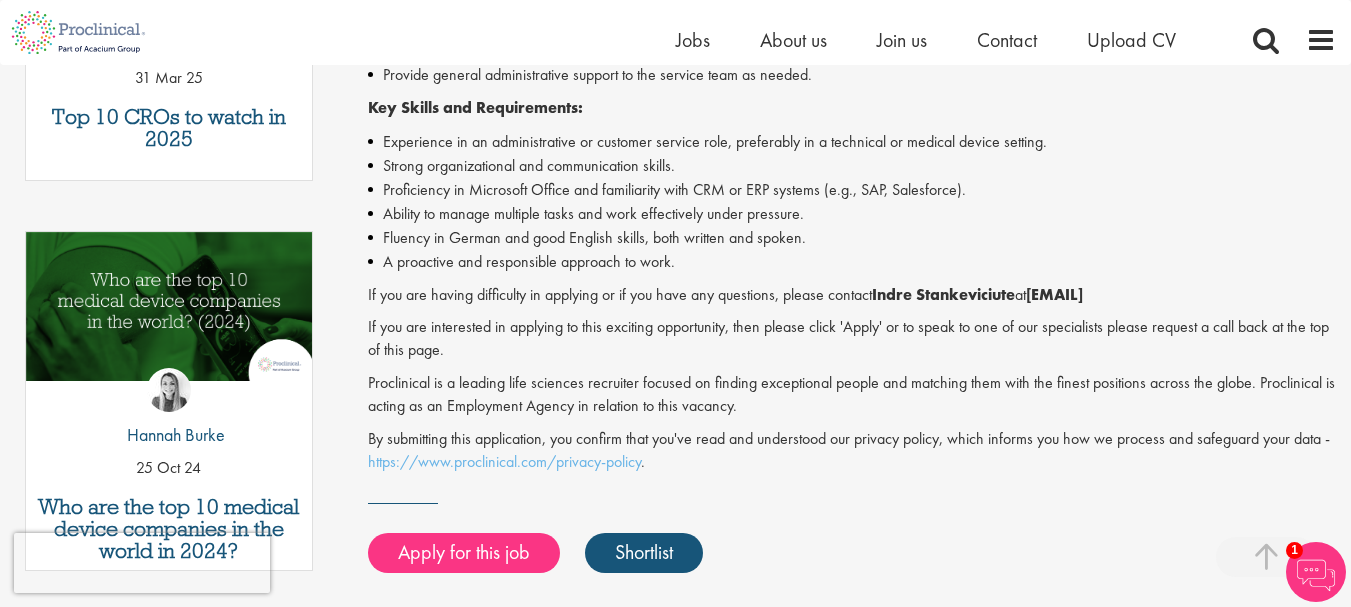 scroll, scrollTop: 900, scrollLeft: 0, axis: vertical 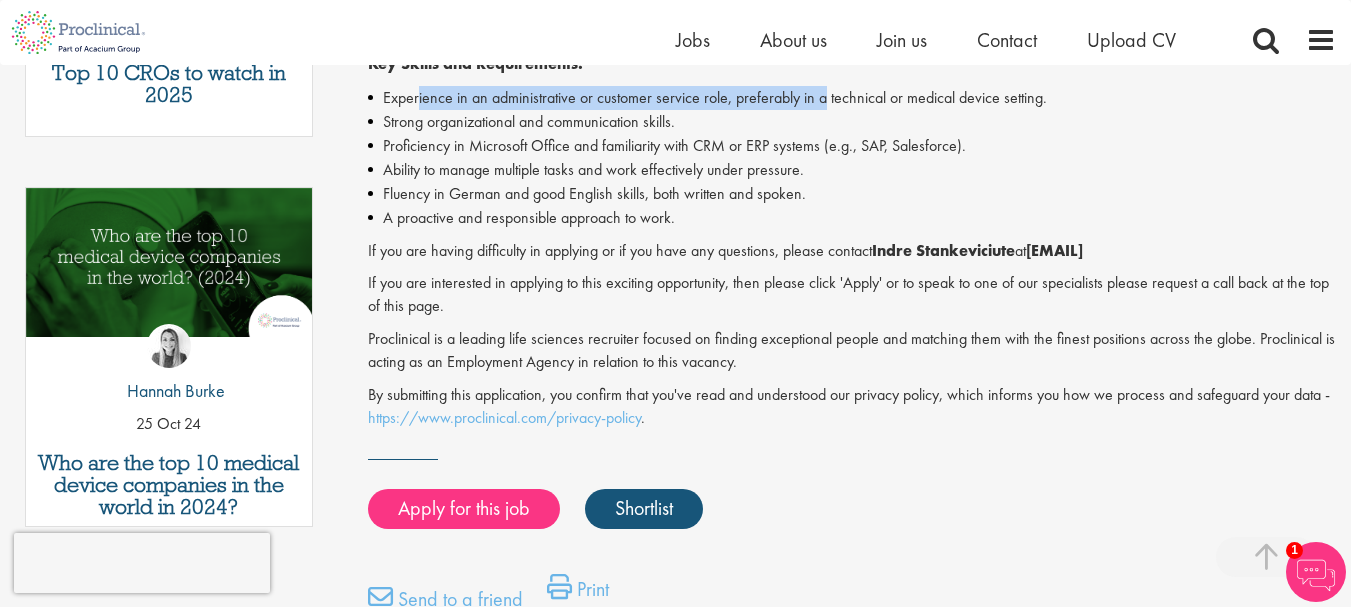 drag, startPoint x: 418, startPoint y: 100, endPoint x: 822, endPoint y: 97, distance: 404.01114 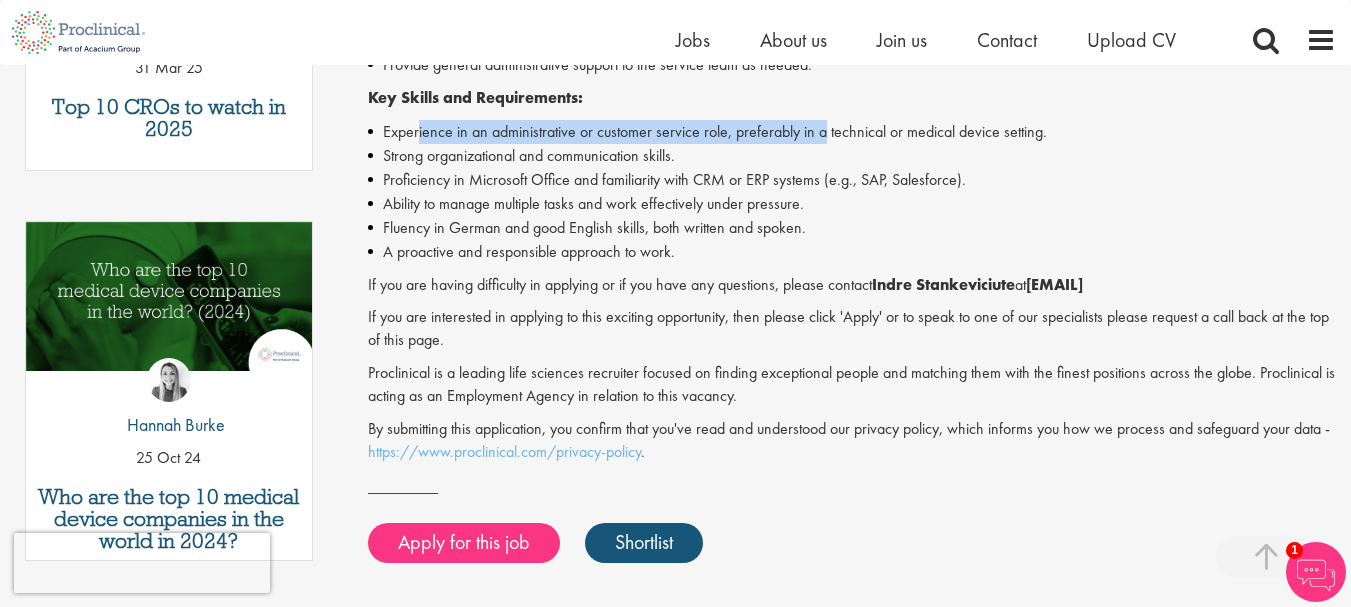 scroll, scrollTop: 900, scrollLeft: 0, axis: vertical 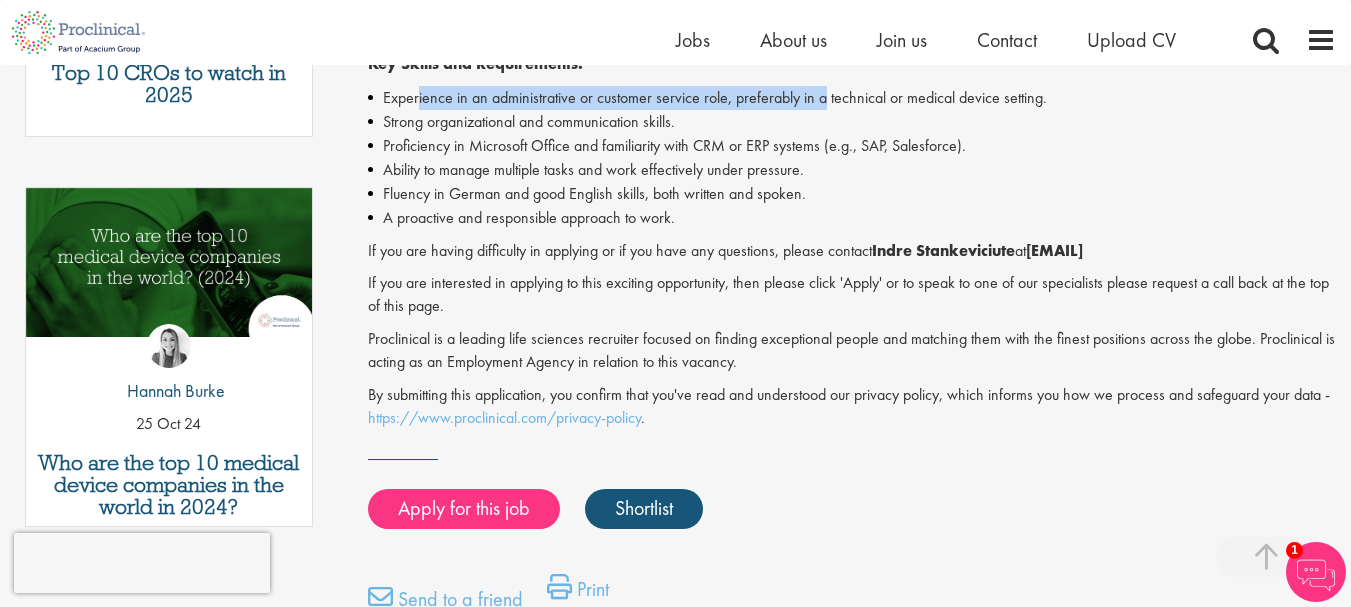 click on "Experience in an administrative or customer service role, preferably in a technical or medical device setting." at bounding box center [852, 98] 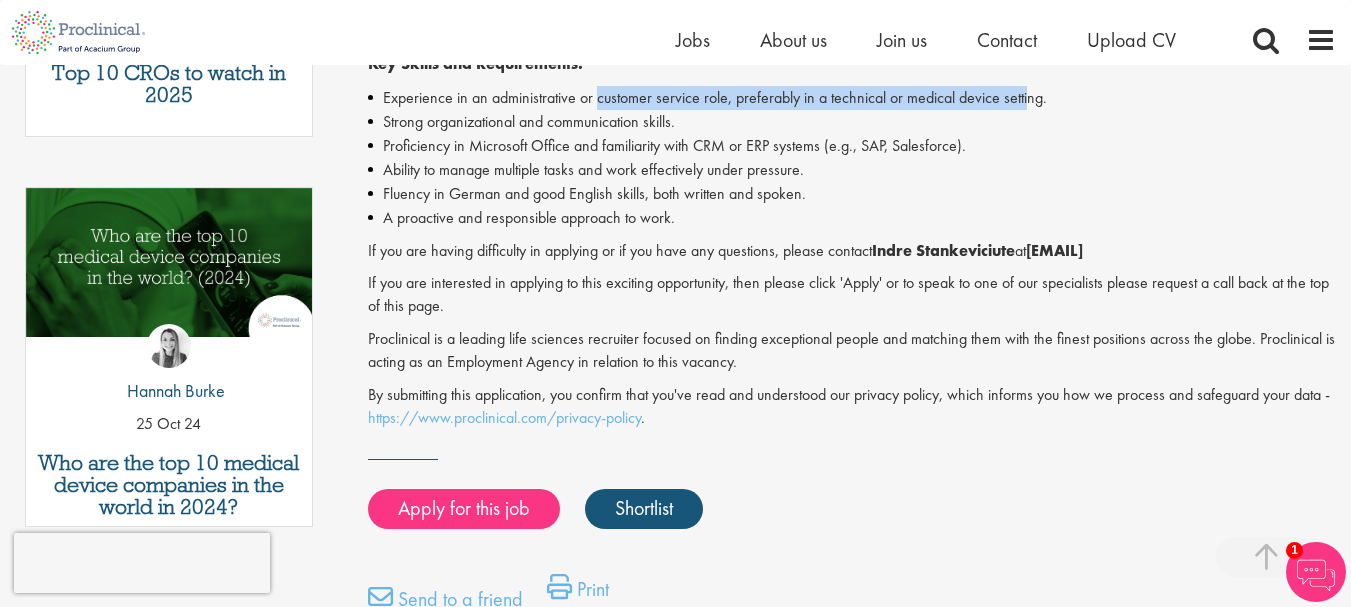 drag, startPoint x: 595, startPoint y: 93, endPoint x: 1024, endPoint y: 111, distance: 429.37744 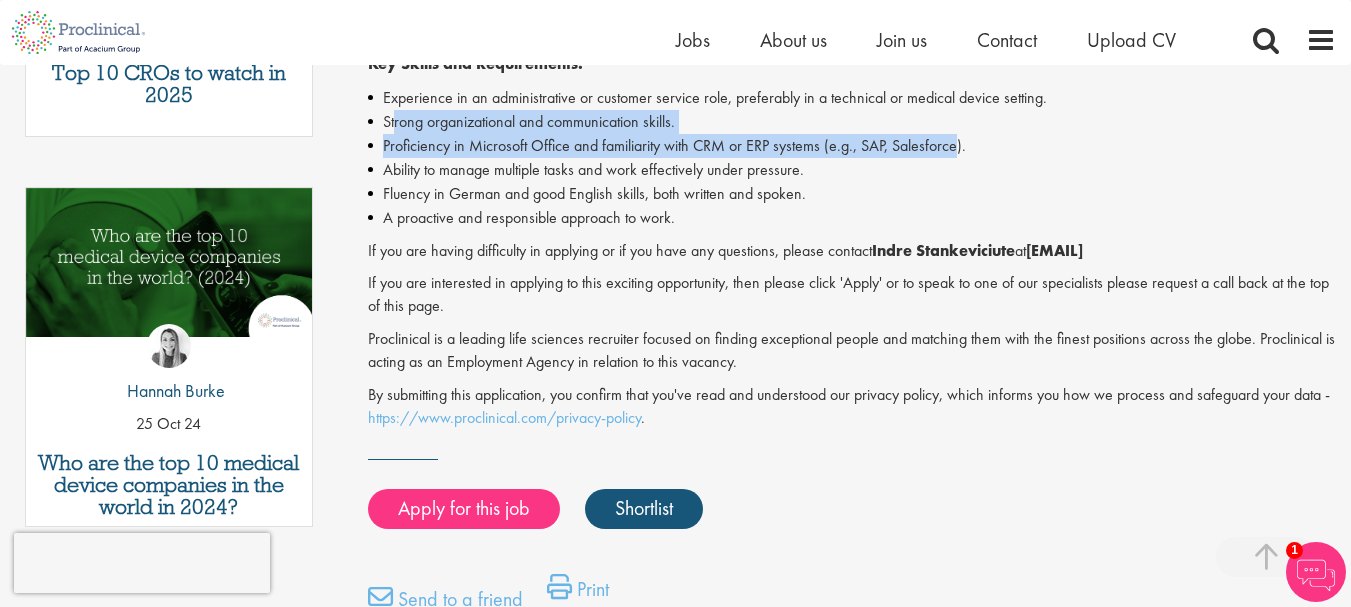 drag, startPoint x: 394, startPoint y: 119, endPoint x: 956, endPoint y: 139, distance: 562.3558 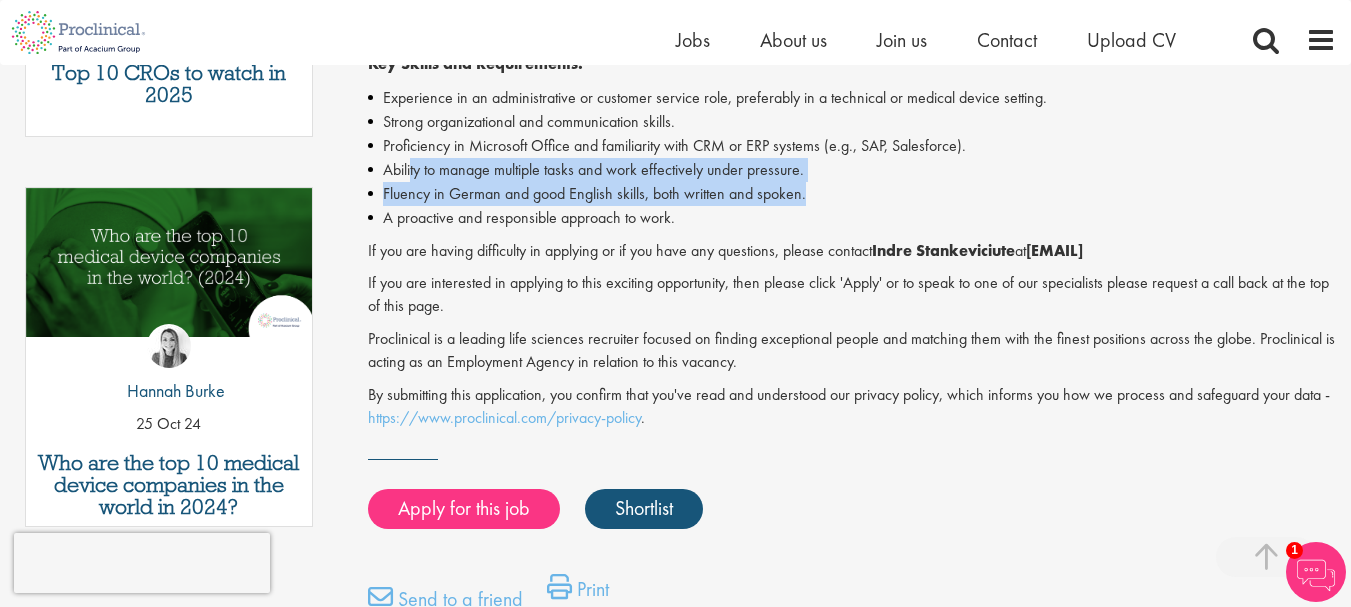 drag, startPoint x: 410, startPoint y: 169, endPoint x: 805, endPoint y: 193, distance: 395.72845 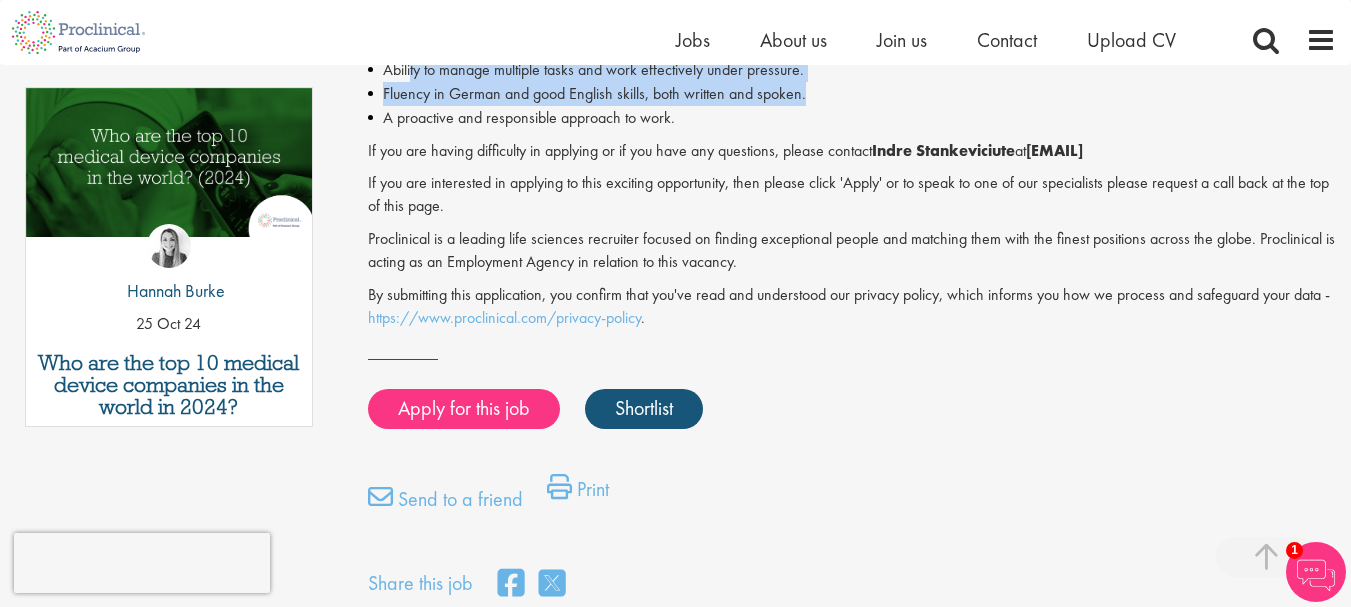 click on "Fluency in German and good English skills, both written and spoken." at bounding box center (852, 94) 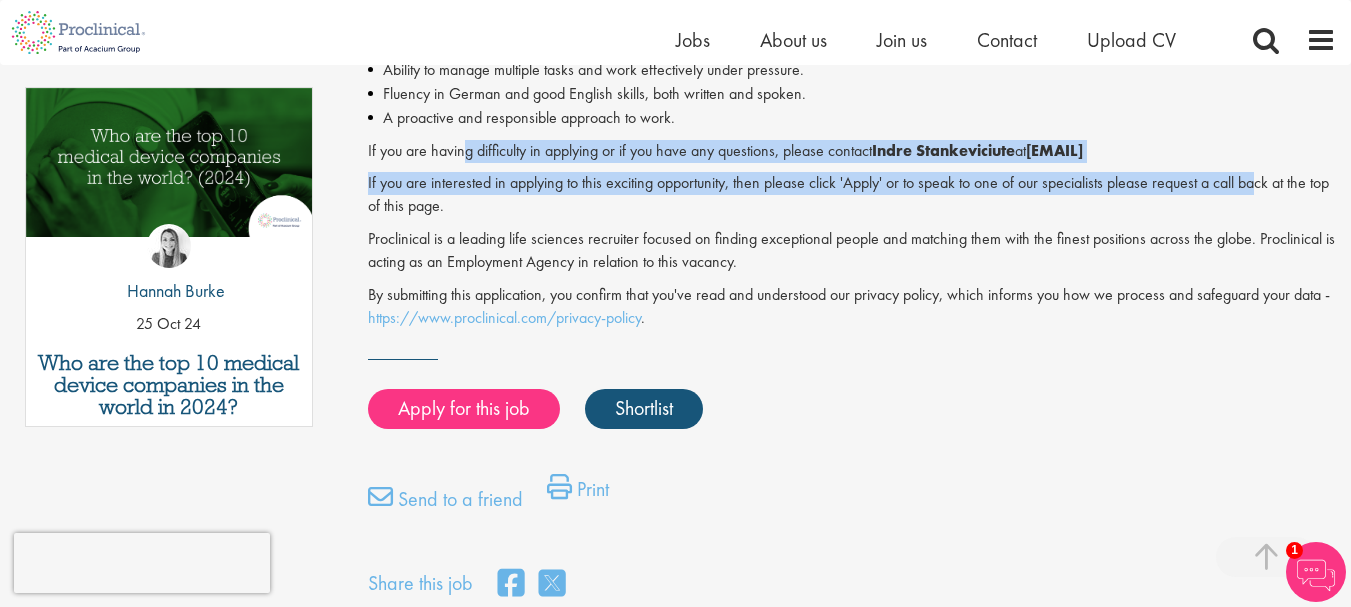 drag, startPoint x: 462, startPoint y: 149, endPoint x: 1262, endPoint y: 179, distance: 800.5623 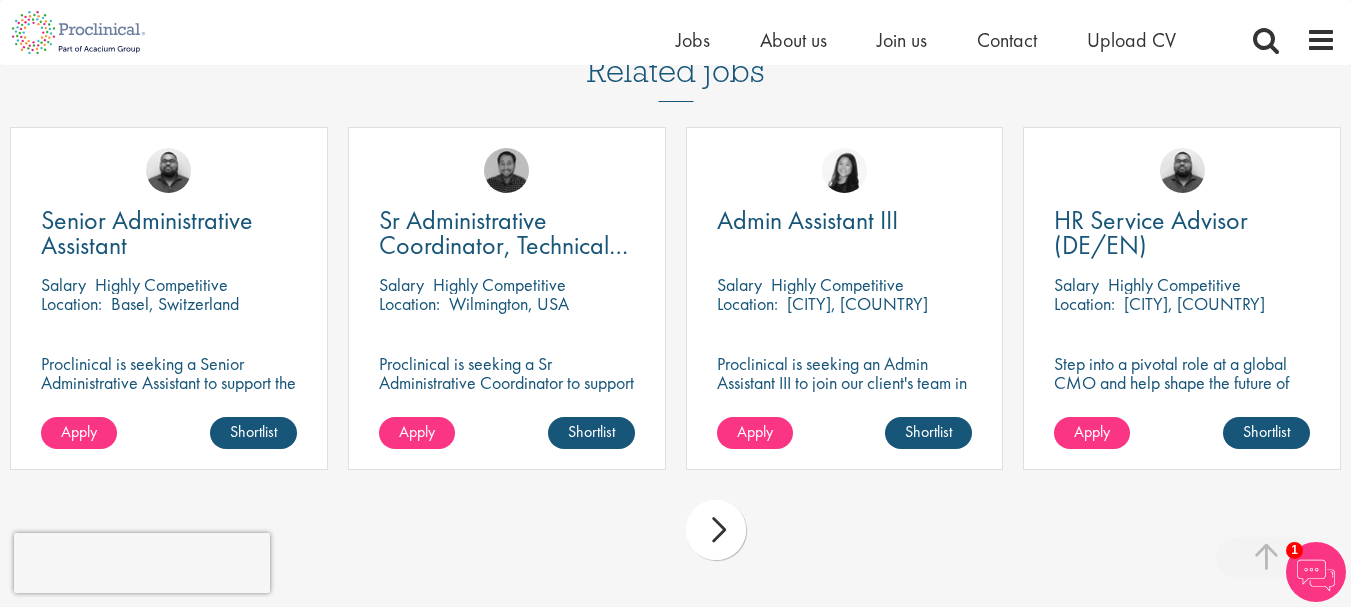 scroll, scrollTop: 1700, scrollLeft: 0, axis: vertical 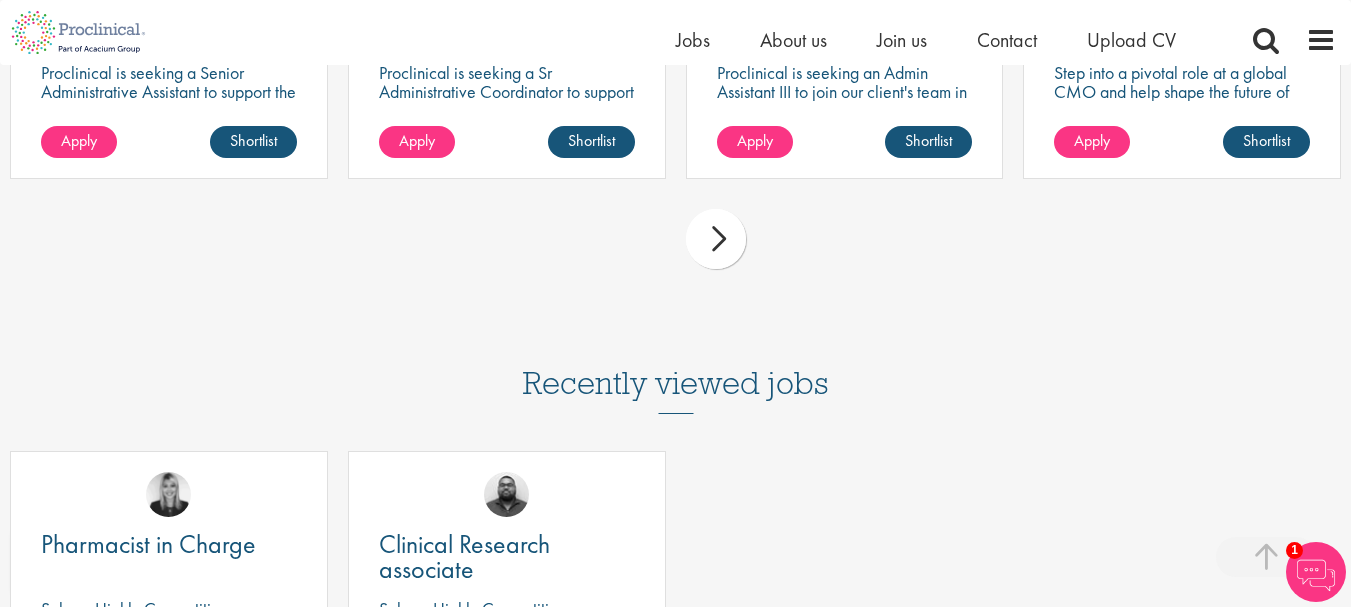 click on "next" at bounding box center (716, 239) 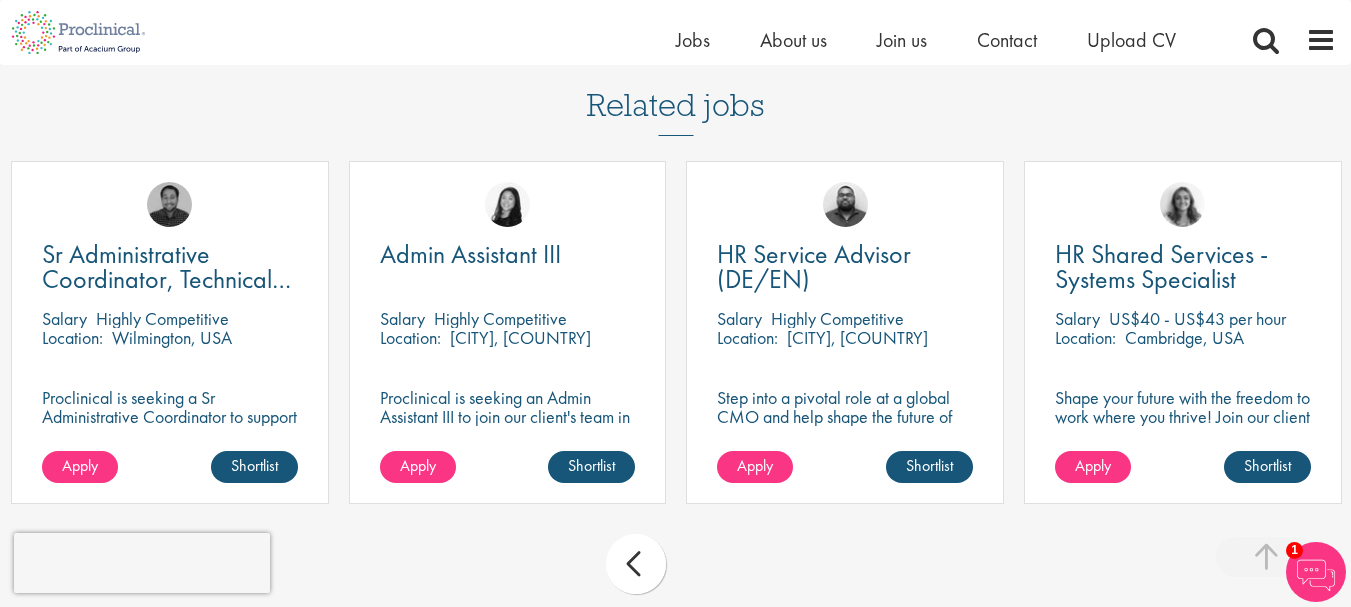 scroll, scrollTop: 1500, scrollLeft: 0, axis: vertical 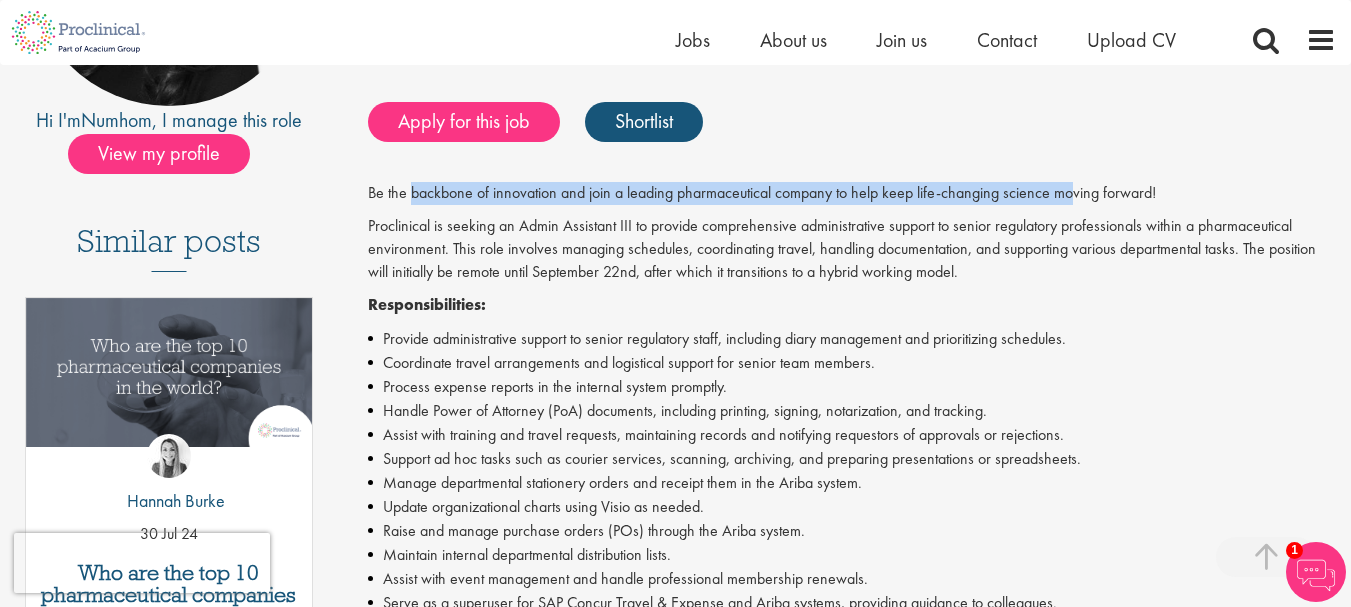 drag, startPoint x: 408, startPoint y: 191, endPoint x: 1073, endPoint y: 171, distance: 665.30066 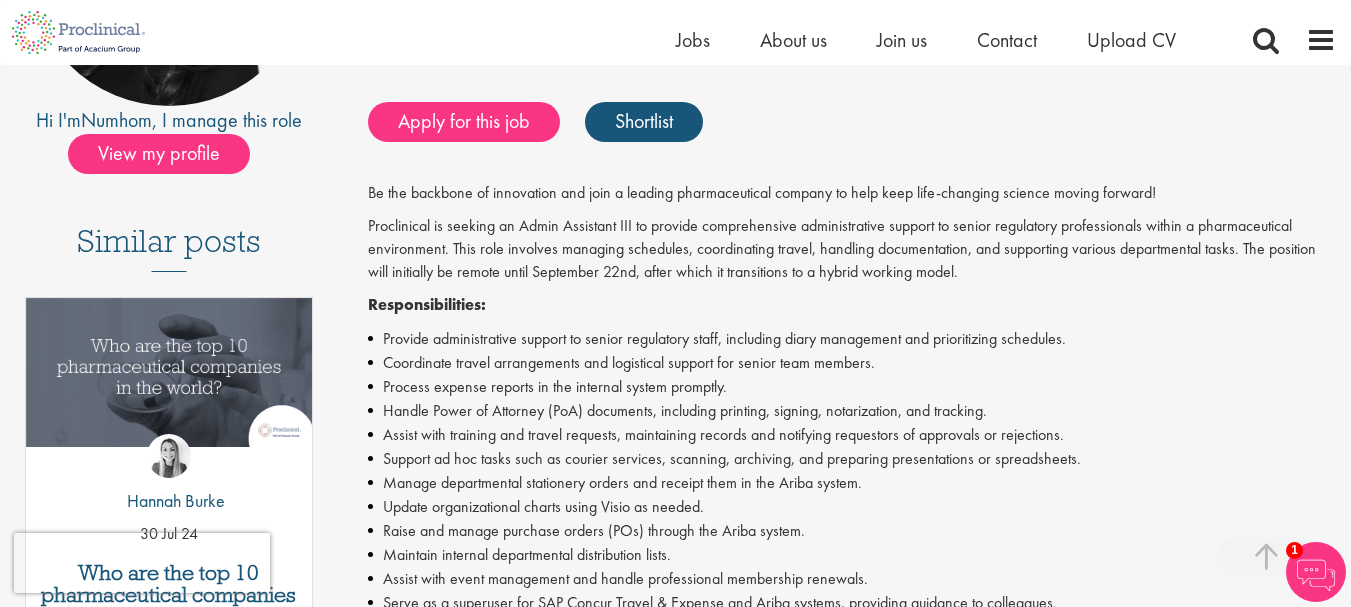 click on "Be the backbone of innovation and join a leading pharmaceutical company to help keep life-changing science moving forward!     Proclinical is seeking an Admin Assistant III to provide comprehensive administrative support to senior regulatory professionals within a pharmaceutical environment. This role involves managing schedules, coordinating travel, handling documentation, and supporting various departmental tasks. The position will initially be remote until September 22nd, after which it transitions to a hybrid working model.      Responsibilities: Provide administrative support to senior regulatory staff, including diary management and prioritizing schedules.  Coordinate travel arrangements and logistical support for senior team members.  Process expense reports in the internal system promptly.  Handle Power of Attorney (PoA) documents, including printing, signing, notarization, and tracking.  Support ad hoc tasks such as courier services, scanning, archiving, and preparing presentations or spreadsheets." at bounding box center [852, 671] 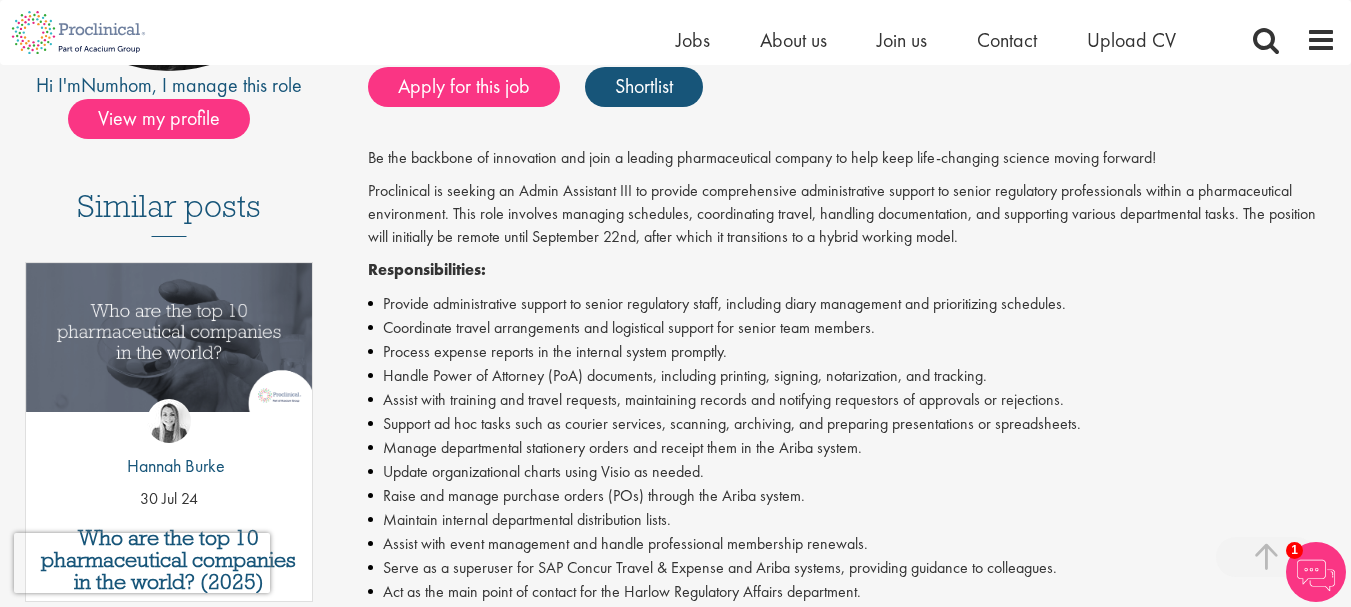 scroll, scrollTop: 400, scrollLeft: 0, axis: vertical 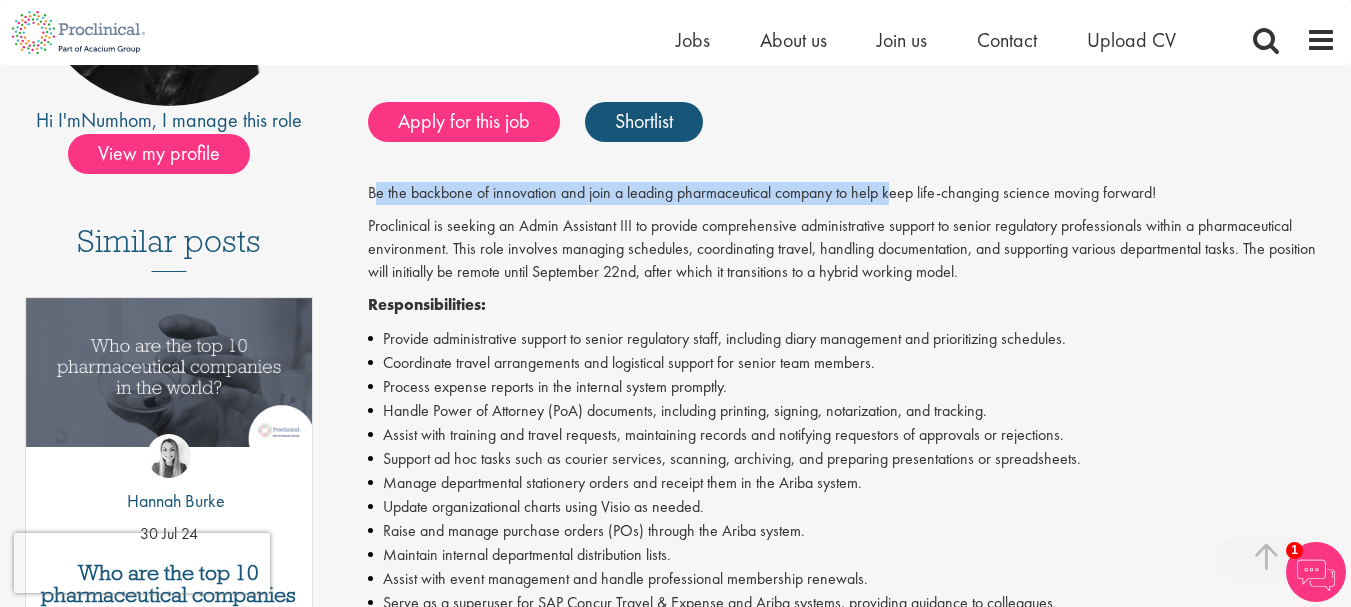 drag, startPoint x: 372, startPoint y: 190, endPoint x: 890, endPoint y: 186, distance: 518.01544 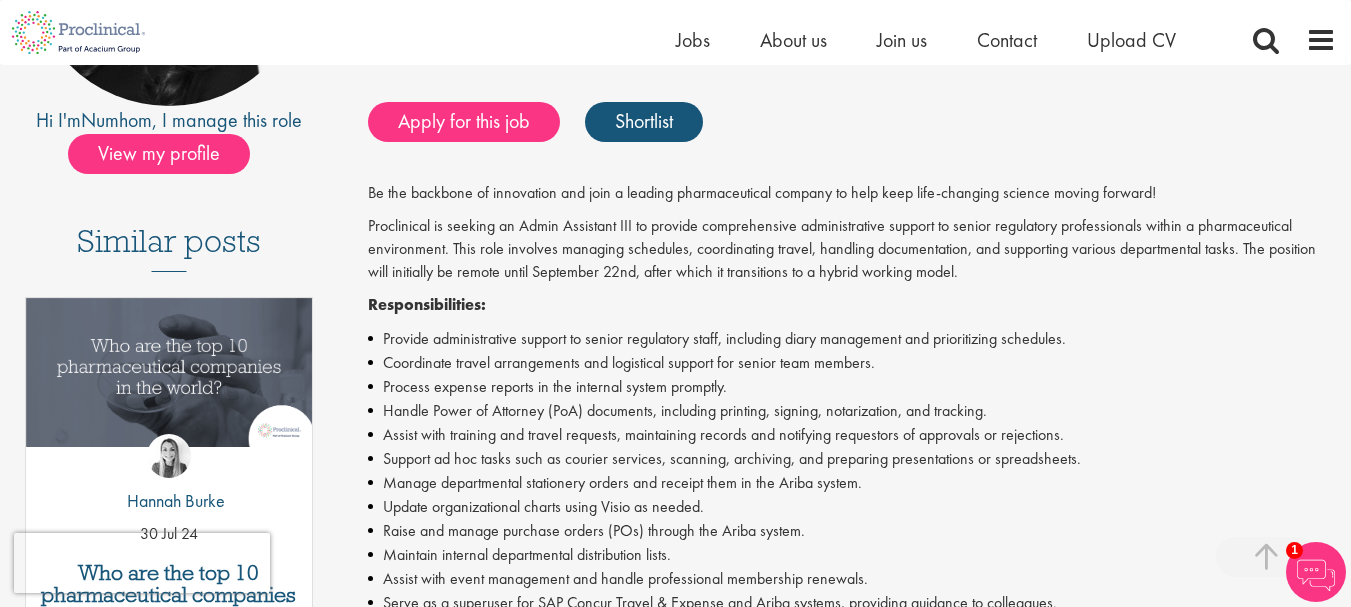 click on "Proclinical is seeking an Admin Assistant III to provide comprehensive administrative support to senior regulatory professionals within a pharmaceutical environment. This role involves managing schedules, coordinating travel, handling documentation, and supporting various departmental tasks. The position will initially be remote until September 22nd, after which it transitions to a hybrid working model." at bounding box center (852, 249) 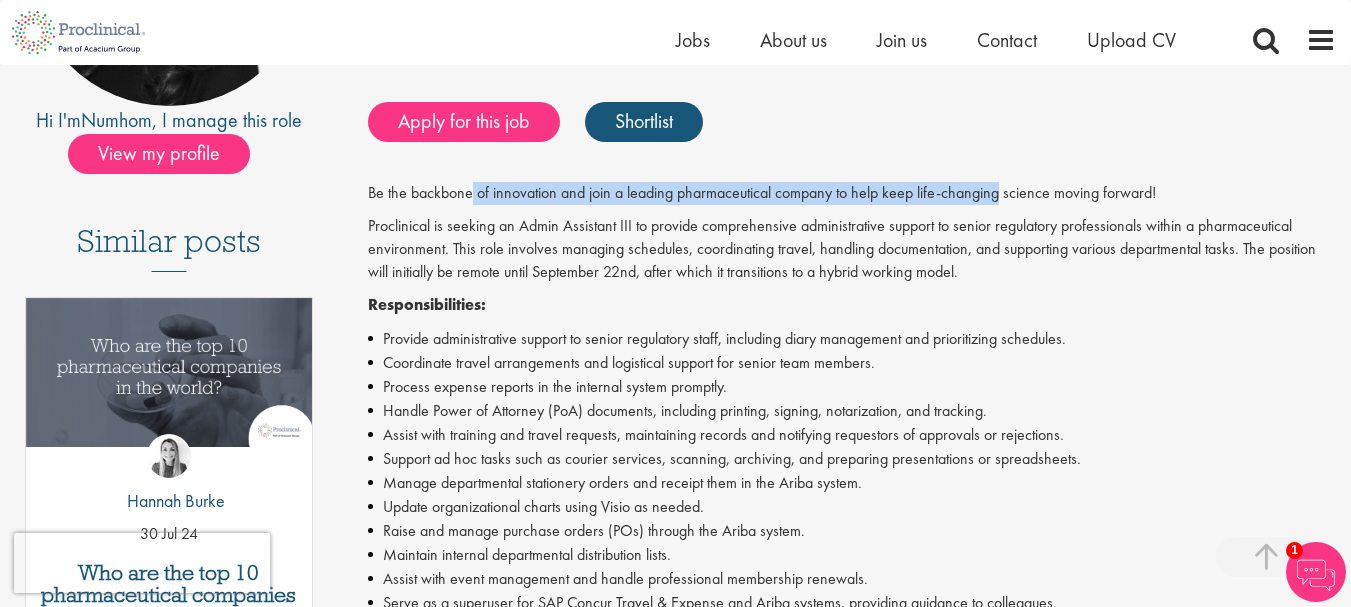 drag, startPoint x: 472, startPoint y: 180, endPoint x: 999, endPoint y: 188, distance: 527.0607 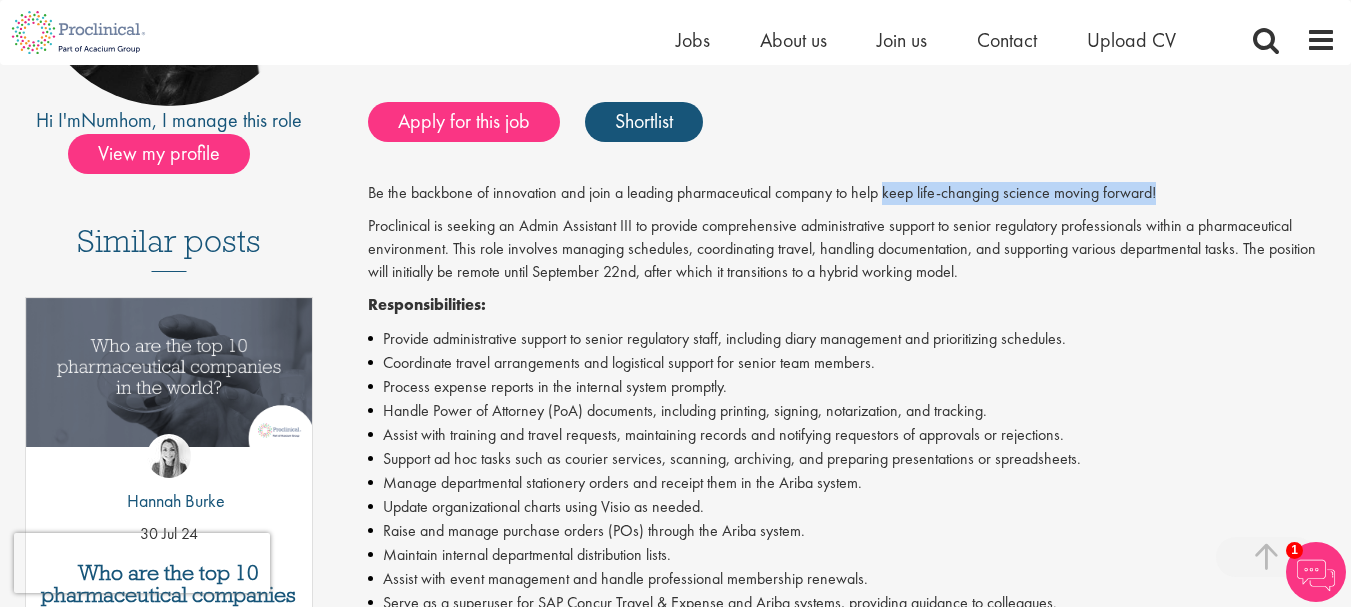 drag, startPoint x: 889, startPoint y: 195, endPoint x: 1115, endPoint y: 220, distance: 227.37854 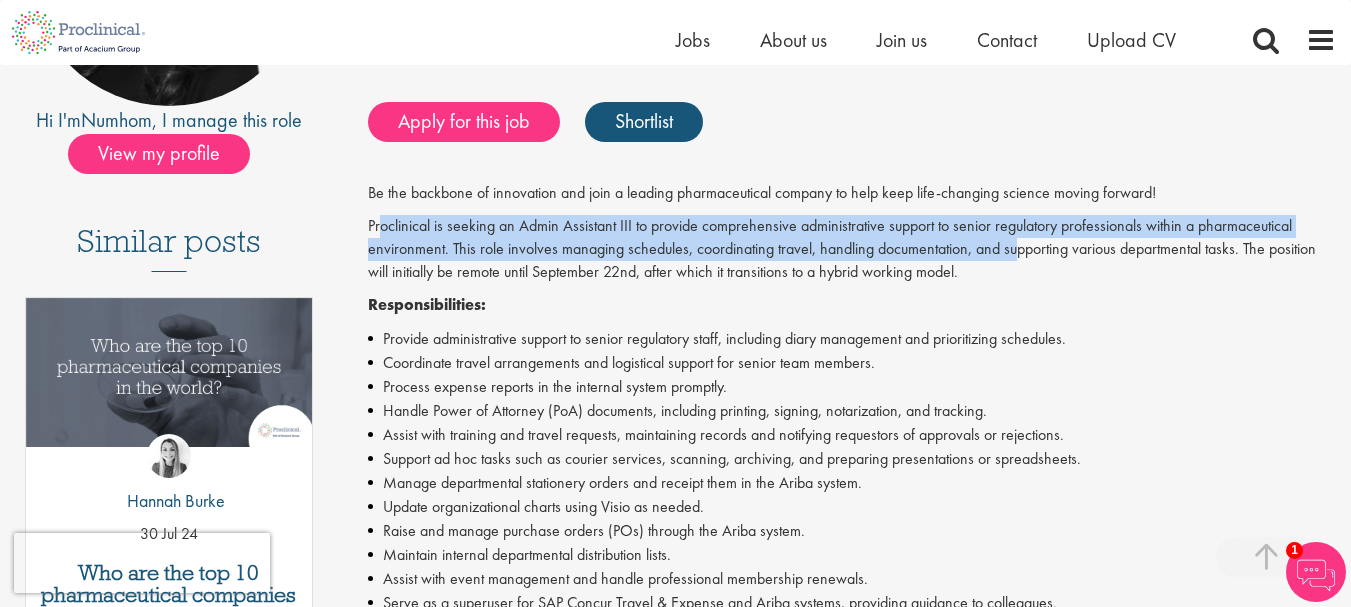 drag, startPoint x: 383, startPoint y: 224, endPoint x: 1007, endPoint y: 248, distance: 624.46136 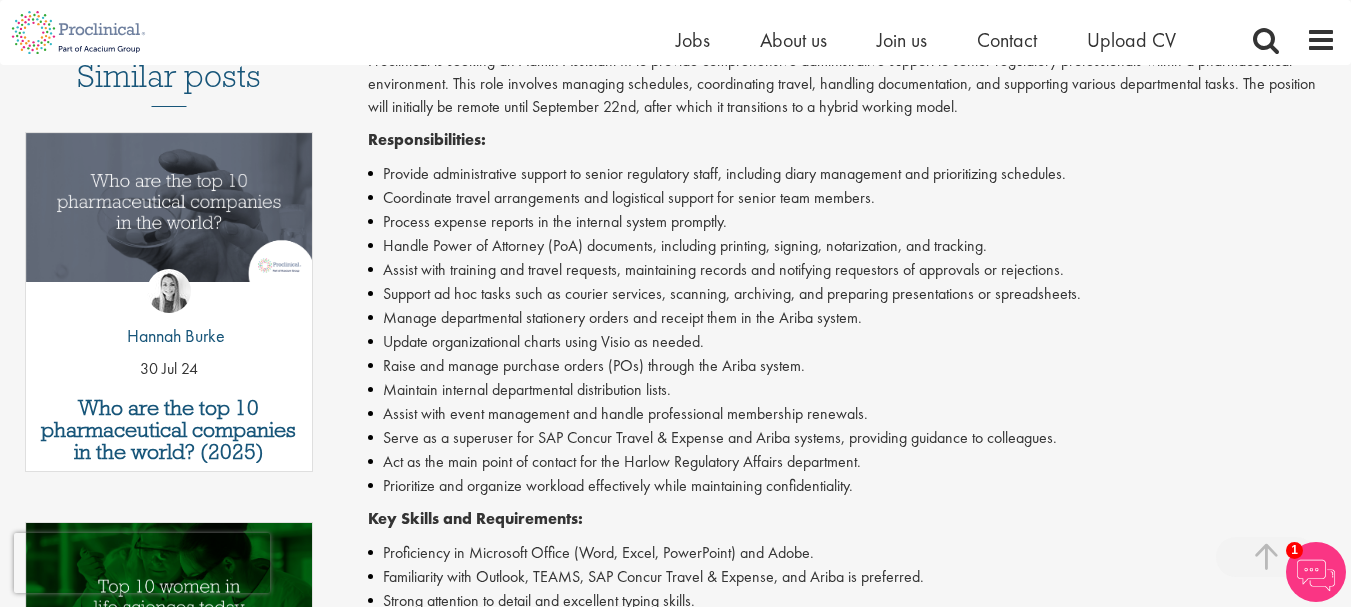 scroll, scrollTop: 600, scrollLeft: 0, axis: vertical 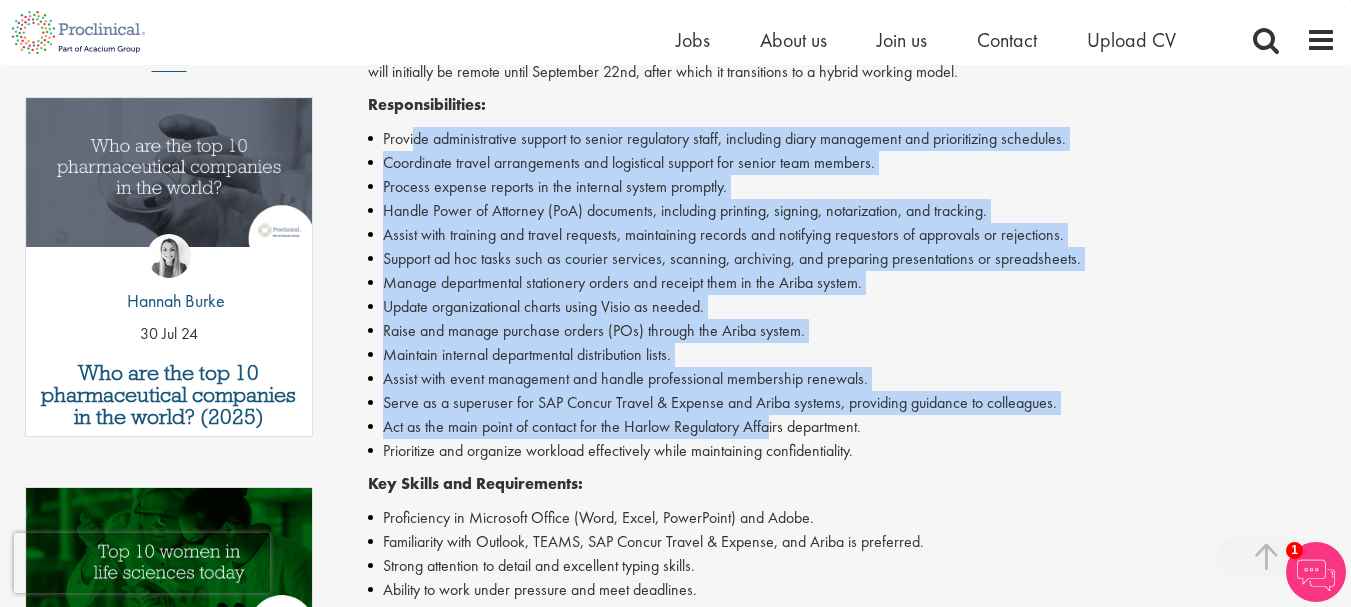drag, startPoint x: 412, startPoint y: 139, endPoint x: 769, endPoint y: 422, distance: 455.5634 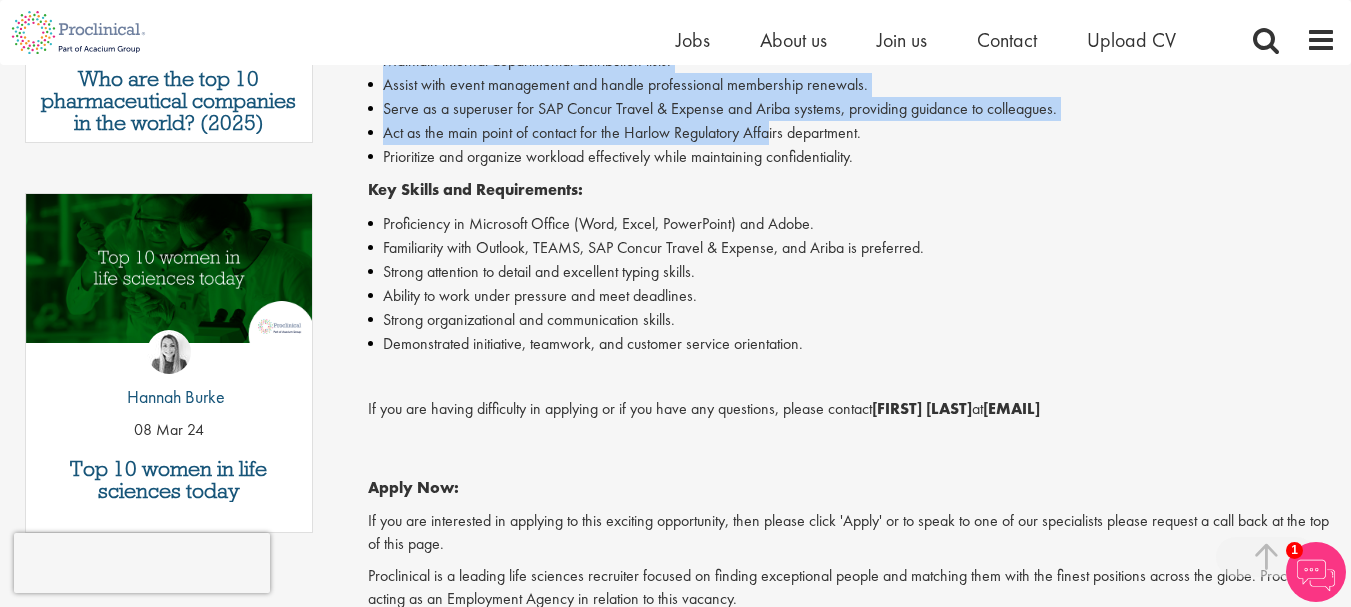 scroll, scrollTop: 900, scrollLeft: 0, axis: vertical 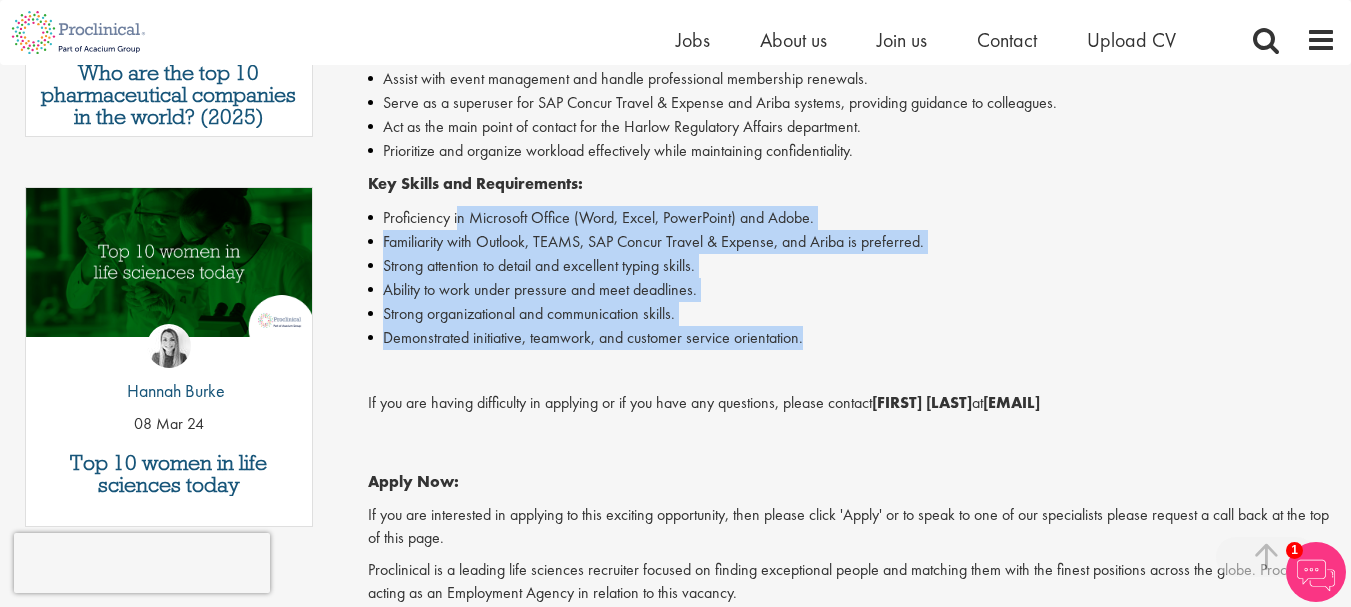 drag, startPoint x: 456, startPoint y: 212, endPoint x: 844, endPoint y: 333, distance: 406.42957 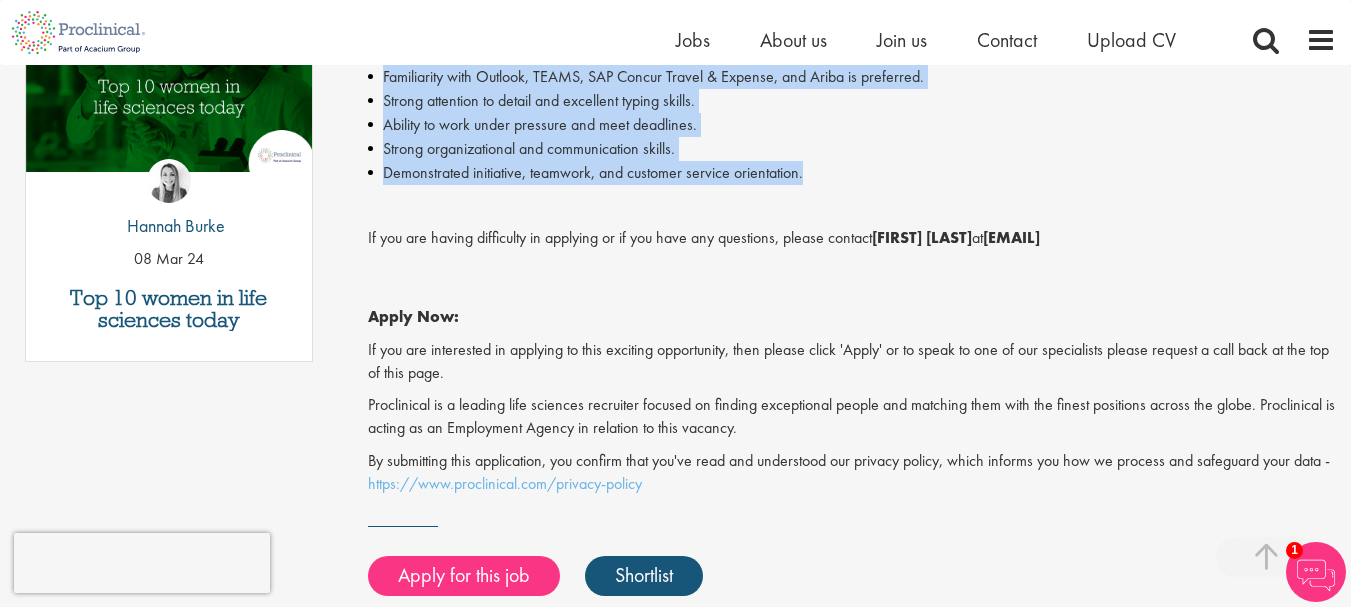 scroll, scrollTop: 1100, scrollLeft: 0, axis: vertical 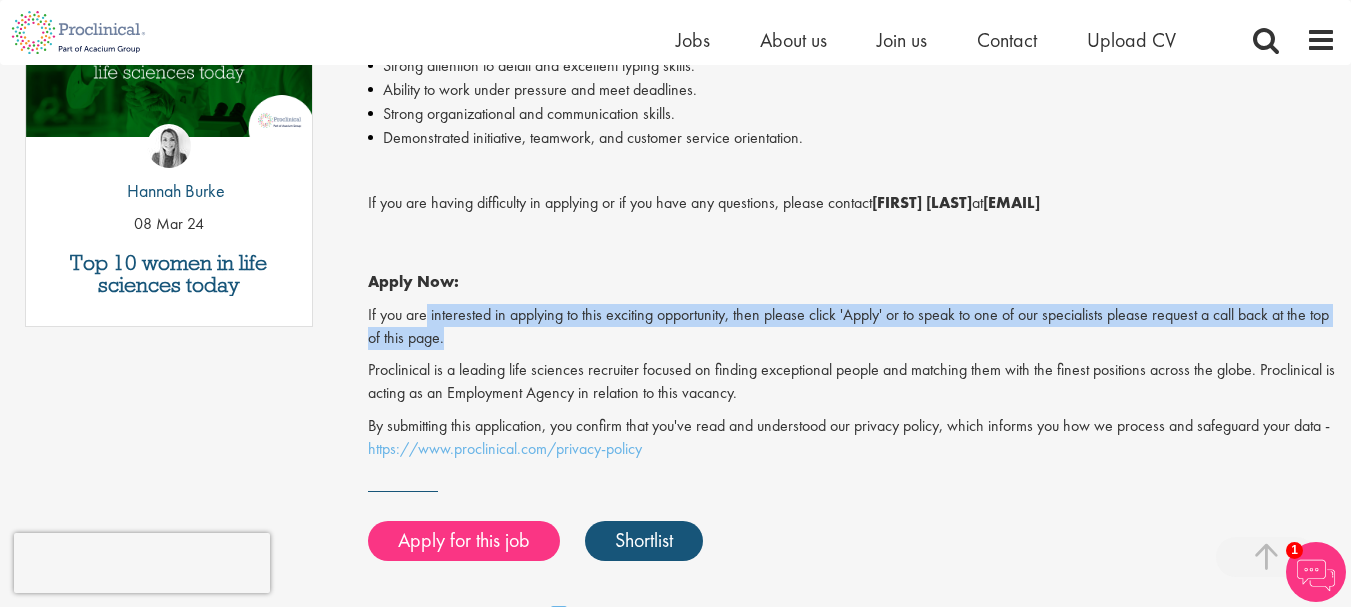 drag, startPoint x: 426, startPoint y: 317, endPoint x: 1232, endPoint y: 342, distance: 806.38763 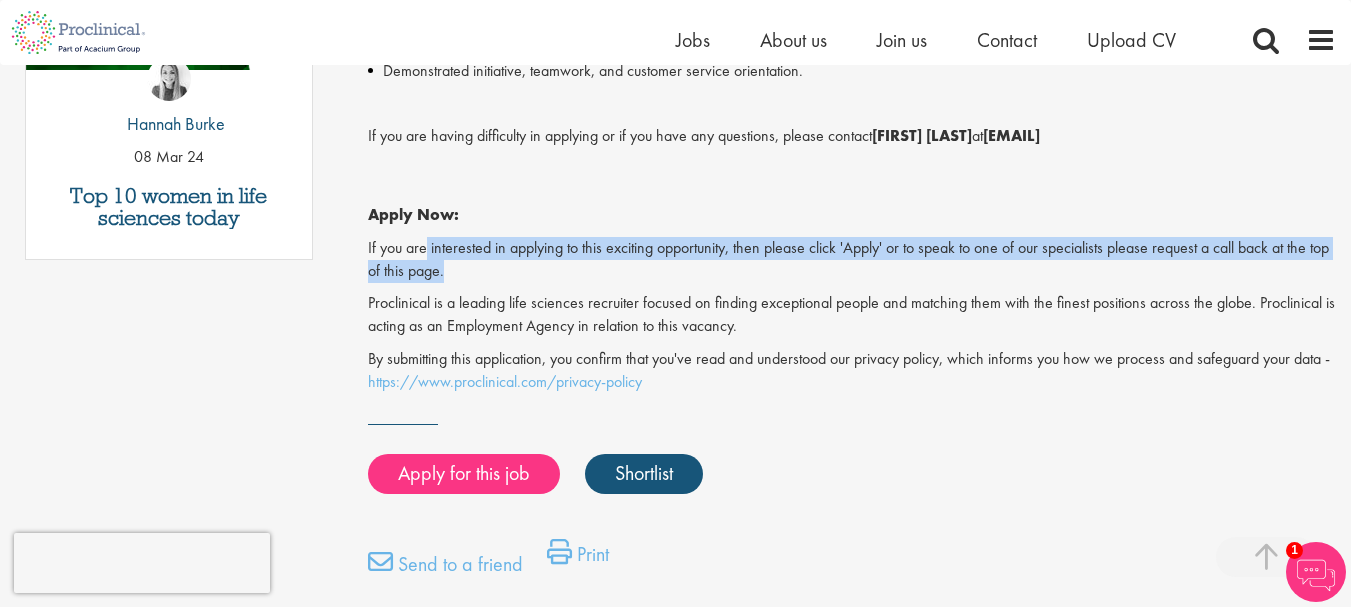 scroll, scrollTop: 1200, scrollLeft: 0, axis: vertical 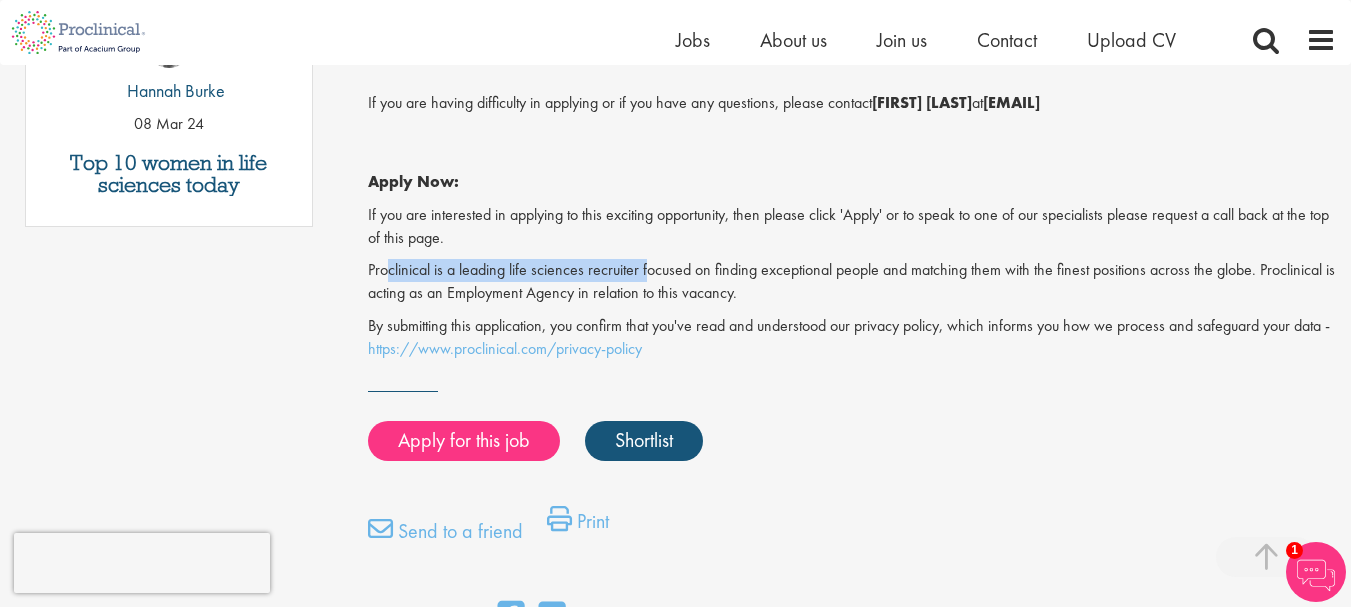 drag, startPoint x: 389, startPoint y: 277, endPoint x: 644, endPoint y: 272, distance: 255.04901 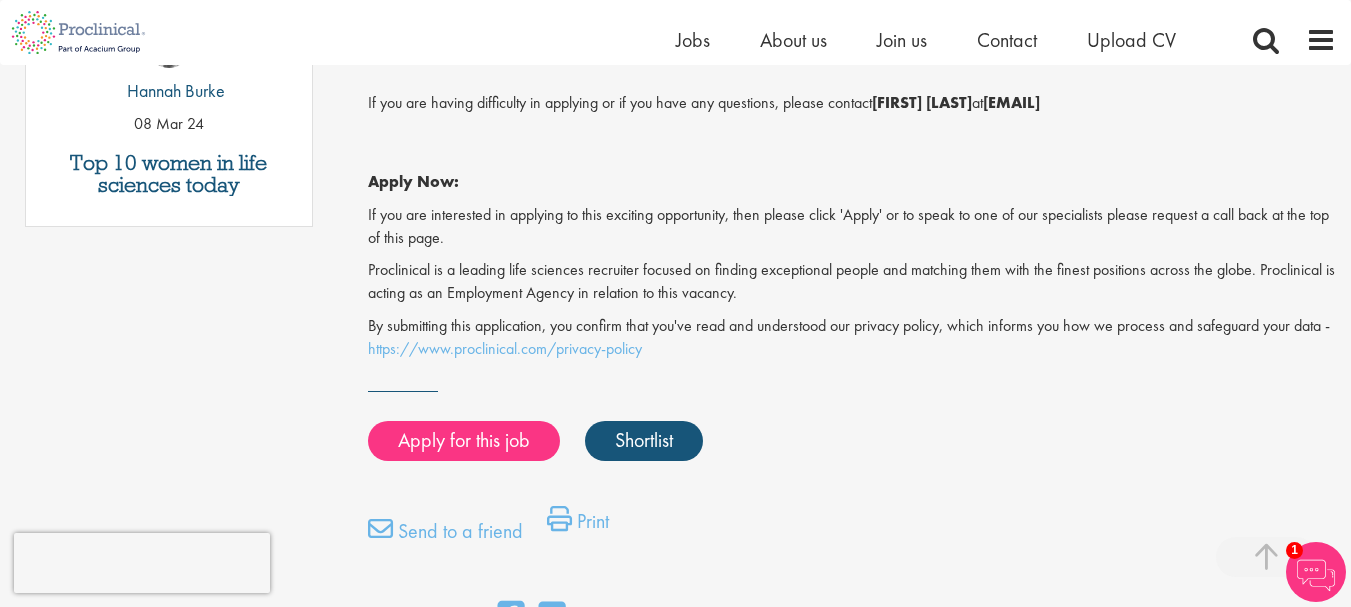 click on "Proclinical is a leading life sciences recruiter focused on finding exceptional people and matching them with the finest positions across the globe. Proclinical is acting as an Employment Agency in relation to this vacancy." at bounding box center (852, 282) 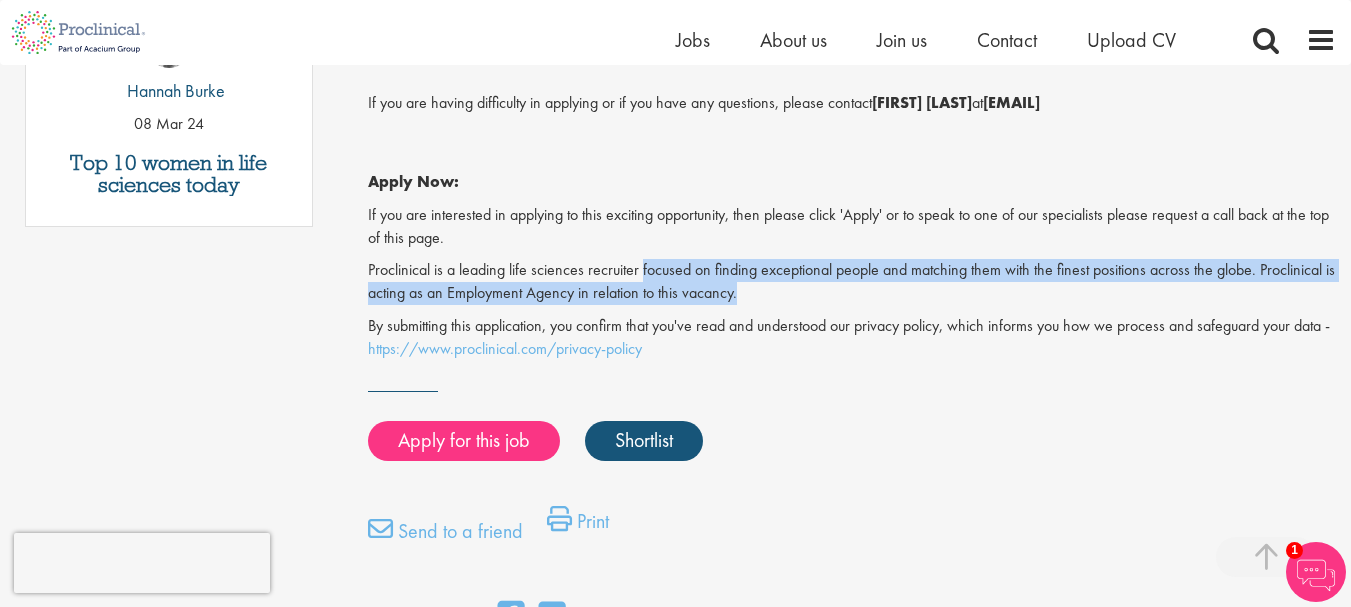 drag, startPoint x: 643, startPoint y: 264, endPoint x: 1244, endPoint y: 300, distance: 602.0772 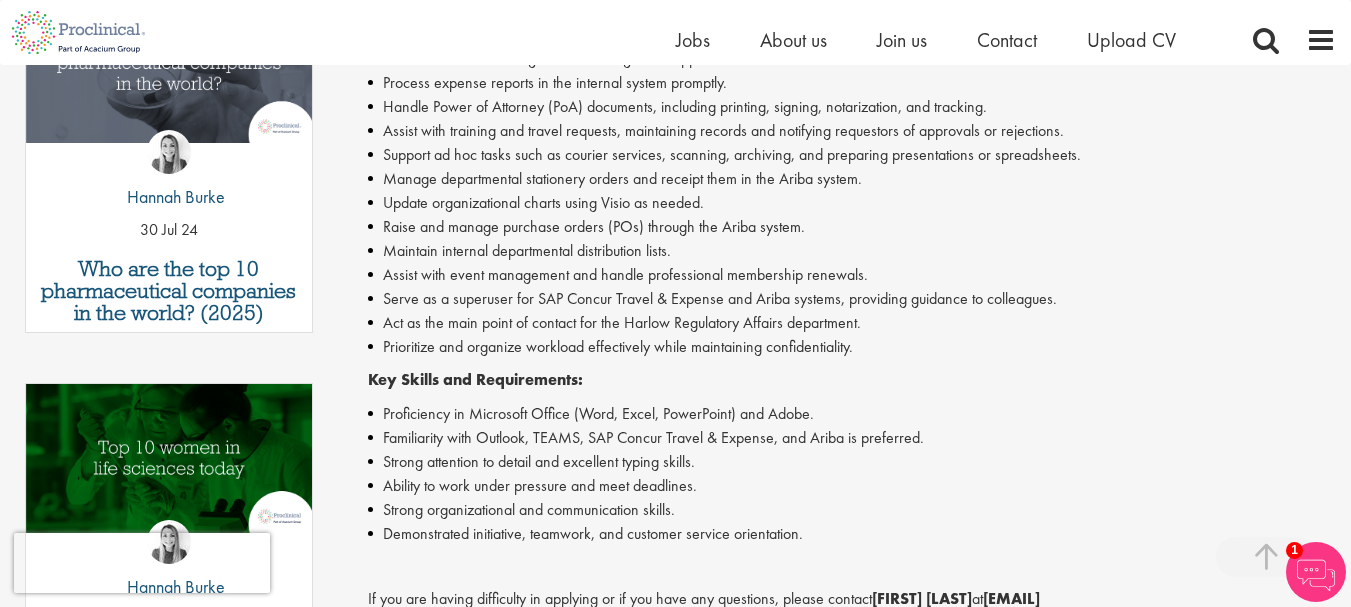 scroll, scrollTop: 700, scrollLeft: 0, axis: vertical 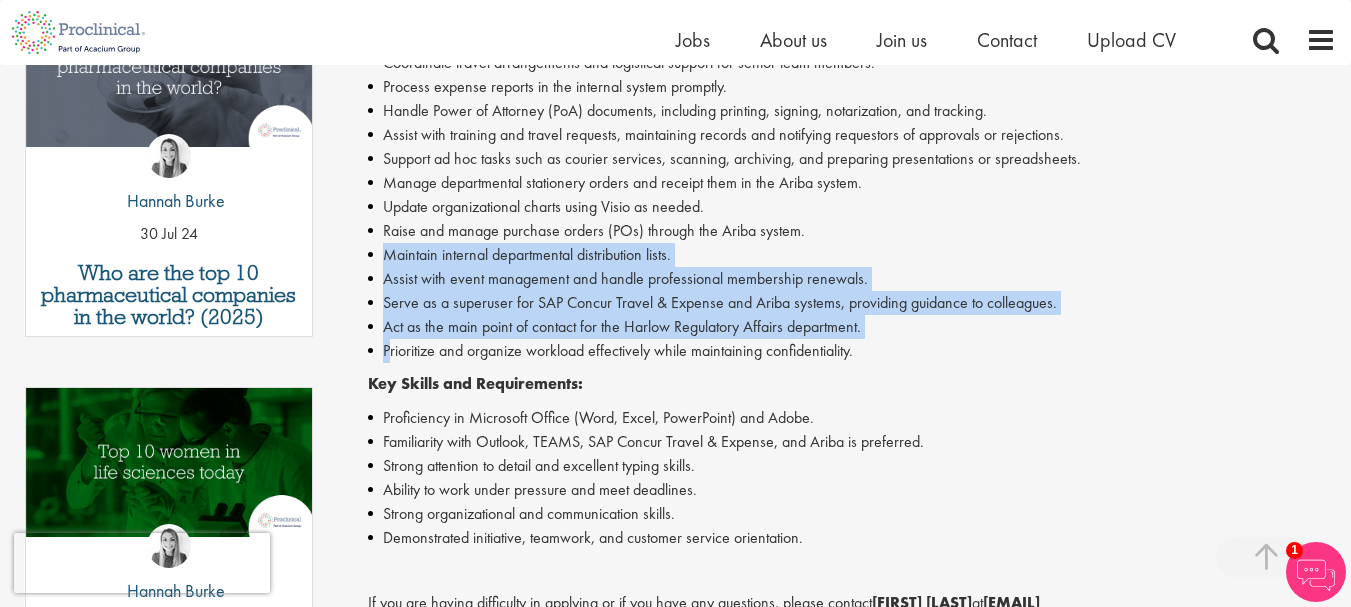 drag, startPoint x: 387, startPoint y: 348, endPoint x: 355, endPoint y: 256, distance: 97.406364 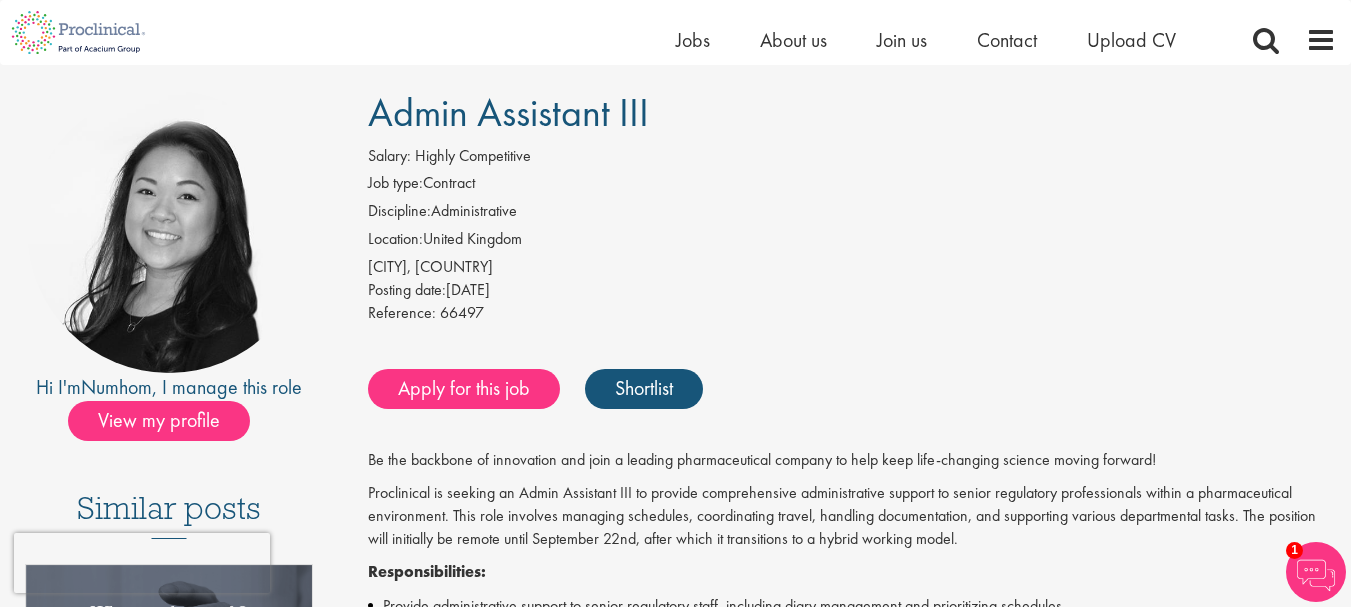 scroll, scrollTop: 100, scrollLeft: 0, axis: vertical 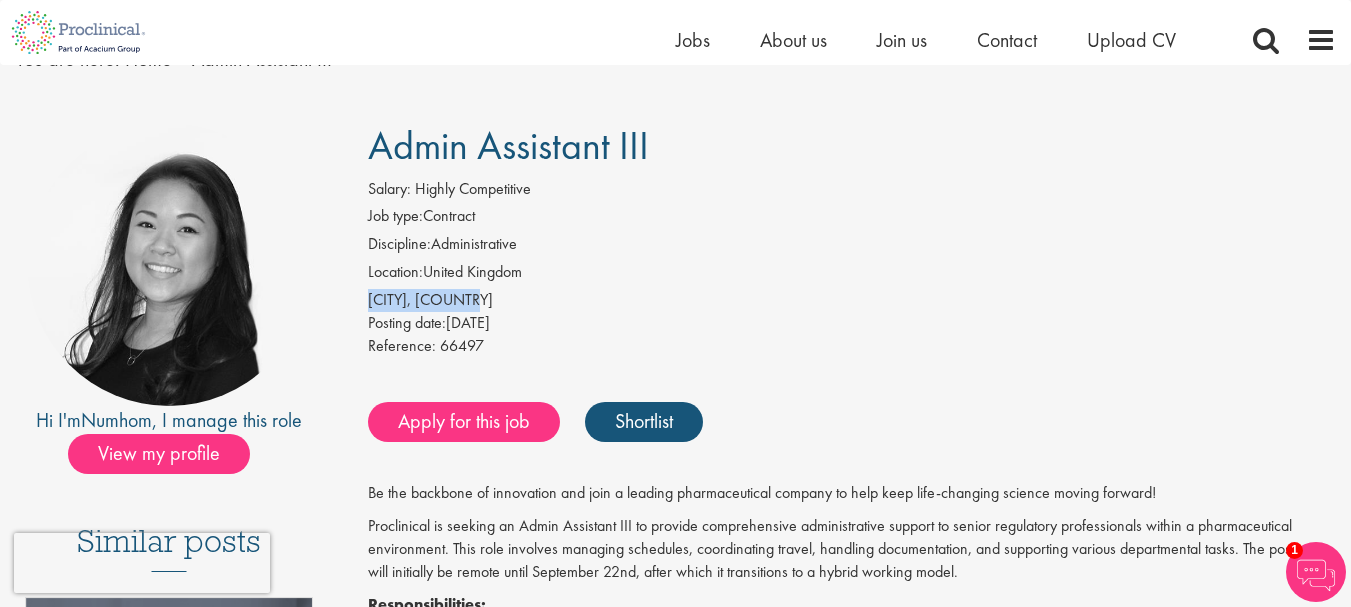 drag, startPoint x: 363, startPoint y: 299, endPoint x: 457, endPoint y: 295, distance: 94.08507 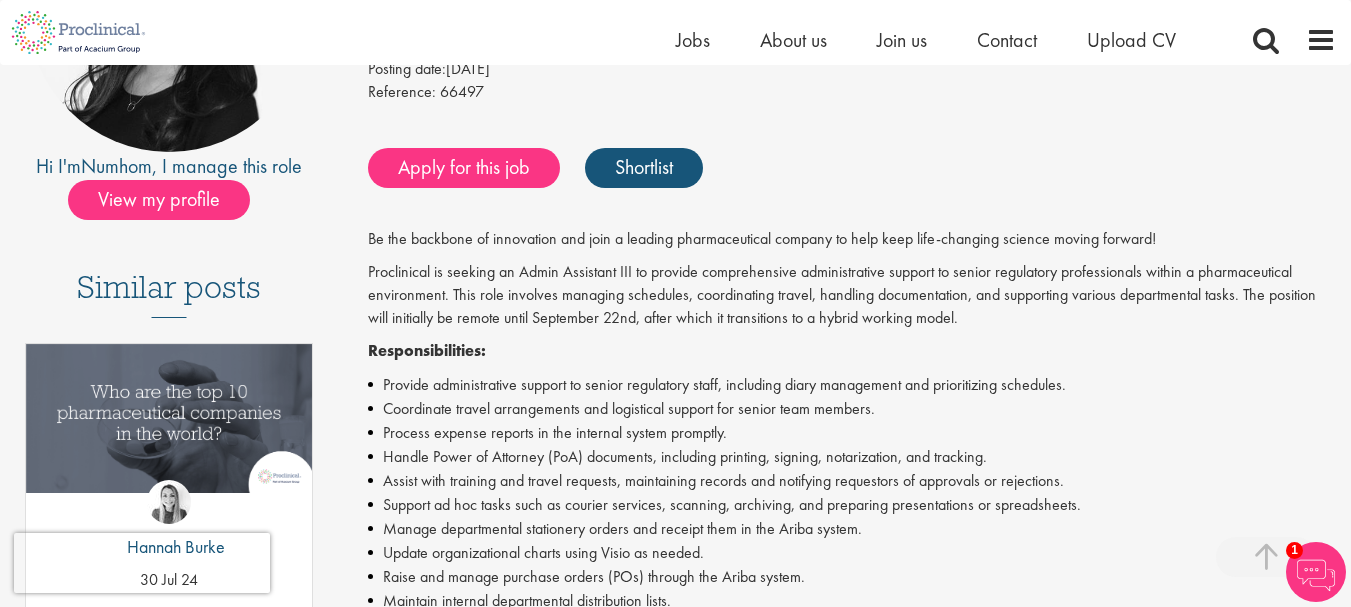 scroll, scrollTop: 400, scrollLeft: 0, axis: vertical 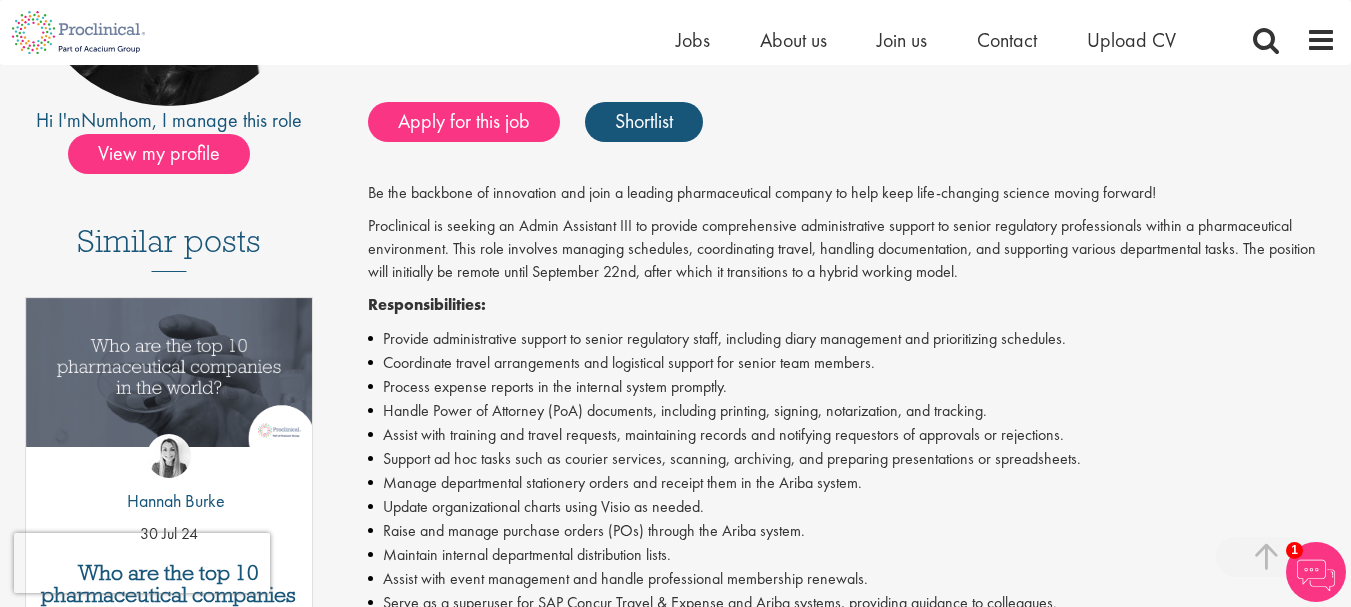 click on "Provide administrative support to senior regulatory staff, including diary management and prioritizing schedules." at bounding box center (852, 339) 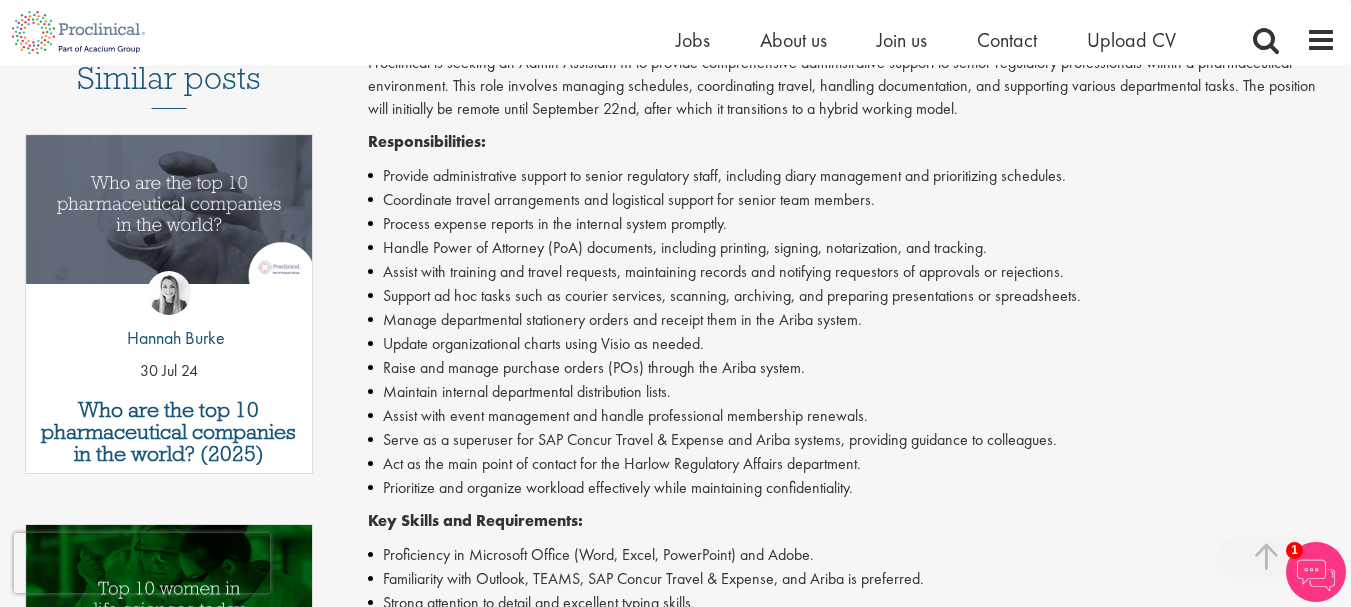 scroll, scrollTop: 600, scrollLeft: 0, axis: vertical 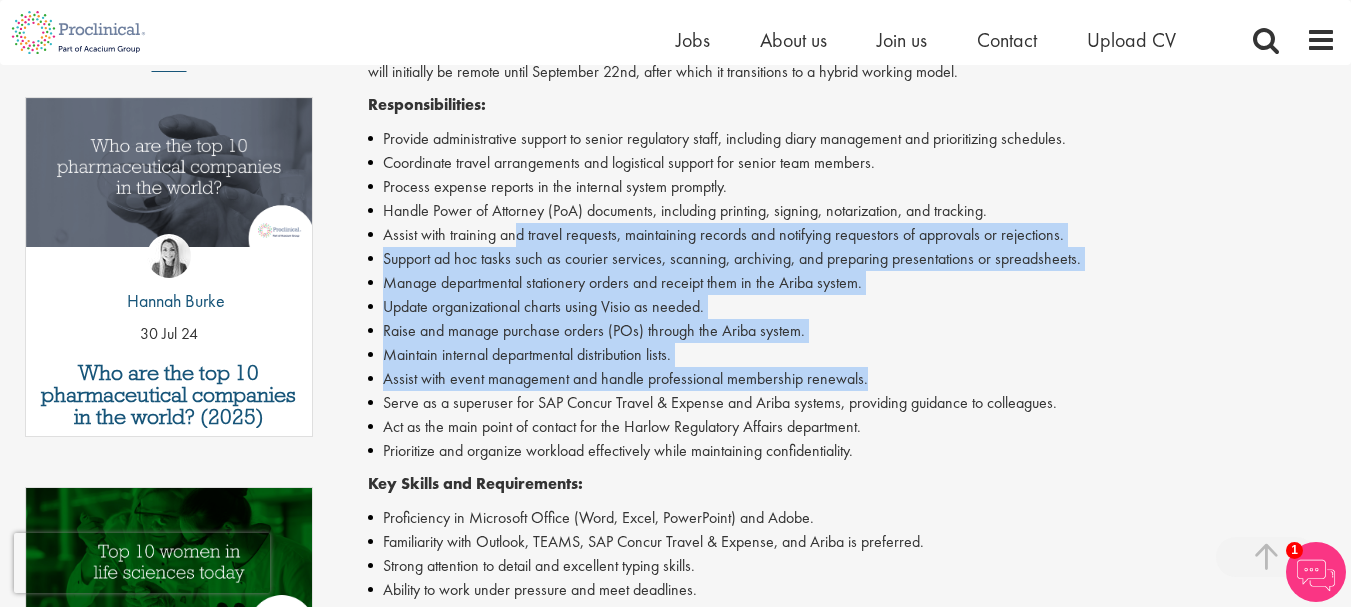 drag, startPoint x: 515, startPoint y: 233, endPoint x: 935, endPoint y: 376, distance: 443.6767 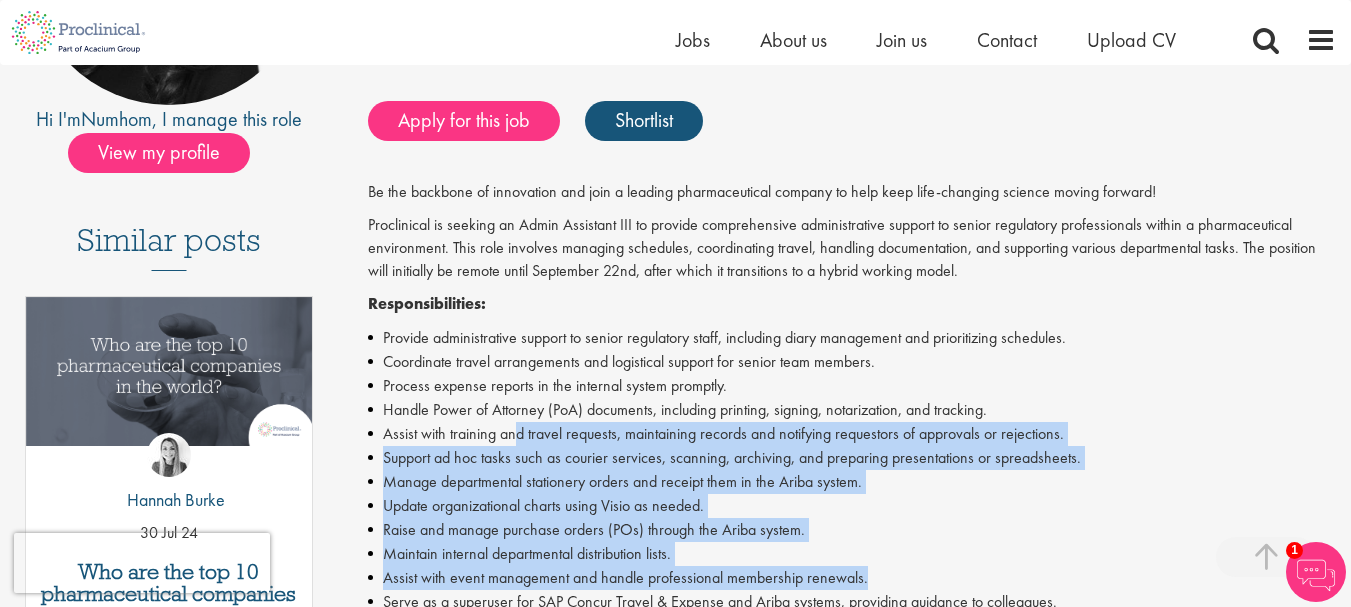 scroll, scrollTop: 400, scrollLeft: 0, axis: vertical 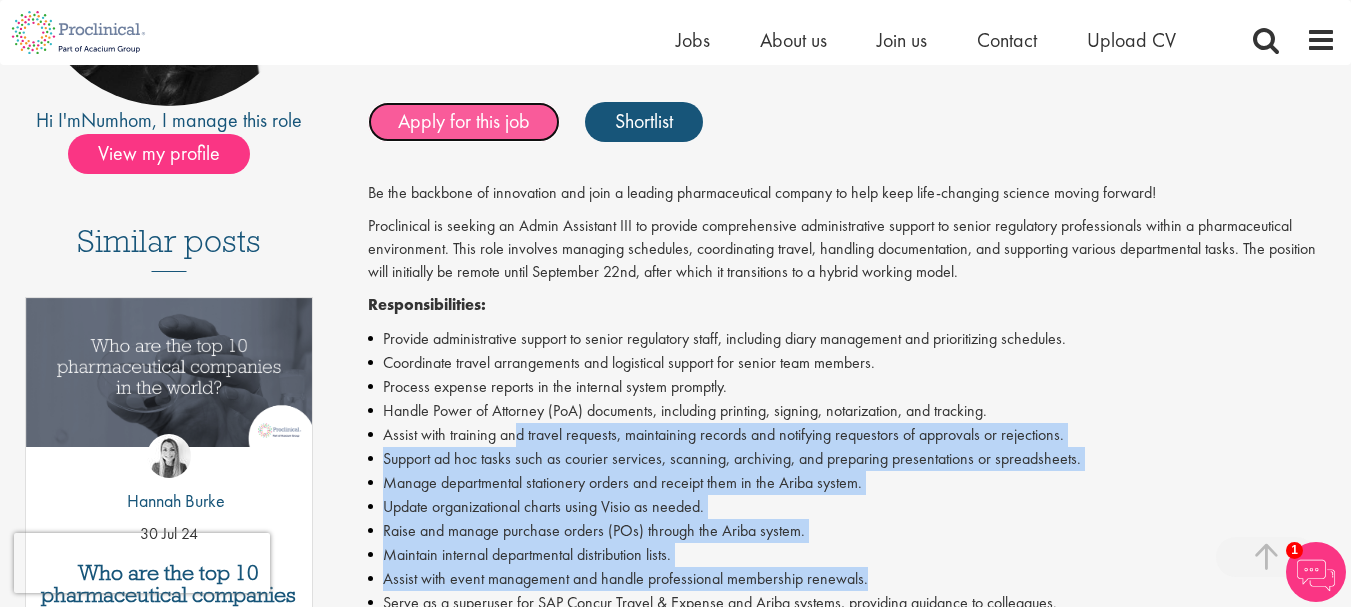 click on "Apply for this job" at bounding box center (464, 122) 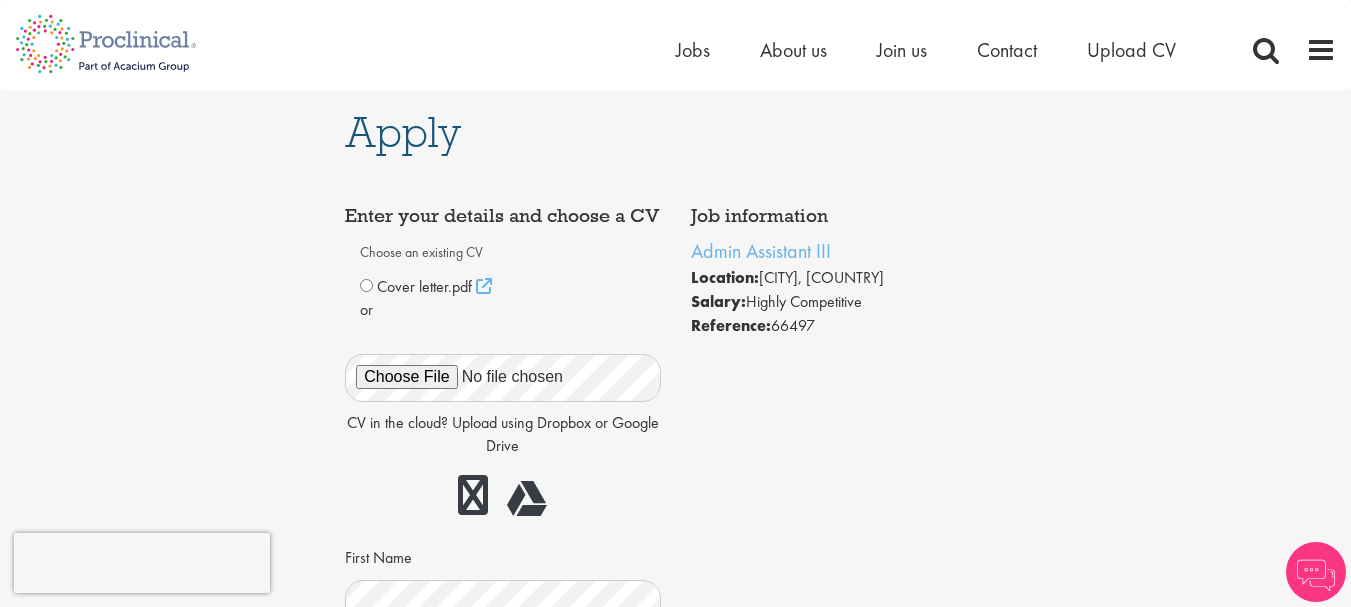 scroll, scrollTop: 0, scrollLeft: 0, axis: both 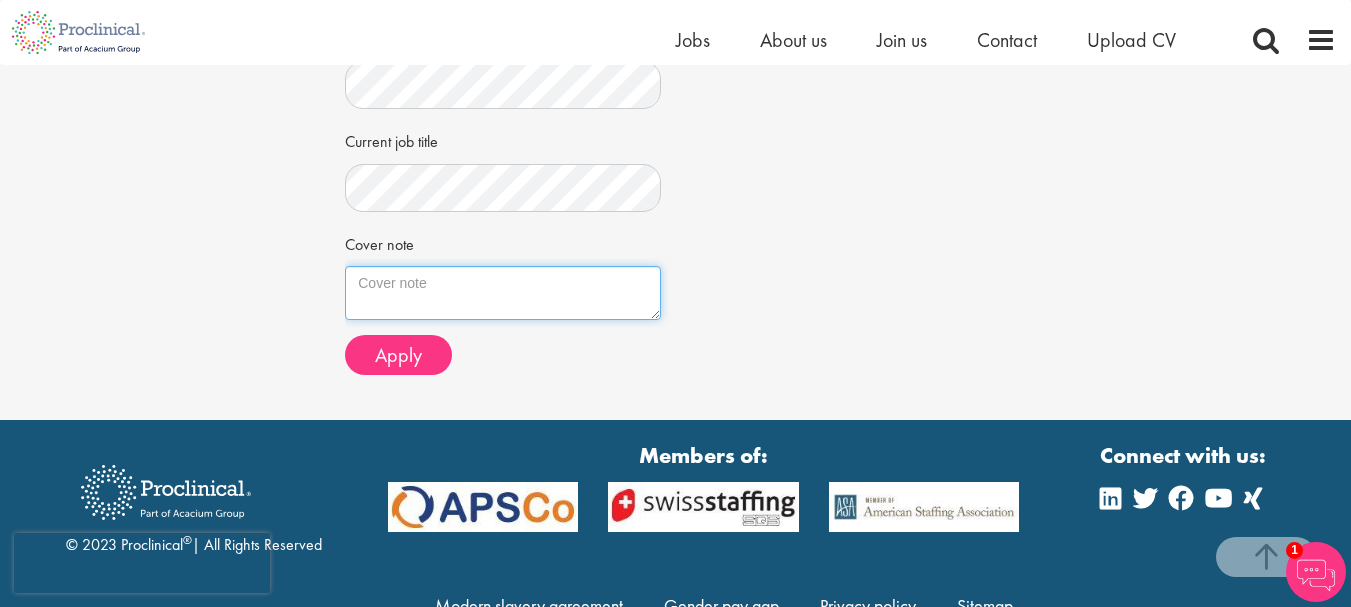 click on "Cover note" at bounding box center [502, 293] 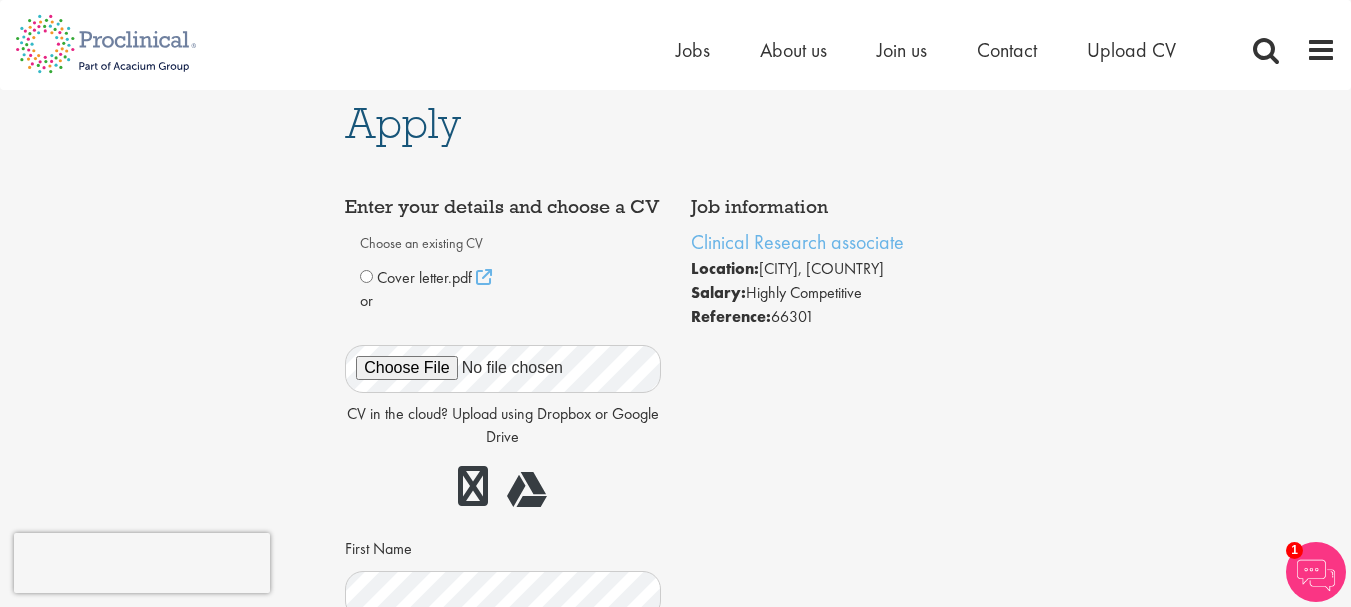scroll, scrollTop: 0, scrollLeft: 0, axis: both 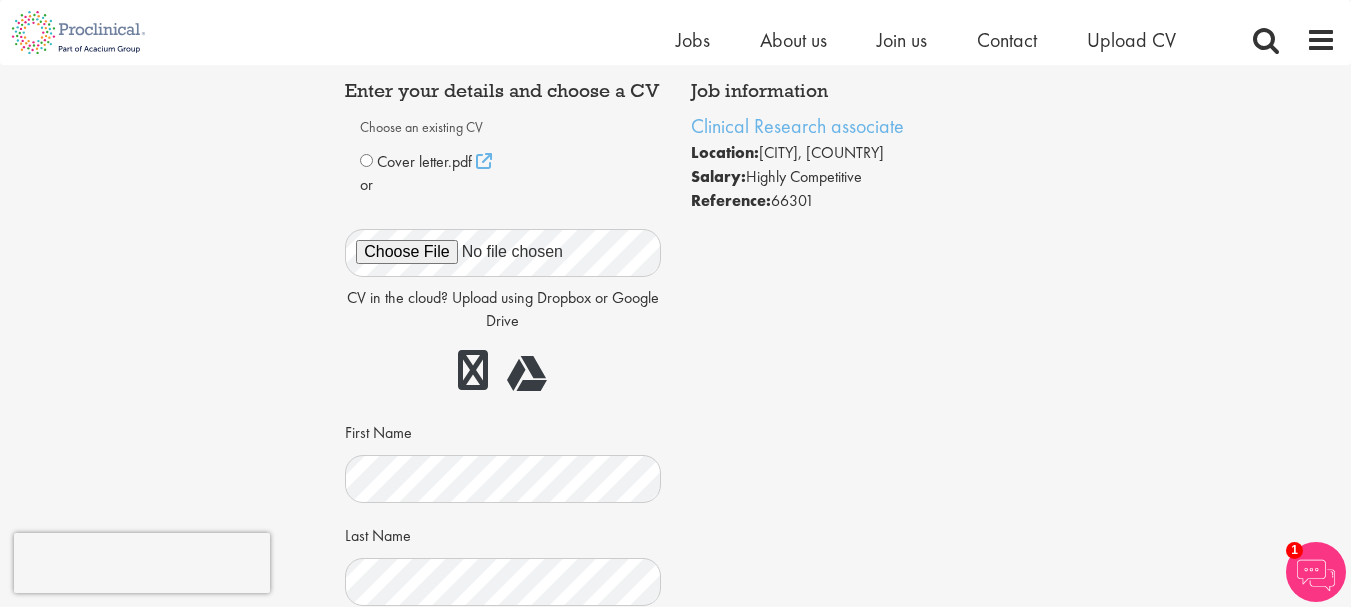 click on "Job information
Clinical Research associate
Location:
Zug, Switzerland
Salary:
Highly Competitive
Reference:
66301" at bounding box center [675, 530] 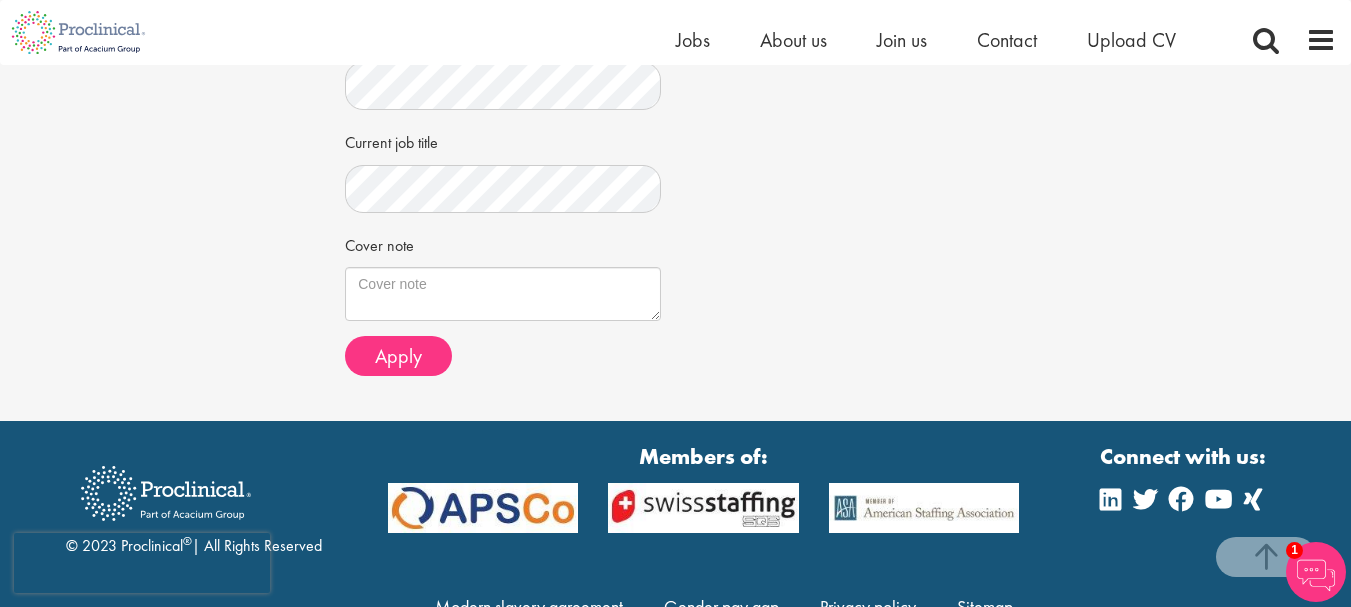 scroll, scrollTop: 700, scrollLeft: 0, axis: vertical 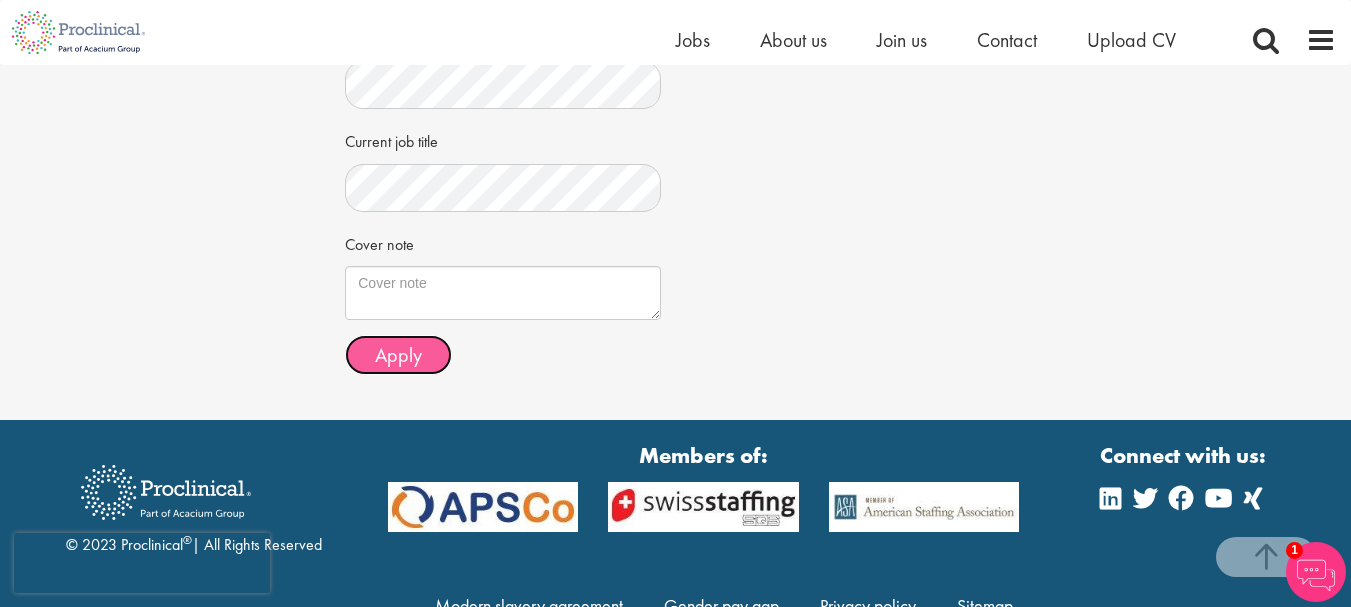 click on "Apply" at bounding box center [398, 355] 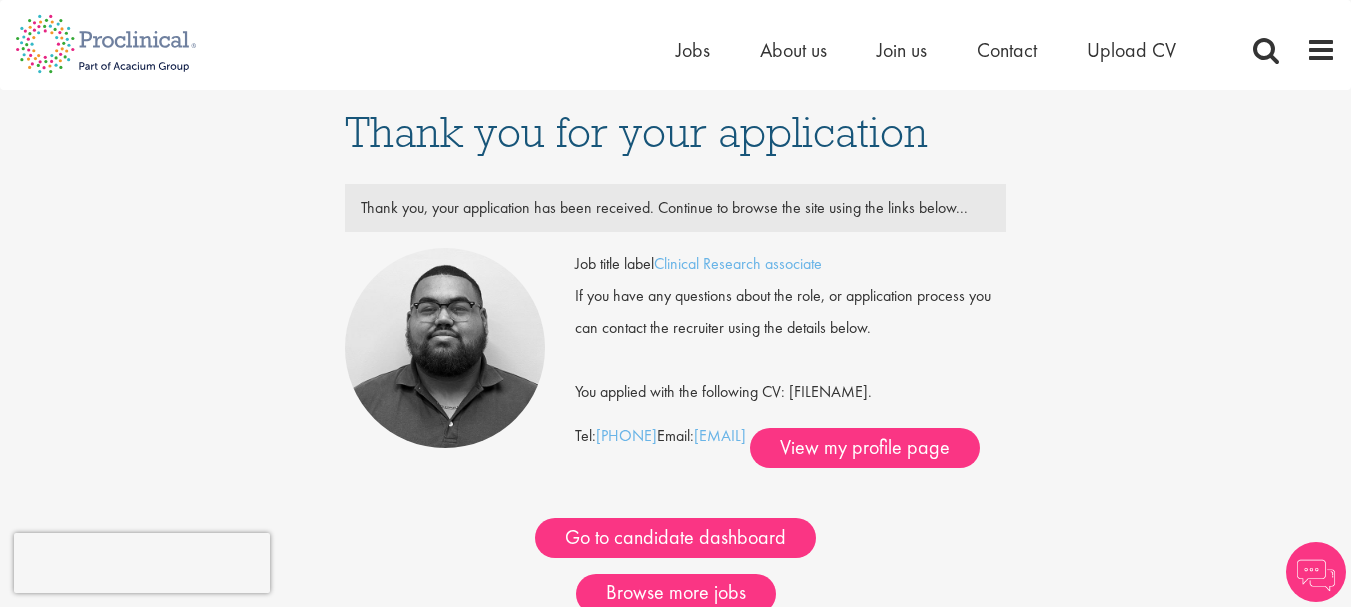 scroll, scrollTop: 0, scrollLeft: 0, axis: both 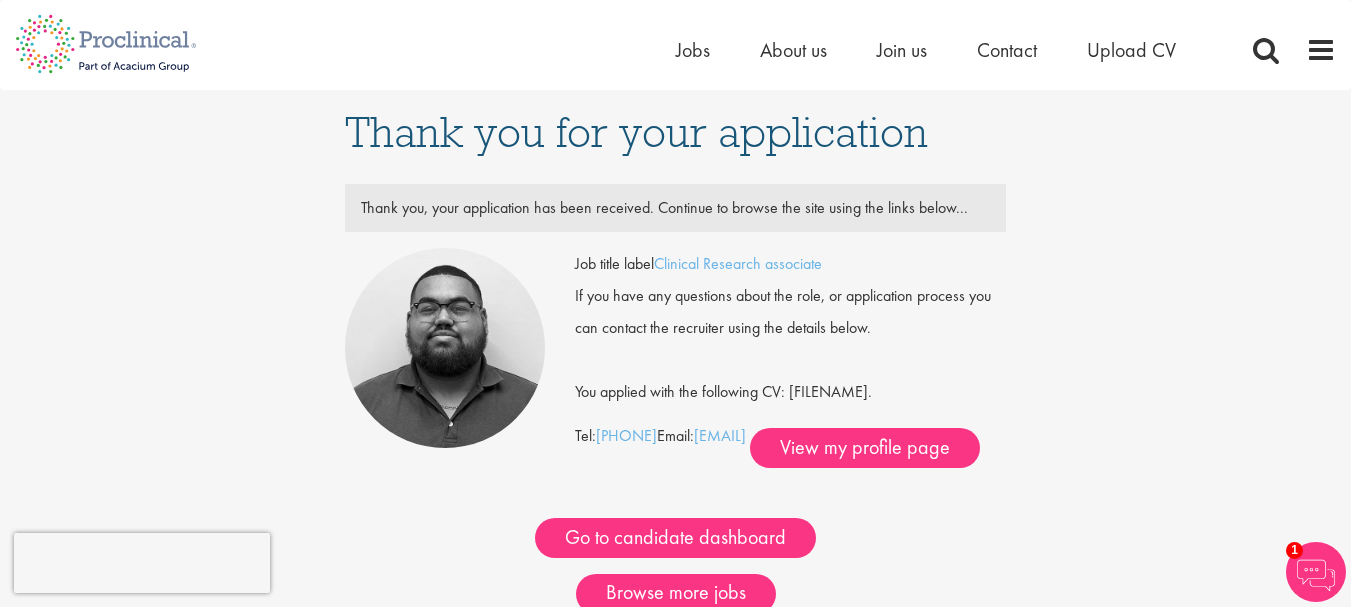 click on "Thank you for your application
Thank you, your application has been received. Continue to browse the site using the links below...
Job title label
Clinical Research associate" at bounding box center (675, 382) 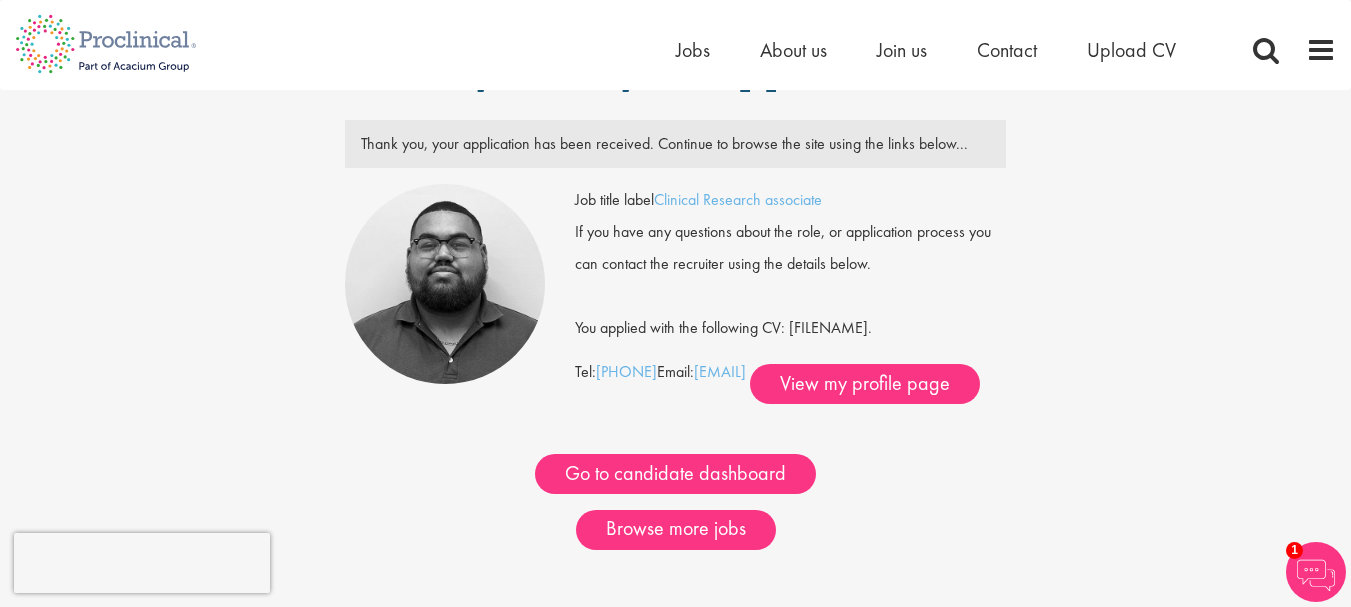scroll, scrollTop: 100, scrollLeft: 0, axis: vertical 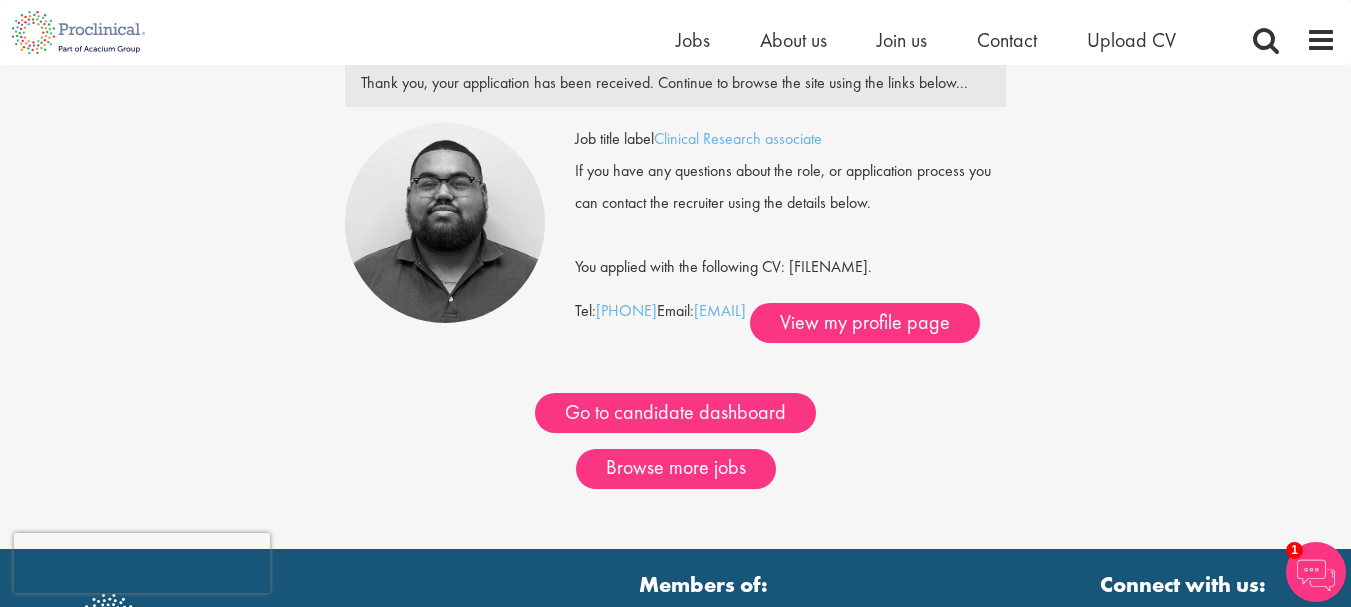 drag, startPoint x: 798, startPoint y: 265, endPoint x: 915, endPoint y: 264, distance: 117.00427 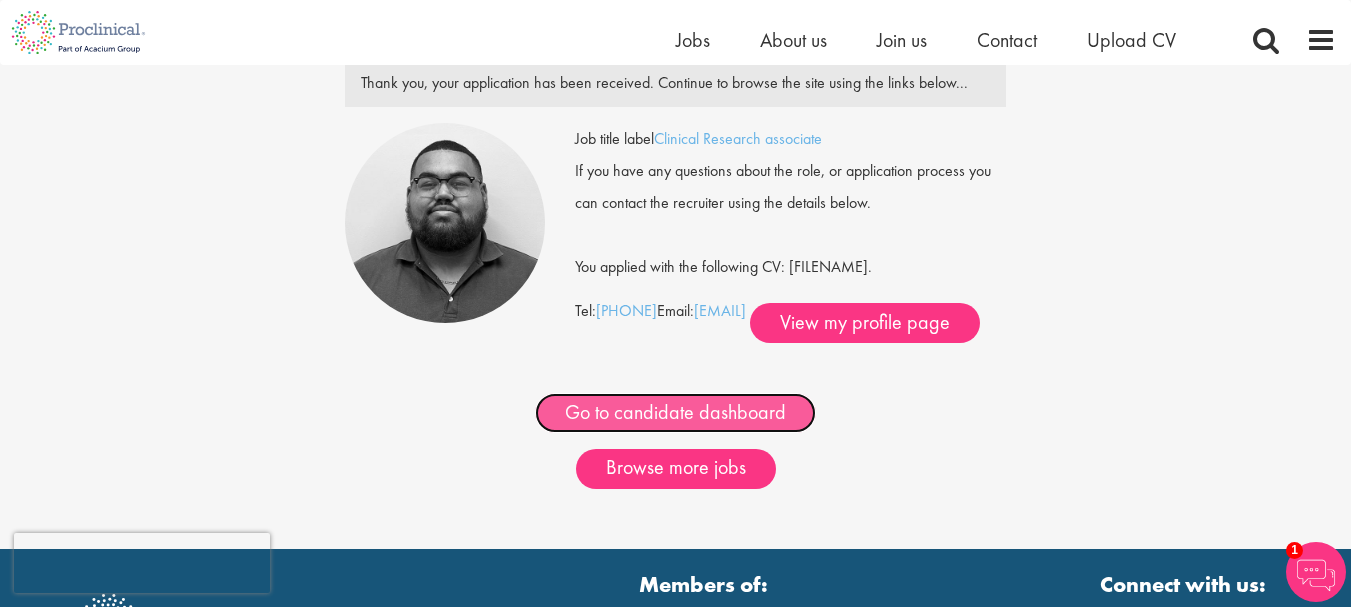 click on "Go to candidate dashboard" at bounding box center (675, 413) 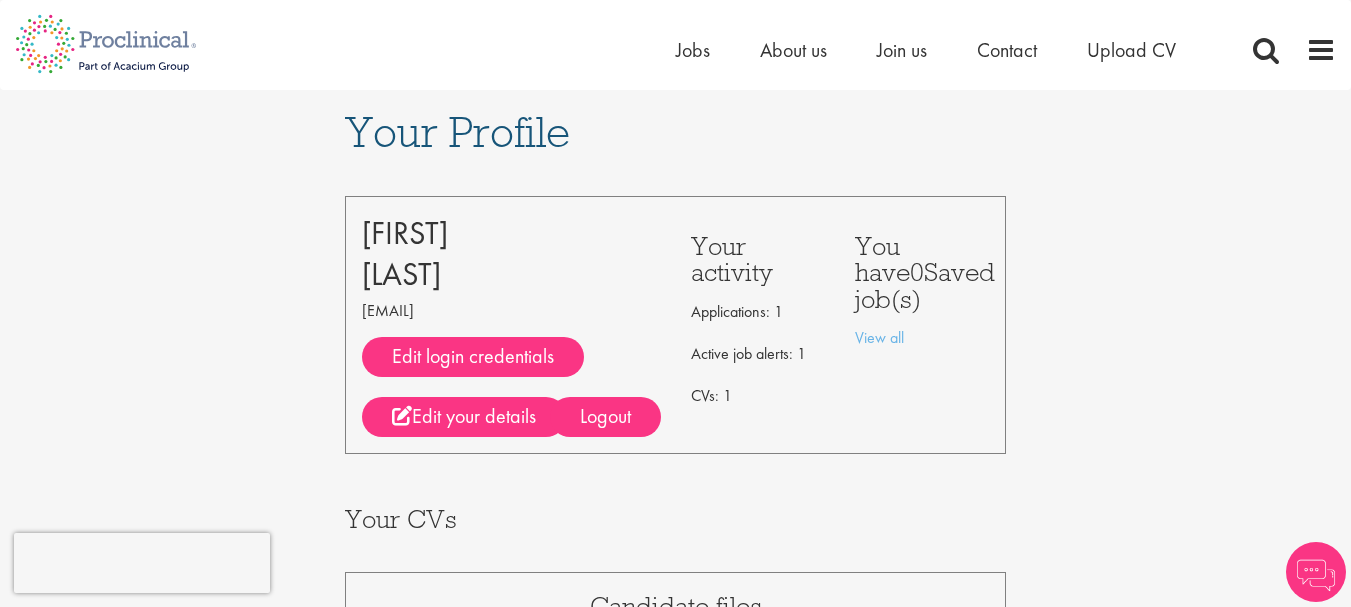 scroll, scrollTop: 0, scrollLeft: 0, axis: both 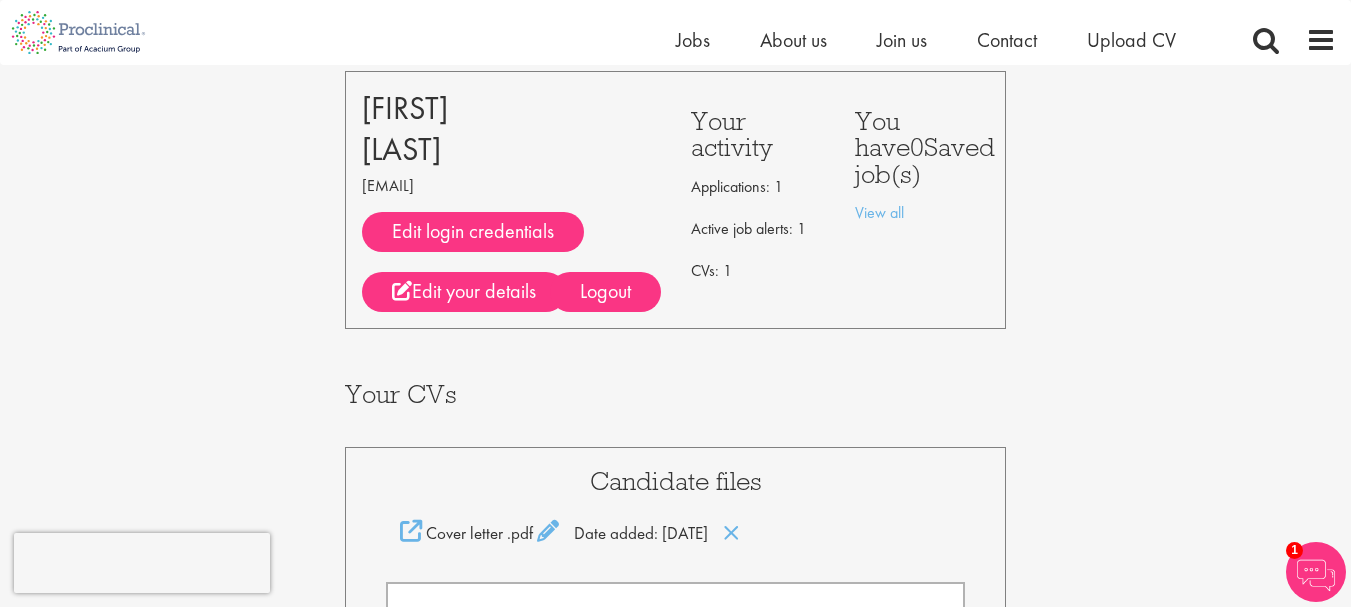 click on "CVs: 1" at bounding box center [758, 271] 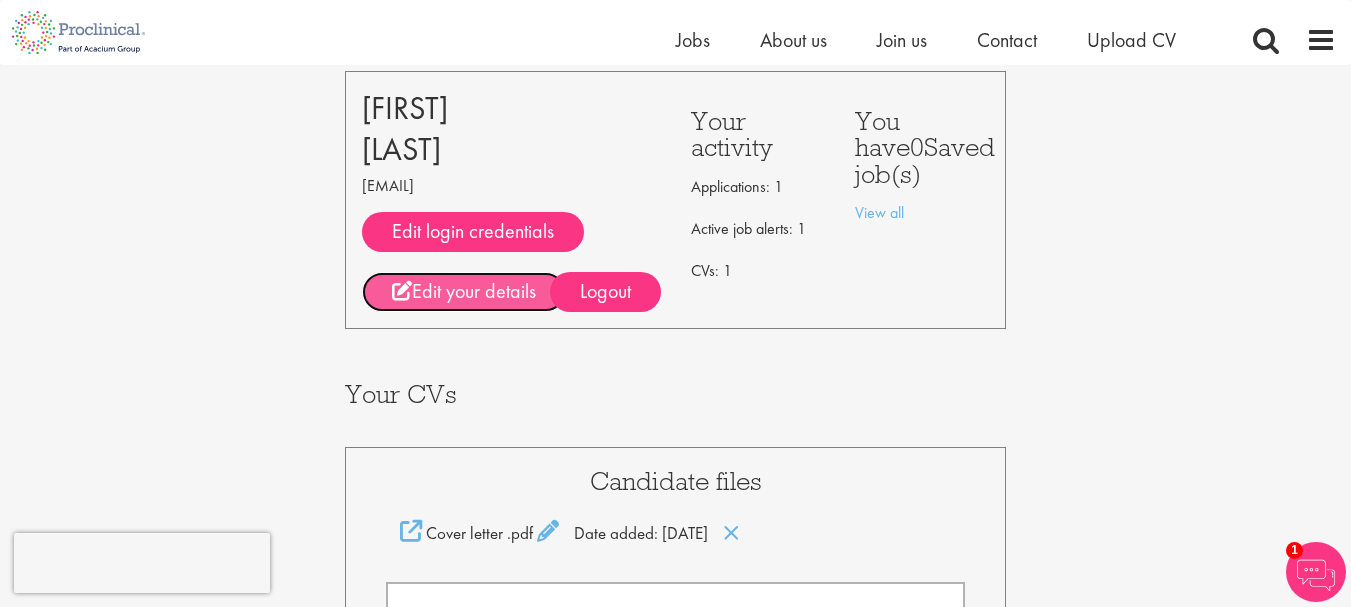 click on "Edit your details" at bounding box center (464, 292) 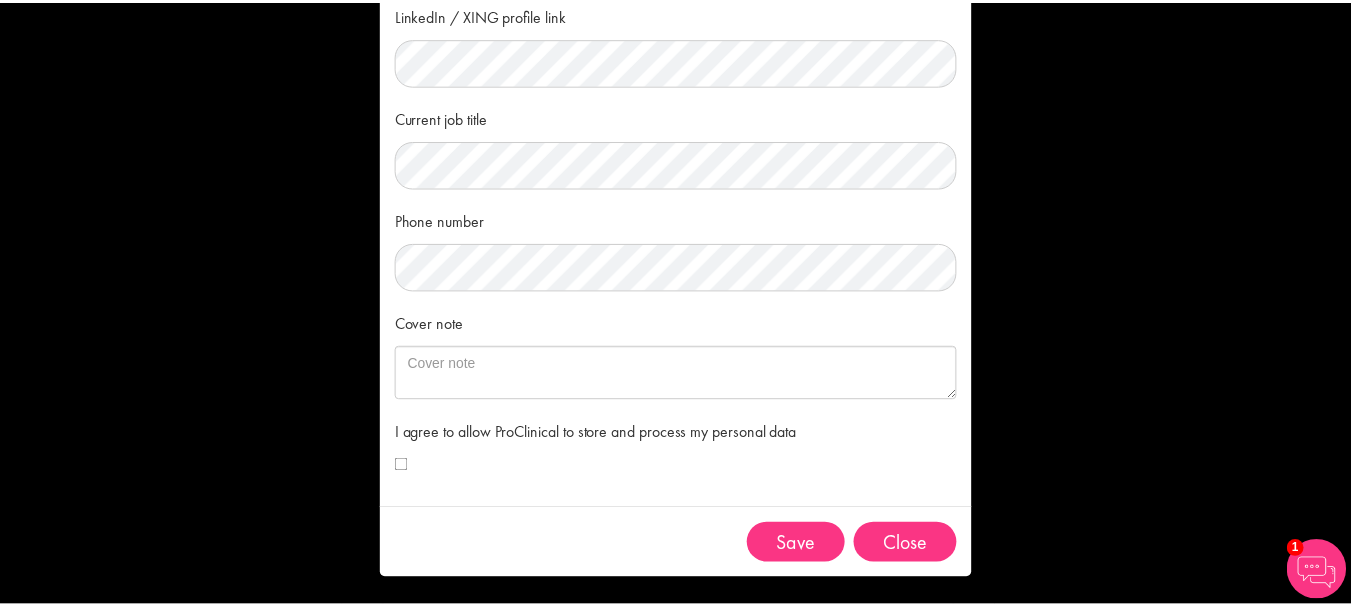 scroll, scrollTop: 314, scrollLeft: 0, axis: vertical 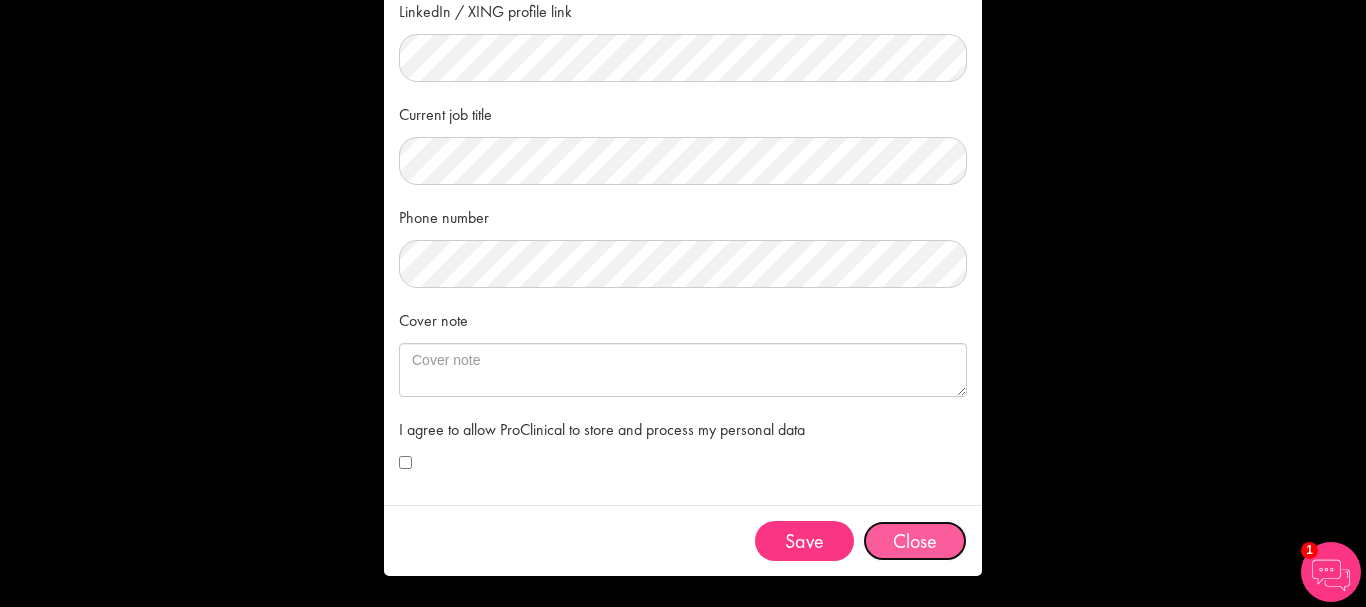 click on "Close" at bounding box center [915, 541] 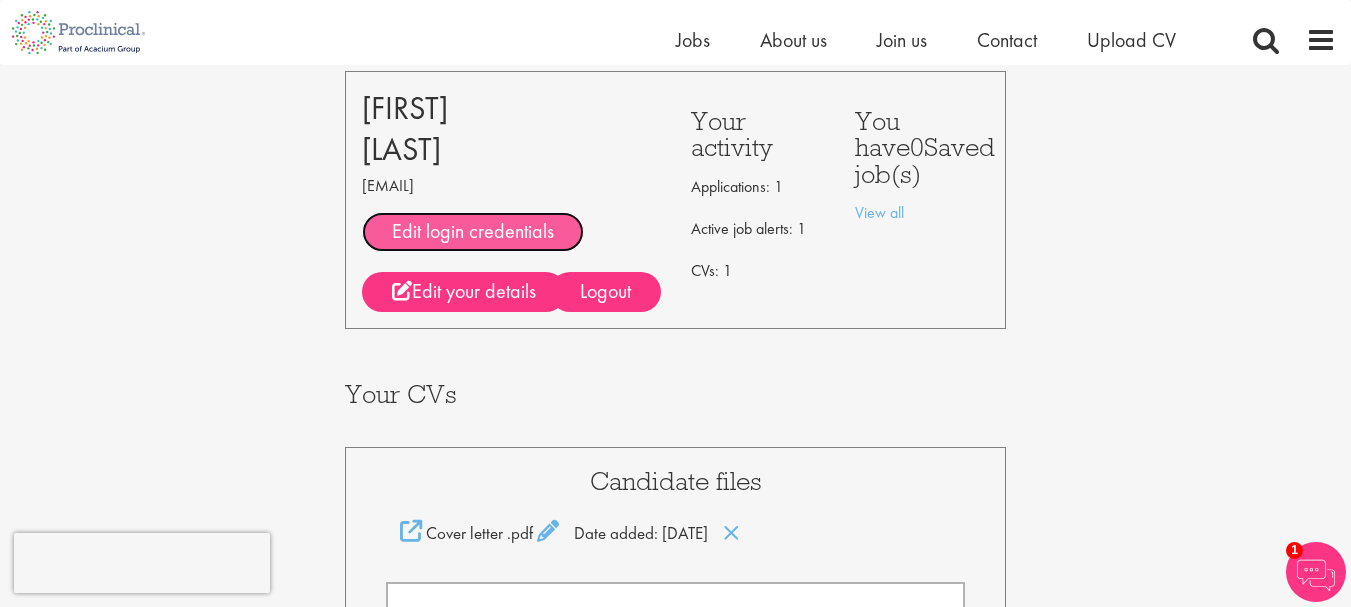 click on "Edit login credentials" at bounding box center (473, 232) 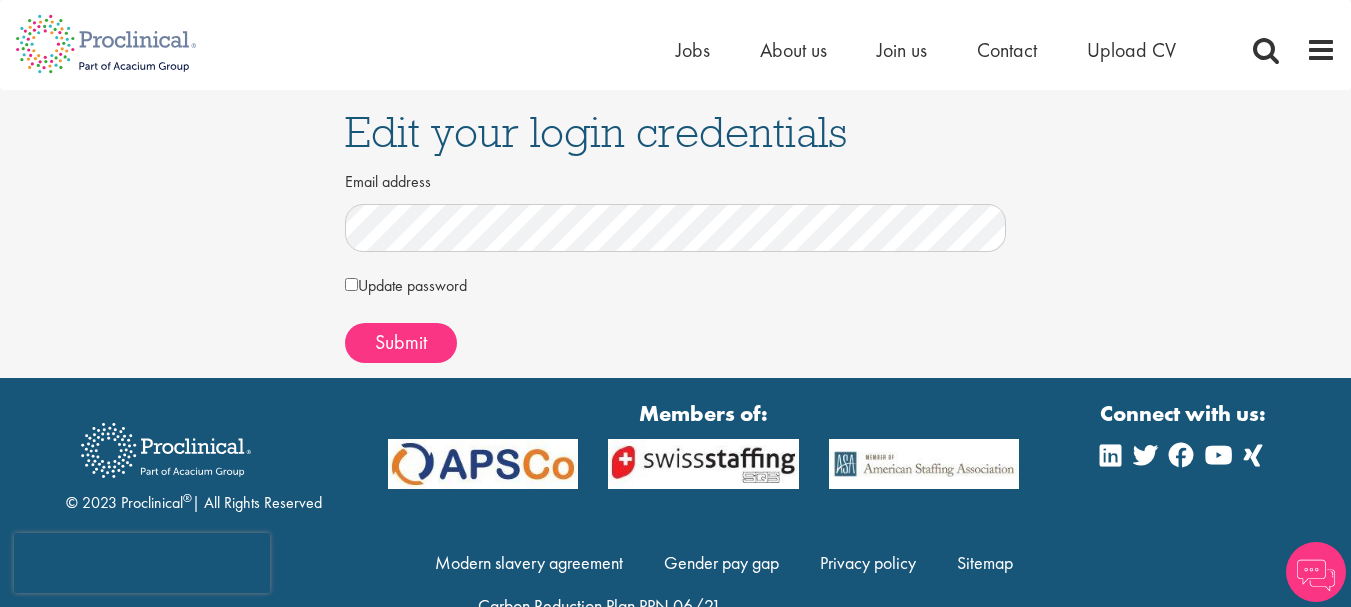 scroll, scrollTop: 0, scrollLeft: 0, axis: both 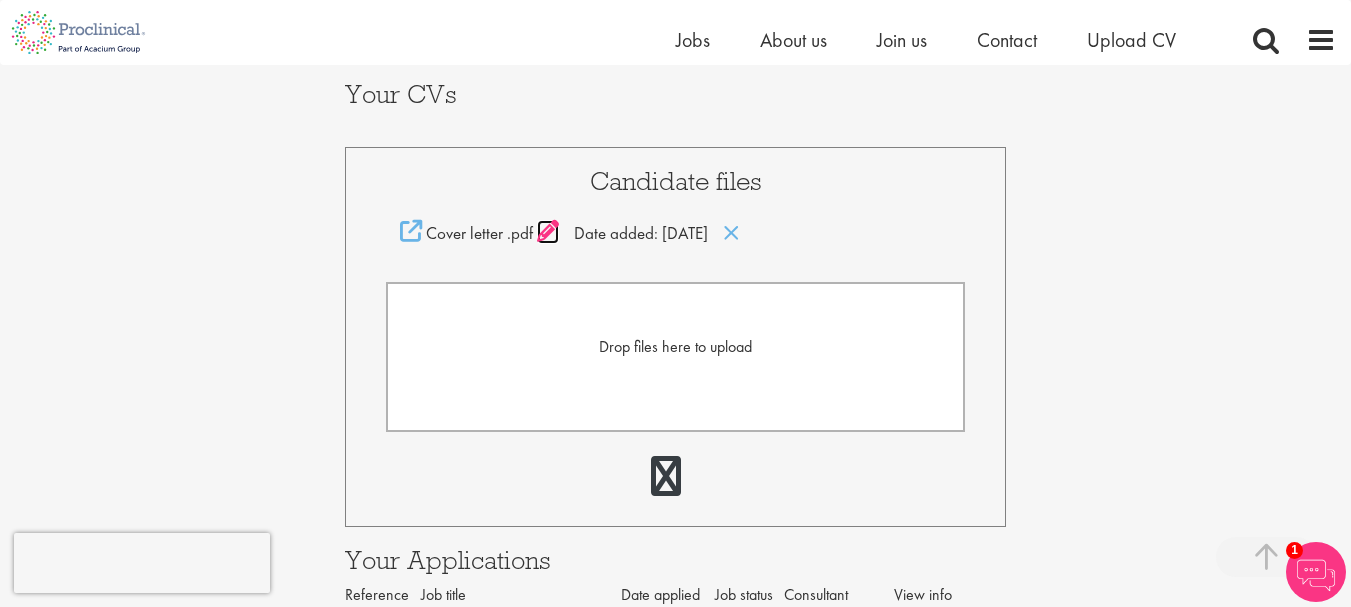 click at bounding box center (548, 231) 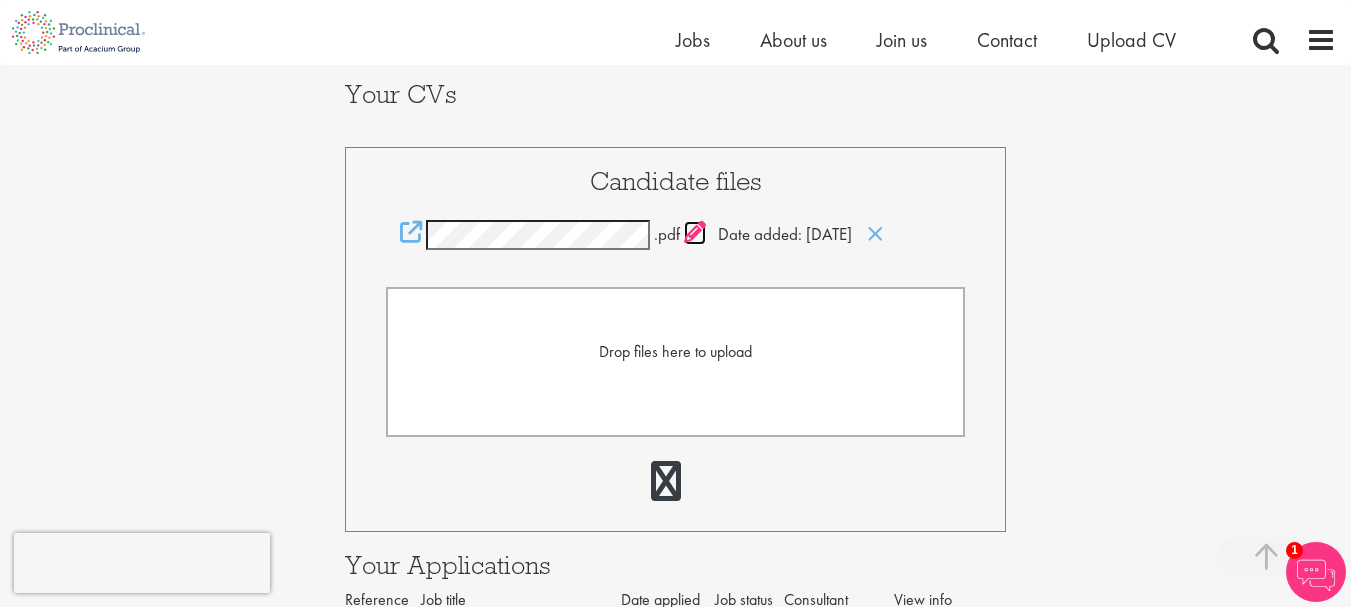 click at bounding box center (695, 232) 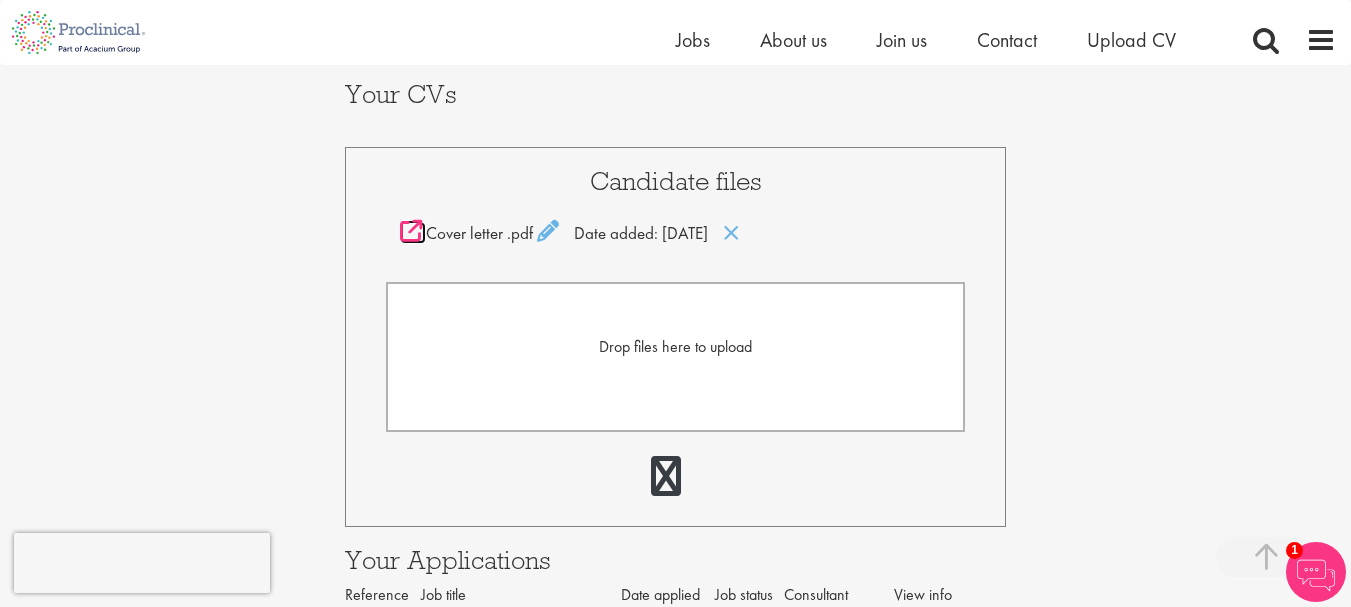 click at bounding box center (411, 231) 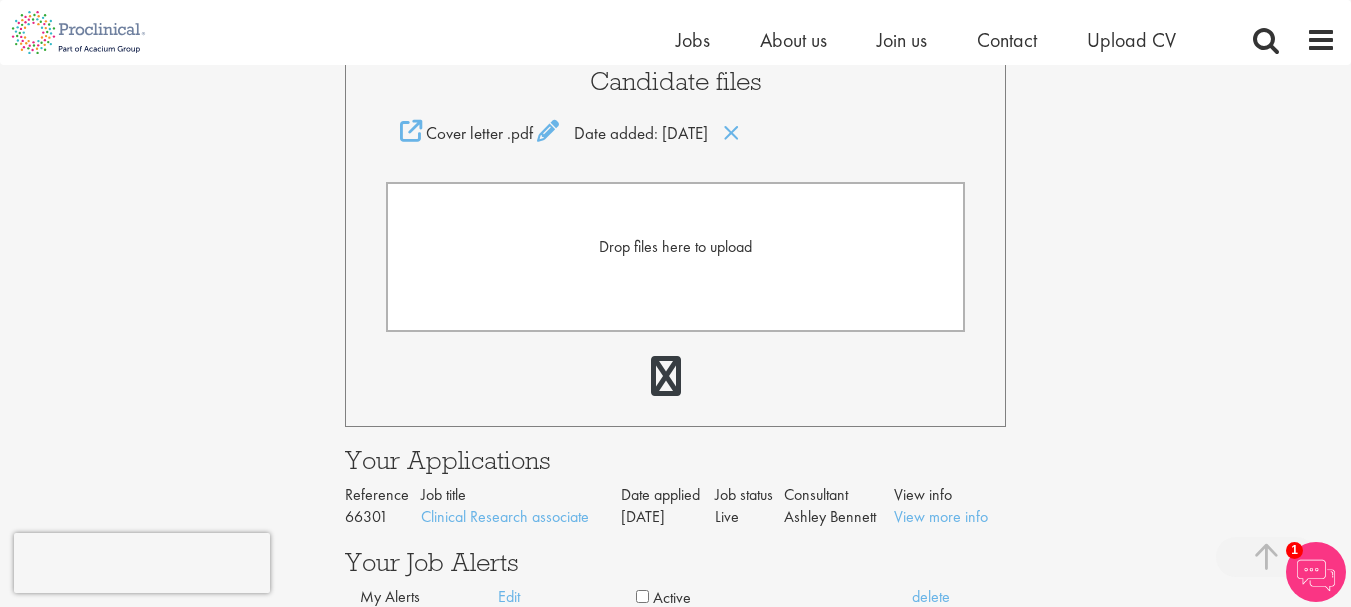 click on "Drop files here to upload" at bounding box center (675, 257) 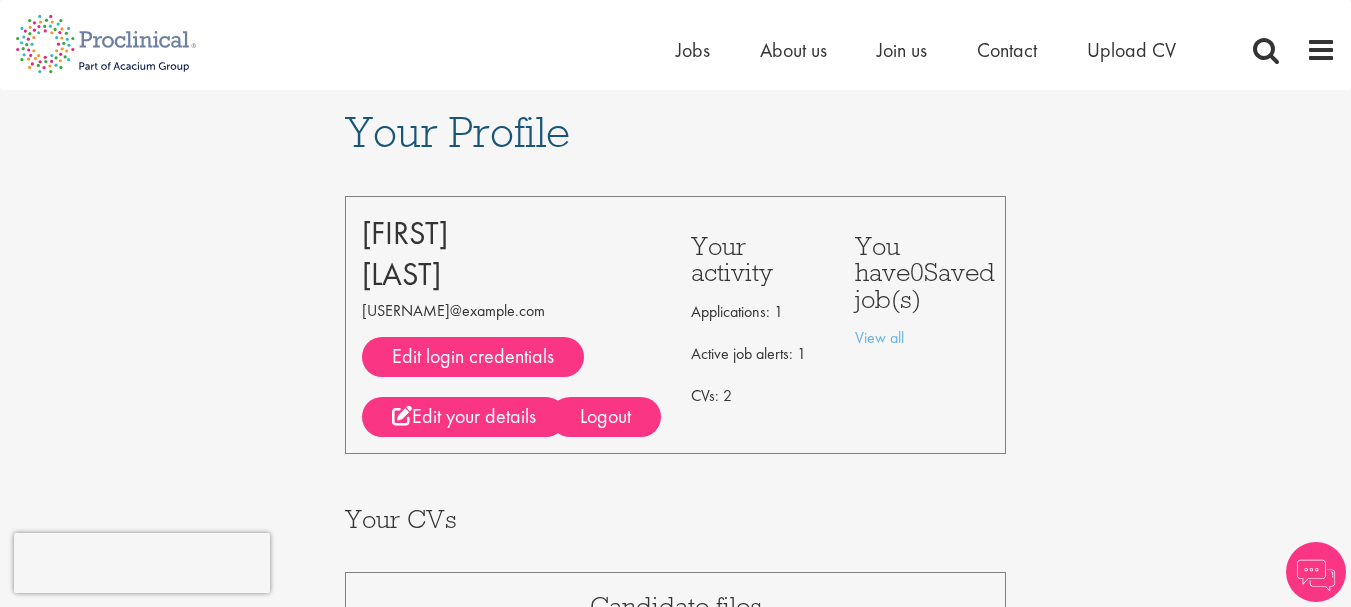 scroll, scrollTop: 0, scrollLeft: 0, axis: both 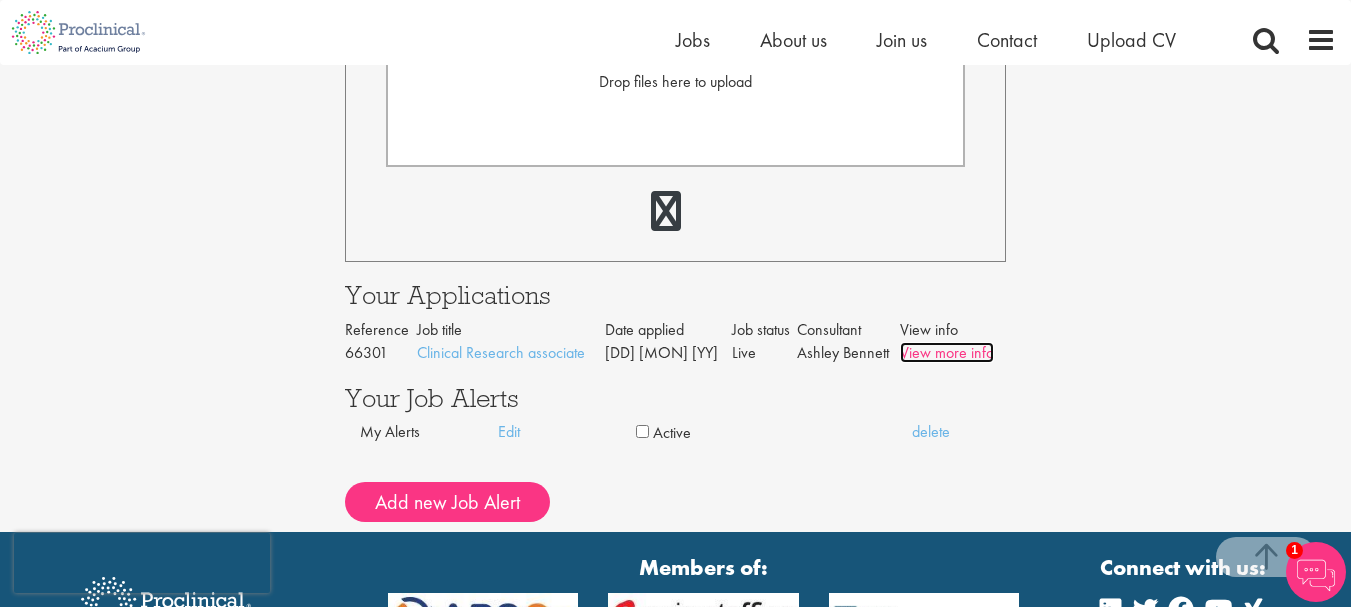 click on "View more info" at bounding box center (947, 352) 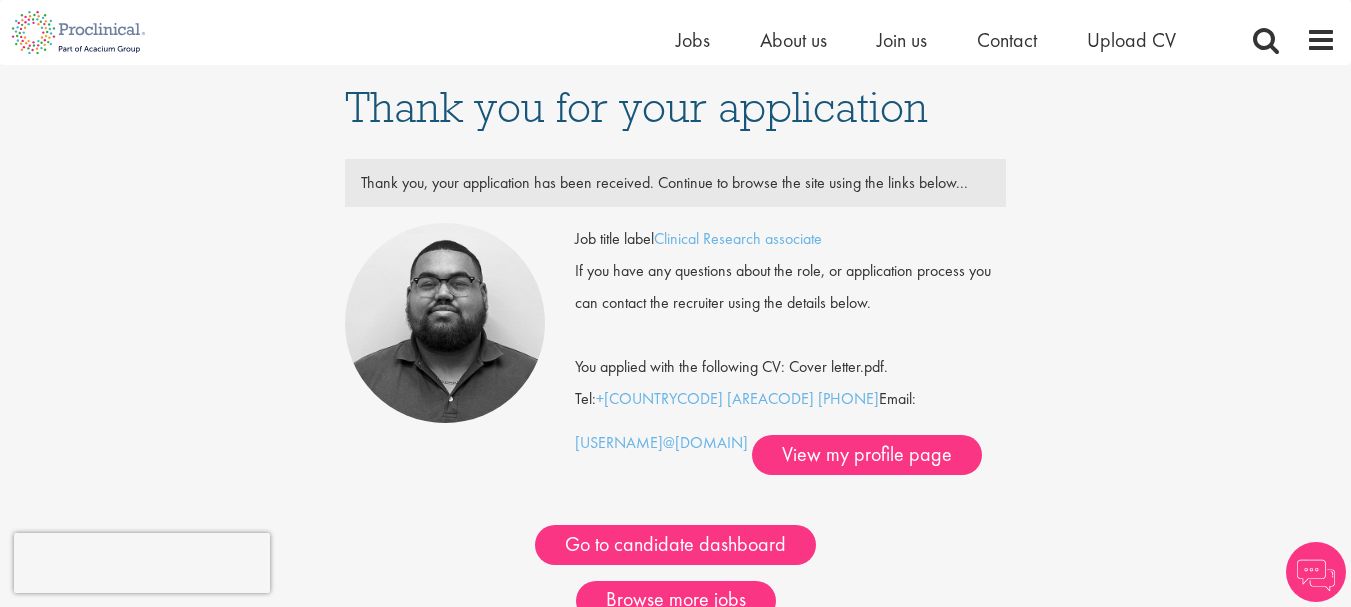 scroll, scrollTop: 200, scrollLeft: 0, axis: vertical 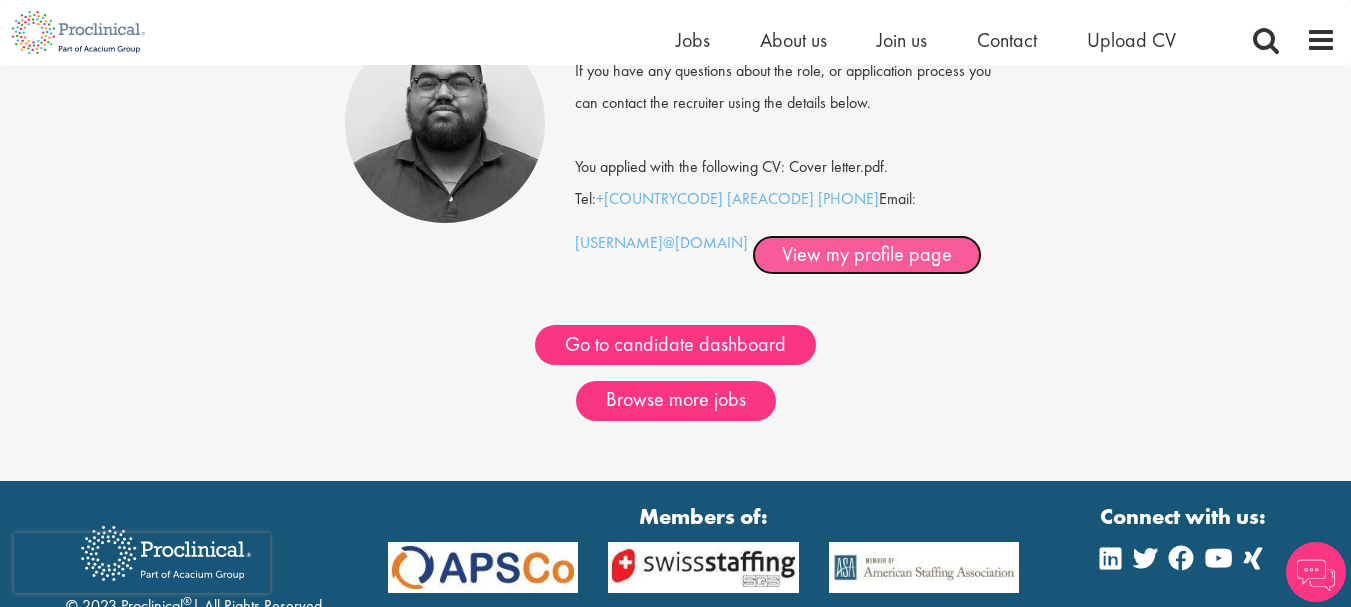 click on "View my profile page" at bounding box center (867, 255) 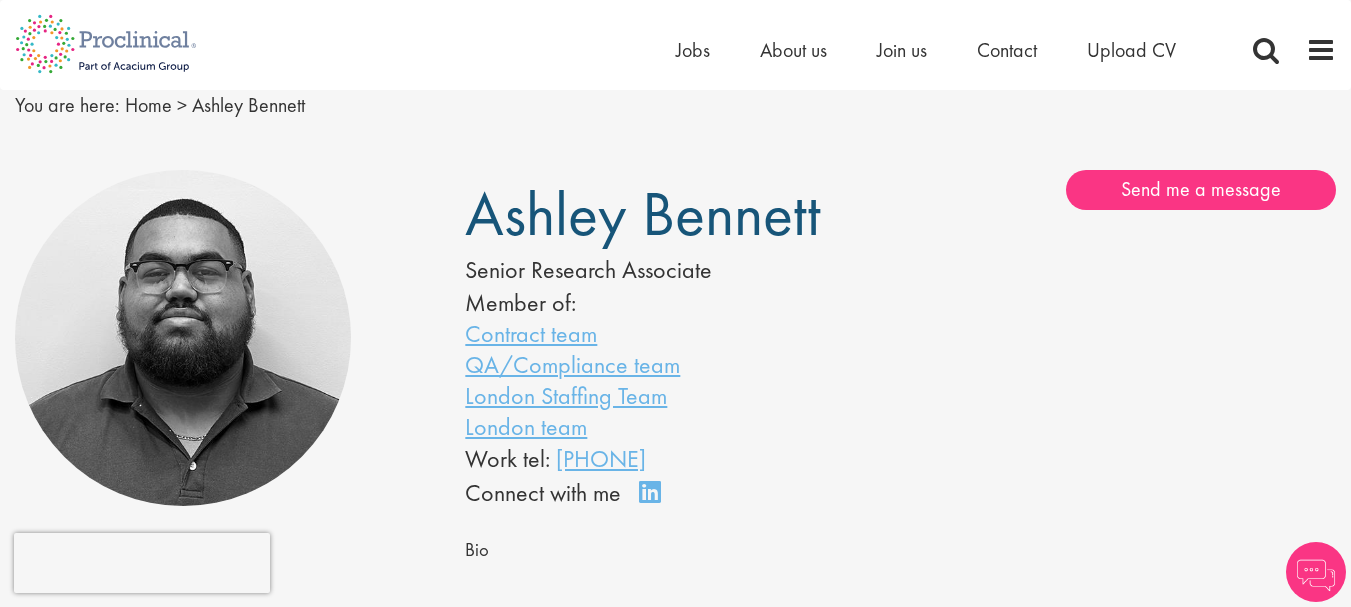 scroll, scrollTop: 0, scrollLeft: 0, axis: both 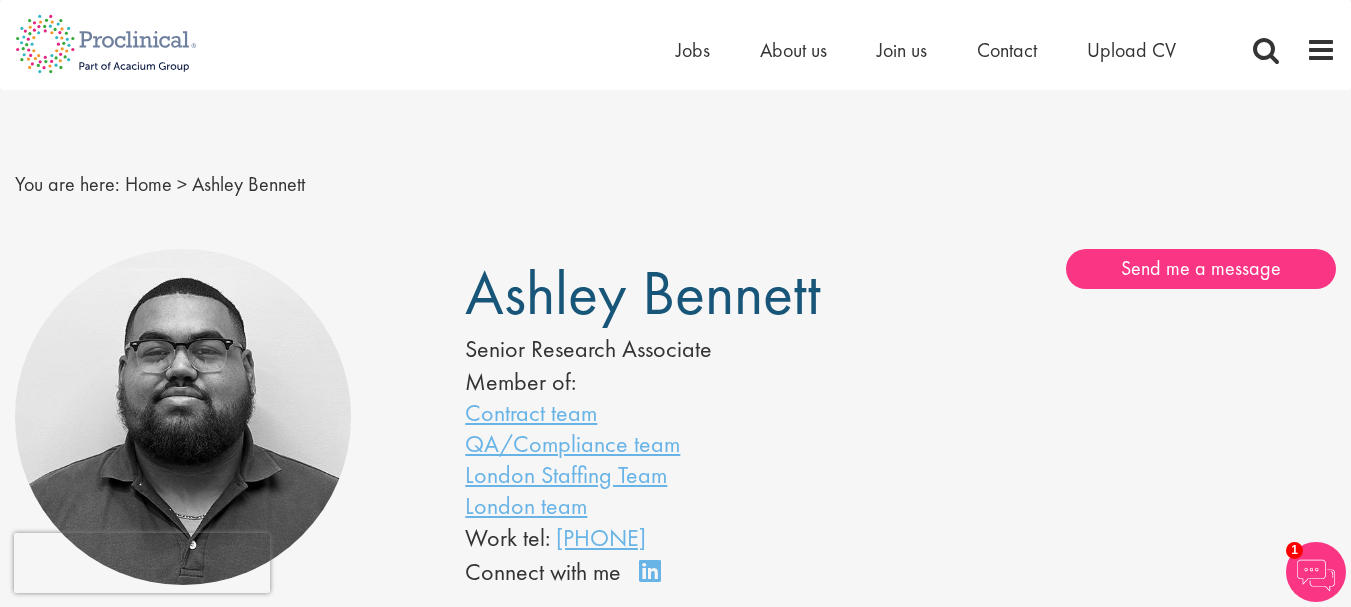 click on "Home
Jobs
About us
Join us
Contact
Upload CV" at bounding box center (951, 50) 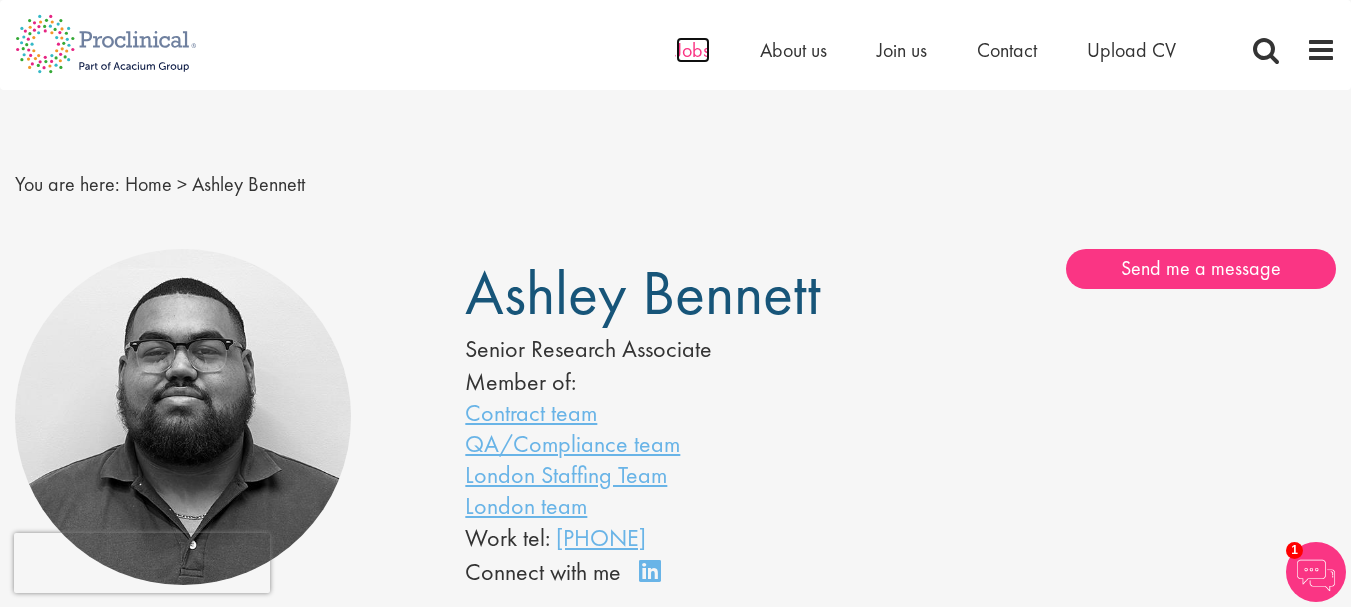 click on "Jobs" at bounding box center (693, 50) 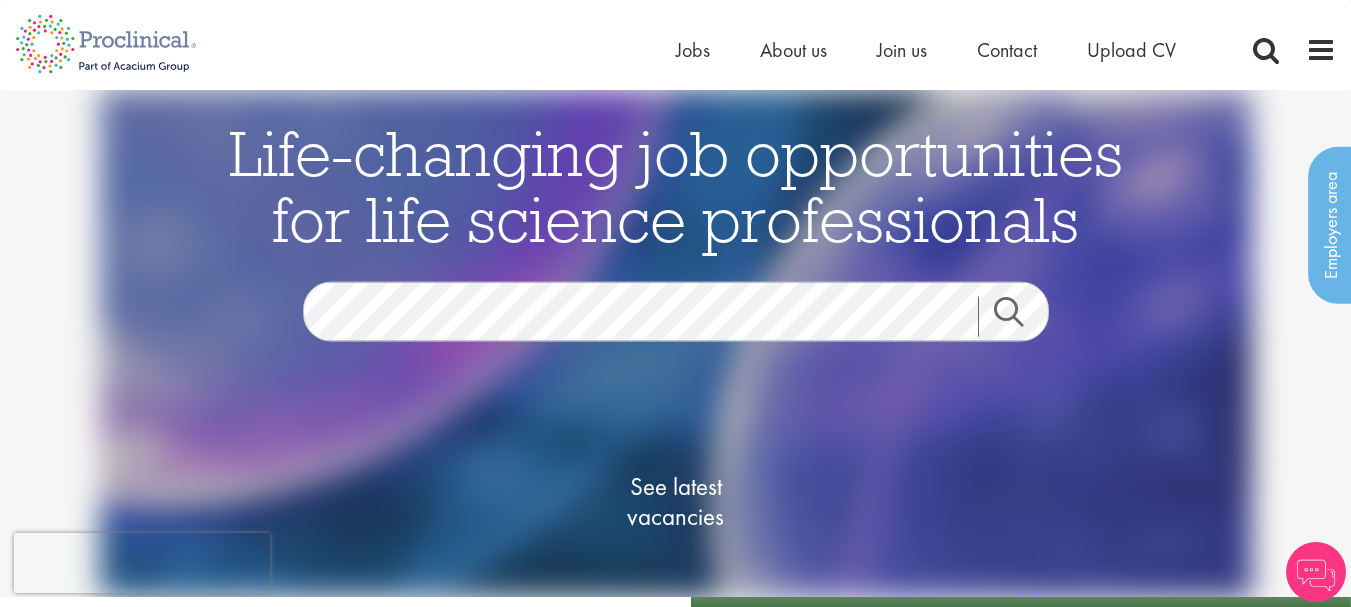 scroll, scrollTop: 6, scrollLeft: 0, axis: vertical 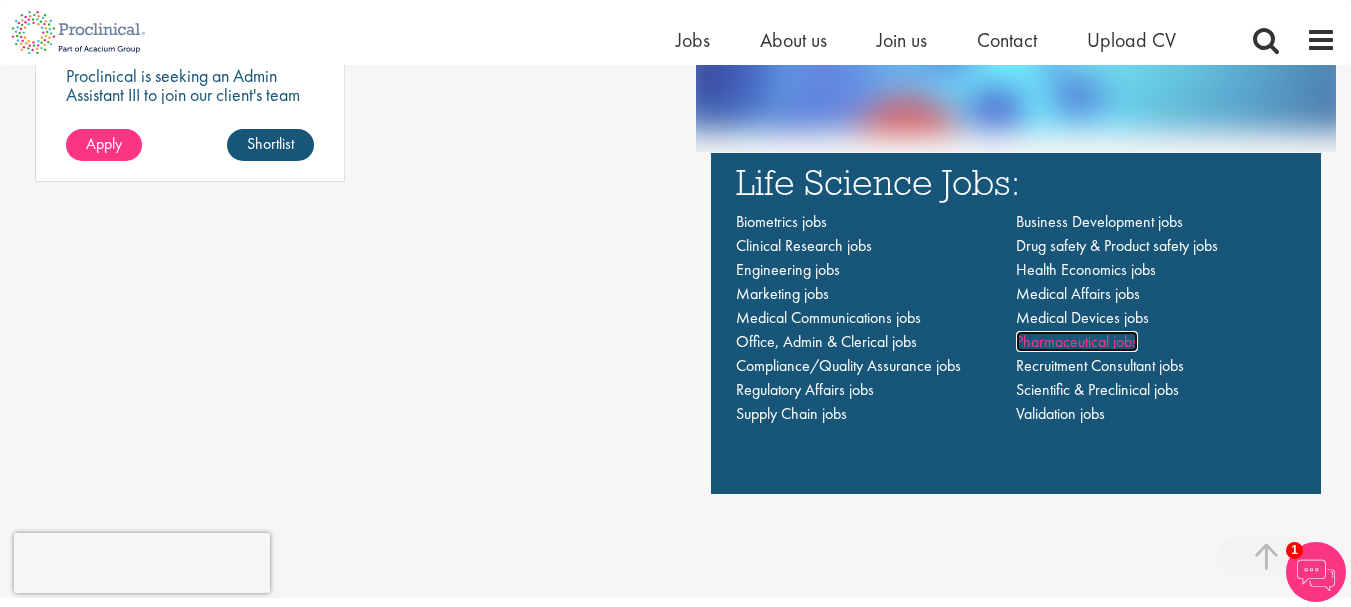 click on "Pharmaceutical jobs" at bounding box center (1077, 341) 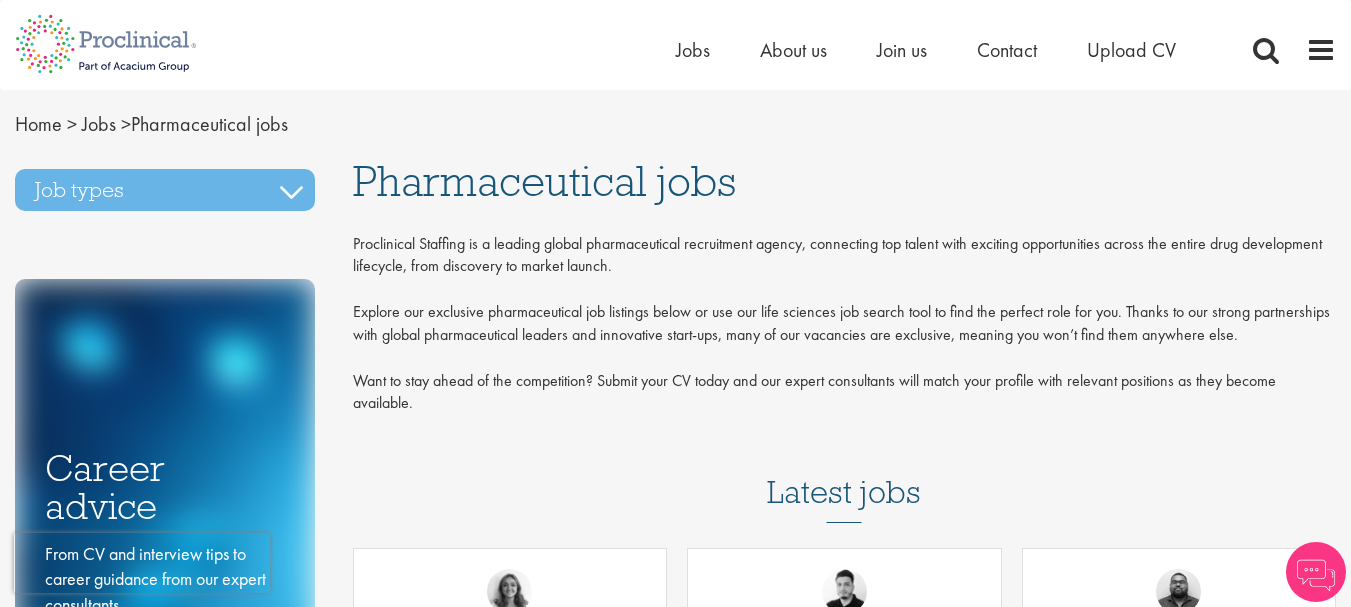 scroll, scrollTop: 0, scrollLeft: 0, axis: both 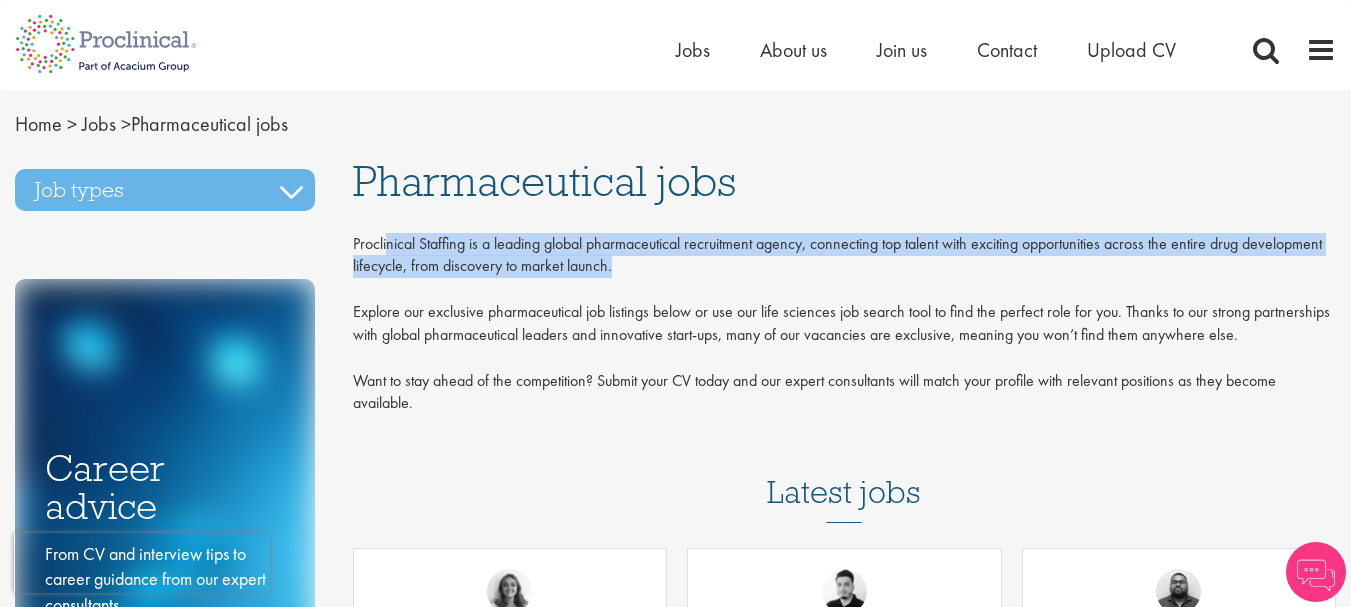 drag, startPoint x: 390, startPoint y: 234, endPoint x: 1013, endPoint y: 256, distance: 623.3883 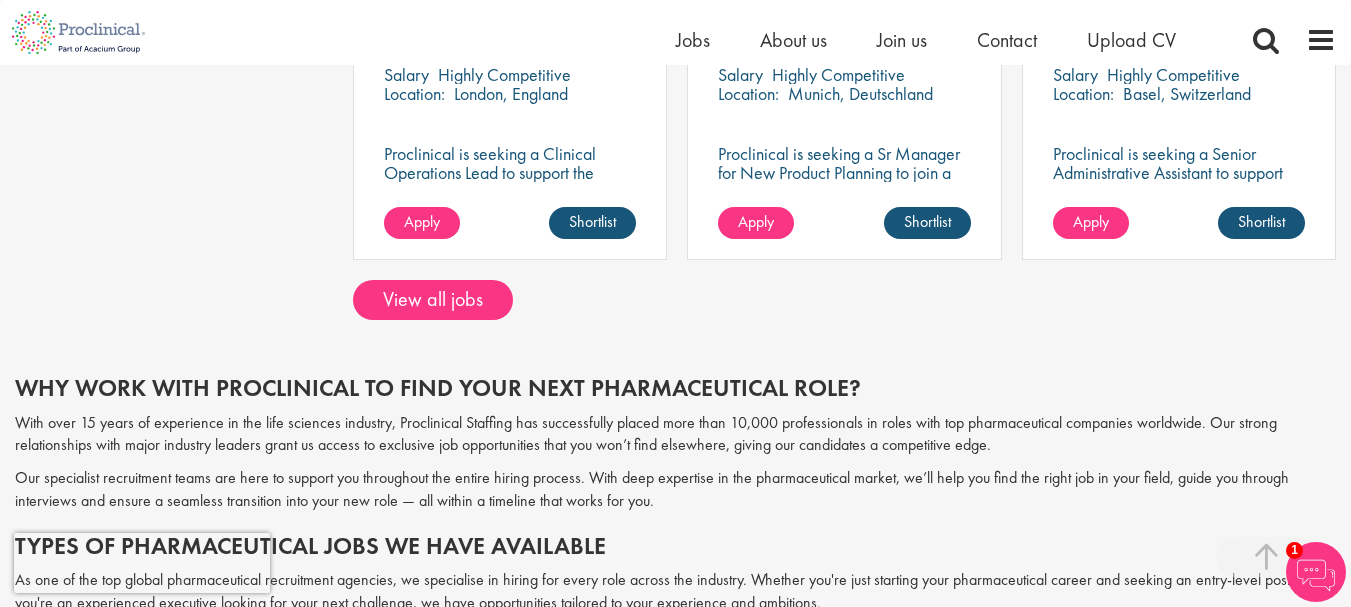 scroll, scrollTop: 1700, scrollLeft: 0, axis: vertical 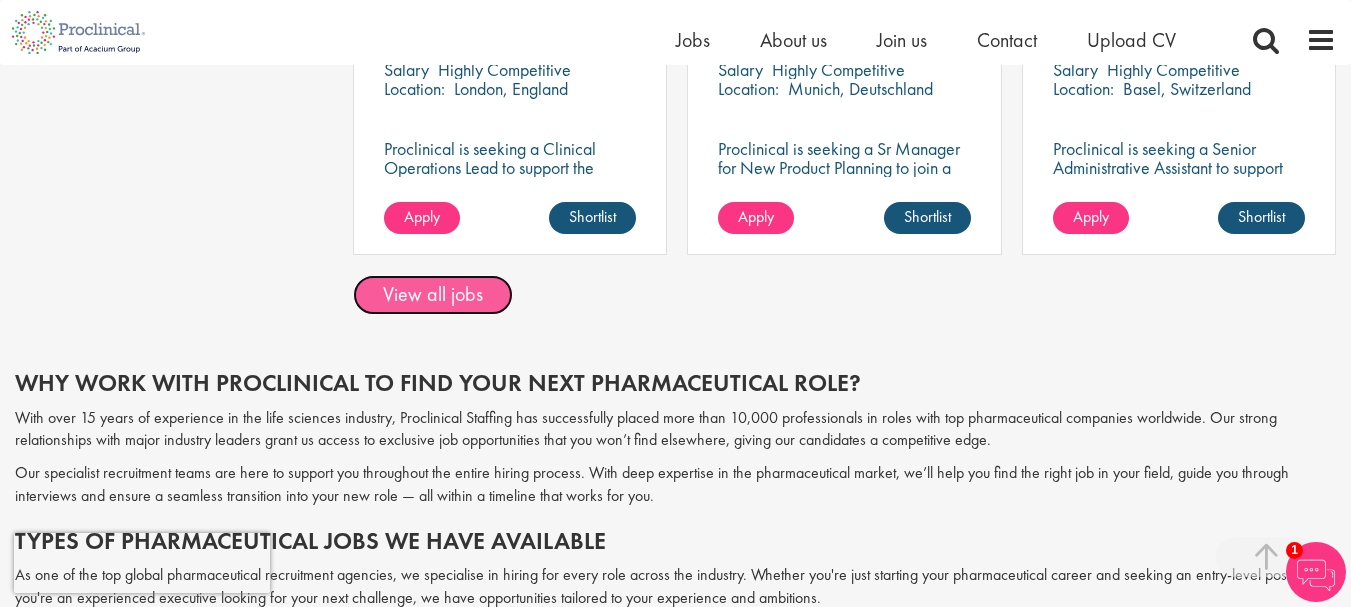 click on "View all jobs" at bounding box center [433, 295] 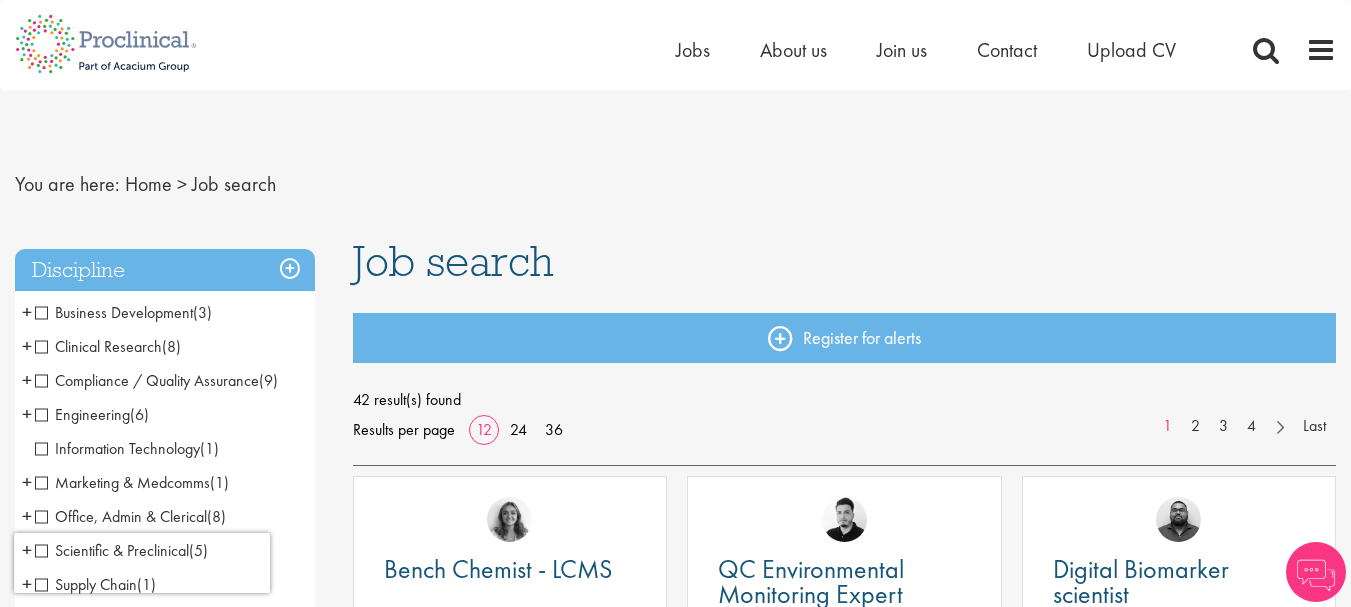 scroll, scrollTop: 0, scrollLeft: 0, axis: both 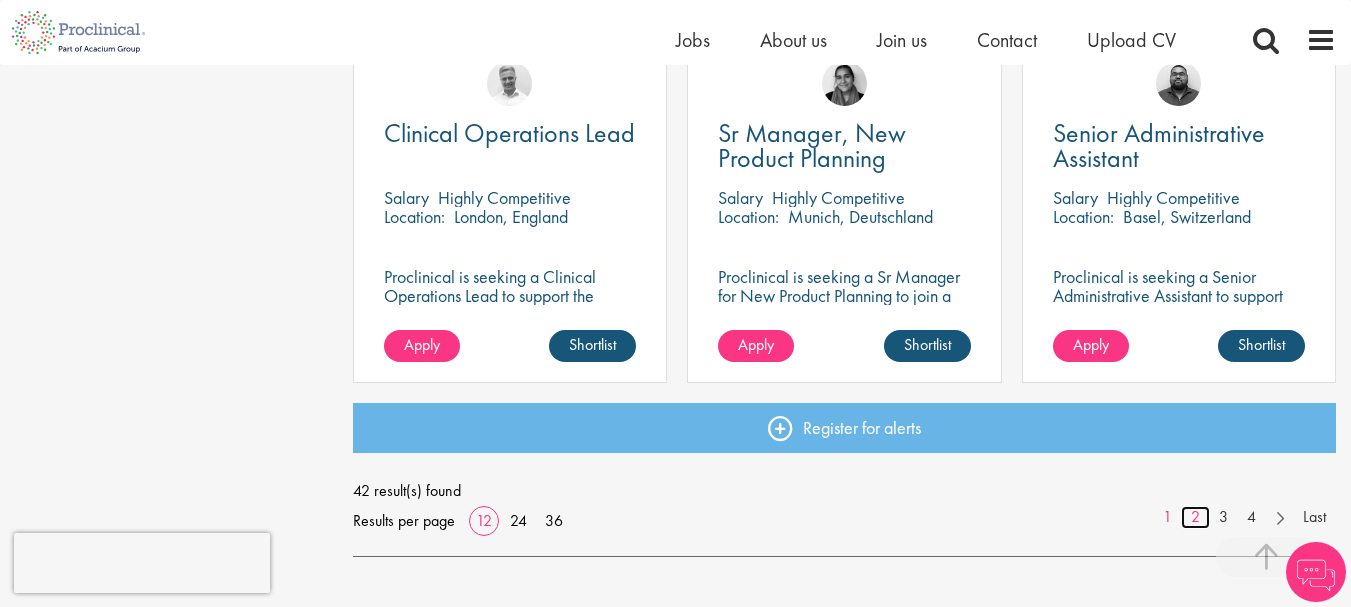 click on "2" at bounding box center (1195, 517) 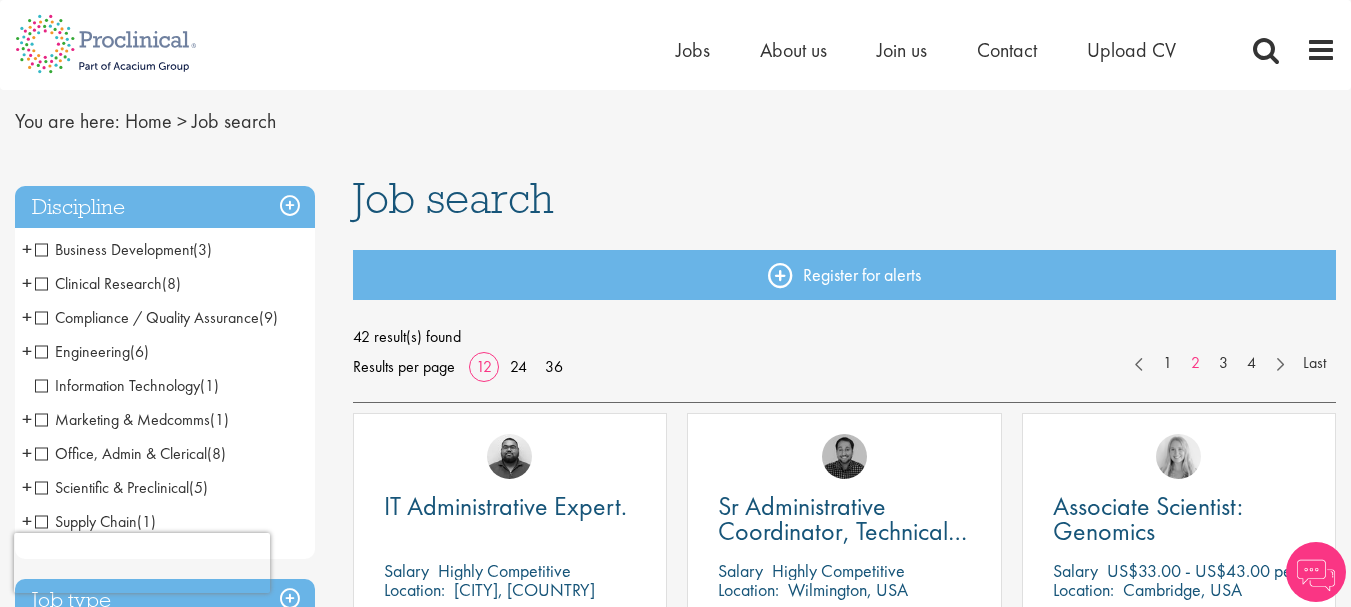 scroll, scrollTop: 0, scrollLeft: 0, axis: both 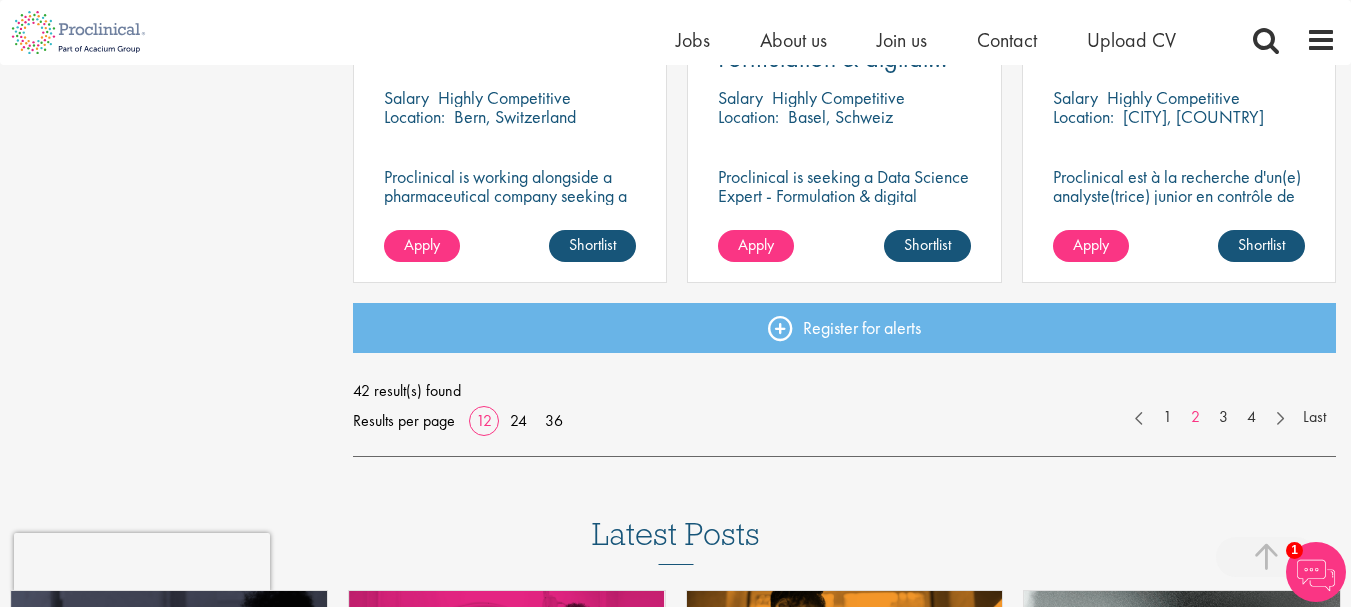 click on "42 result(s) found" at bounding box center [844, 391] 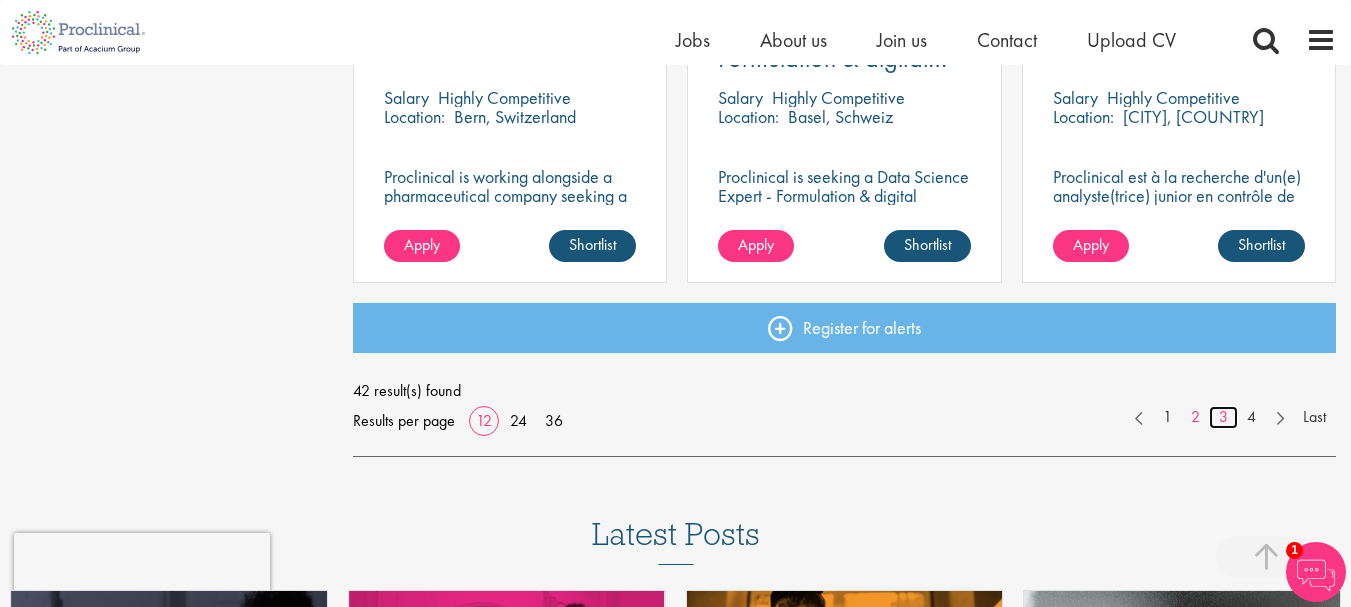 click on "3" at bounding box center [1223, 417] 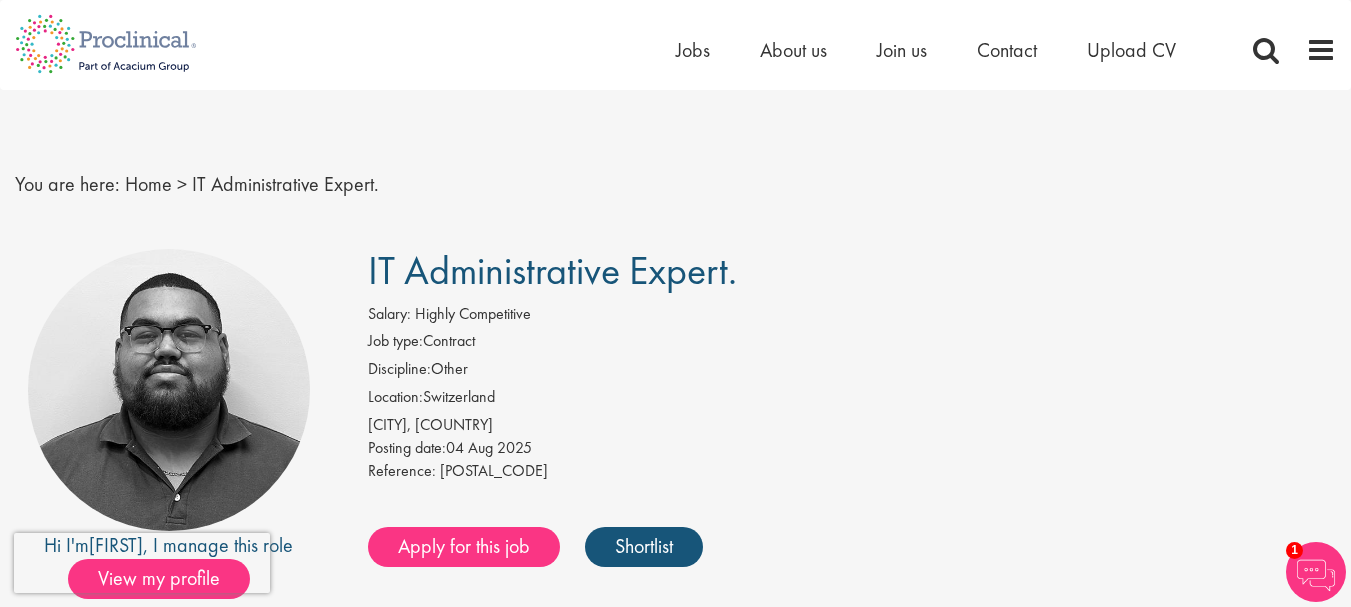 scroll, scrollTop: 0, scrollLeft: 0, axis: both 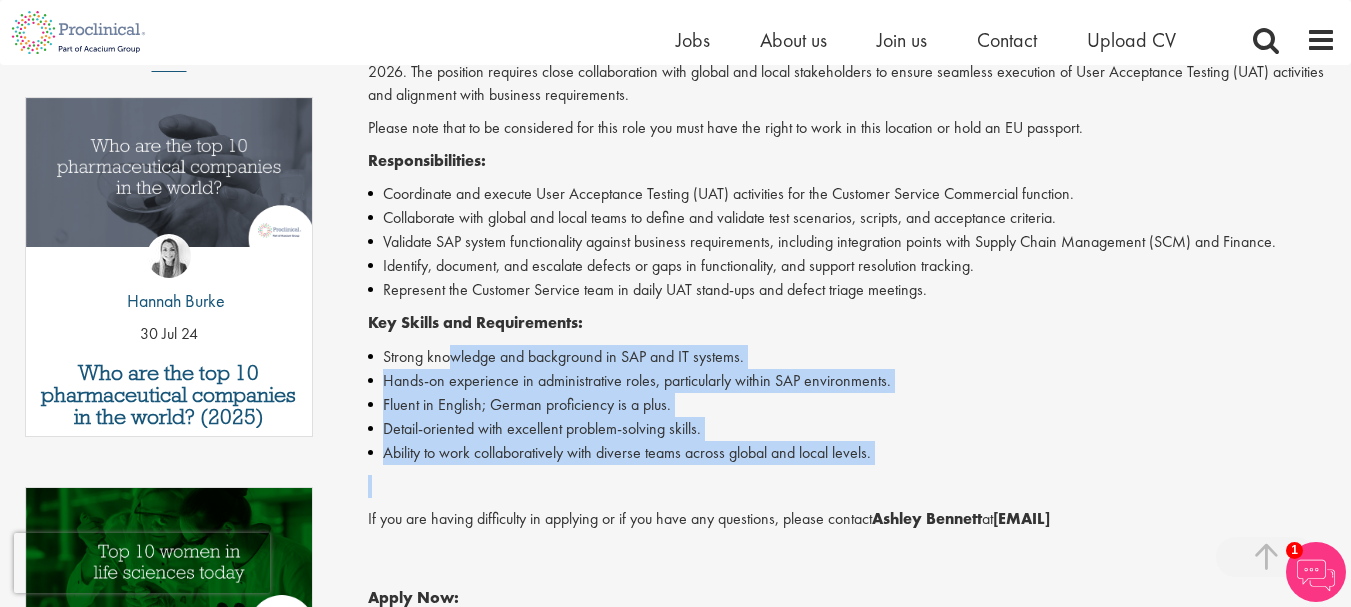 drag, startPoint x: 453, startPoint y: 363, endPoint x: 874, endPoint y: 466, distance: 433.41666 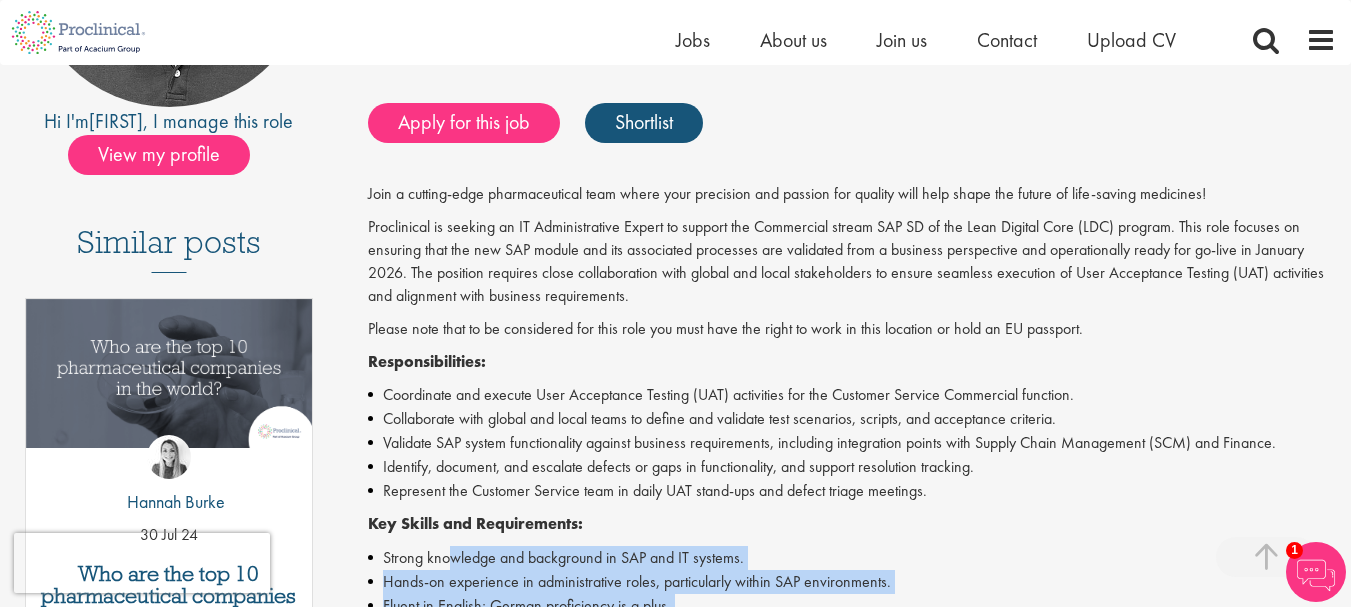 scroll, scrollTop: 400, scrollLeft: 0, axis: vertical 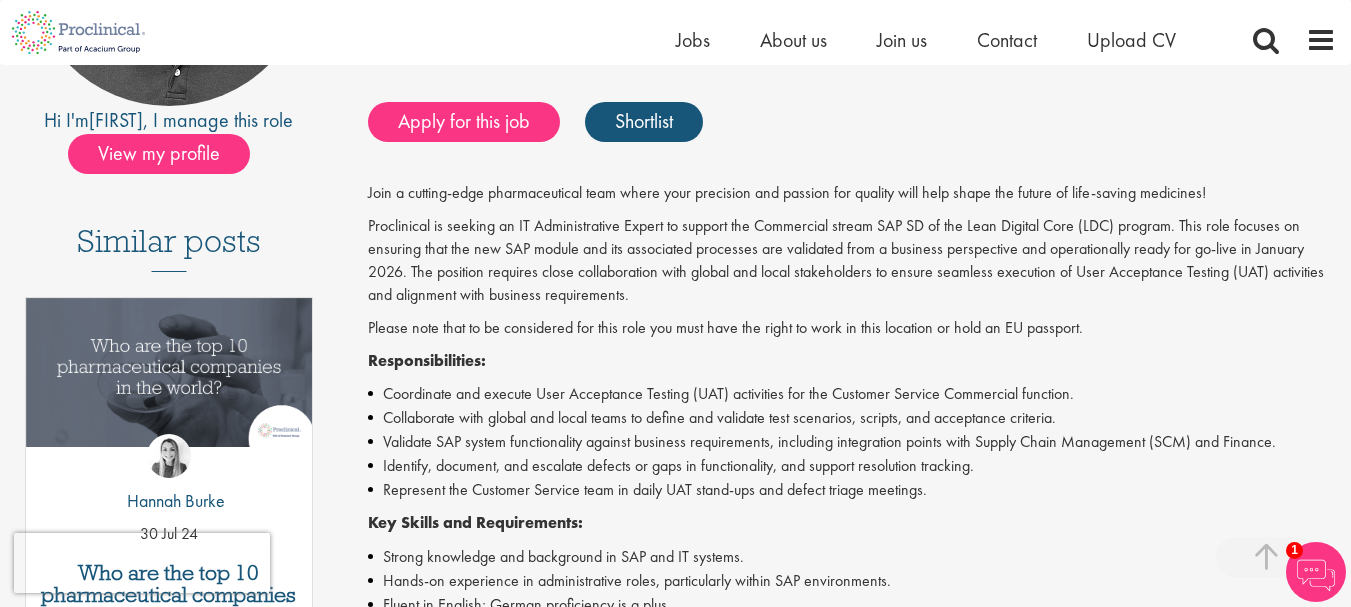 click on "Join a cutting-edge pharmaceutical team where your precision and passion for quality will help shape the future of life-saving medicines!    Proclinical is seeking an IT Administrative Expert to support the Commercial stream SAP SD of the Lean Digital Core (LDC) program. This role focuses on ensuring that the new SAP module and its associated processes are validated from a business perspective and operationally ready for go-live in January 2026. The position requires close collaboration with global and local stakeholders to ensure seamless execution of User Acceptance Testing (UAT) activities and alignment with business requirements.    Please note that to be considered for this role you must have the right to work in this location or hold an EU passport.     Responsibilities: Coordinate and execute User Acceptance Testing (UAT) activities for the Customer Service Commercial function.  Collaborate with global and local teams to define and validate test scenarios, scripts, and acceptance criteria.        at" at bounding box center [852, 579] 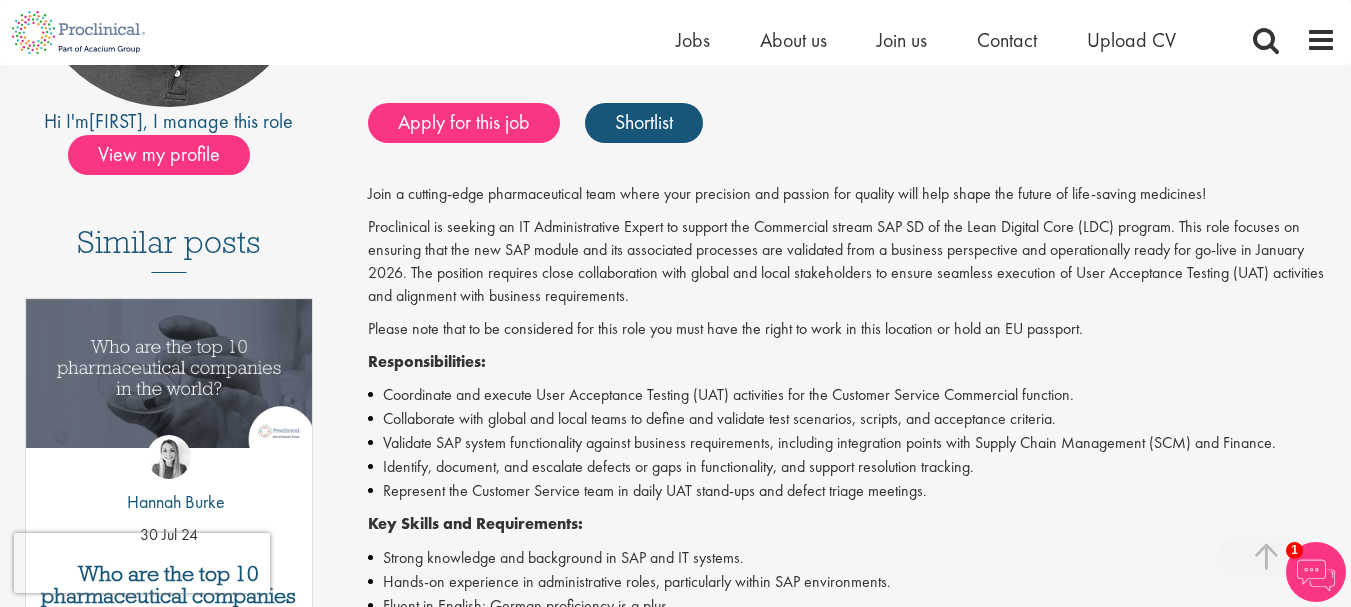 scroll, scrollTop: 500, scrollLeft: 0, axis: vertical 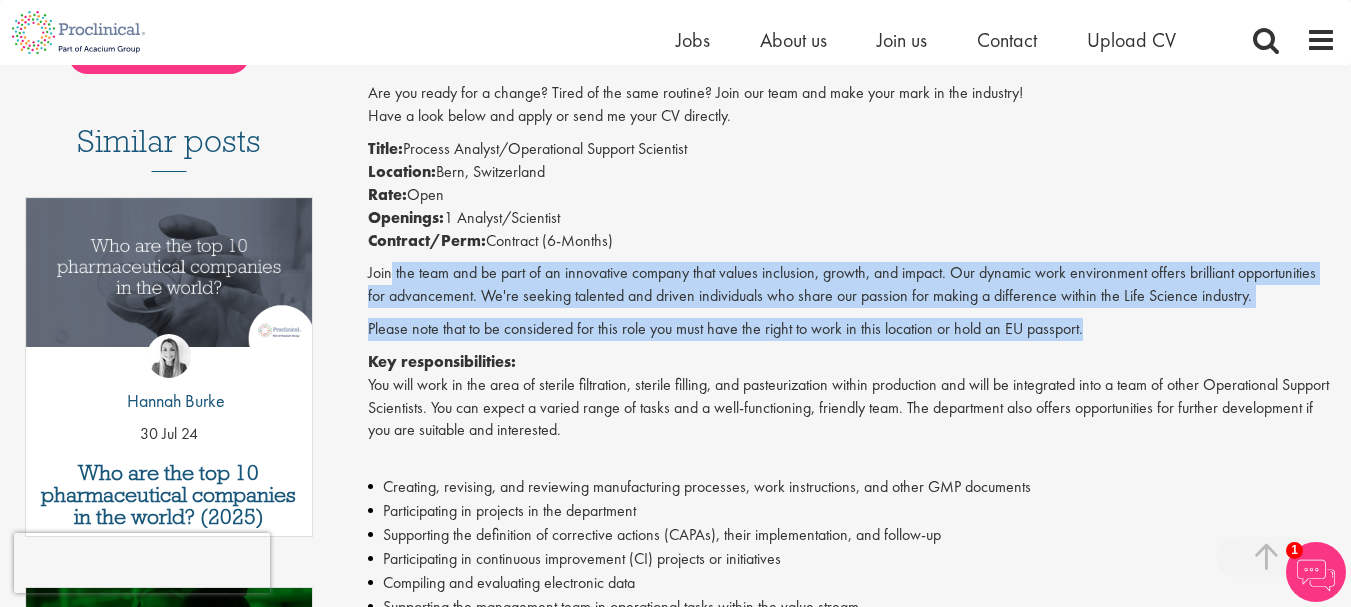 drag, startPoint x: 391, startPoint y: 275, endPoint x: 1223, endPoint y: 331, distance: 833.8825 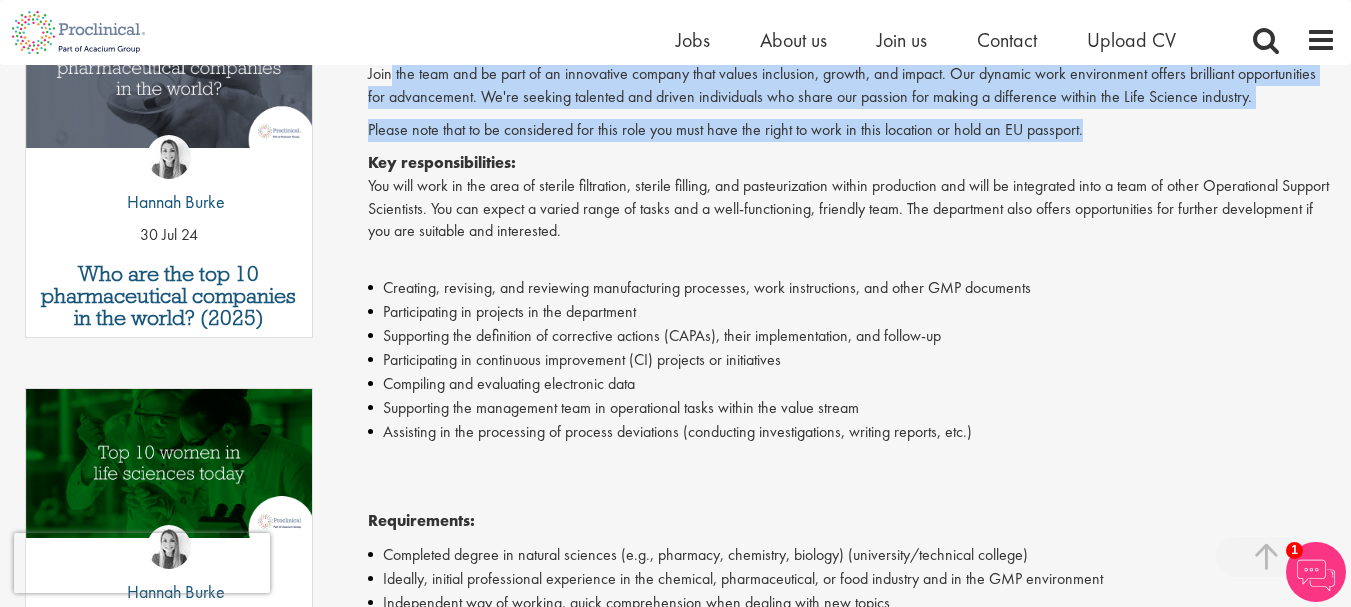 scroll, scrollTop: 700, scrollLeft: 0, axis: vertical 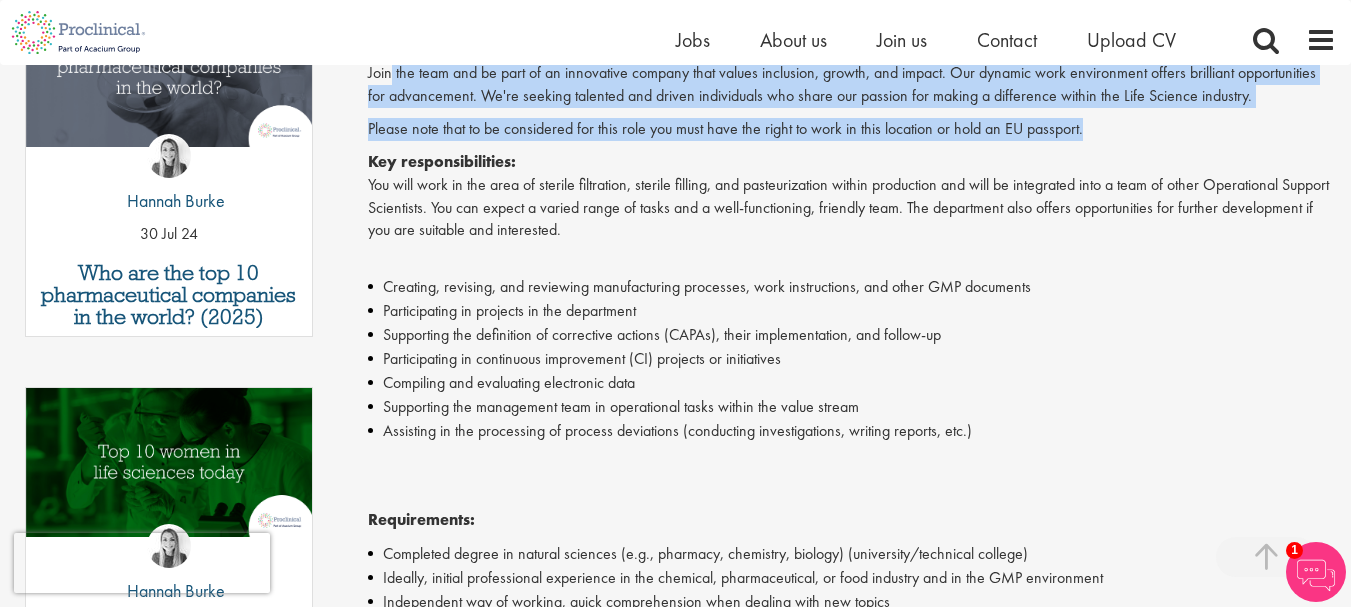 drag, startPoint x: 555, startPoint y: 129, endPoint x: 670, endPoint y: 147, distance: 116.40017 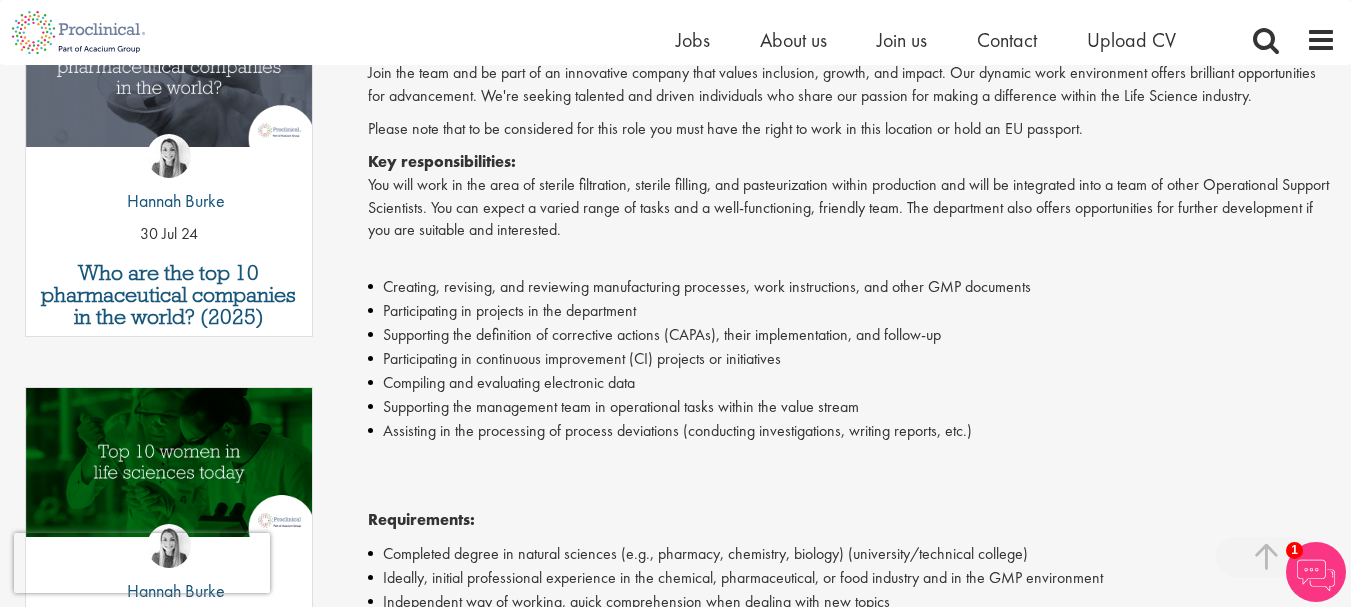 click on "Key responsibilities:  You will work in the area of sterile filtration, sterile filling, and pasteurization within production and will be integrated into a team of other Operational Support Scientists. You can expect a varied range of tasks and a well-functioning, friendly team. The department also offers opportunities for further development if you are suitable and interested." at bounding box center [852, 208] 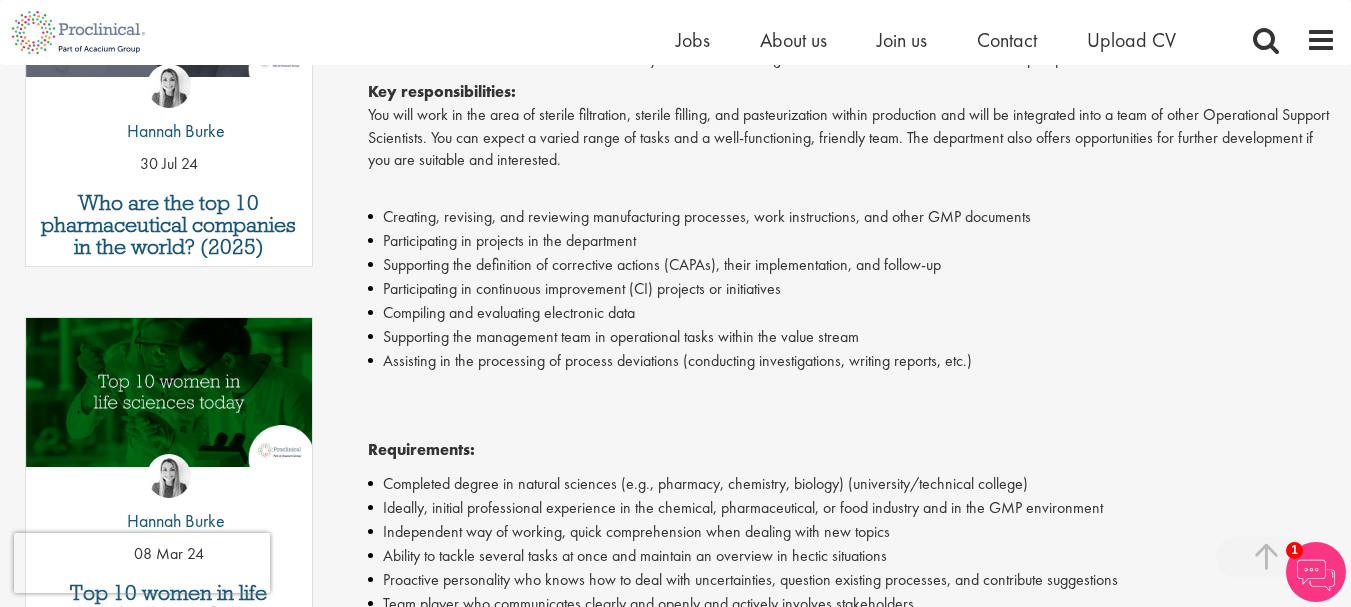 scroll, scrollTop: 800, scrollLeft: 0, axis: vertical 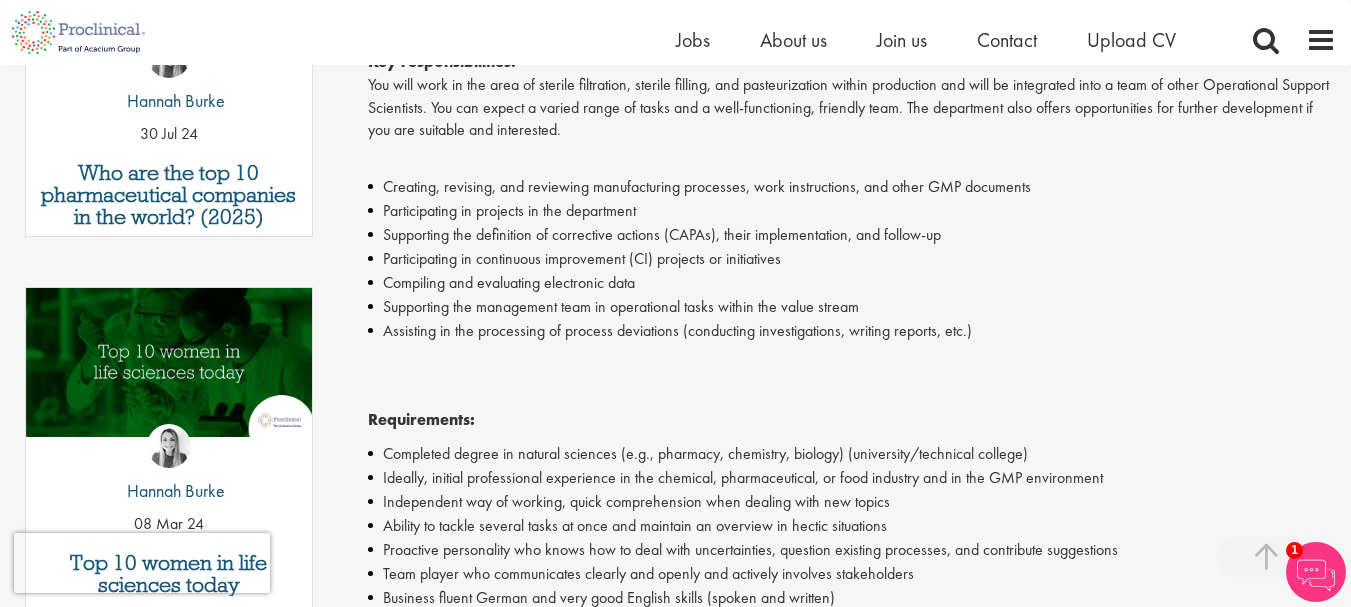 click on "Are you ready for a change? Tired of the same routine? Join our team and make your mark in the industry!  Have a look below and apply or send me your CV directly.   Title:  Process Analyst/Operational Support Scientist    Location:  Bern, Switzerland   Rate:  Open   Openings:  1 Analyst/Scientist    Contract/Perm:  Contract (6-Months)   Join the team and be part of an innovative company that values inclusion, growth, and impact. Our dynamic work environment offers brilliant opportunities for advancement. We're seeking talented and driven individuals who share our passion for making a difference within the Life Science industry.   Please note that to be considered for this role you must have the right to work in this location or hold an EU passport.   Key responsibilities: Creating, revising, and reviewing manufacturing processes, work instructions, and other GMP documents Participating in projects in the department Supporting the definition of corrective actions (CAPAs), their implementation, and follow-up" at bounding box center (852, 420) 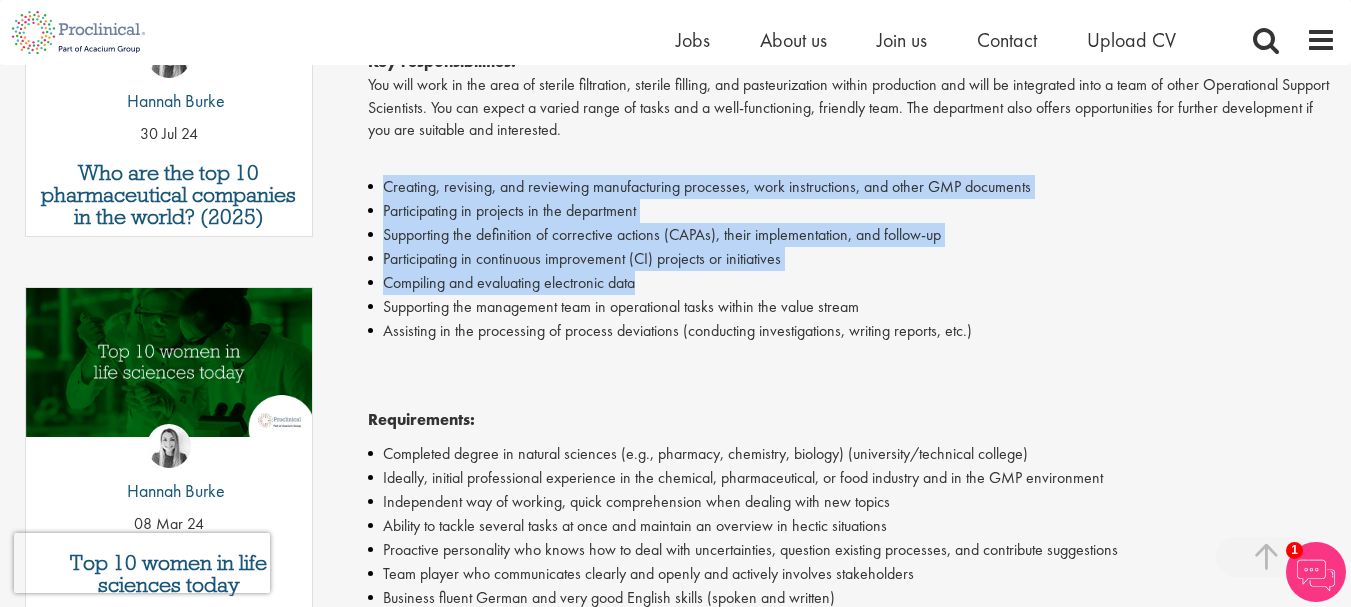 drag, startPoint x: 381, startPoint y: 184, endPoint x: 765, endPoint y: 283, distance: 396.55643 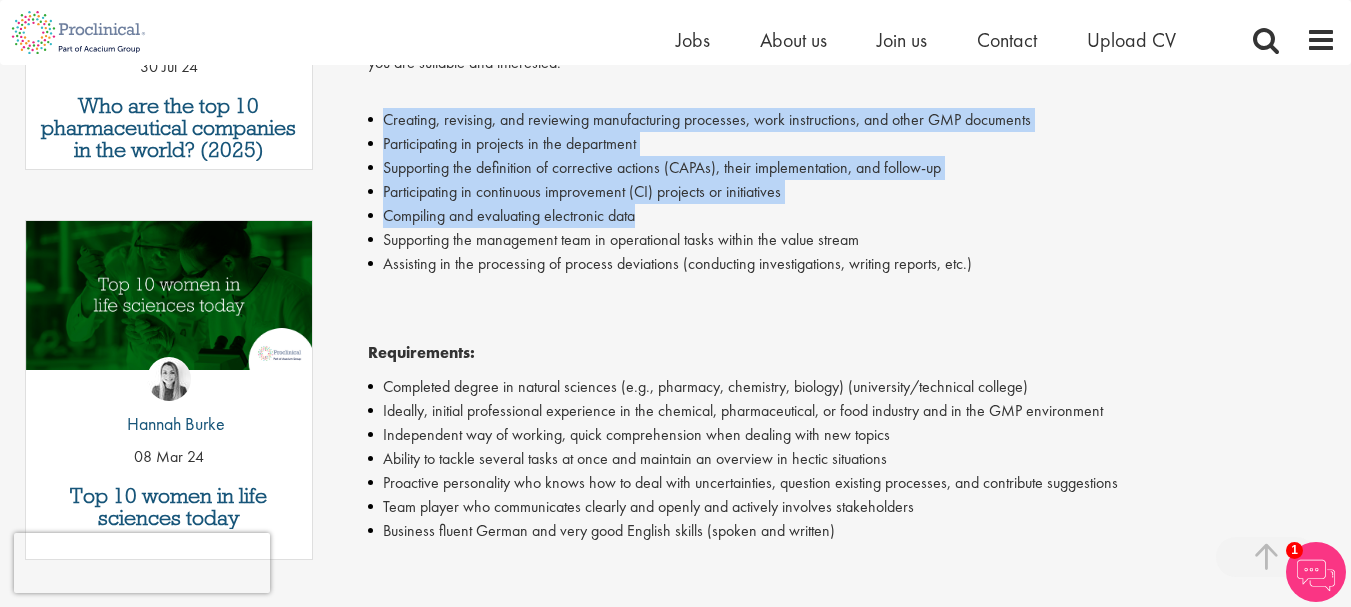 scroll, scrollTop: 900, scrollLeft: 0, axis: vertical 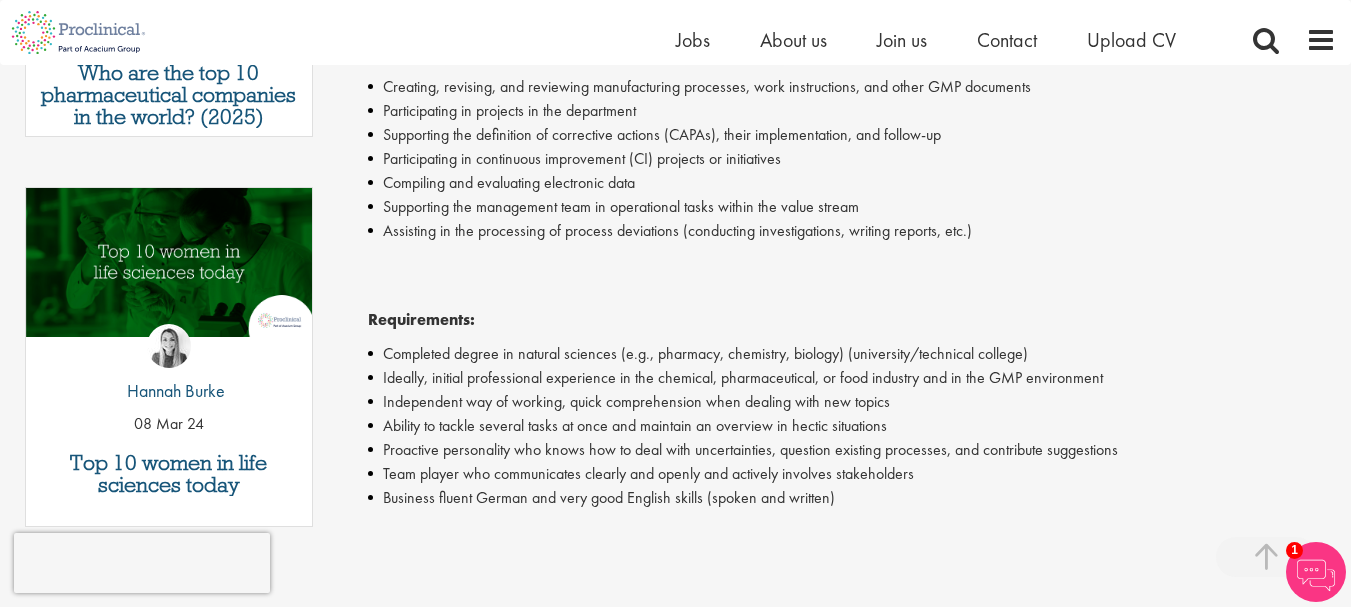 click on "Supporting the management team in operational tasks within the value stream" at bounding box center [852, 207] 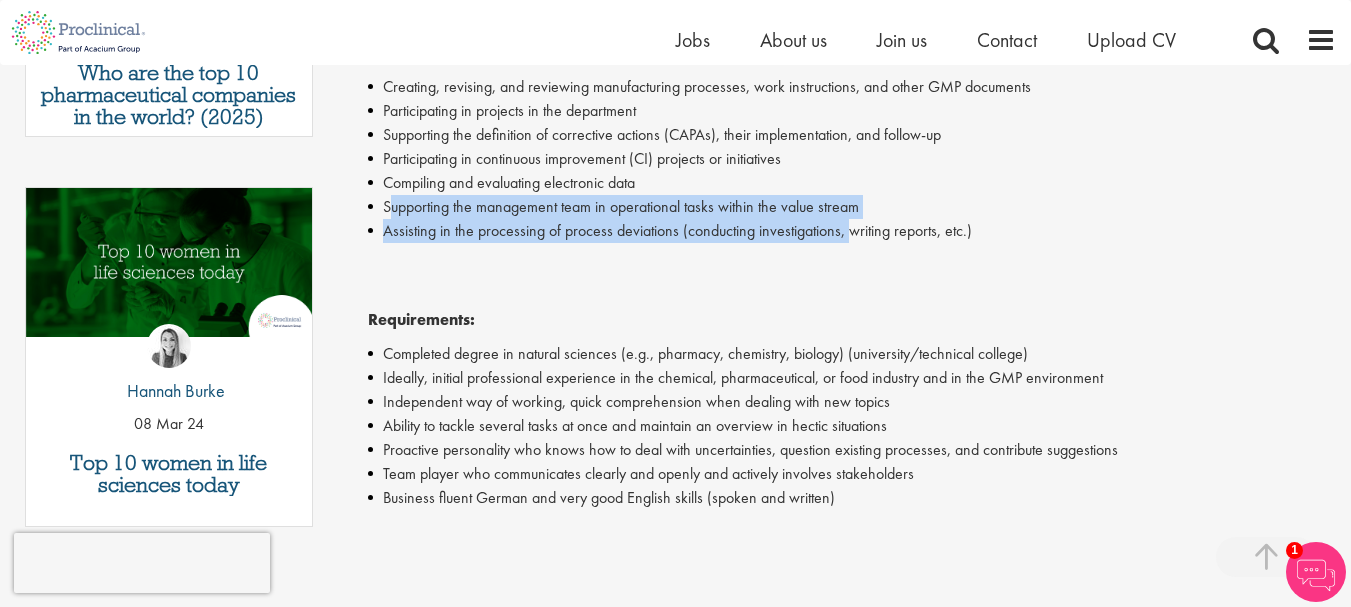 drag, startPoint x: 394, startPoint y: 199, endPoint x: 684, endPoint y: 273, distance: 299.2925 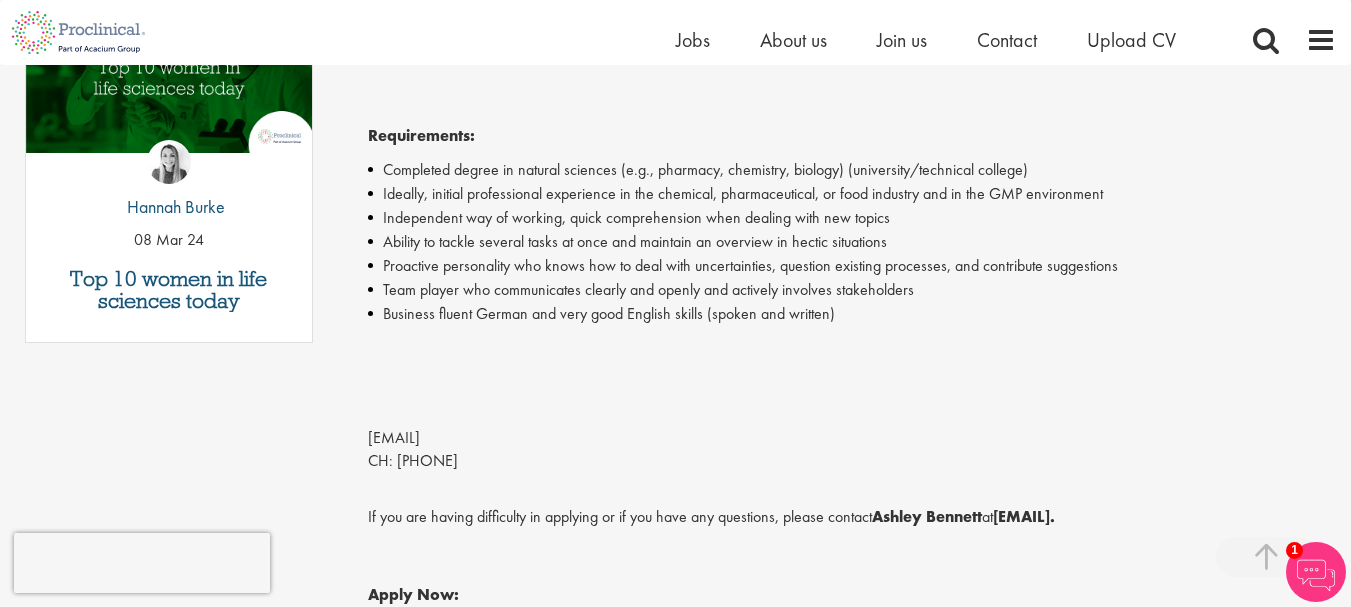 scroll, scrollTop: 1100, scrollLeft: 0, axis: vertical 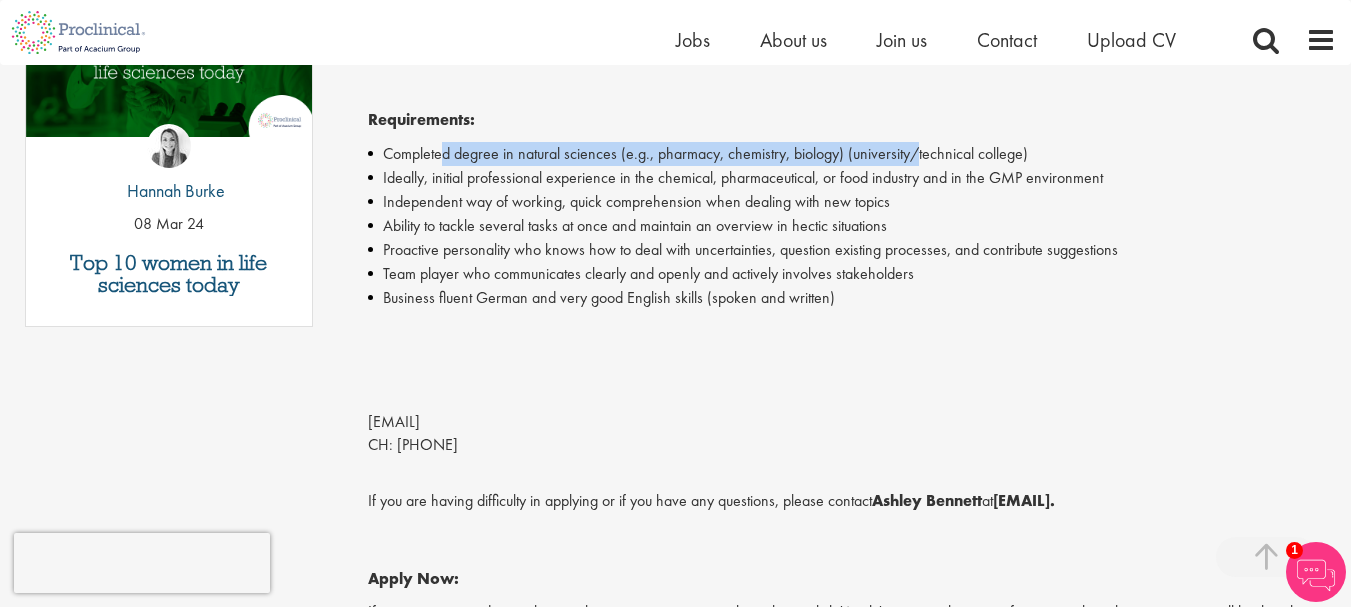 drag, startPoint x: 447, startPoint y: 158, endPoint x: 921, endPoint y: 137, distance: 474.46497 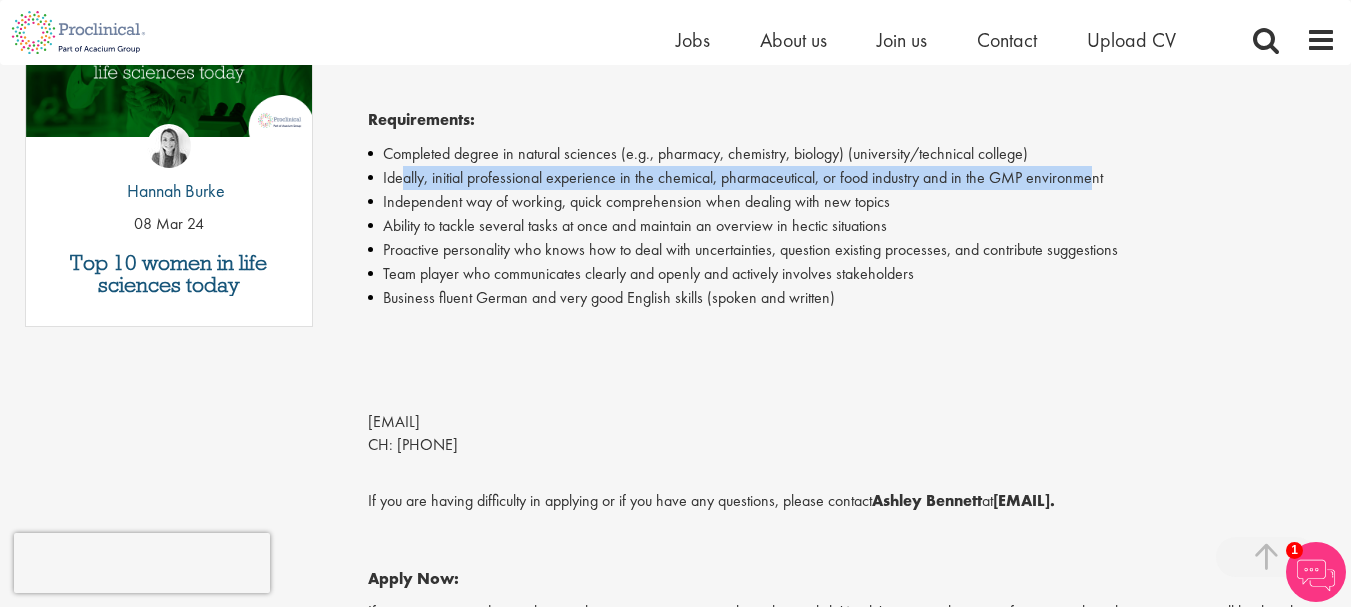 drag, startPoint x: 399, startPoint y: 181, endPoint x: 1092, endPoint y: 179, distance: 693.00287 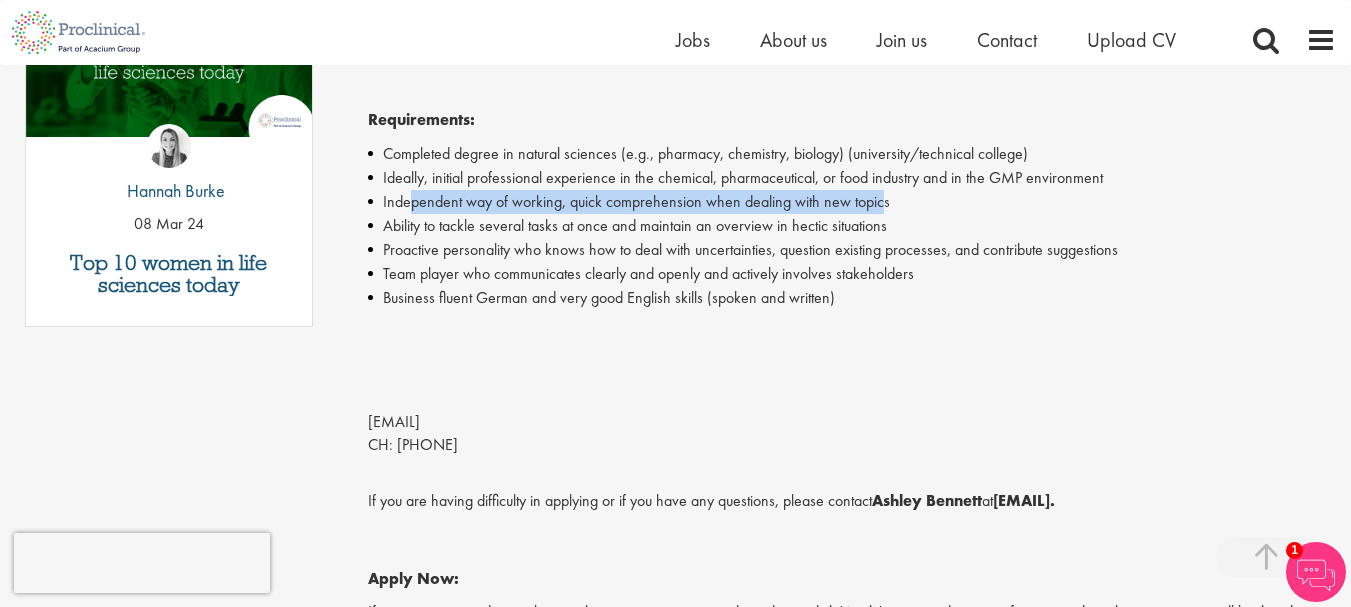 drag, startPoint x: 414, startPoint y: 200, endPoint x: 883, endPoint y: 197, distance: 469.00958 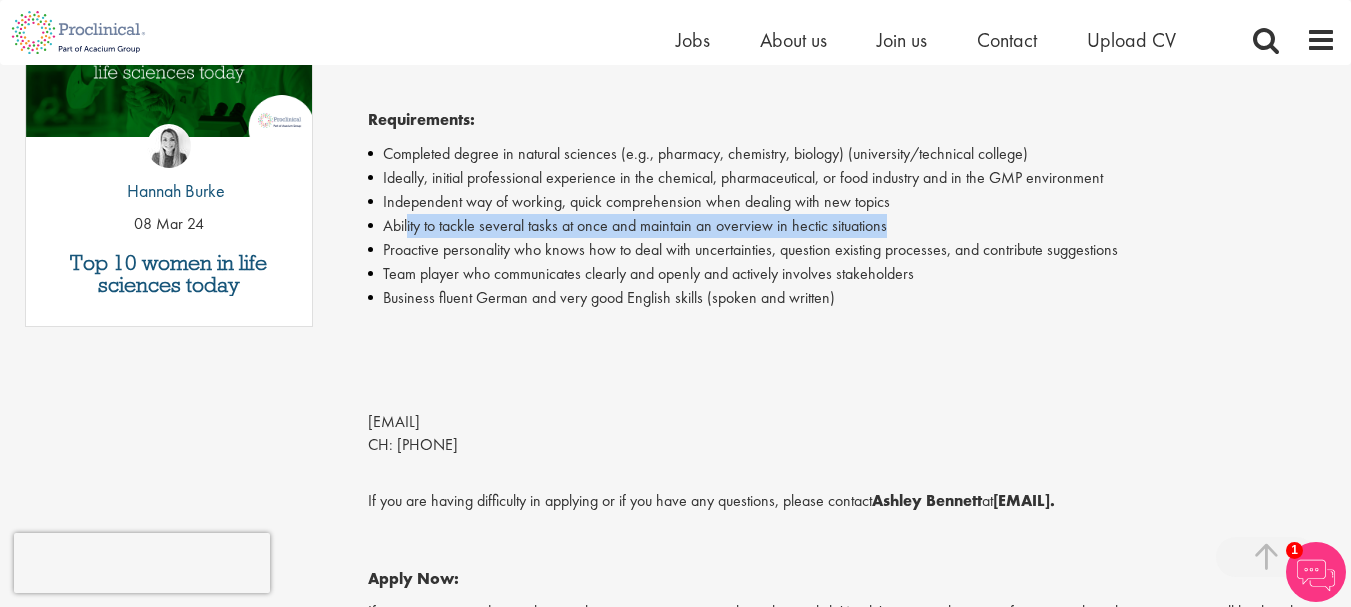 drag, startPoint x: 408, startPoint y: 229, endPoint x: 890, endPoint y: 220, distance: 482.084 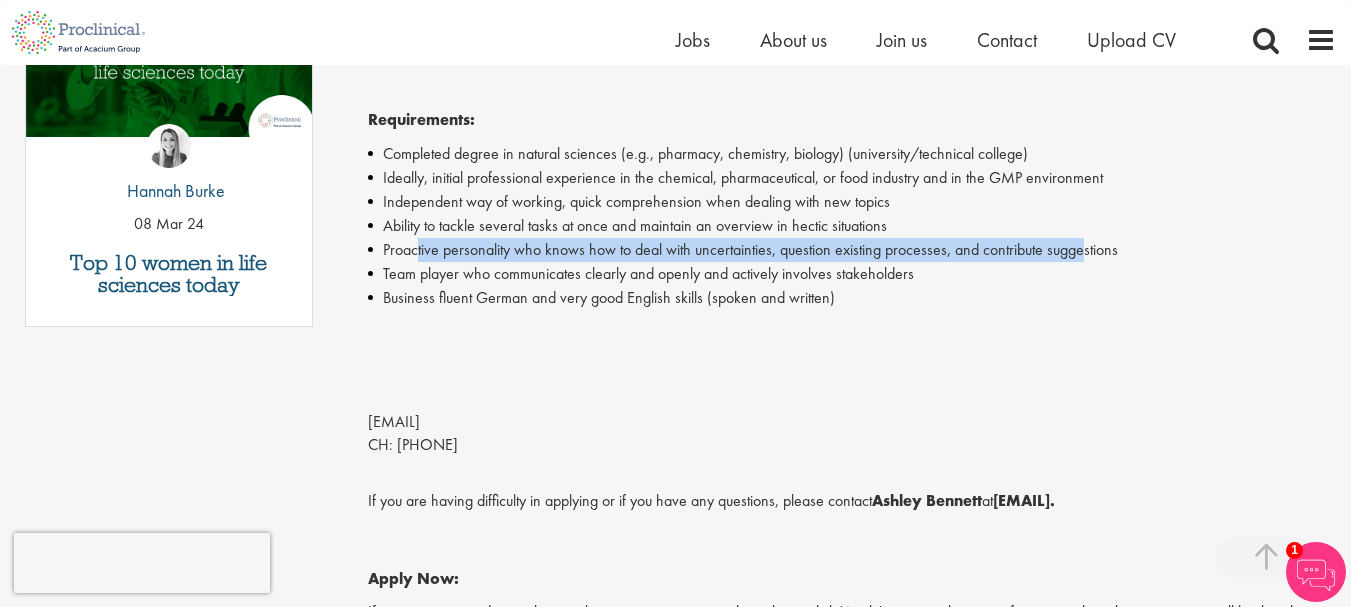 drag, startPoint x: 419, startPoint y: 255, endPoint x: 889, endPoint y: 263, distance: 470.06808 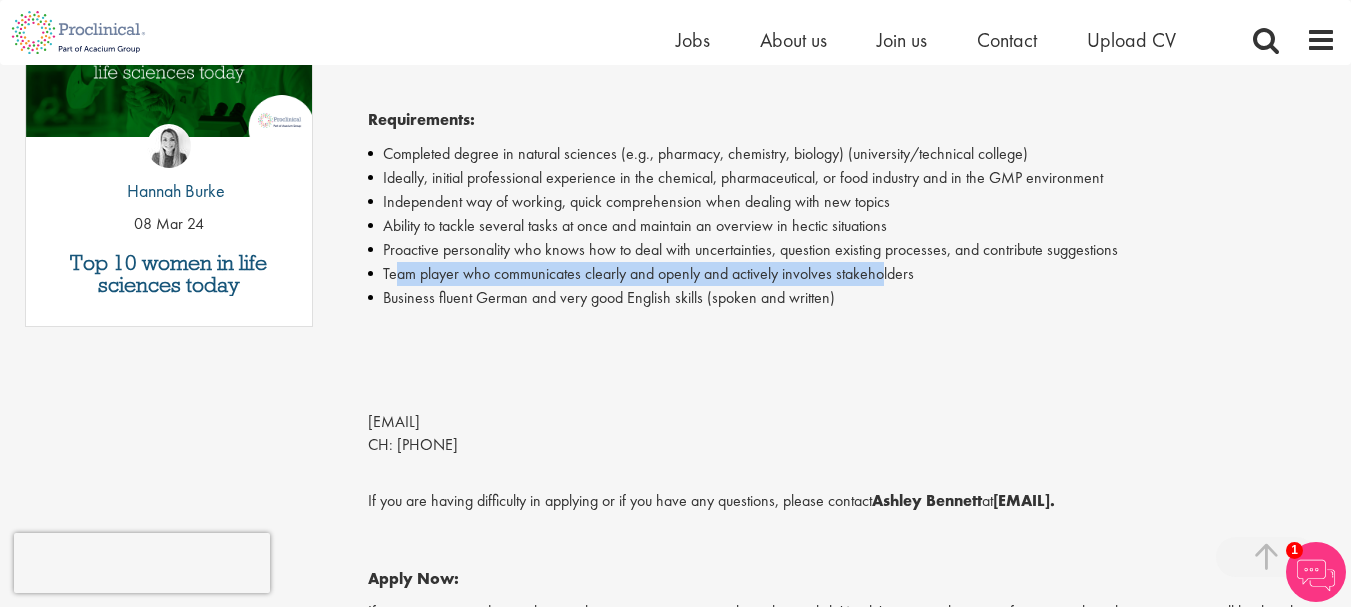drag, startPoint x: 394, startPoint y: 274, endPoint x: 881, endPoint y: 272, distance: 487.00412 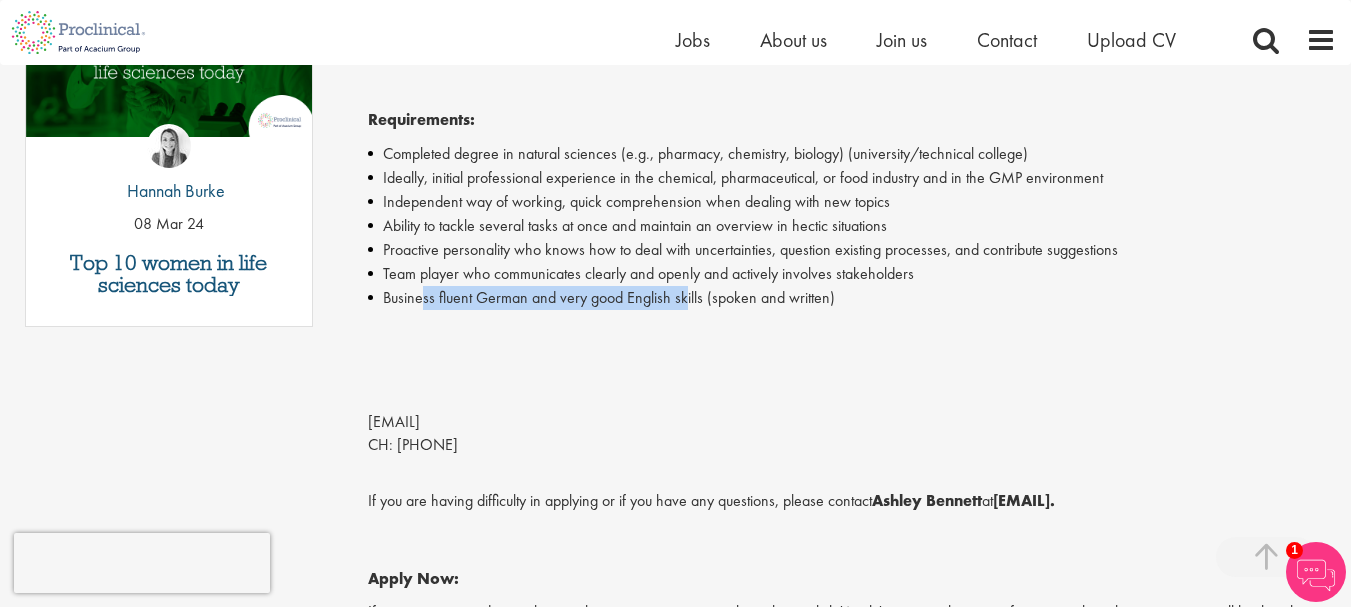 drag, startPoint x: 424, startPoint y: 299, endPoint x: 687, endPoint y: 303, distance: 263.03043 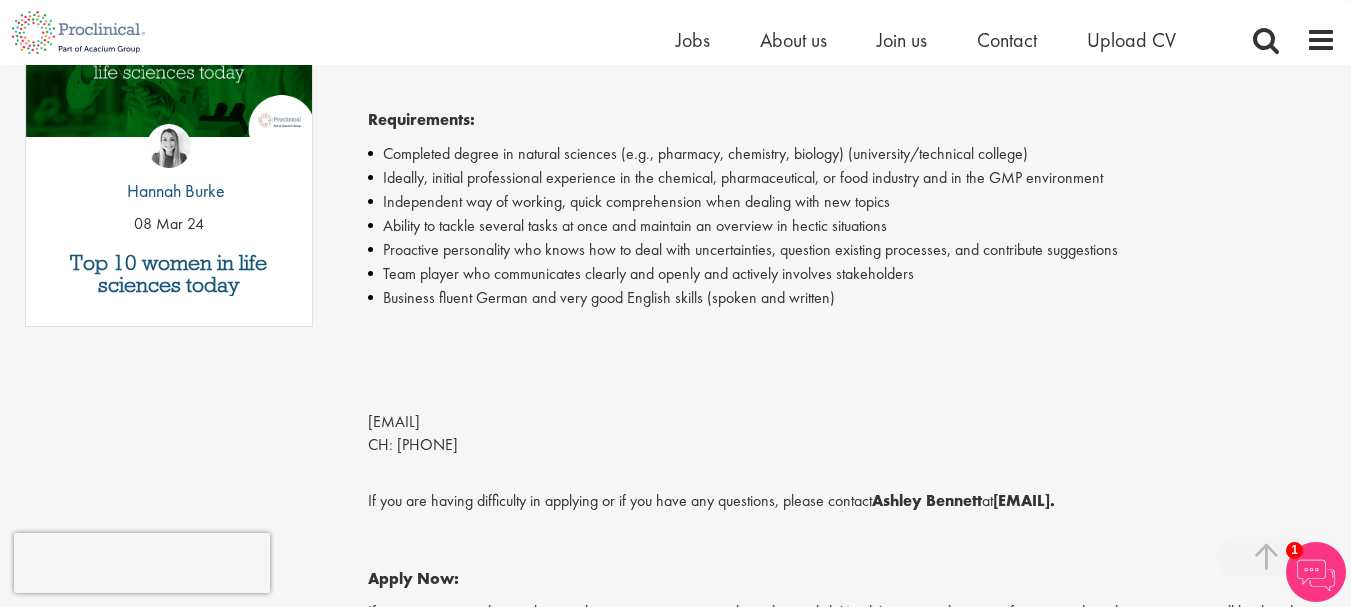 click on "A.Bennett@Proclinical.com  CH: +41 61 563 3019" at bounding box center [852, 400] 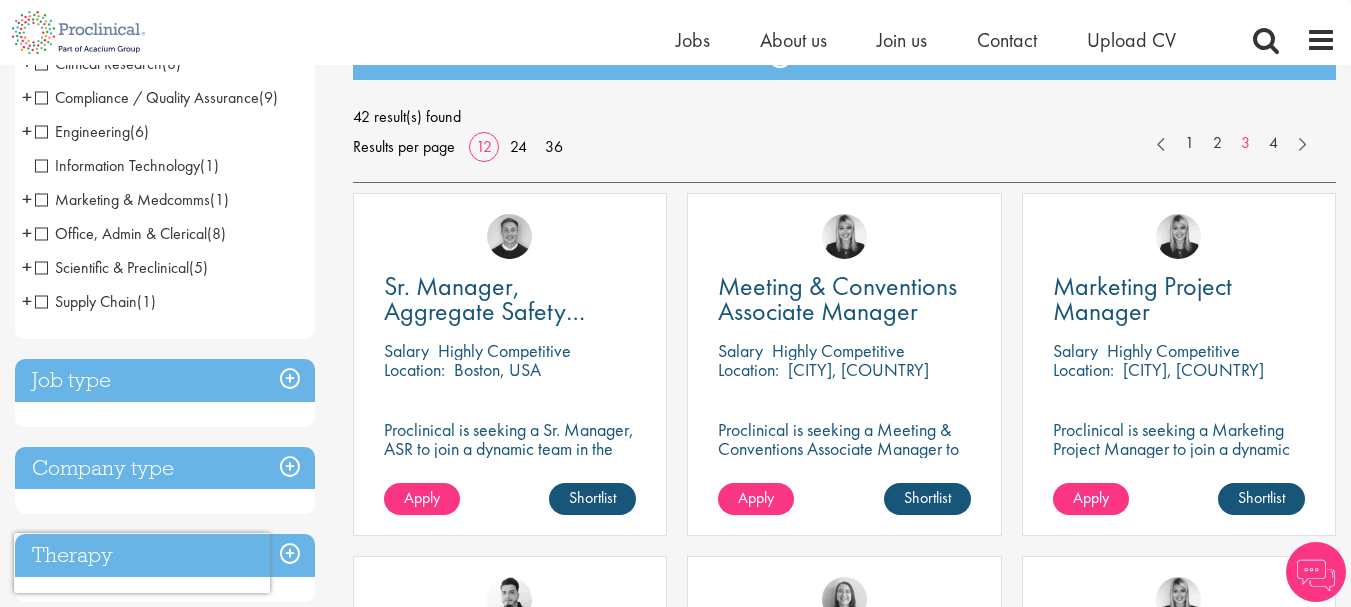 scroll, scrollTop: 0, scrollLeft: 0, axis: both 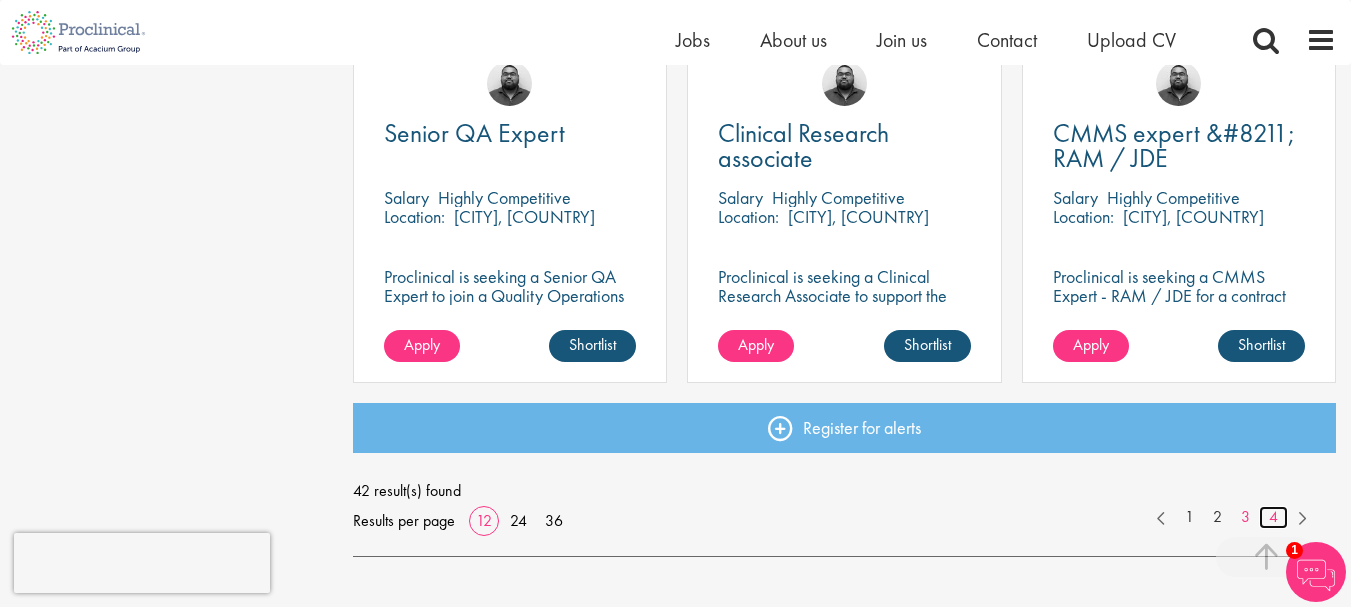 click on "4" at bounding box center [1273, 517] 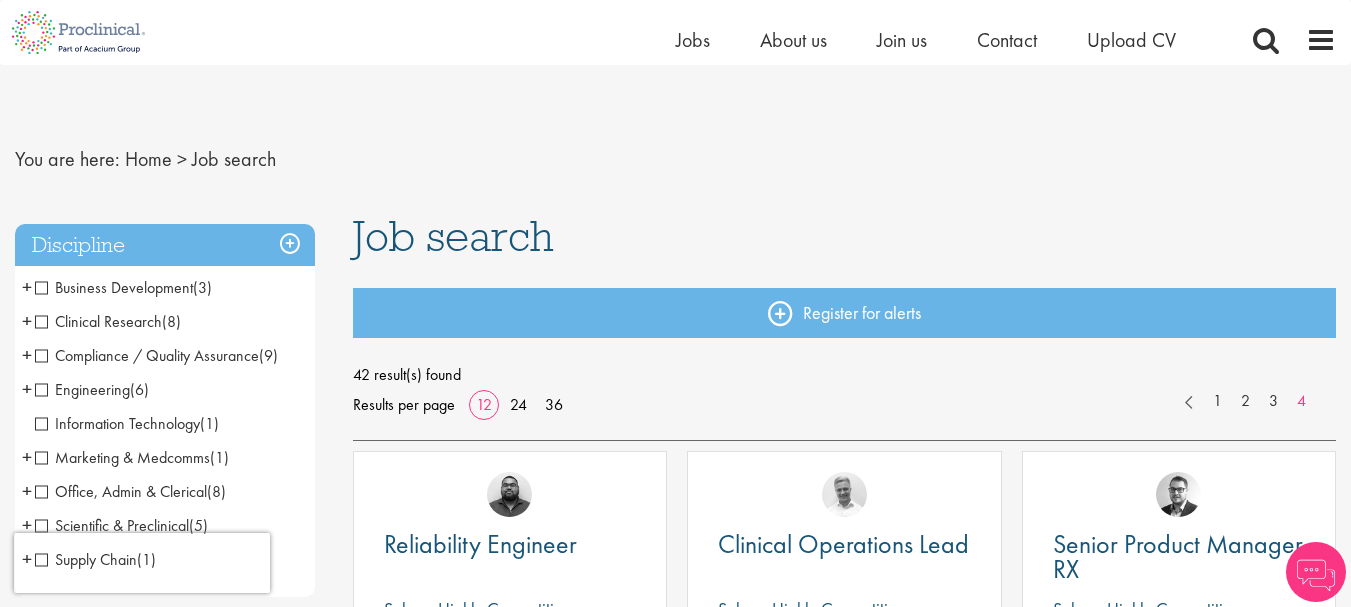 scroll, scrollTop: 300, scrollLeft: 0, axis: vertical 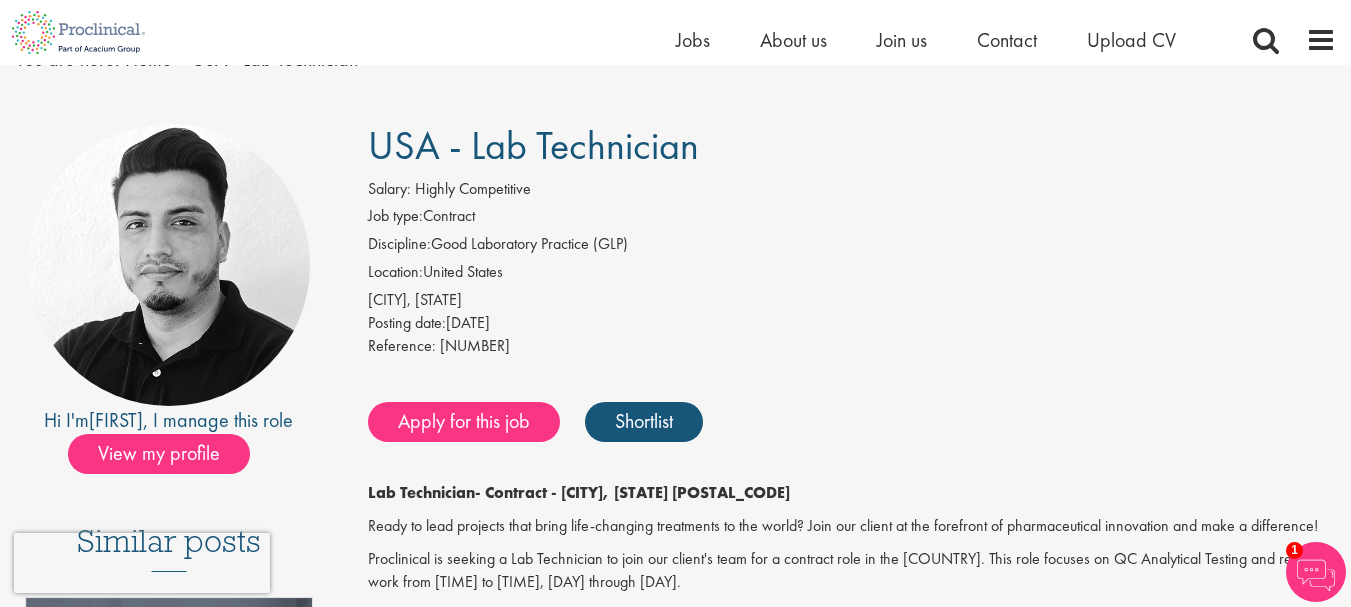 drag, startPoint x: 380, startPoint y: 297, endPoint x: 499, endPoint y: 298, distance: 119.0042 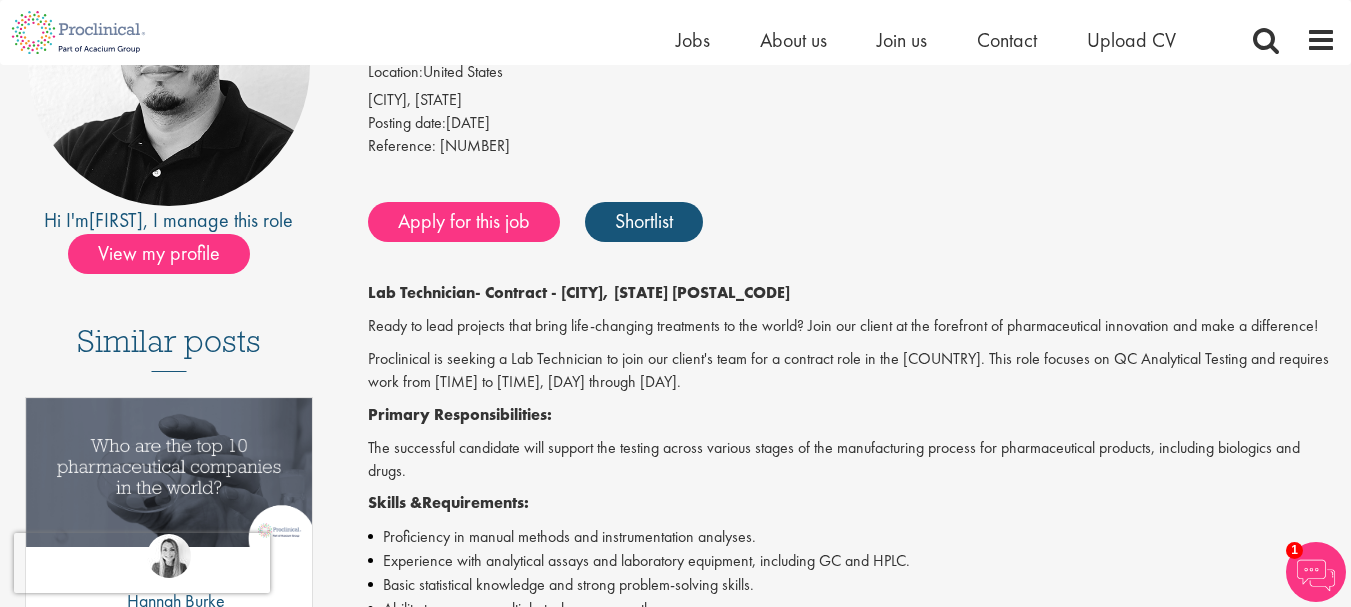 click on "Lab Technician  - Contract - [CITY], [STATE] [POSTAL_CODE] Ready to lead projects that bring life-changing treatments to the world? Join our client at the forefront of pharmaceutical innovation and make a difference!     Proclinical is seeking a Lab Technician to join our client's team for a contract role in the [COUNTRY]. This role focuses on QC Analytical Testing and requires work from [TIME] to [TIME], [DAY] through [DAY].     Primary Re sponsibilities: The successful candidate will support the testing across various stages of the manufacturing process for pharmaceutical products, including biologics and drugs.     Skills &  Requirements: Proficiency in manual methods and instrumentation analyses.  Experience with analytical assays and laboratory equipment, including GC and HPLC.  Basic statistical knowledge and strong problem-solving skills.  Ability to manage multiple tasks concurrently.  Effective communication skills and ability to train others.  Competence in Microsoft Word, Excel, and PowerPoint." at bounding box center [852, 741] 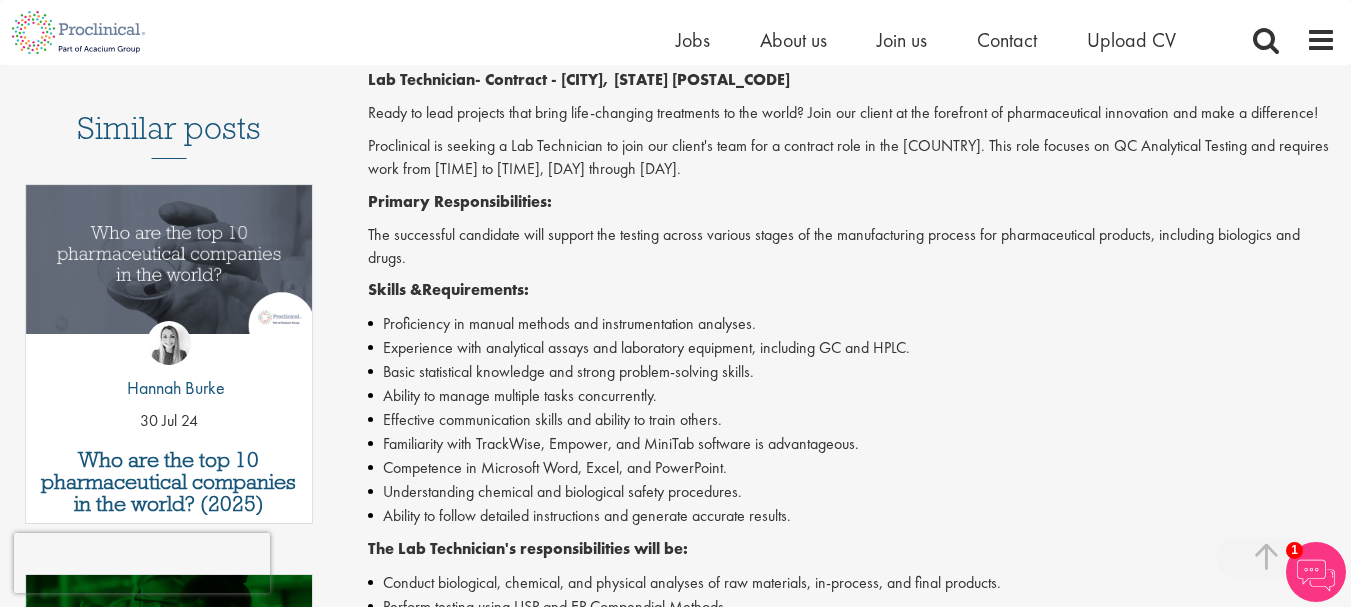 scroll, scrollTop: 600, scrollLeft: 0, axis: vertical 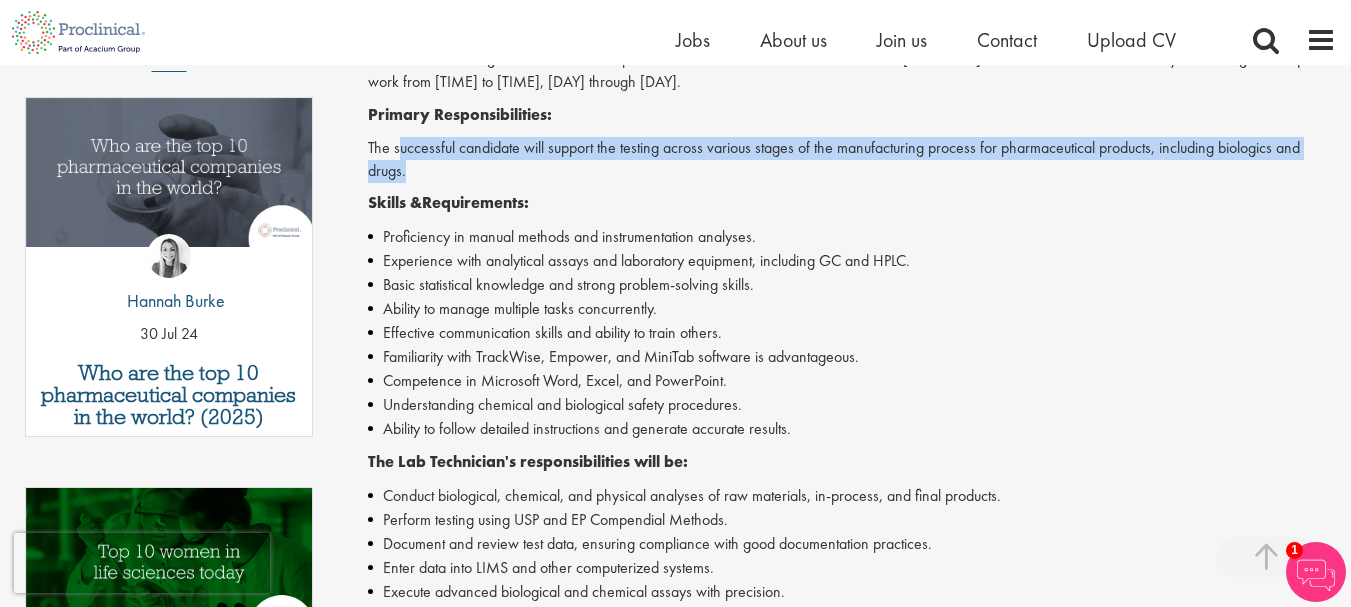 drag, startPoint x: 396, startPoint y: 152, endPoint x: 1248, endPoint y: 171, distance: 852.21185 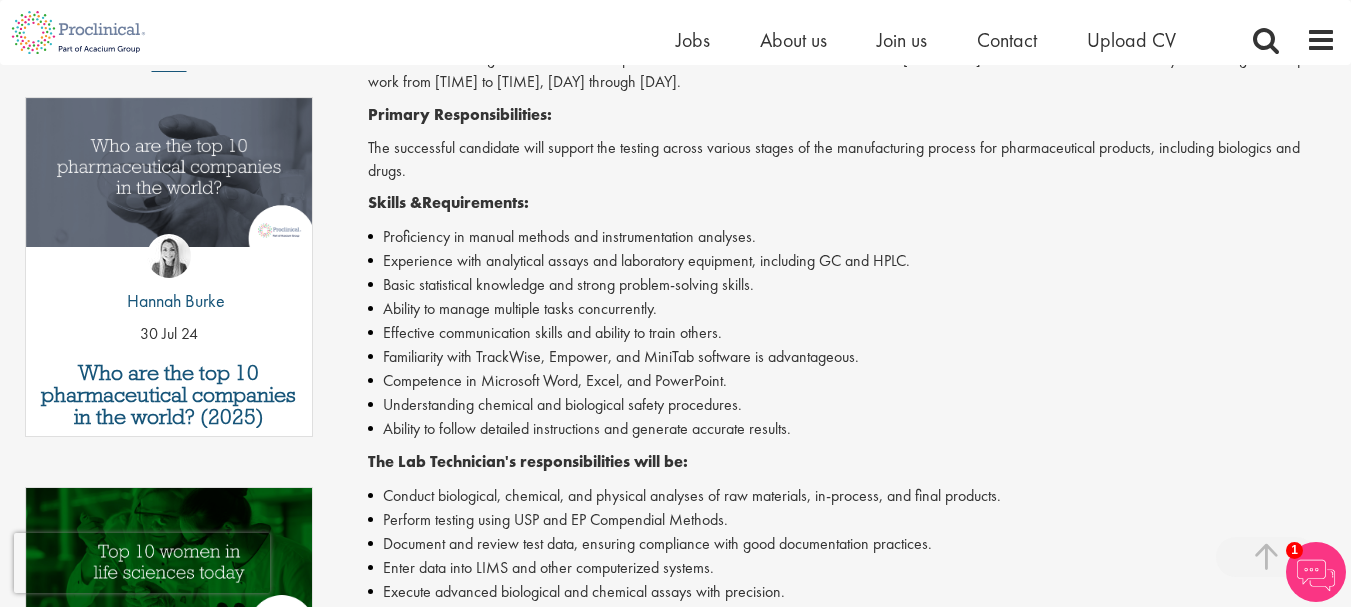 click on "Lab Technician  - Contract - [CITY], [STATE] [POSTAL_CODE] Ready to lead projects that bring life-changing treatments to the world? Join our client at the forefront of pharmaceutical innovation and make a difference!     Proclinical is seeking a Lab Technician to join our client's team for a contract role in the [COUNTRY]. This role focuses on QC Analytical Testing and requires work from [TIME] to [TIME], [DAY] through [DAY].     Primary Re sponsibilities: The successful candidate will support the testing across various stages of the manufacturing process for pharmaceutical products, including biologics and drugs.     Skills &  Requirements: Proficiency in manual methods and instrumentation analyses.  Experience with analytical assays and laboratory equipment, including GC and HPLC.  Basic statistical knowledge and strong problem-solving skills.  Ability to manage multiple tasks concurrently.  Effective communication skills and ability to train others.  Competence in Microsoft Word, Excel, and PowerPoint." at bounding box center (852, 441) 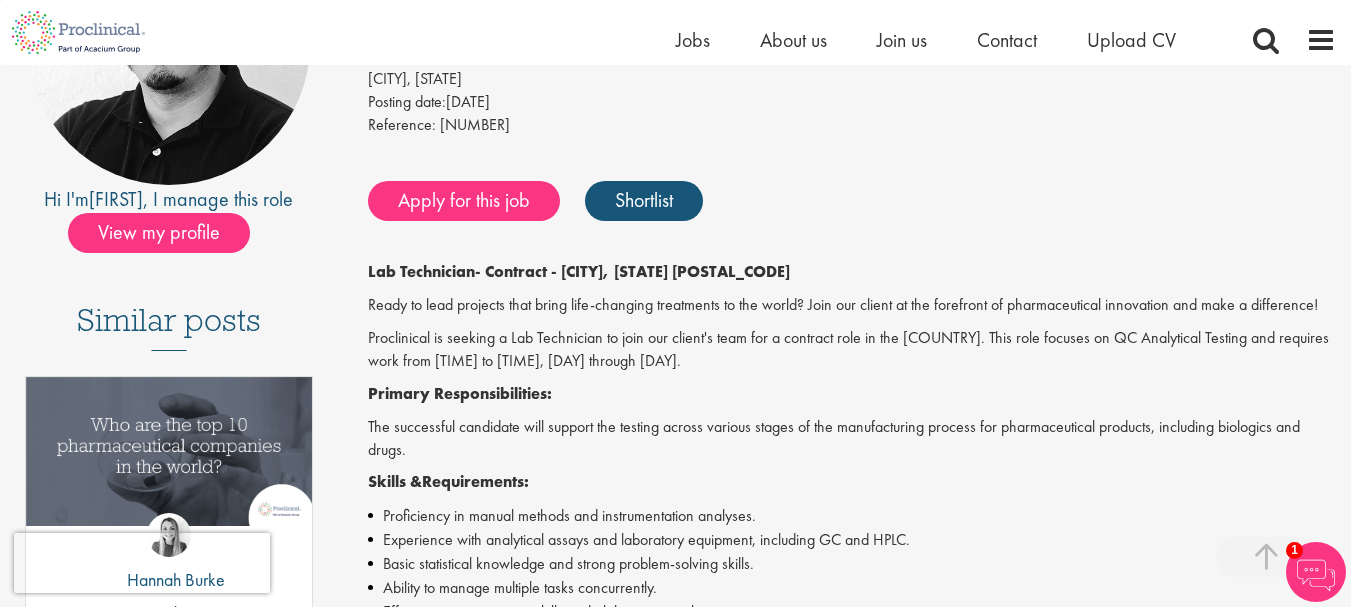 scroll, scrollTop: 400, scrollLeft: 0, axis: vertical 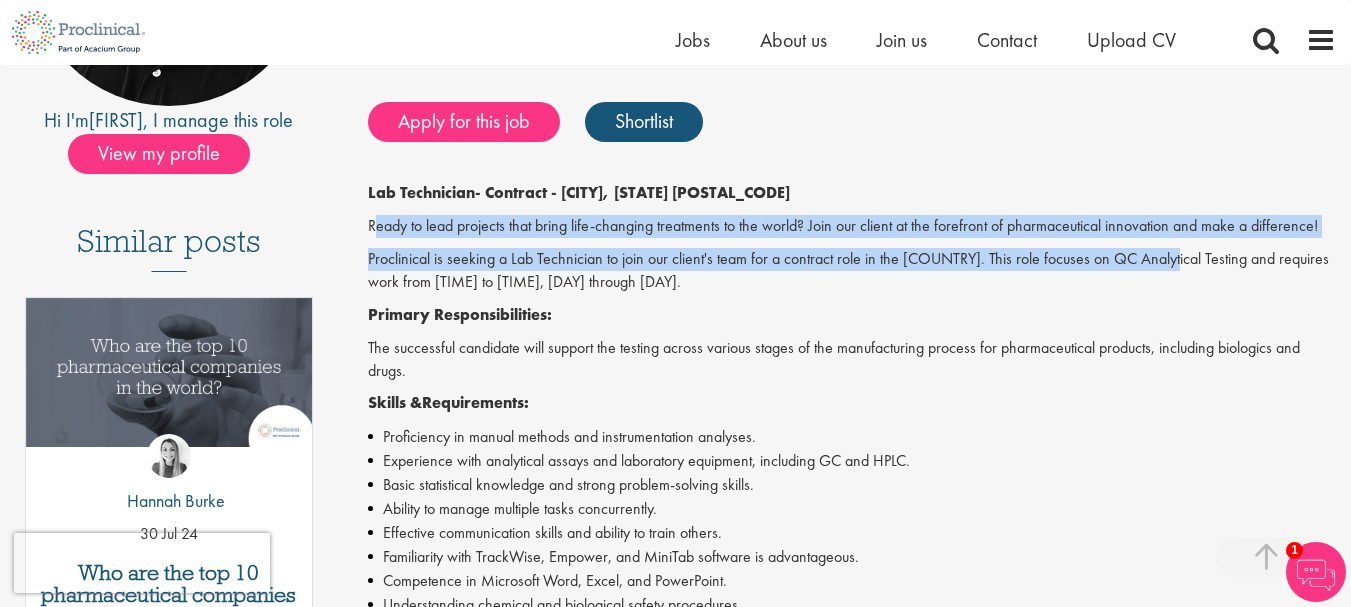 drag, startPoint x: 372, startPoint y: 223, endPoint x: 1083, endPoint y: 227, distance: 711.0112 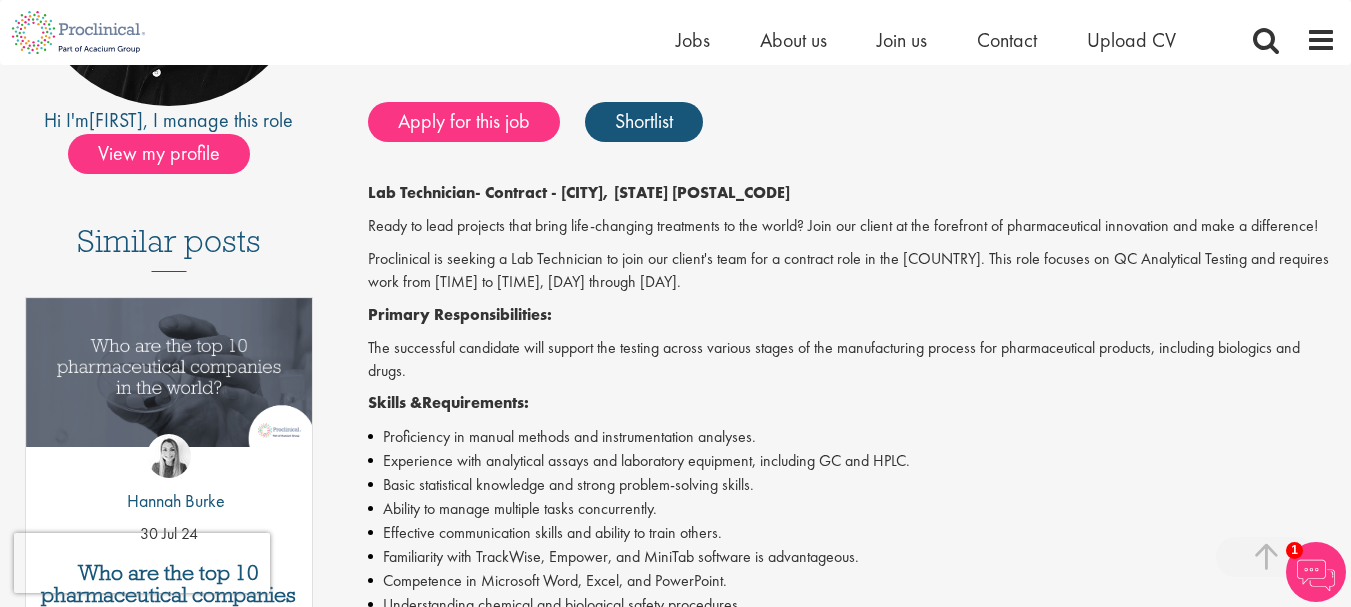 click on "Proclinical is seeking a Lab Technician to join our client's team for a contract role in the [COUNTRY]. This role focuses on QC Analytical Testing and requires work from [TIME] to [TIME], [DAY] through [DAY]." at bounding box center (852, 271) 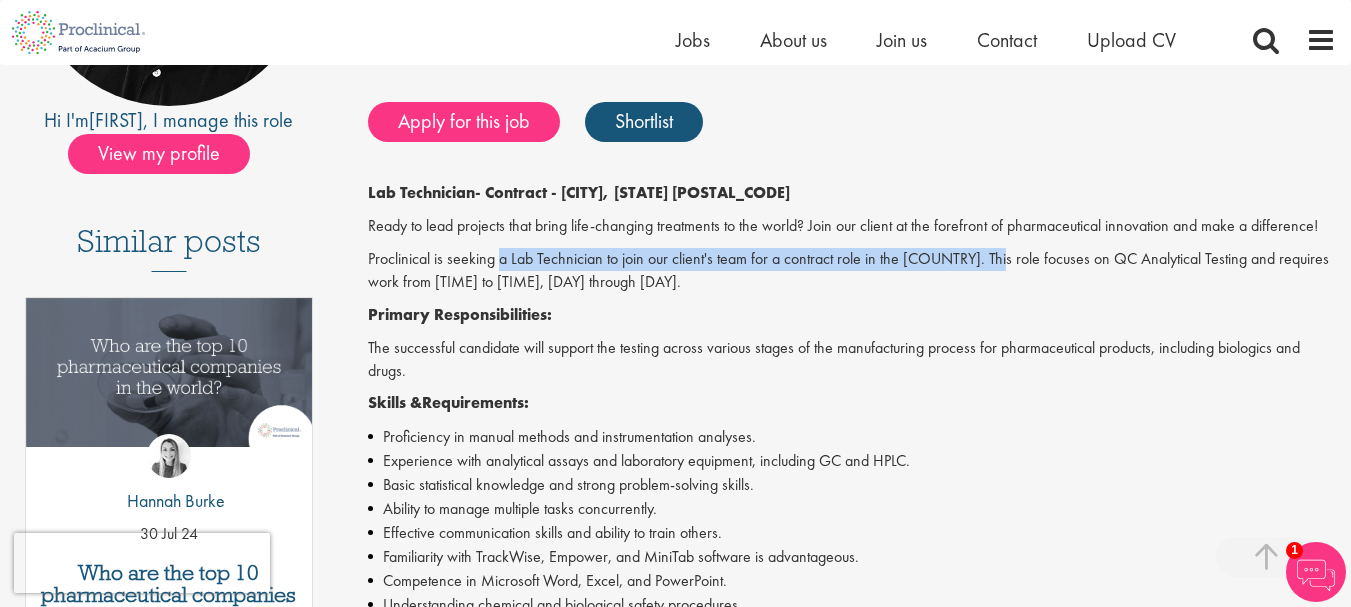 drag, startPoint x: 501, startPoint y: 263, endPoint x: 981, endPoint y: 243, distance: 480.41647 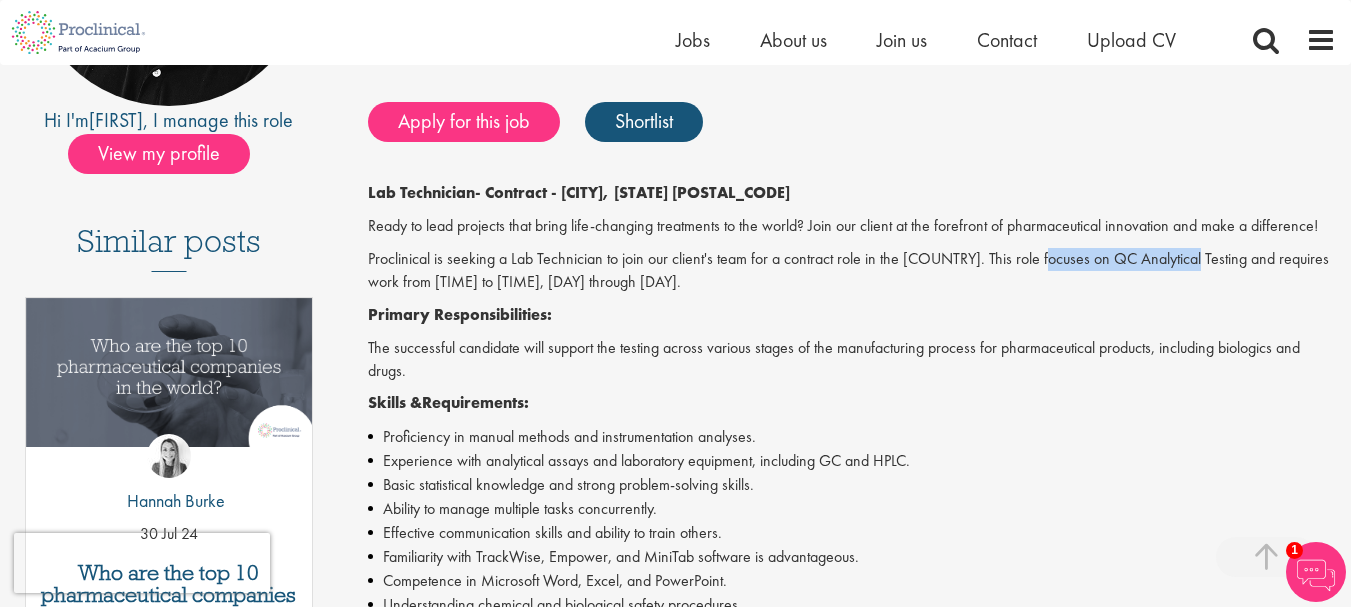 drag, startPoint x: 1033, startPoint y: 261, endPoint x: 1174, endPoint y: 269, distance: 141.22676 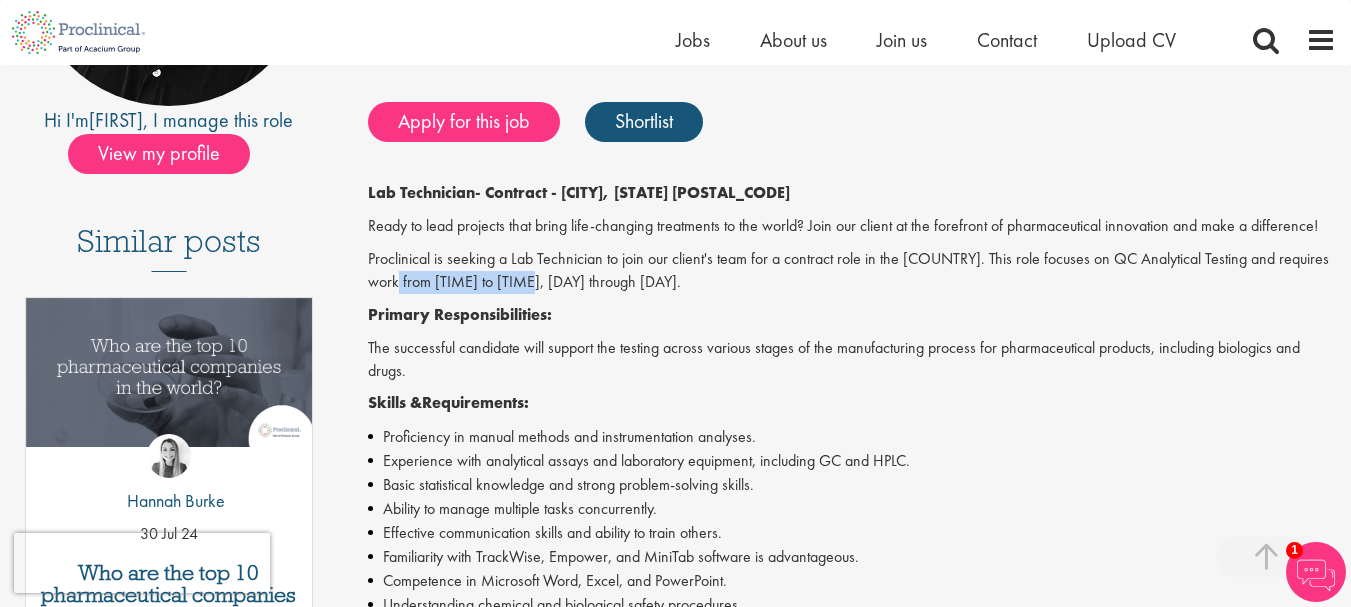 drag, startPoint x: 377, startPoint y: 277, endPoint x: 528, endPoint y: 273, distance: 151.05296 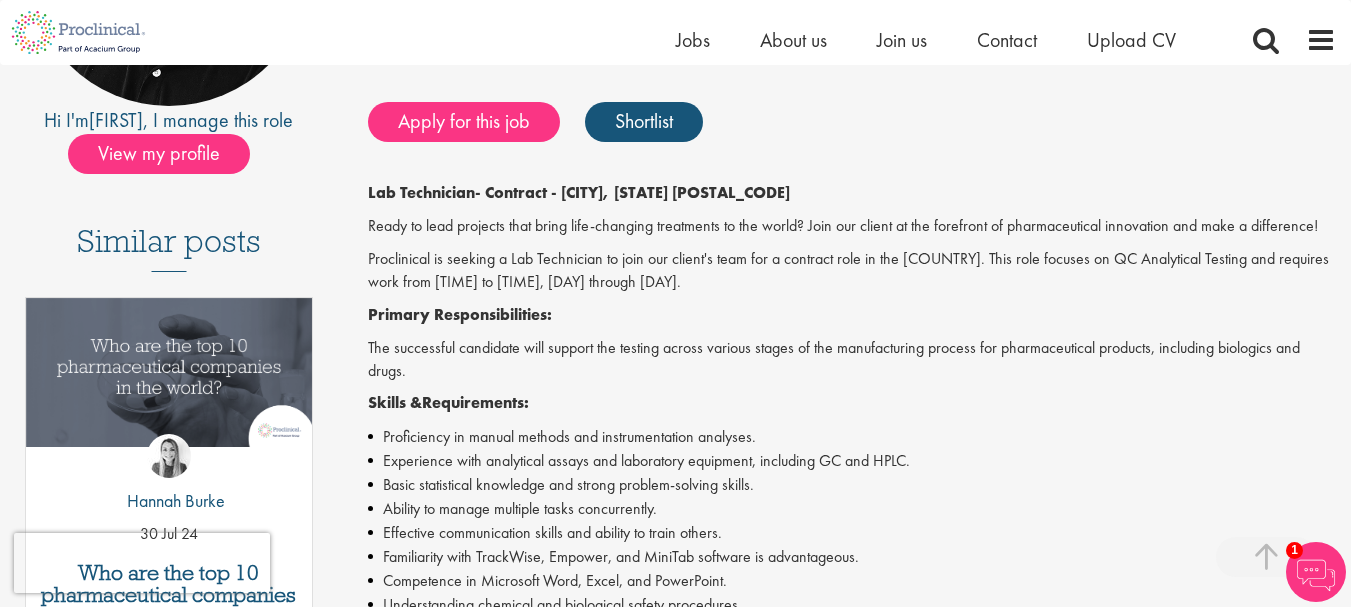 click on "Lab Technician  - Contract - [CITY], [STATE] [POSTAL_CODE] Ready to lead projects that bring life-changing treatments to the world? Join our client at the forefront of pharmaceutical innovation and make a difference!     Proclinical is seeking a Lab Technician to join our client's team for a contract role in the [COUNTRY]. This role focuses on QC Analytical Testing and requires work from [TIME] to [TIME], [DAY] through [DAY].     Primary Re sponsibilities: The successful candidate will support the testing across various stages of the manufacturing process for pharmaceutical products, including biologics and drugs.     Skills &  Requirements: Proficiency in manual methods and instrumentation analyses.  Experience with analytical assays and laboratory equipment, including GC and HPLC.  Basic statistical knowledge and strong problem-solving skills.  Ability to manage multiple tasks concurrently.  Effective communication skills and ability to train others.  Competence in Microsoft Word, Excel, and PowerPoint." at bounding box center [852, 641] 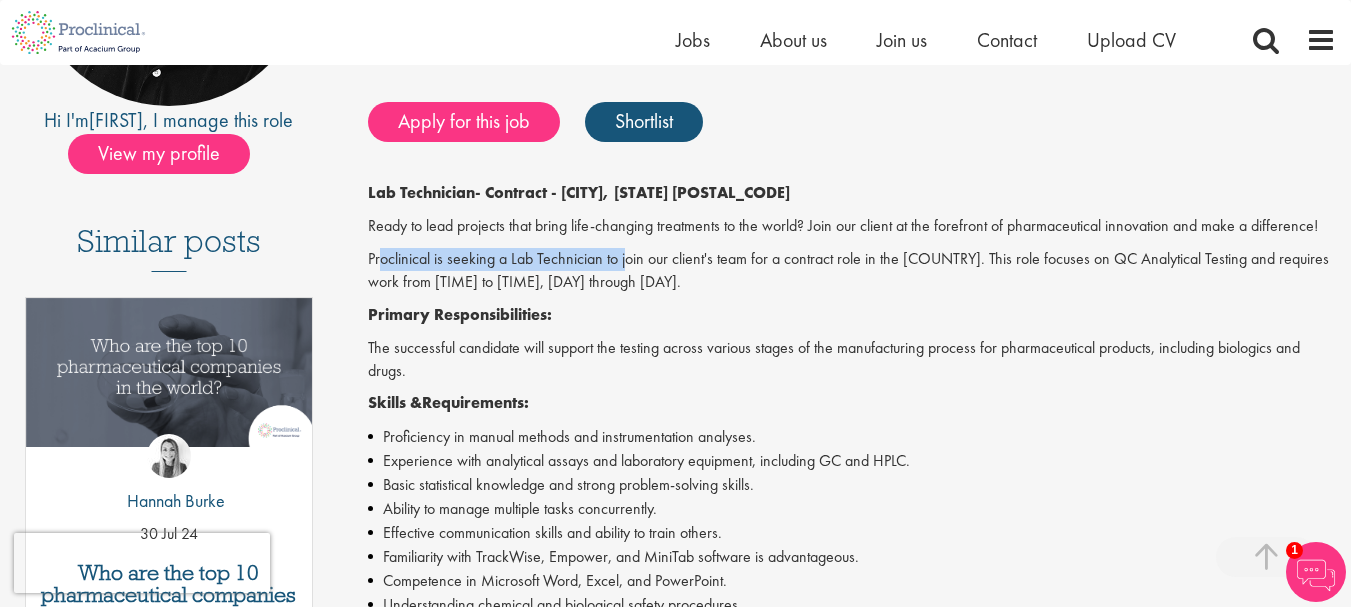 drag, startPoint x: 381, startPoint y: 259, endPoint x: 623, endPoint y: 255, distance: 242.03305 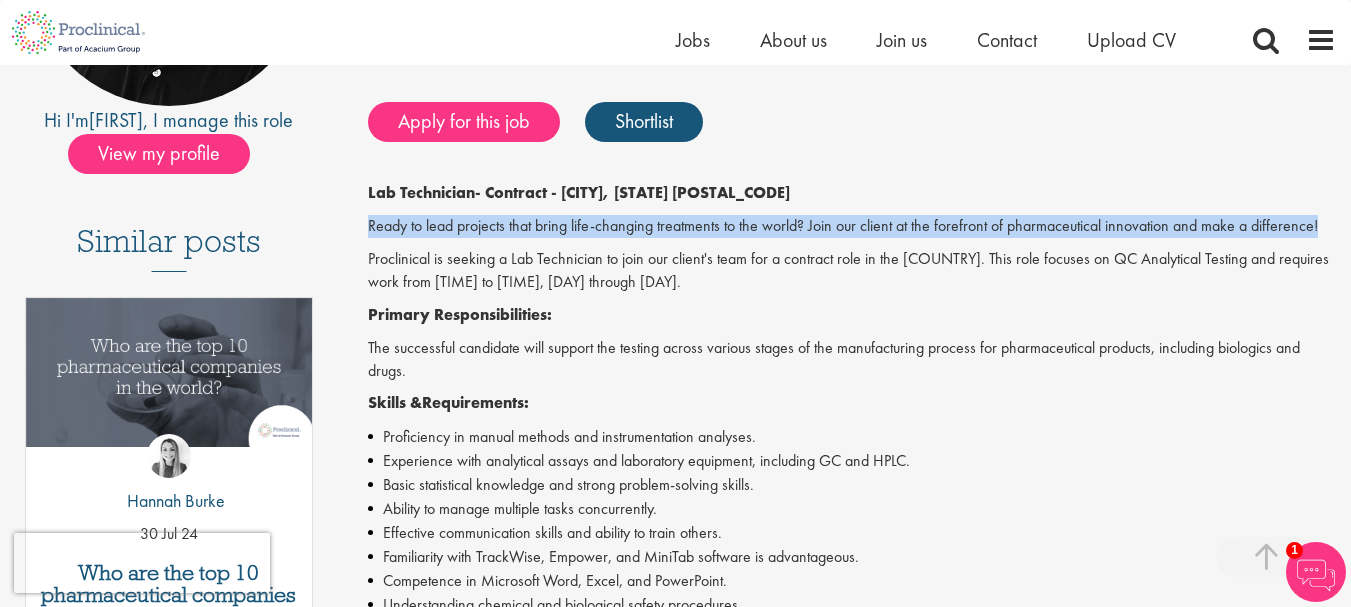 drag, startPoint x: 399, startPoint y: 224, endPoint x: 1312, endPoint y: 217, distance: 913.02686 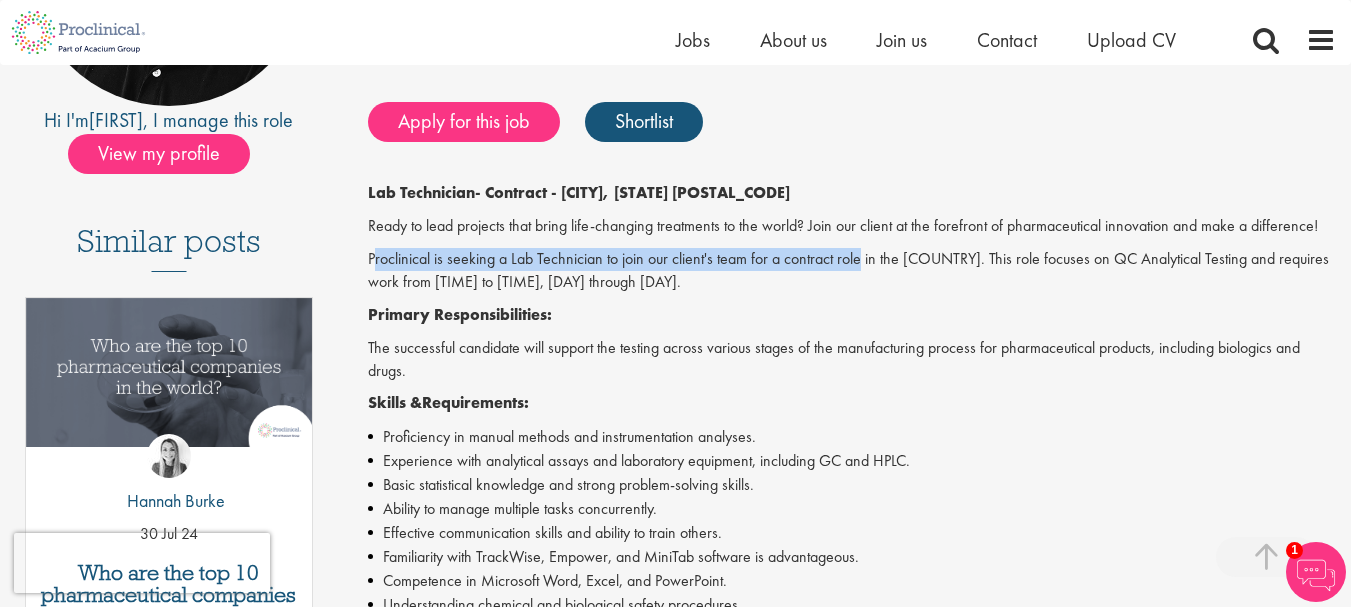 drag, startPoint x: 373, startPoint y: 266, endPoint x: 858, endPoint y: 260, distance: 485.0371 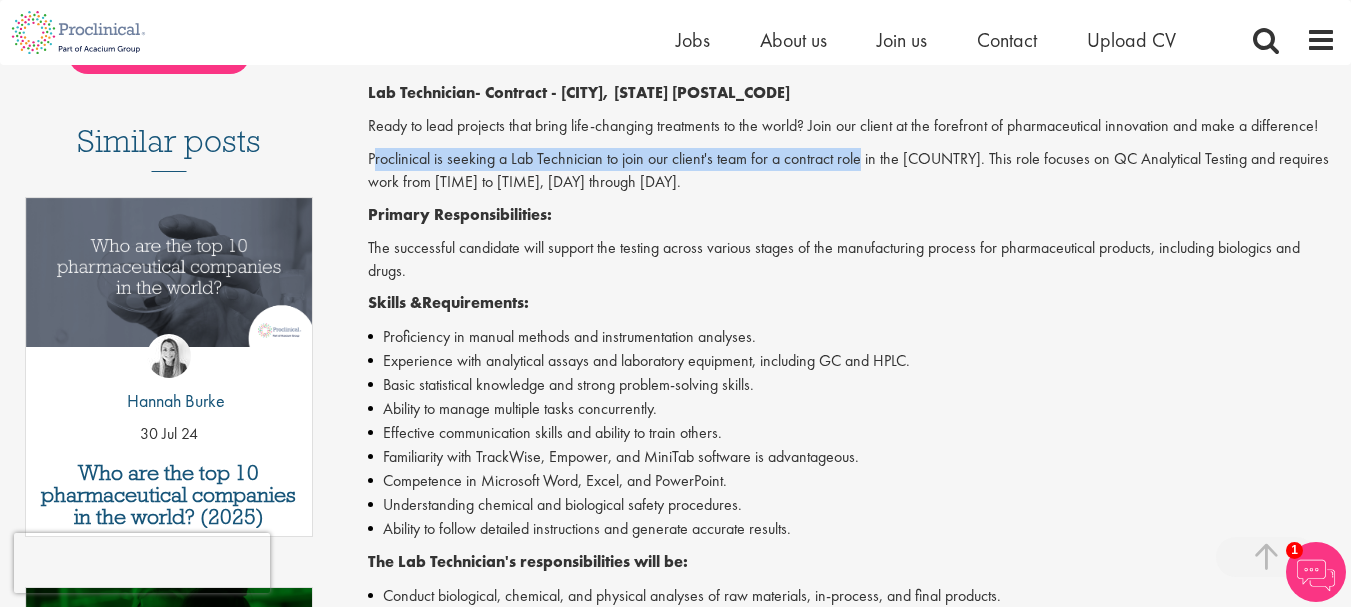 click on "Proclinical is seeking a Lab Technician to join our client's team for a contract role in the [COUNTRY]. This role focuses on QC Analytical Testing and requires work from [TIME] to [TIME], [DAY] through [DAY]." at bounding box center (852, 171) 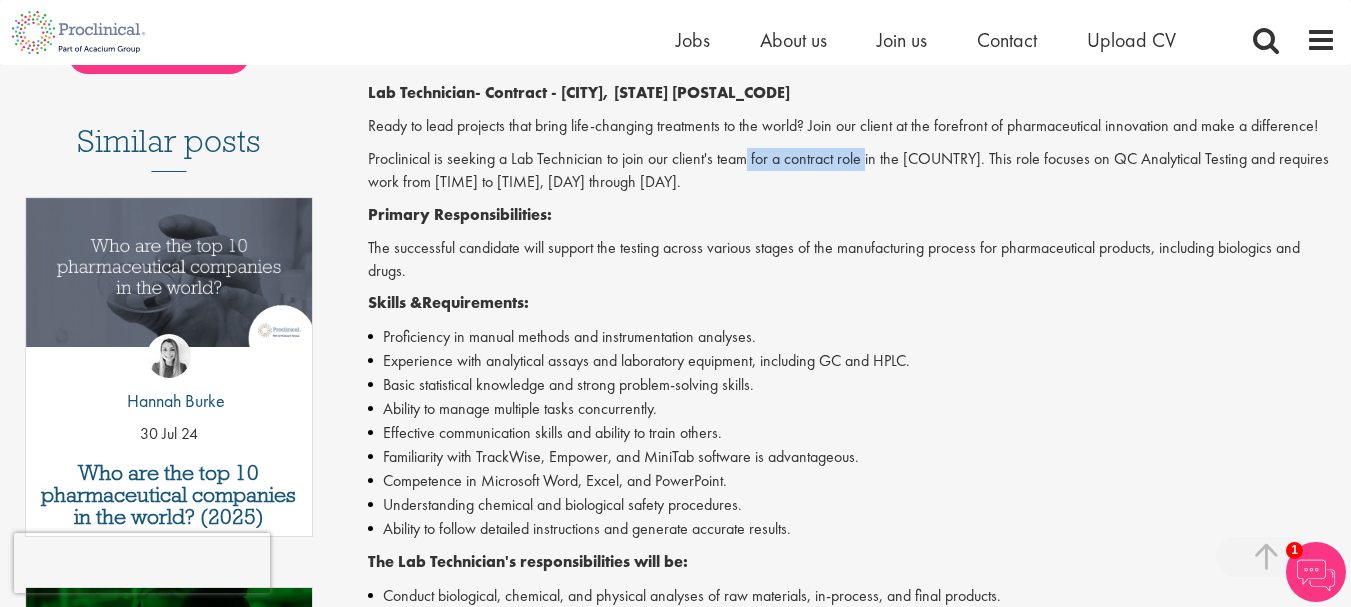 drag, startPoint x: 744, startPoint y: 155, endPoint x: 862, endPoint y: 154, distance: 118.004234 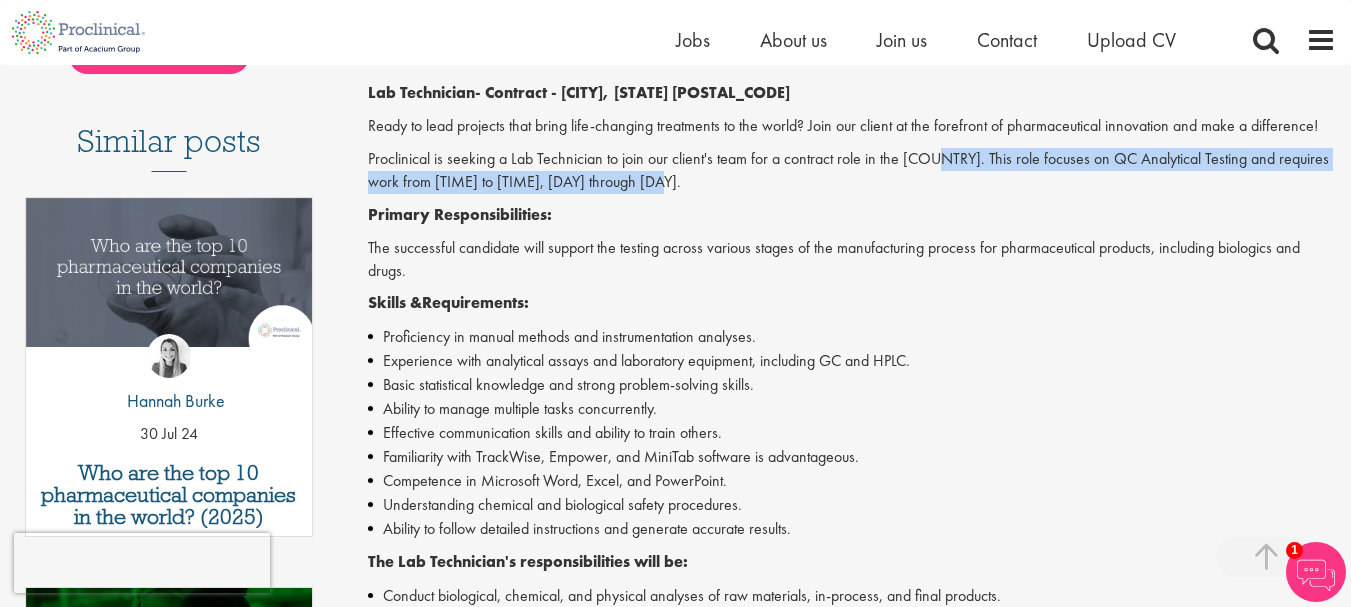 drag, startPoint x: 926, startPoint y: 155, endPoint x: 1020, endPoint y: 189, distance: 99.95999 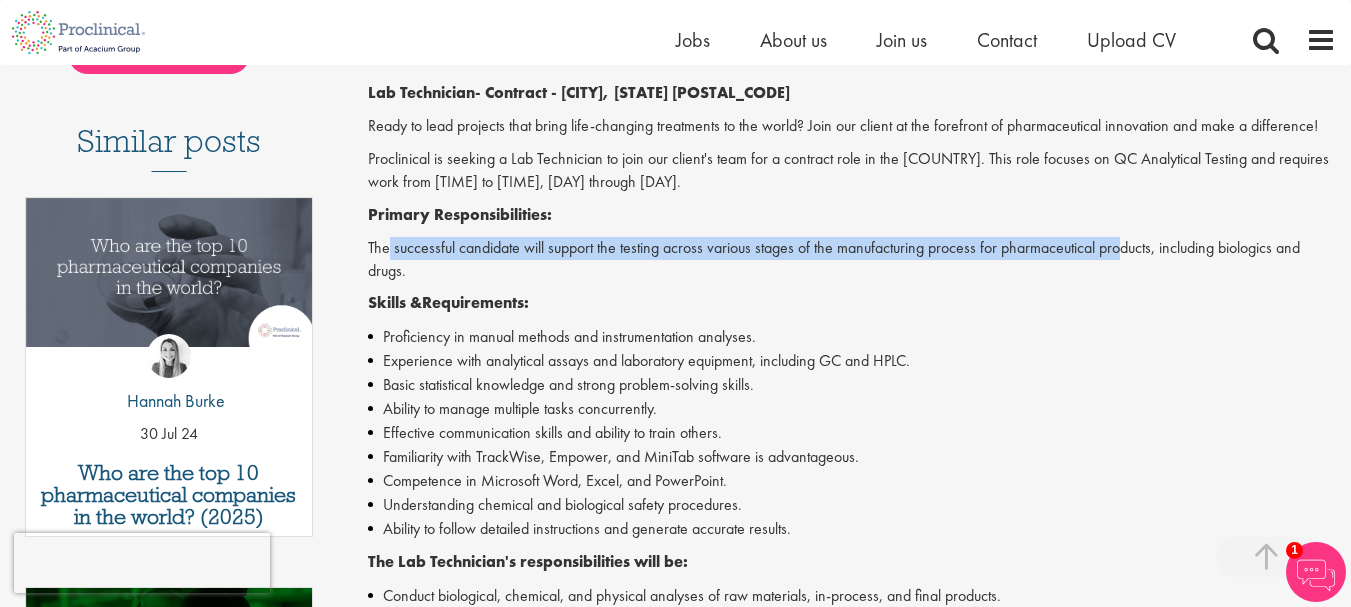 drag, startPoint x: 390, startPoint y: 245, endPoint x: 1122, endPoint y: 252, distance: 732.03345 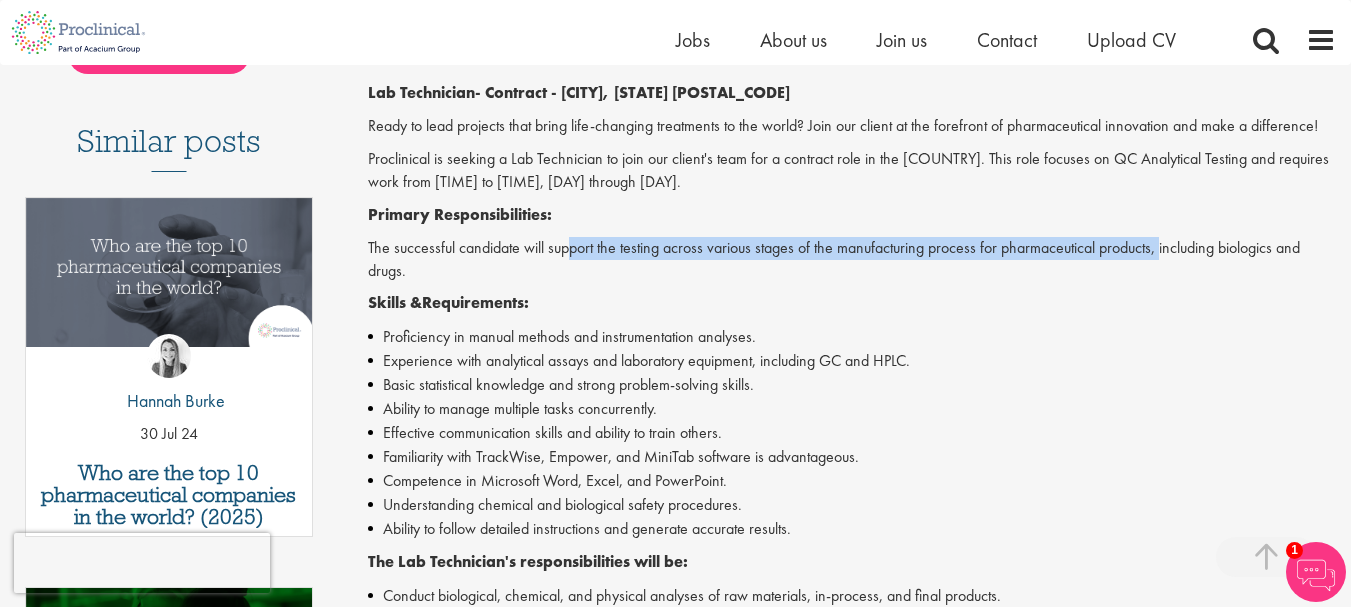 drag, startPoint x: 572, startPoint y: 245, endPoint x: 1161, endPoint y: 252, distance: 589.04156 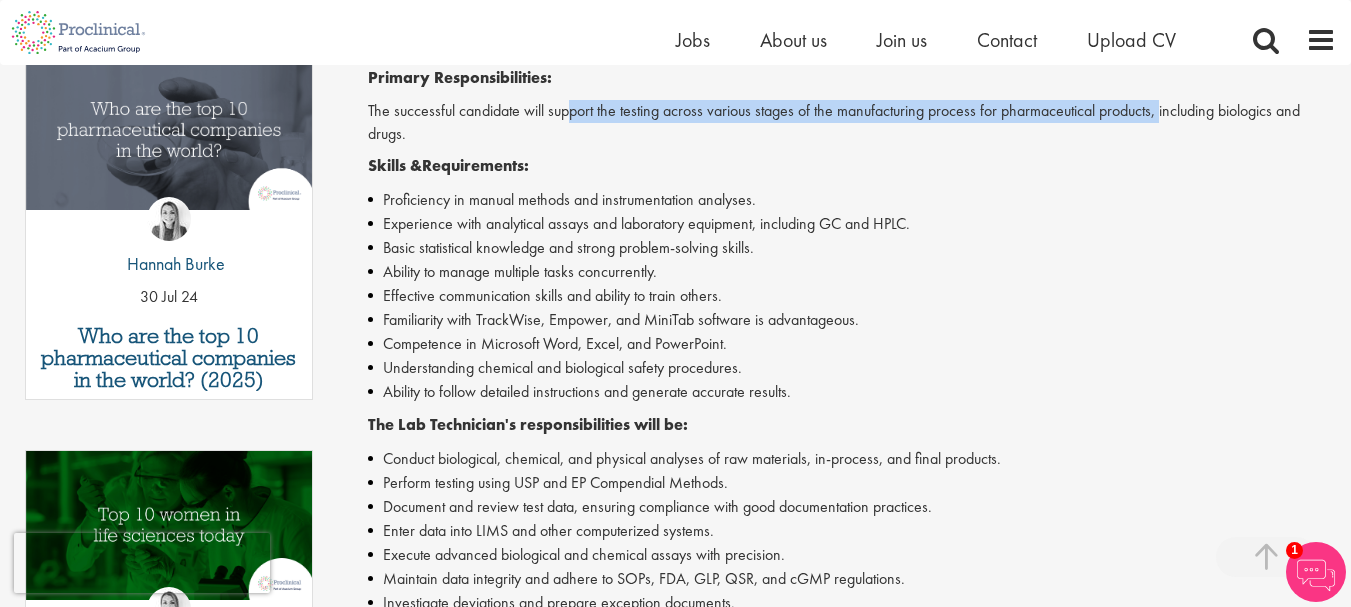scroll, scrollTop: 700, scrollLeft: 0, axis: vertical 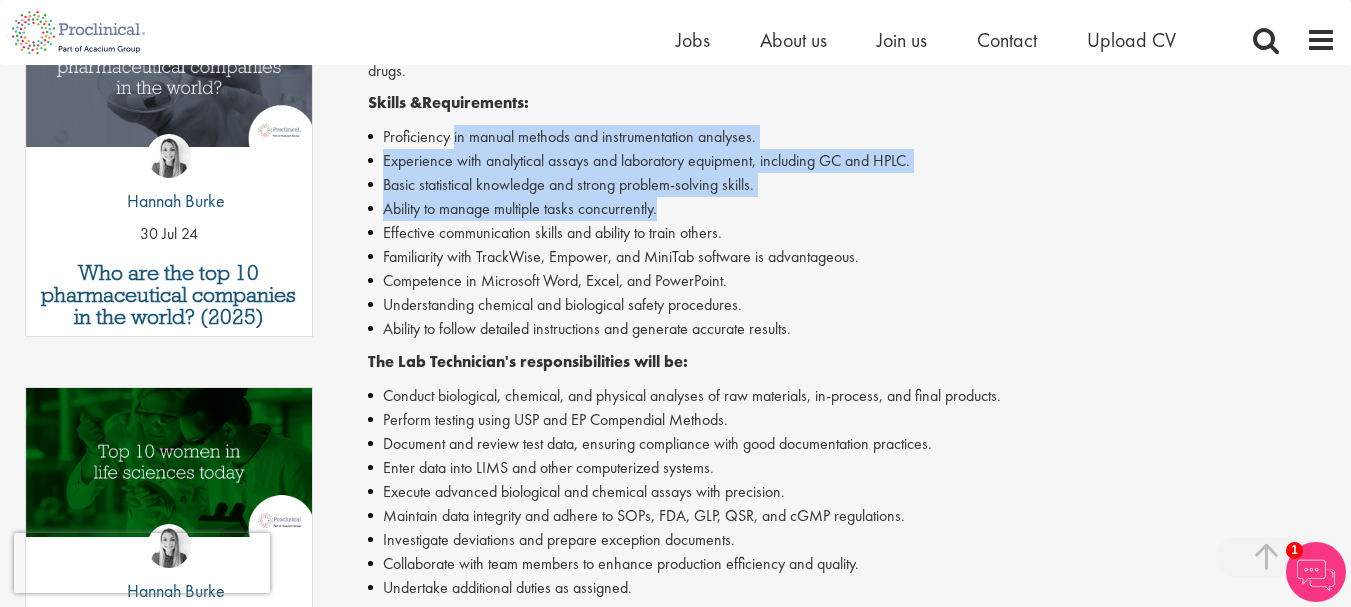drag, startPoint x: 452, startPoint y: 132, endPoint x: 876, endPoint y: 199, distance: 429.261 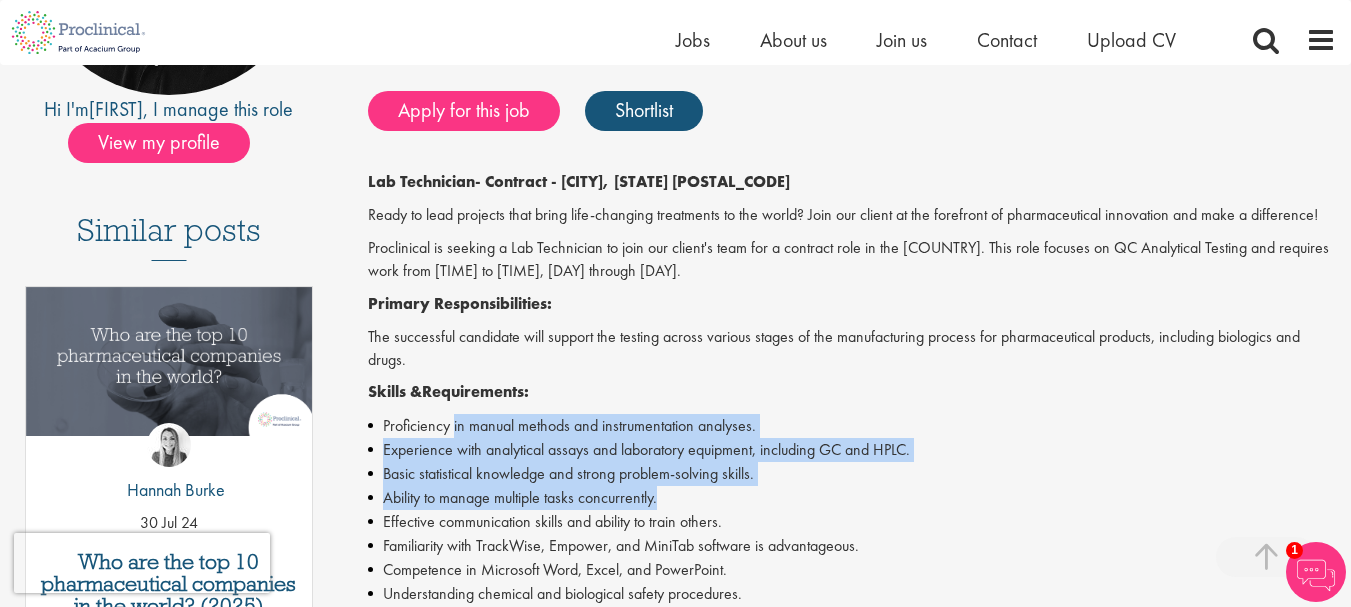 scroll, scrollTop: 400, scrollLeft: 0, axis: vertical 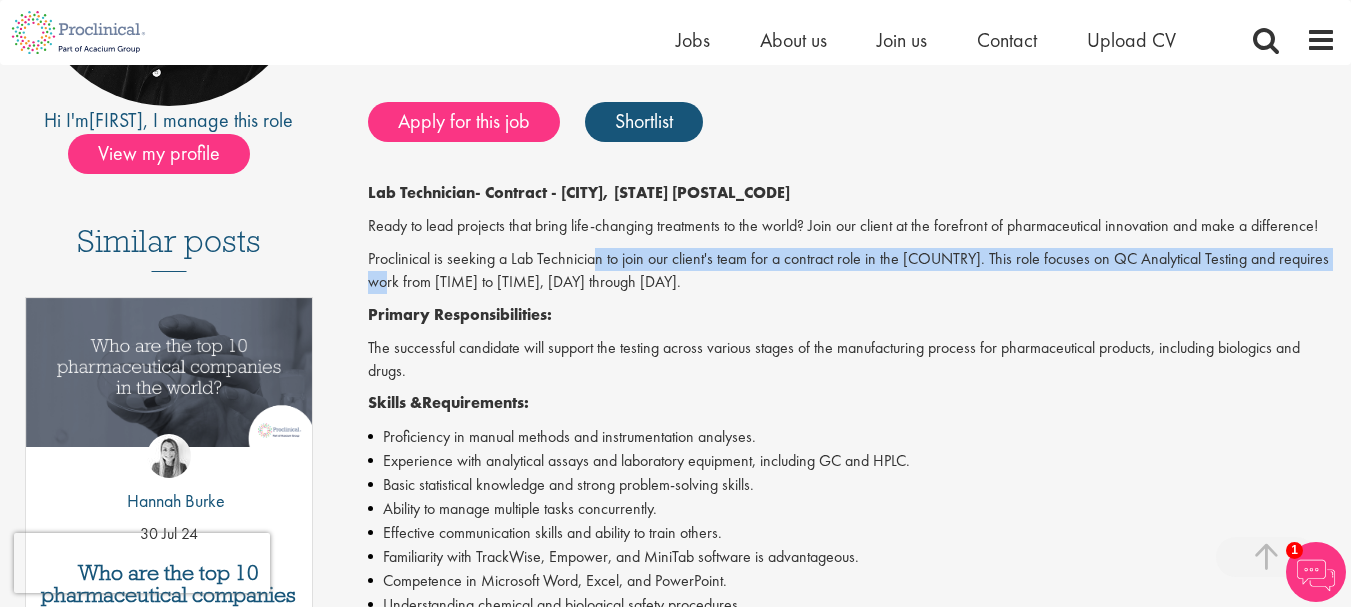 drag, startPoint x: 649, startPoint y: 269, endPoint x: 1328, endPoint y: 269, distance: 679 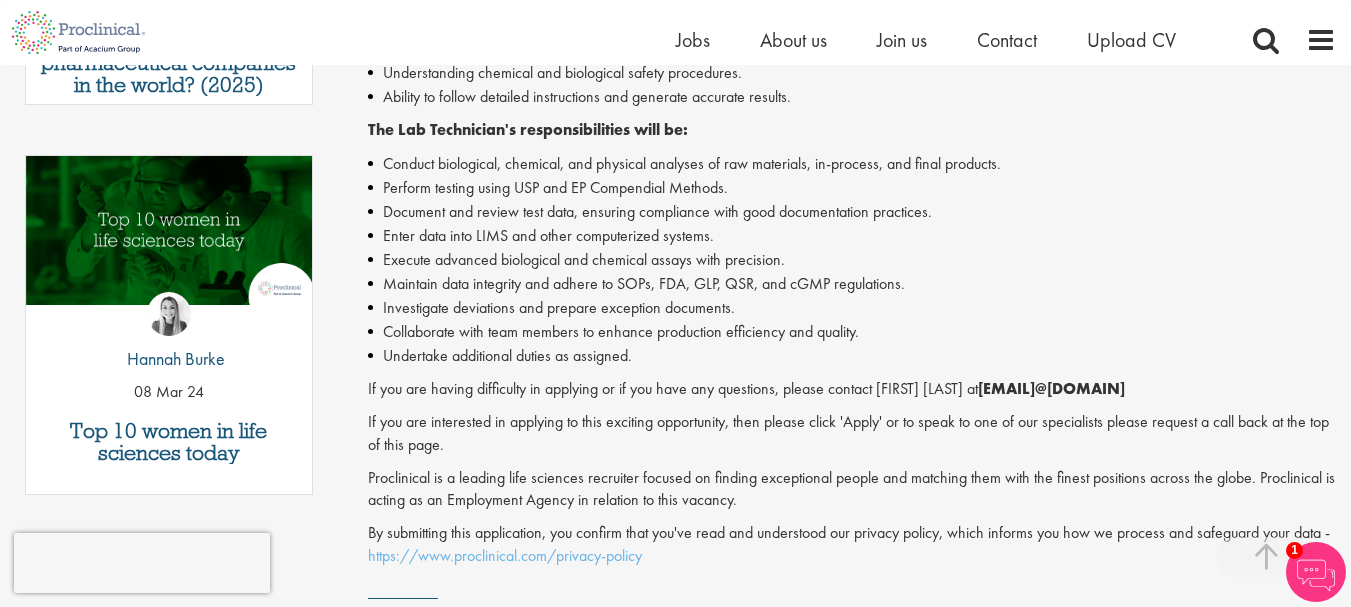 scroll, scrollTop: 900, scrollLeft: 0, axis: vertical 